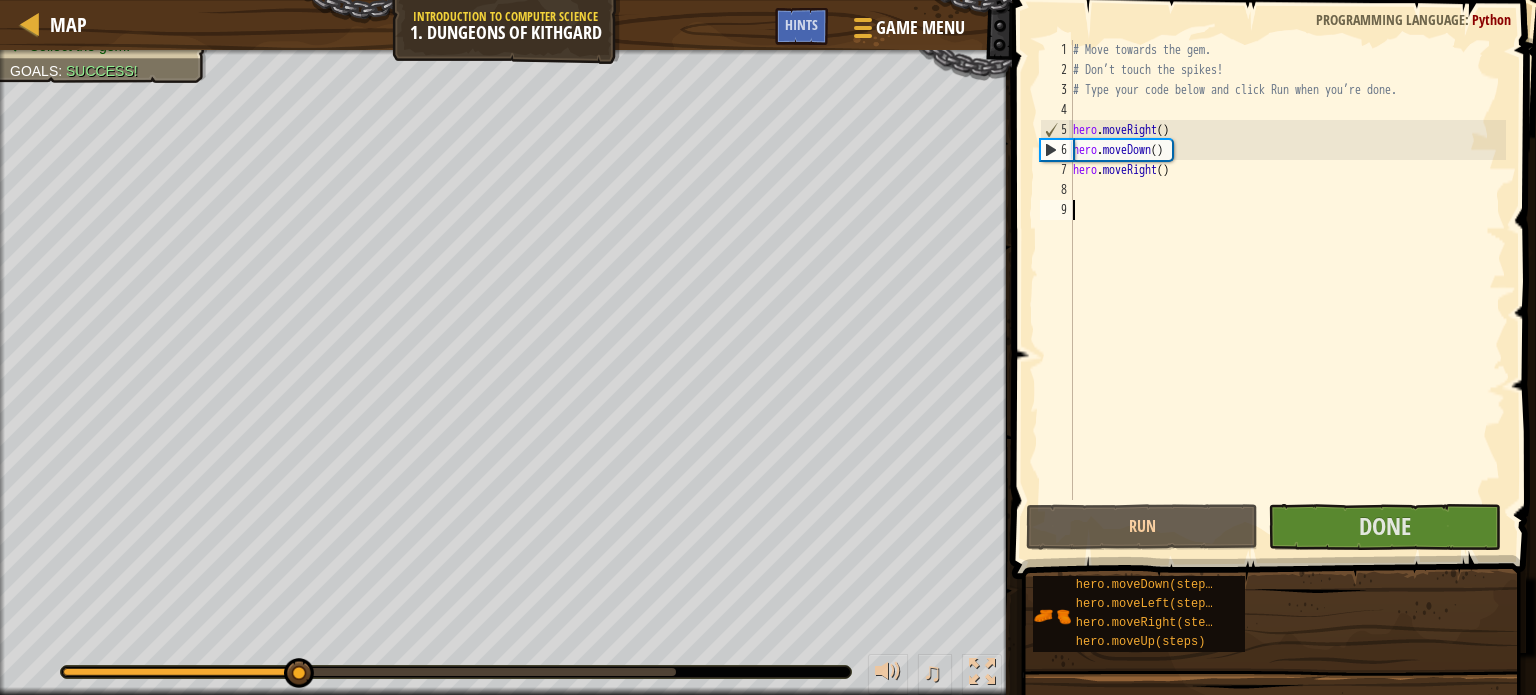 scroll, scrollTop: 0, scrollLeft: 0, axis: both 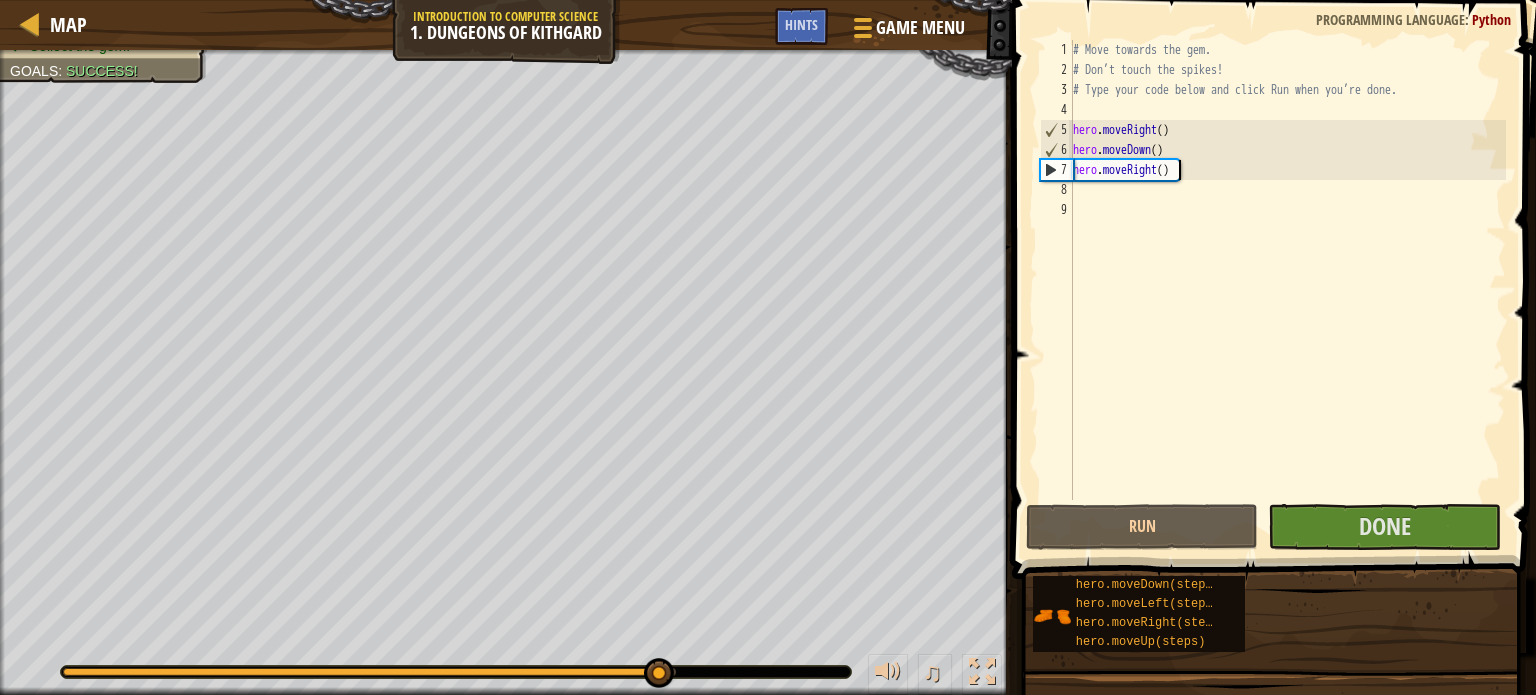 click on "# Move towards the gem. # Don’t touch the spikes! # Type your code below and click Run when you’re done. hero . moveRight ( ) hero . moveDown ( ) hero . moveRight ( )" at bounding box center [1287, 290] 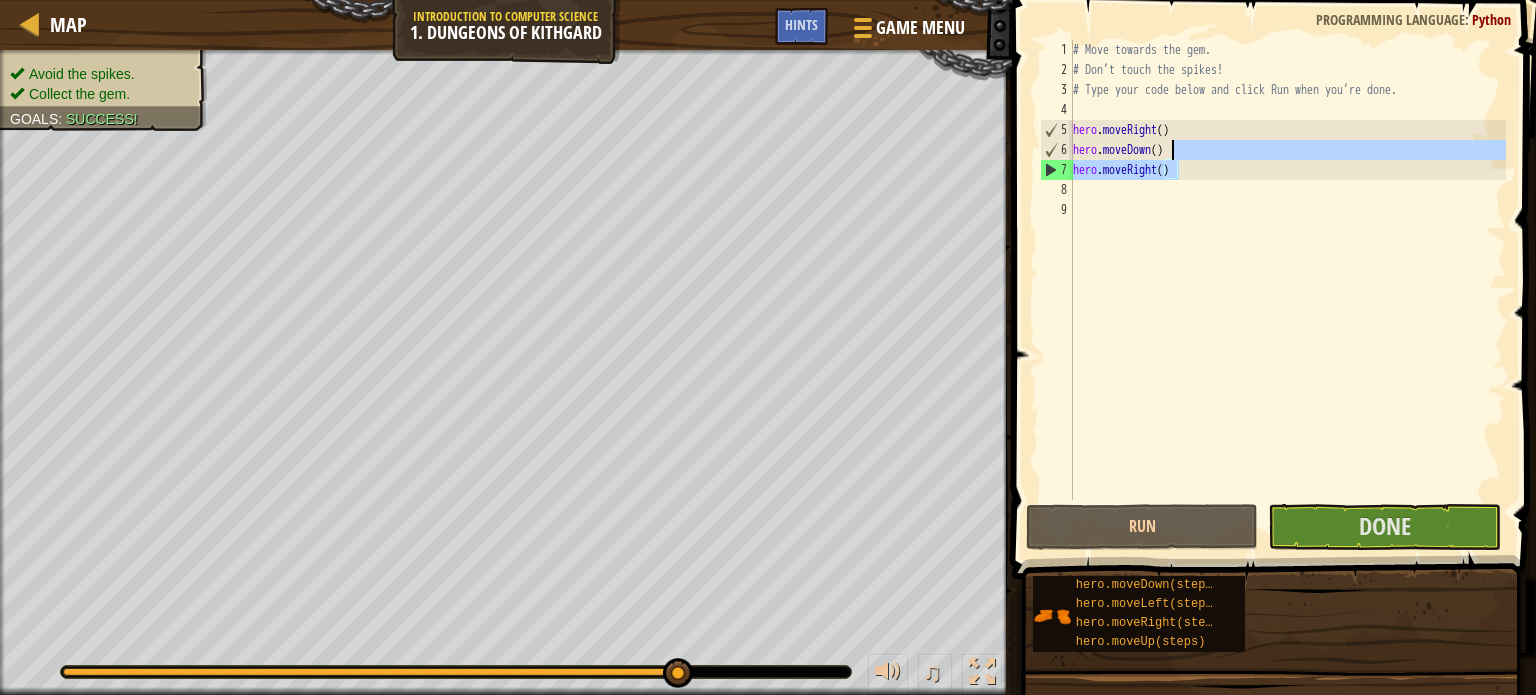type on "hero.moveRight()
hero.moveDown()" 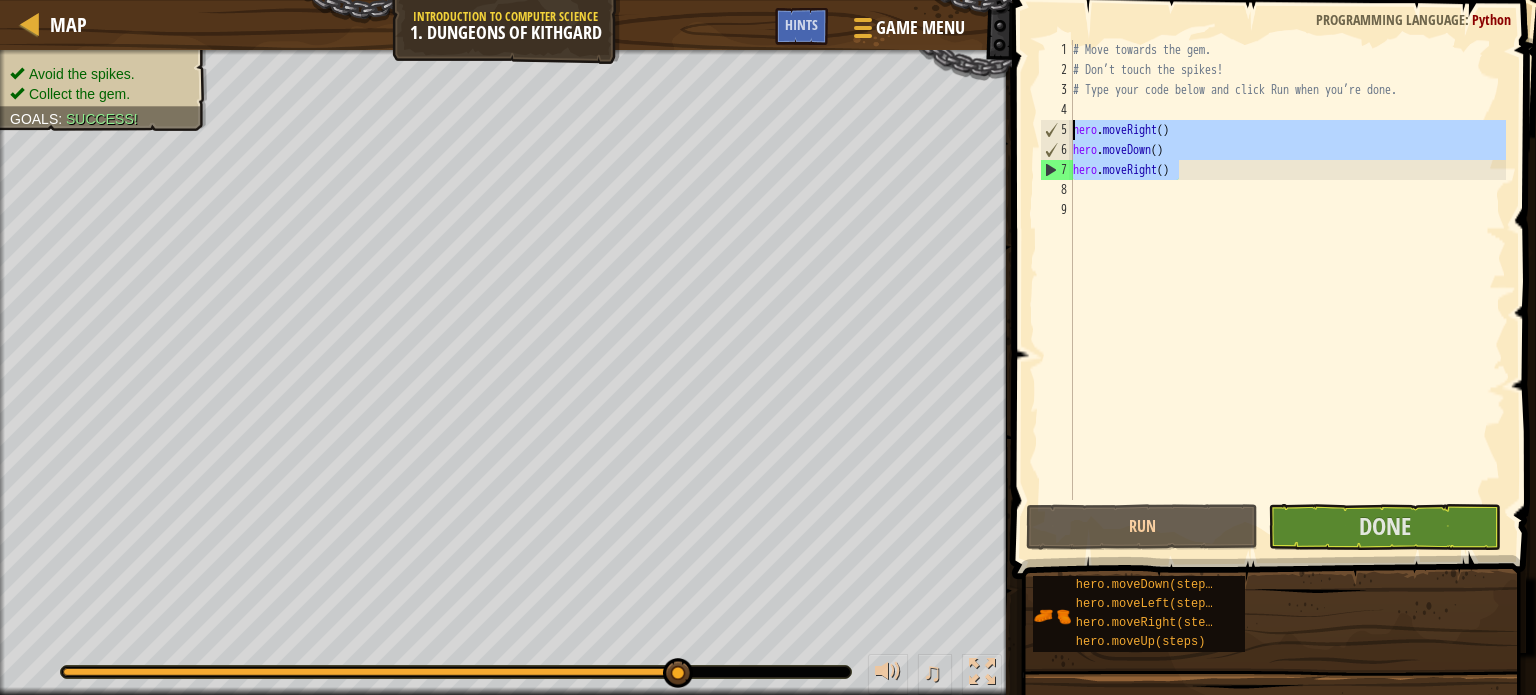 type 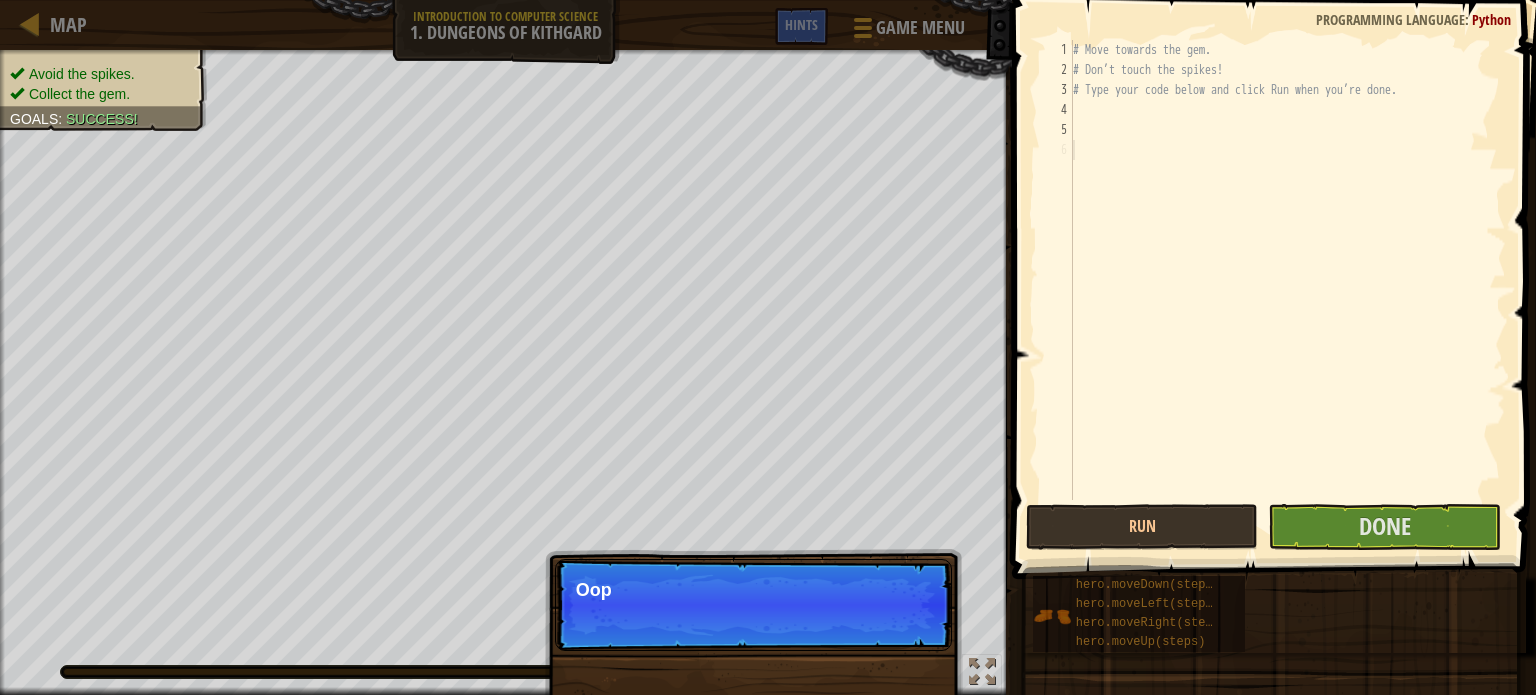 click on "# Move towards the gem. # Don’t touch the spikes! # Type your code below and click Run when you’re done." at bounding box center [1287, 290] 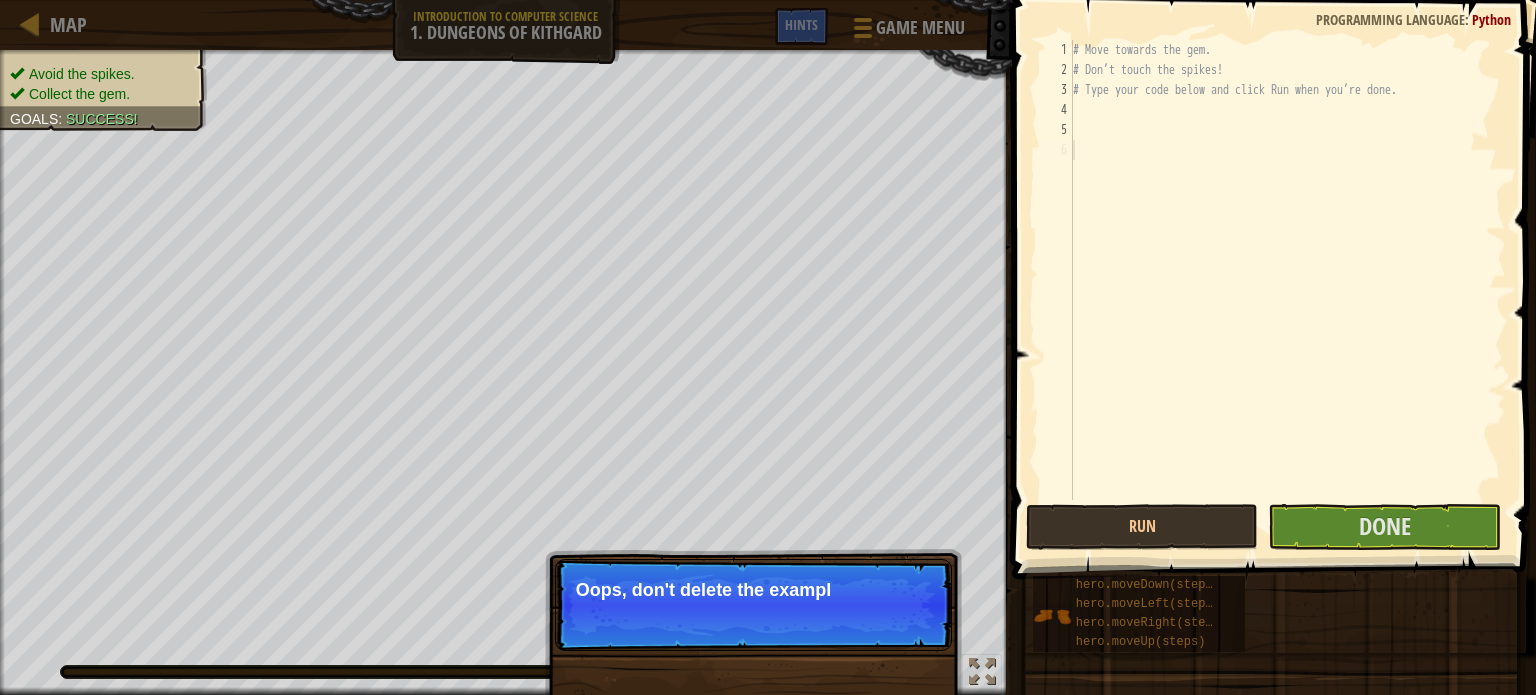 click on "↻ Reload Oops, don't delete the exampl" at bounding box center (753, 605) 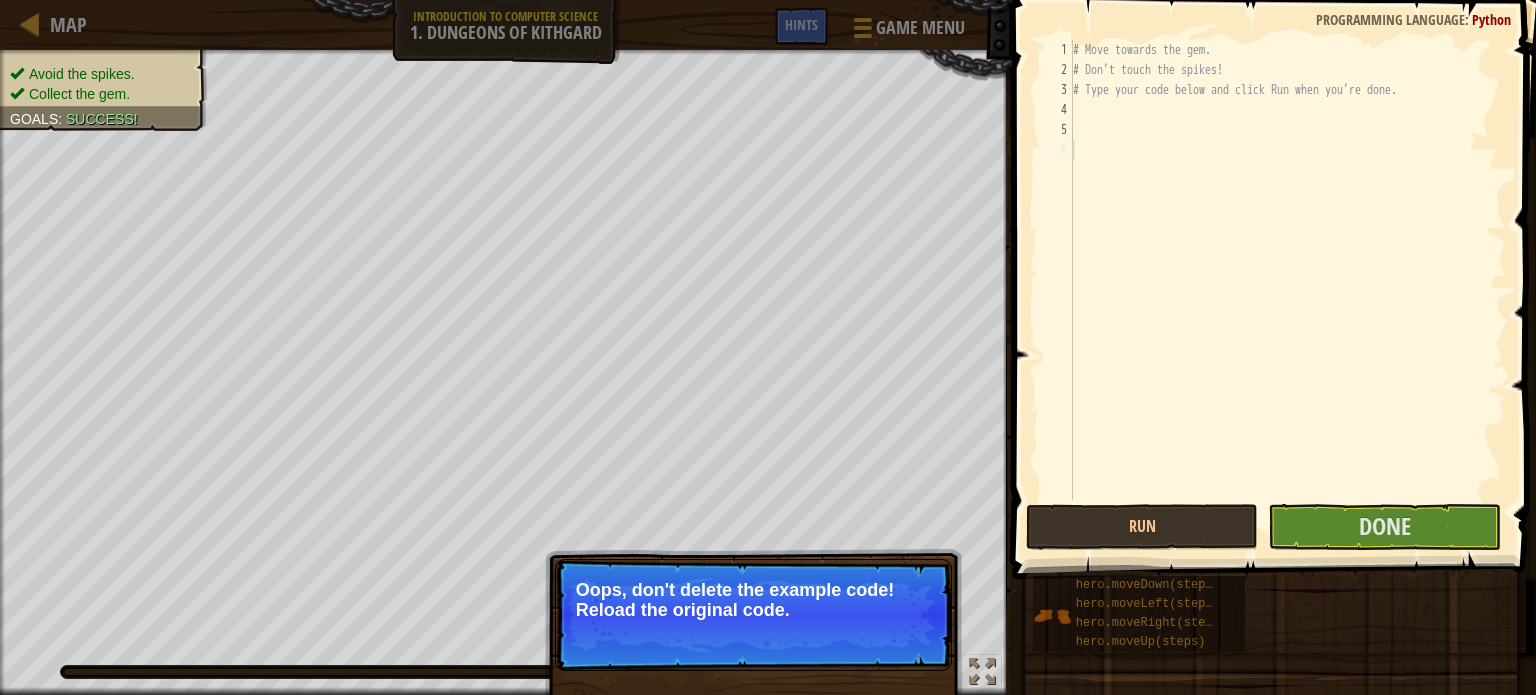 click on "↻ Reload Oops, don't delete the example code! Reload the original code." at bounding box center (753, 615) 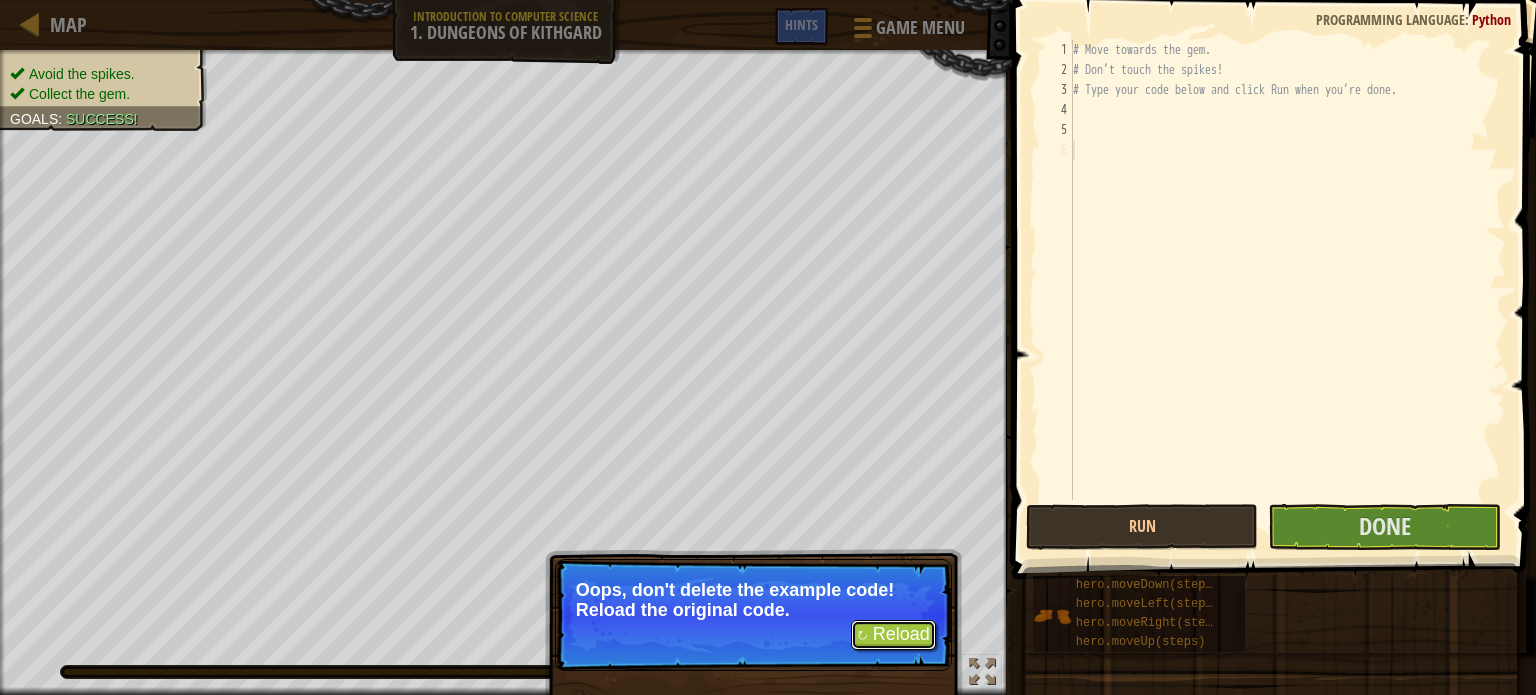 click on "↻ Reload" at bounding box center [893, 635] 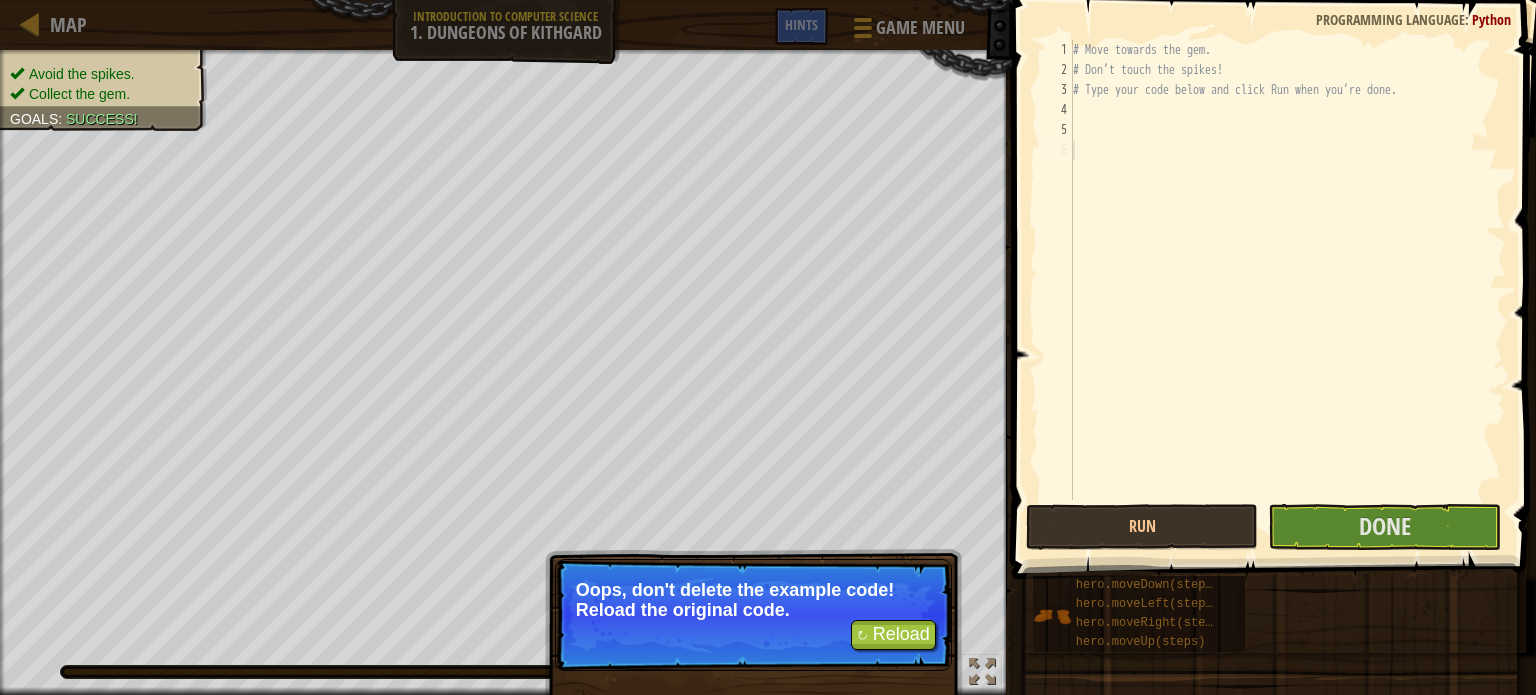 scroll, scrollTop: 9, scrollLeft: 0, axis: vertical 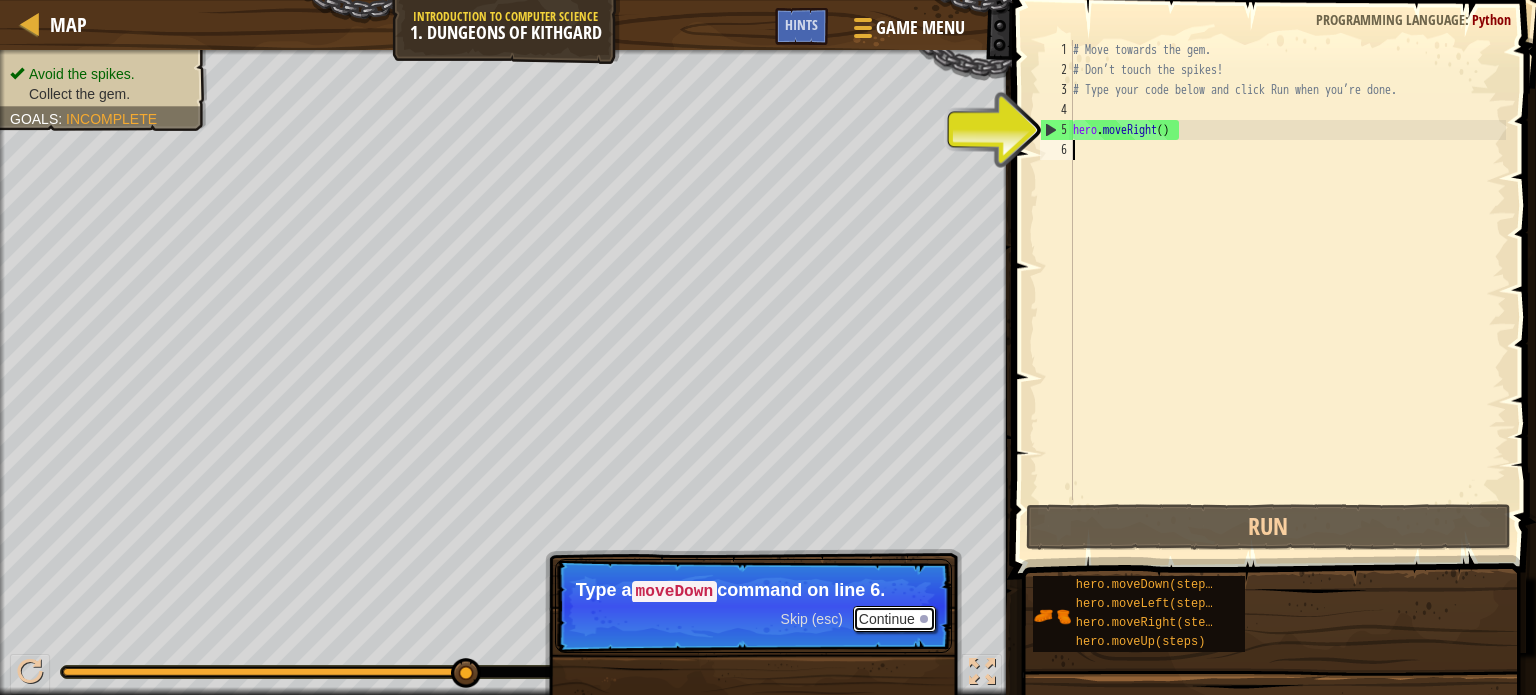 type 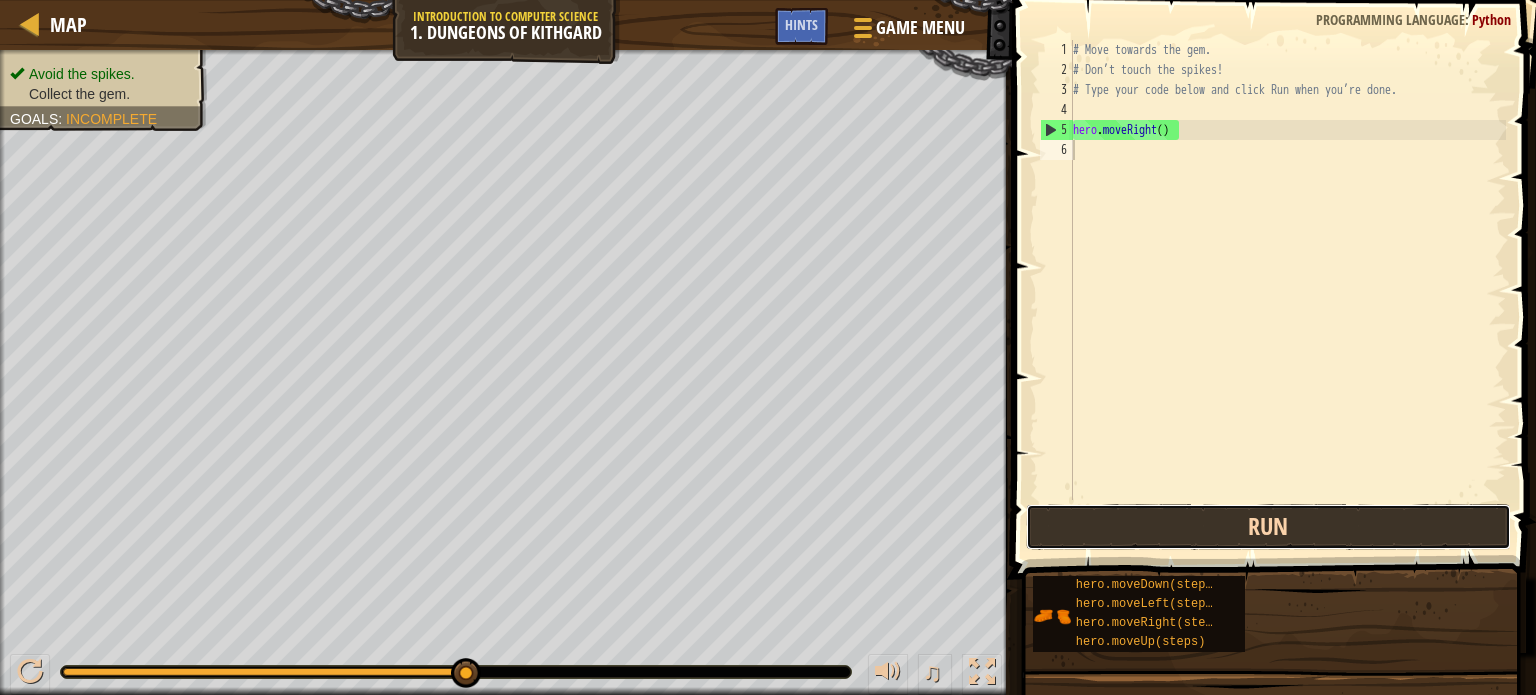 click on "Run" at bounding box center (1268, 527) 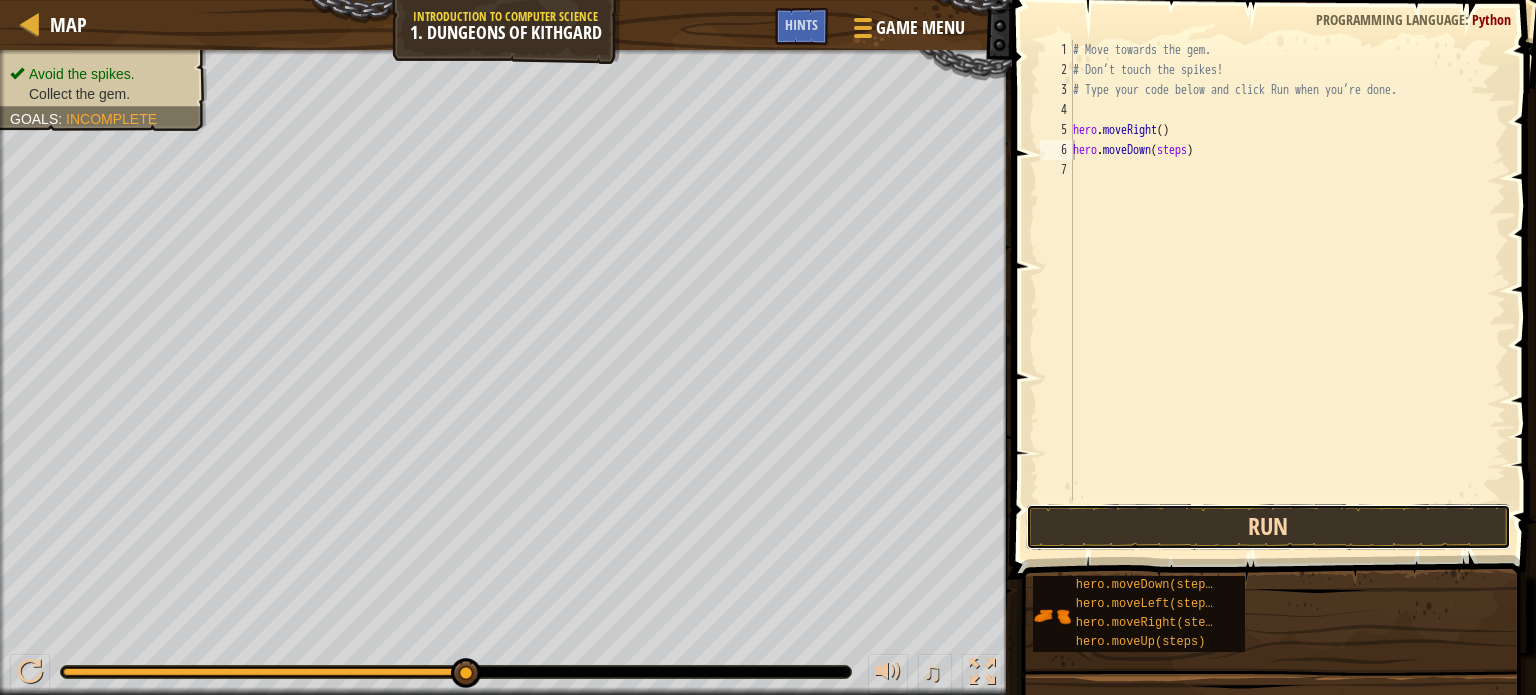 click on "Run" at bounding box center [1268, 527] 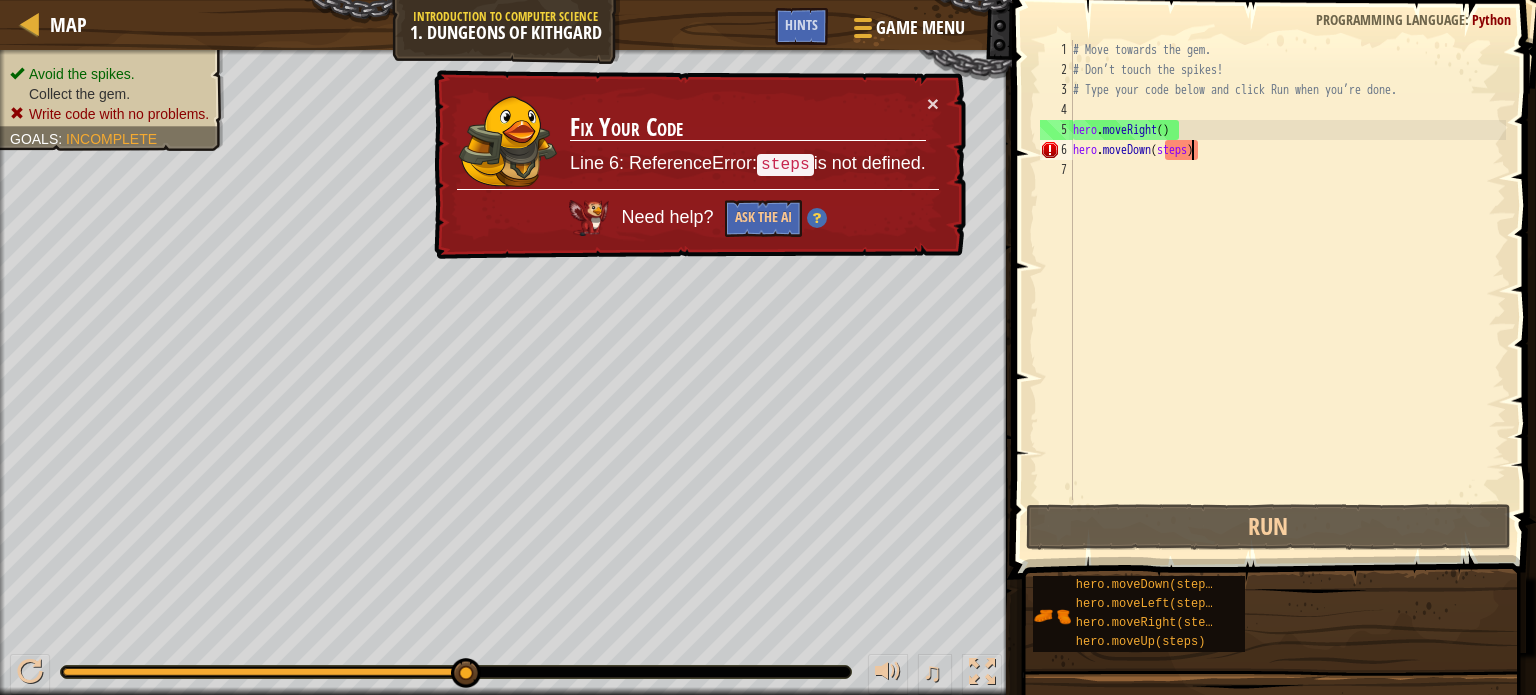 click on "# Move towards the gem. # Don’t touch the spikes! # Type your code below and click Run when you’re done. hero . moveRight ( ) hero . moveDown ( steps )" at bounding box center (1287, 290) 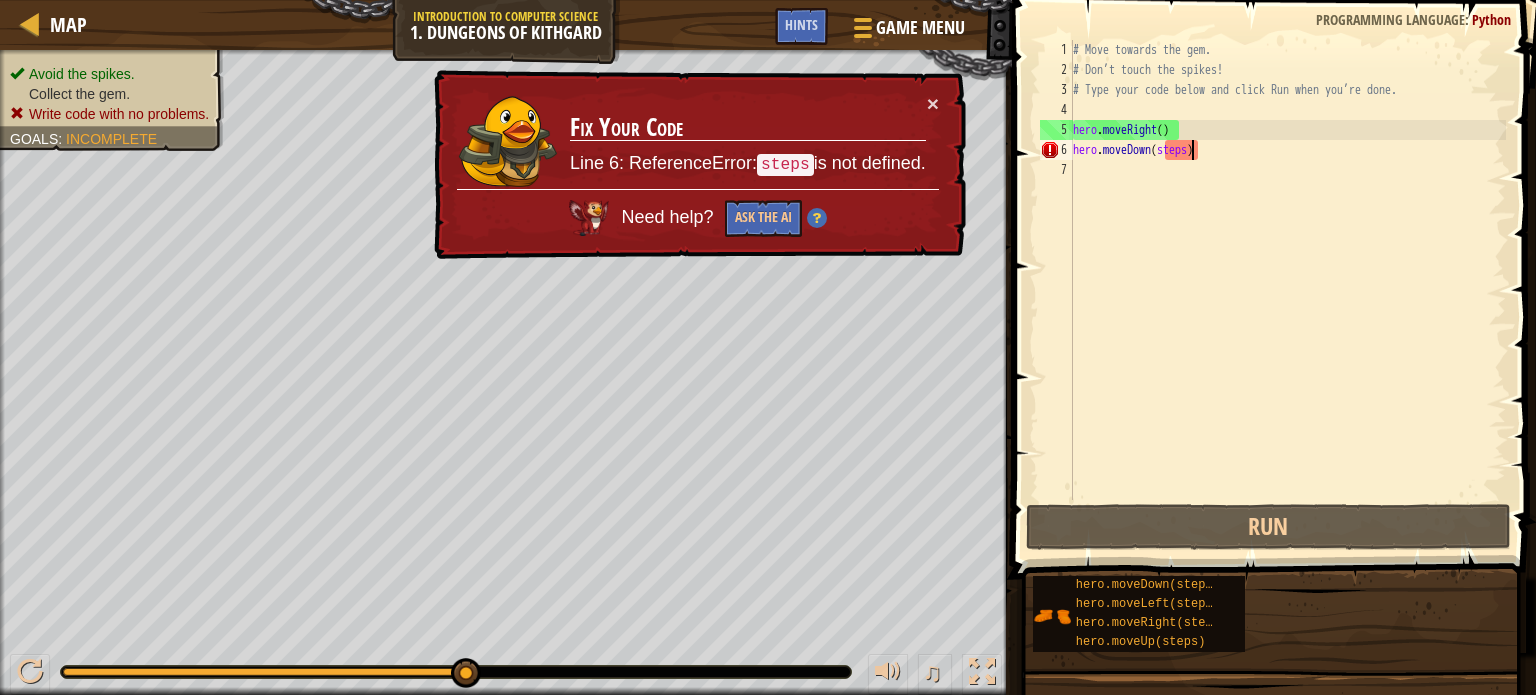click on "# Move towards the gem. # Don’t touch the spikes! # Type your code below and click Run when you’re done. hero . moveRight ( ) hero . moveDown ( steps )" at bounding box center [1287, 270] 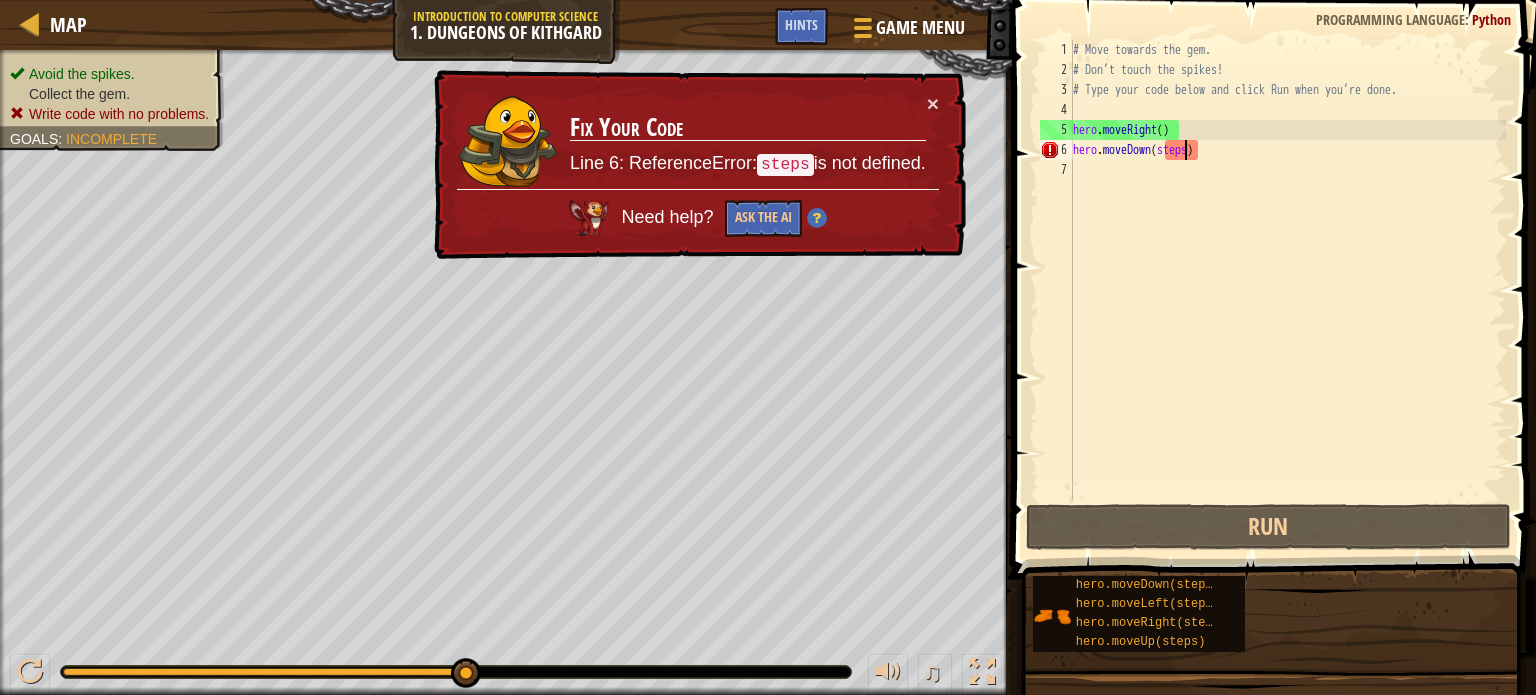 click on "# Move towards the gem. # Don’t touch the spikes! # Type your code below and click Run when you’re done. hero . moveRight ( ) hero . moveDown ( steps )" at bounding box center (1287, 290) 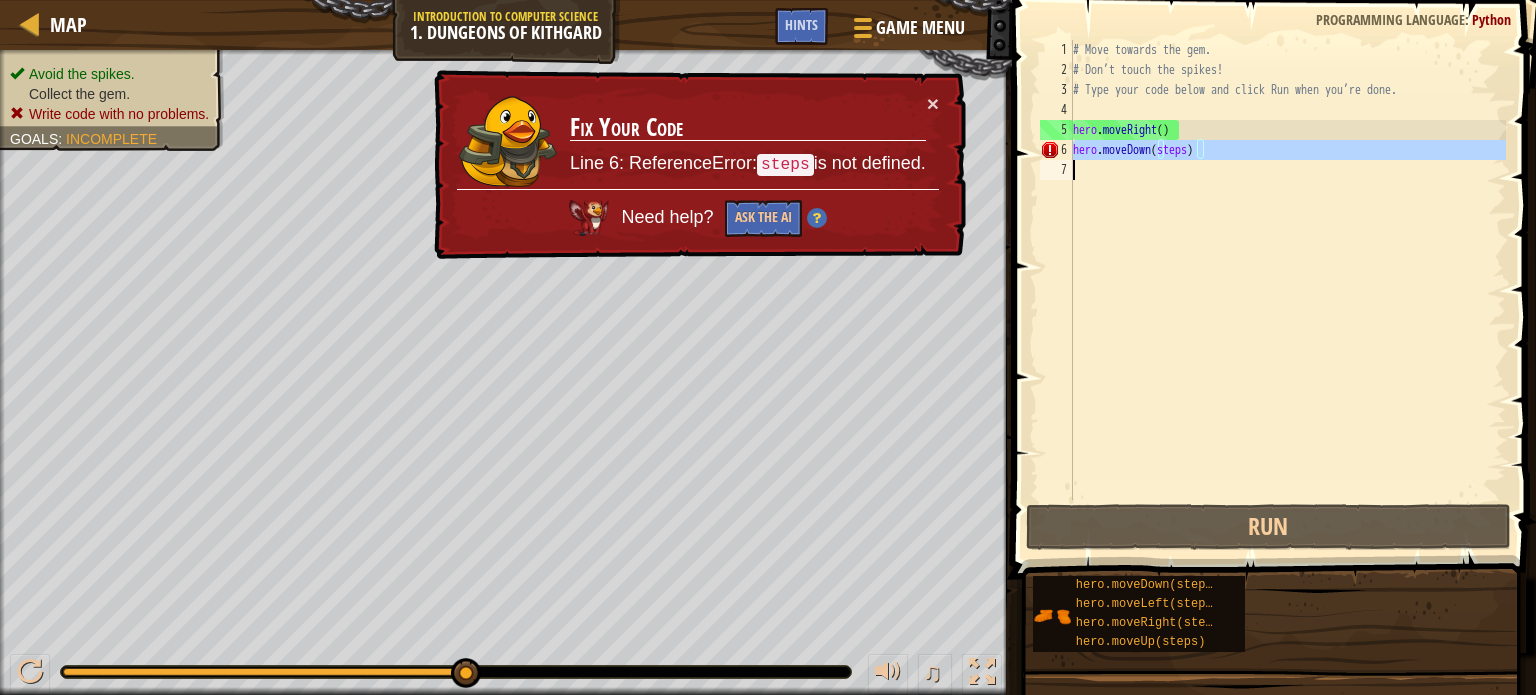 click on "# Move towards the gem. # Don’t touch the spikes! # Type your code below and click Run when you’re done. hero . moveRight ( ) hero . moveDown ( steps )" at bounding box center [1287, 290] 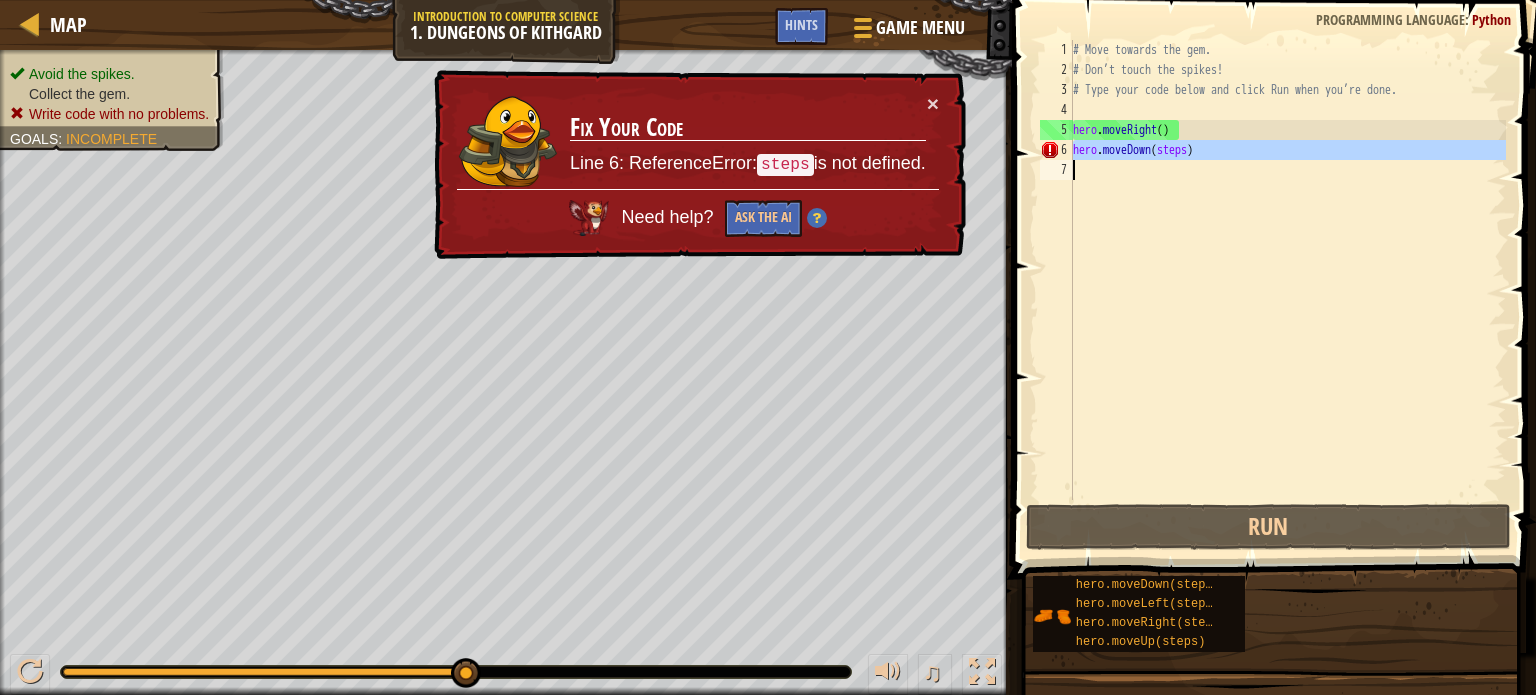 click on "# Move towards the gem. # Don’t touch the spikes! # Type your code below and click Run when you’re done. hero . moveRight ( ) hero . moveDown ( steps )" at bounding box center (1287, 290) 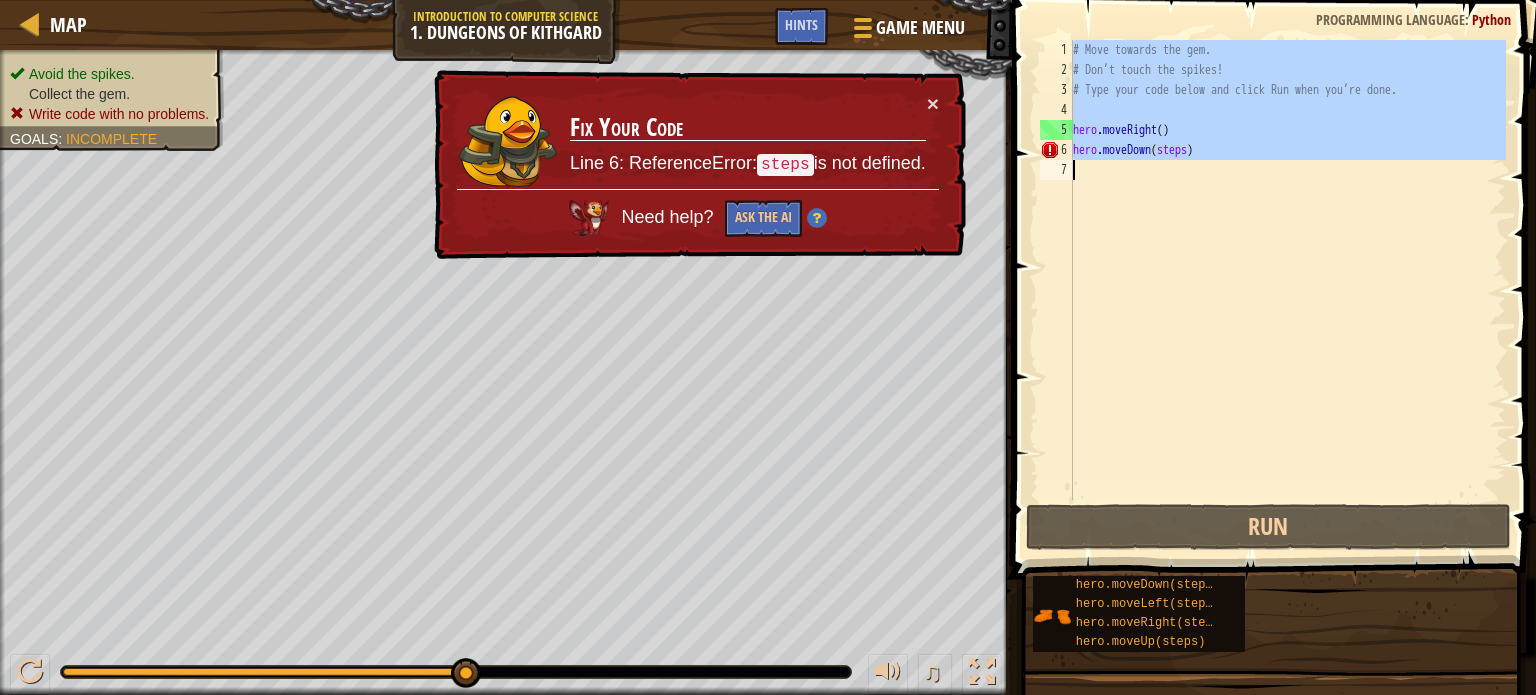 click on "# Move towards the gem. # Don’t touch the spikes! # Type your code below and click Run when you’re done. hero . moveRight ( ) hero . moveDown ( steps )" at bounding box center [1287, 290] 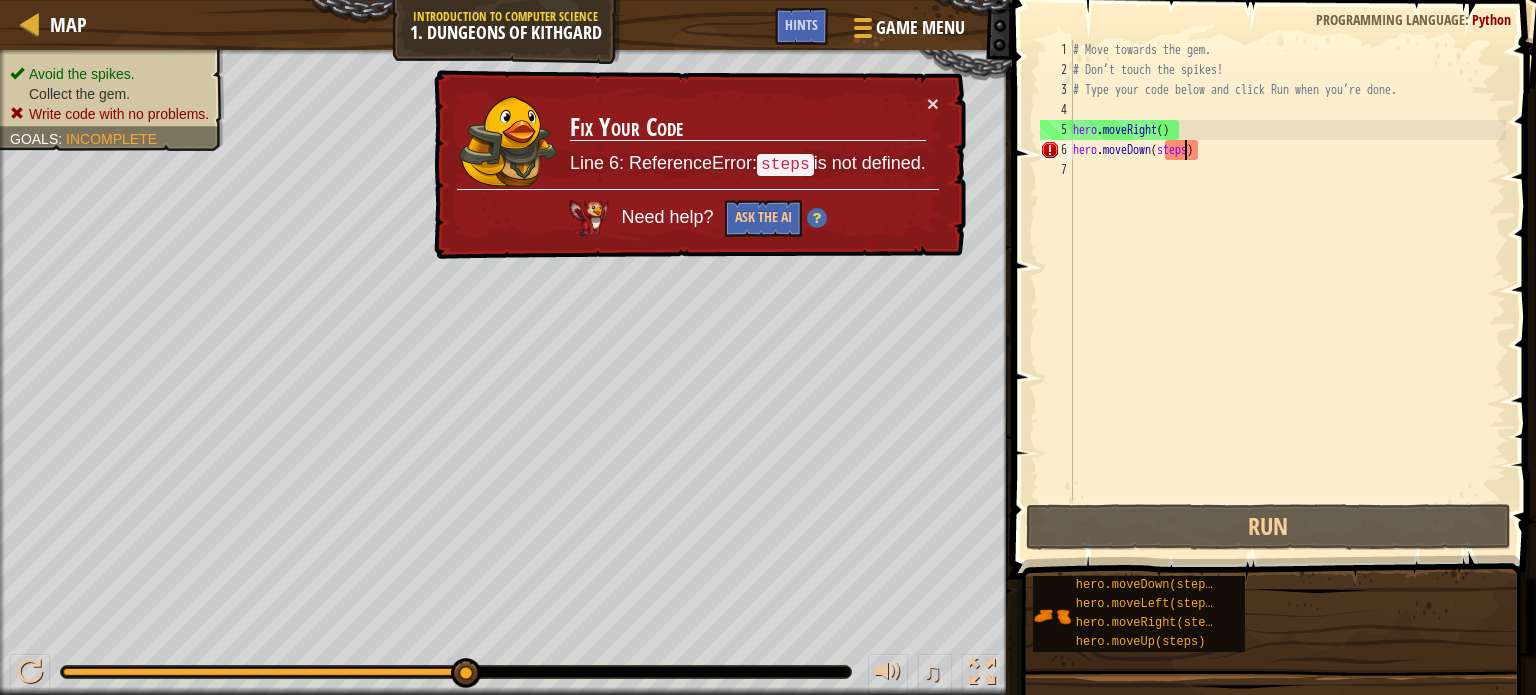 click on "# Move towards the gem. # Don’t touch the spikes! # Type your code below and click Run when you’re done. hero . moveRight ( ) hero . moveDown ( steps )" at bounding box center [1287, 290] 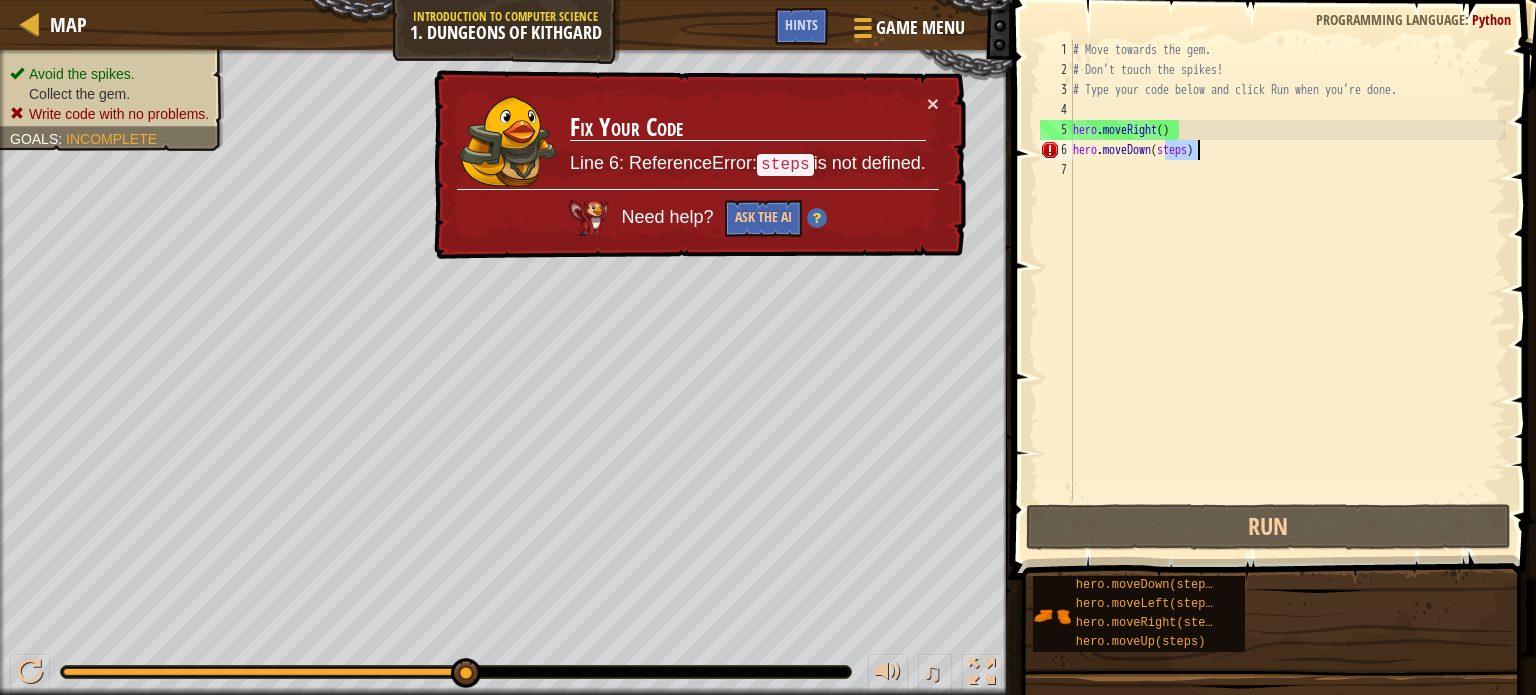 click on "# Move towards the gem. # Don’t touch the spikes! # Type your code below and click Run when you’re done. hero . moveRight ( ) hero . moveDown ( steps )" at bounding box center [1287, 290] 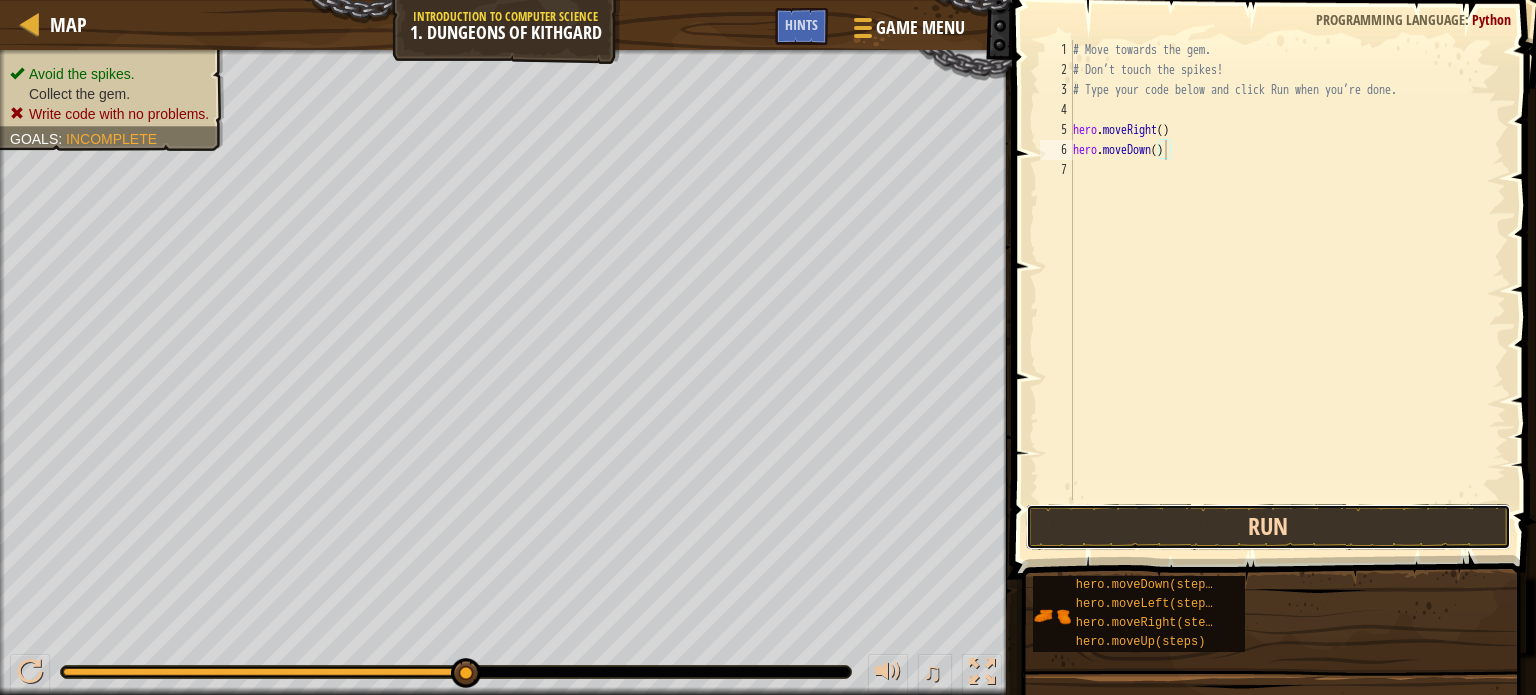 click on "Run" at bounding box center (1268, 527) 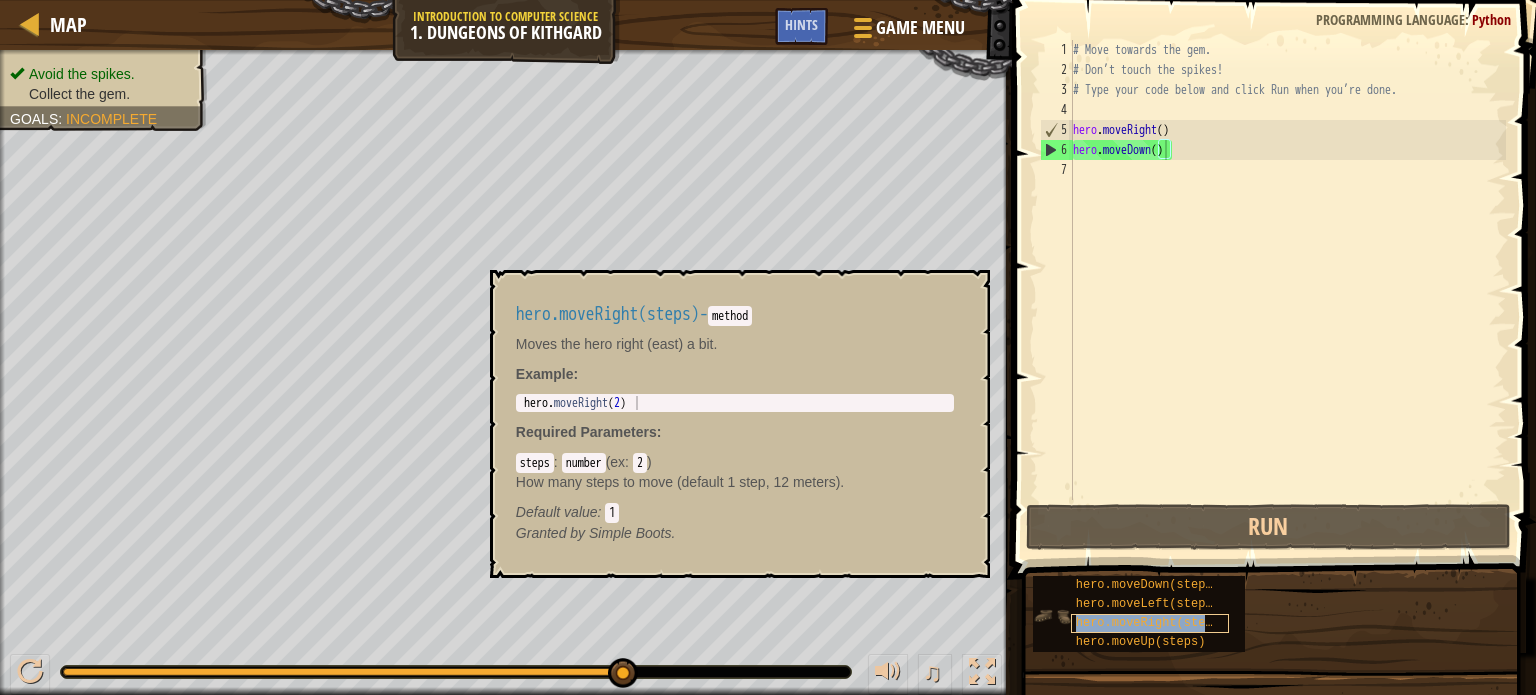 click on "hero.moveRight(steps)" at bounding box center (1151, 623) 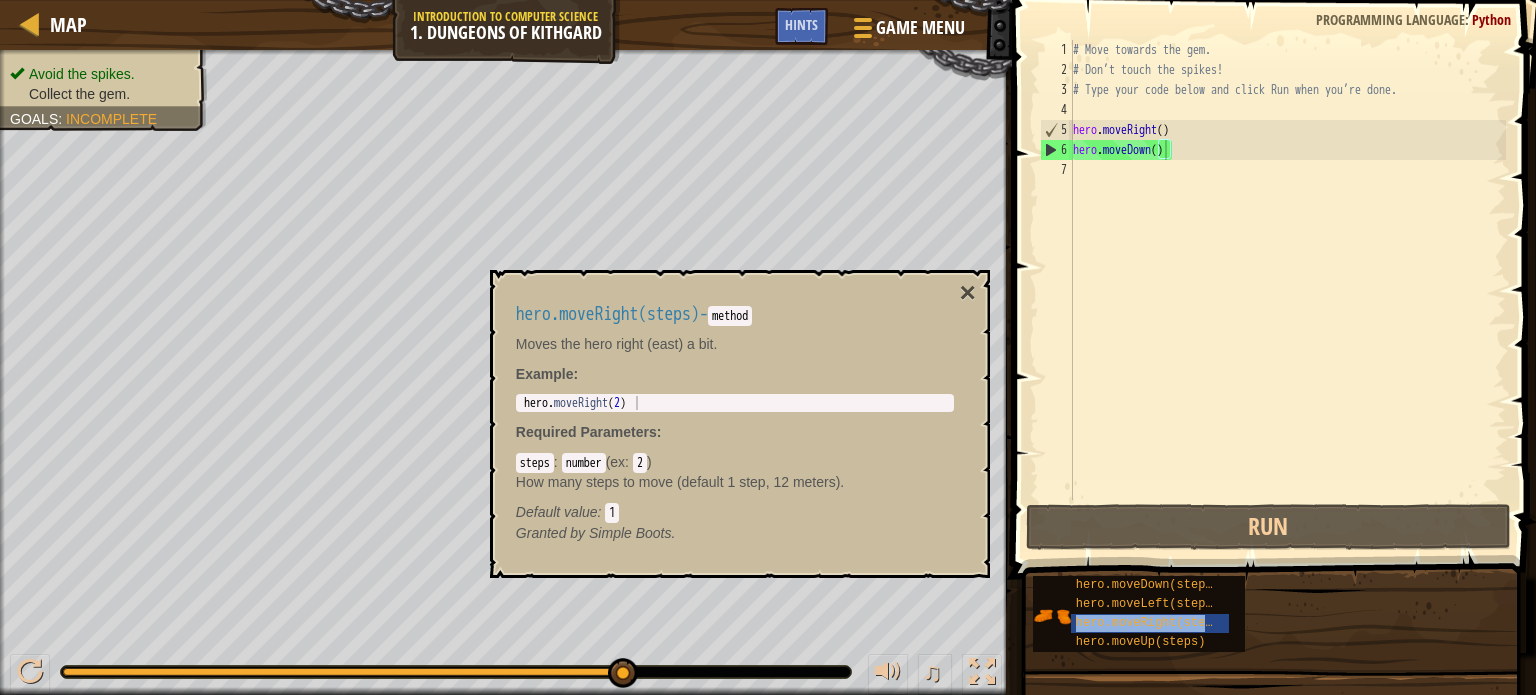 drag, startPoint x: 1172, startPoint y: 611, endPoint x: 1325, endPoint y: 673, distance: 165.08482 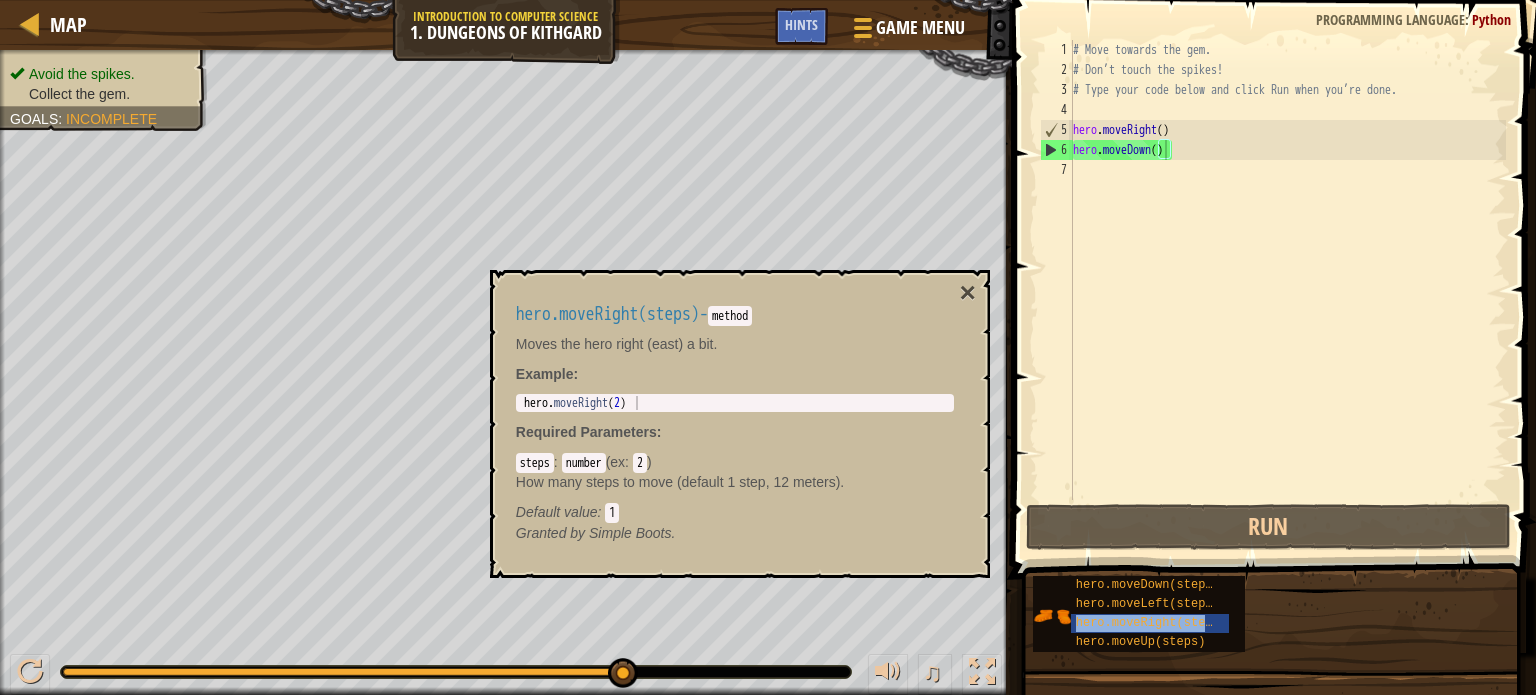 click at bounding box center [1271, 851] 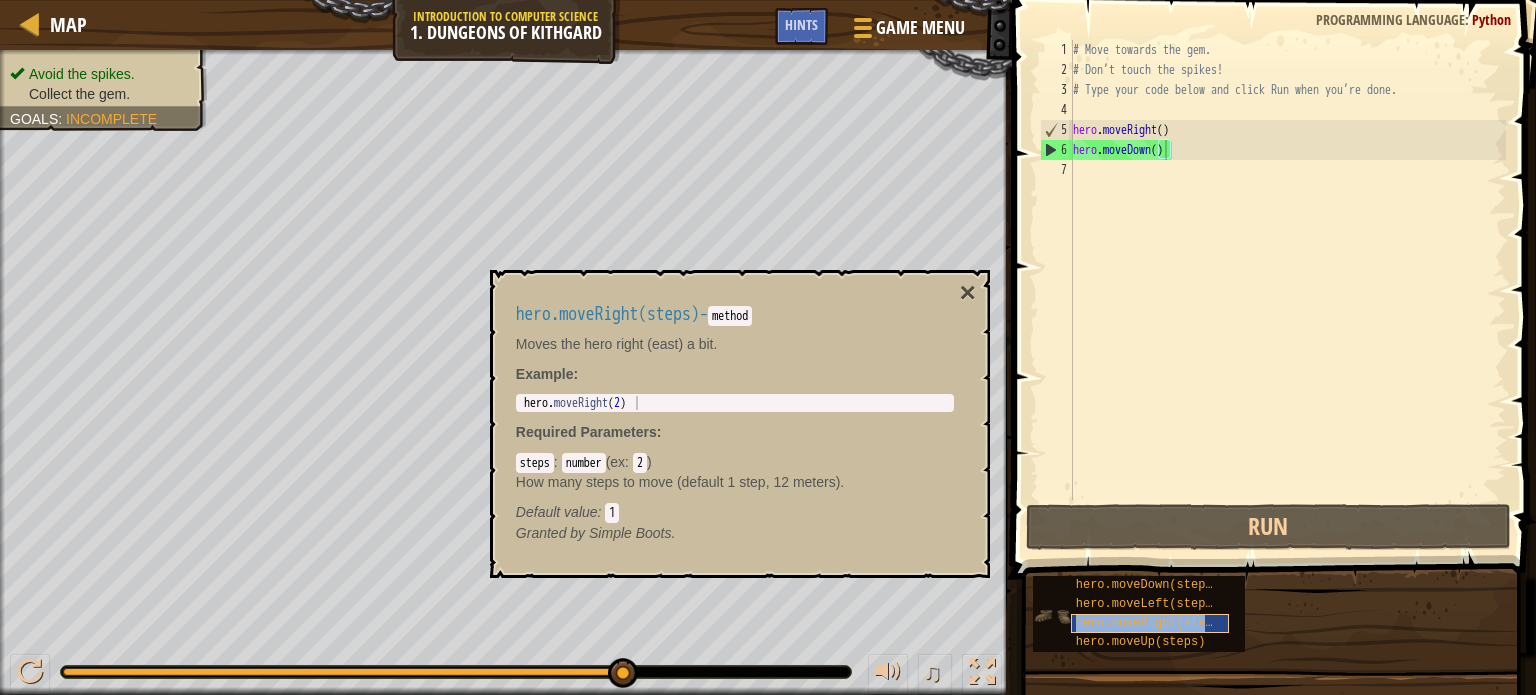 click on "hero.moveRight(steps)" at bounding box center [1151, 623] 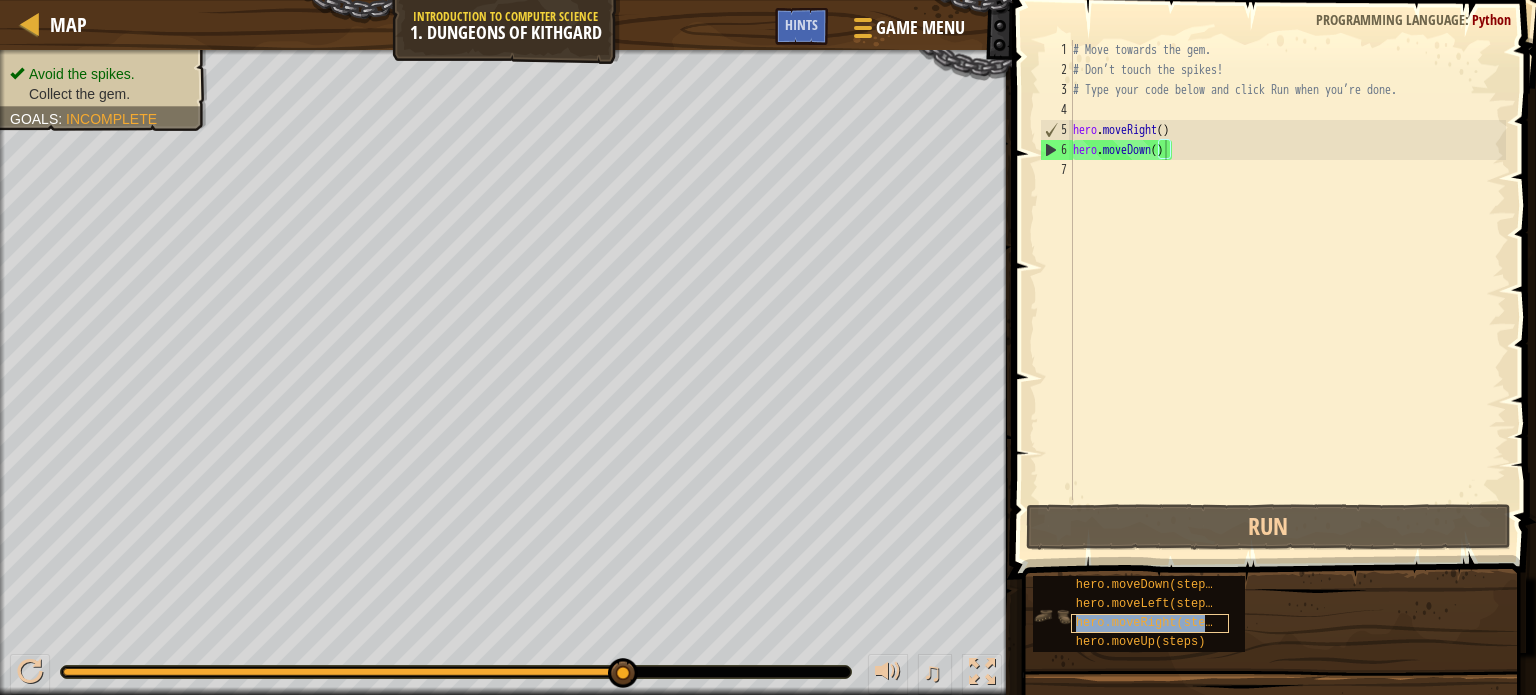 click on "hero.moveRight(steps)" at bounding box center (1151, 623) 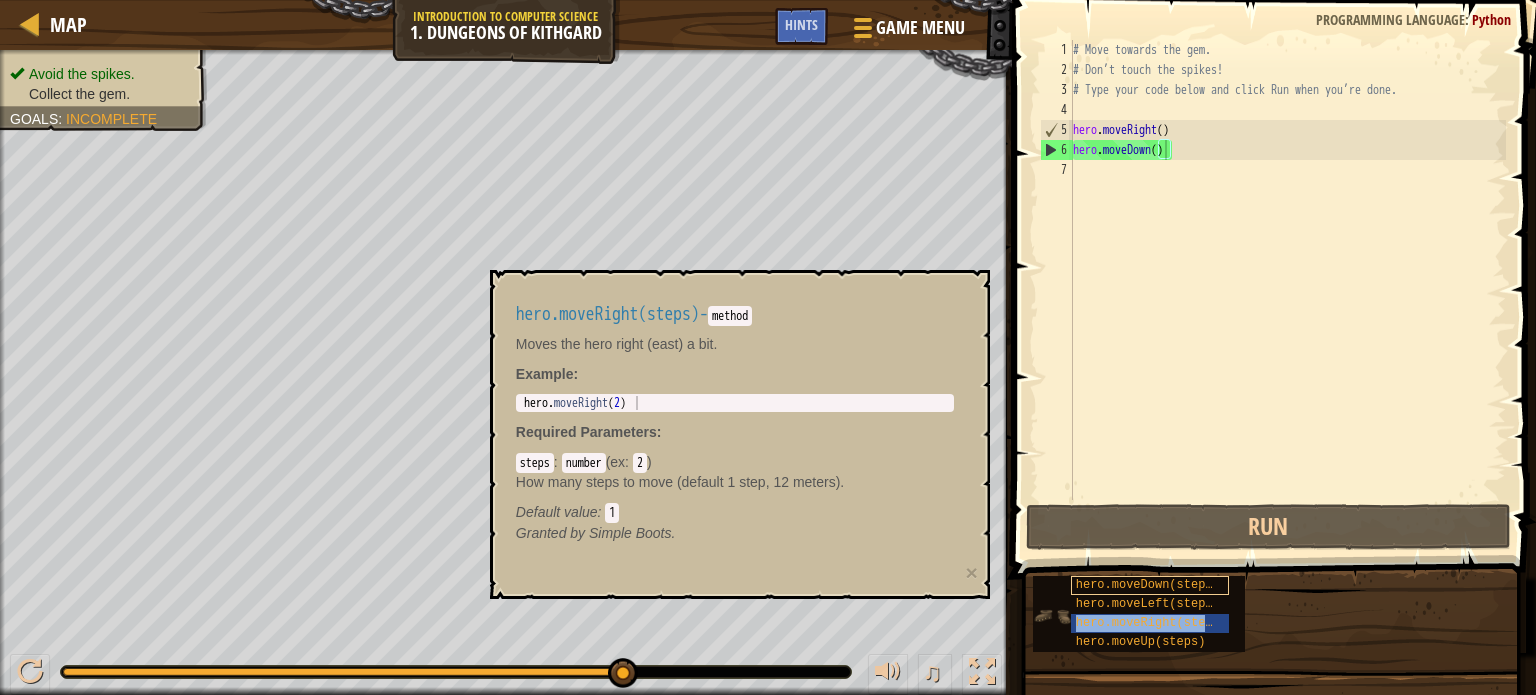 drag, startPoint x: 1148, startPoint y: 618, endPoint x: 1154, endPoint y: 583, distance: 35.510563 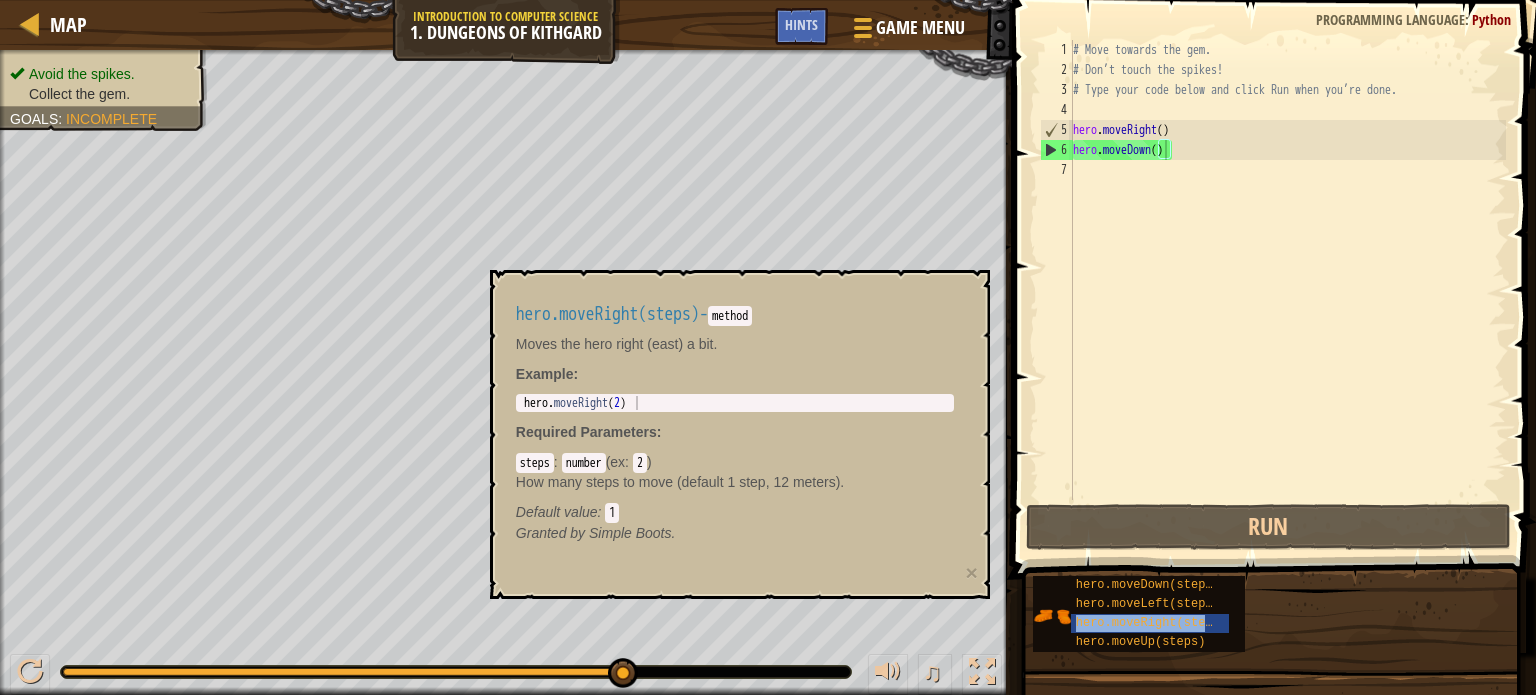 drag, startPoint x: 1154, startPoint y: 583, endPoint x: 1360, endPoint y: 605, distance: 207.17143 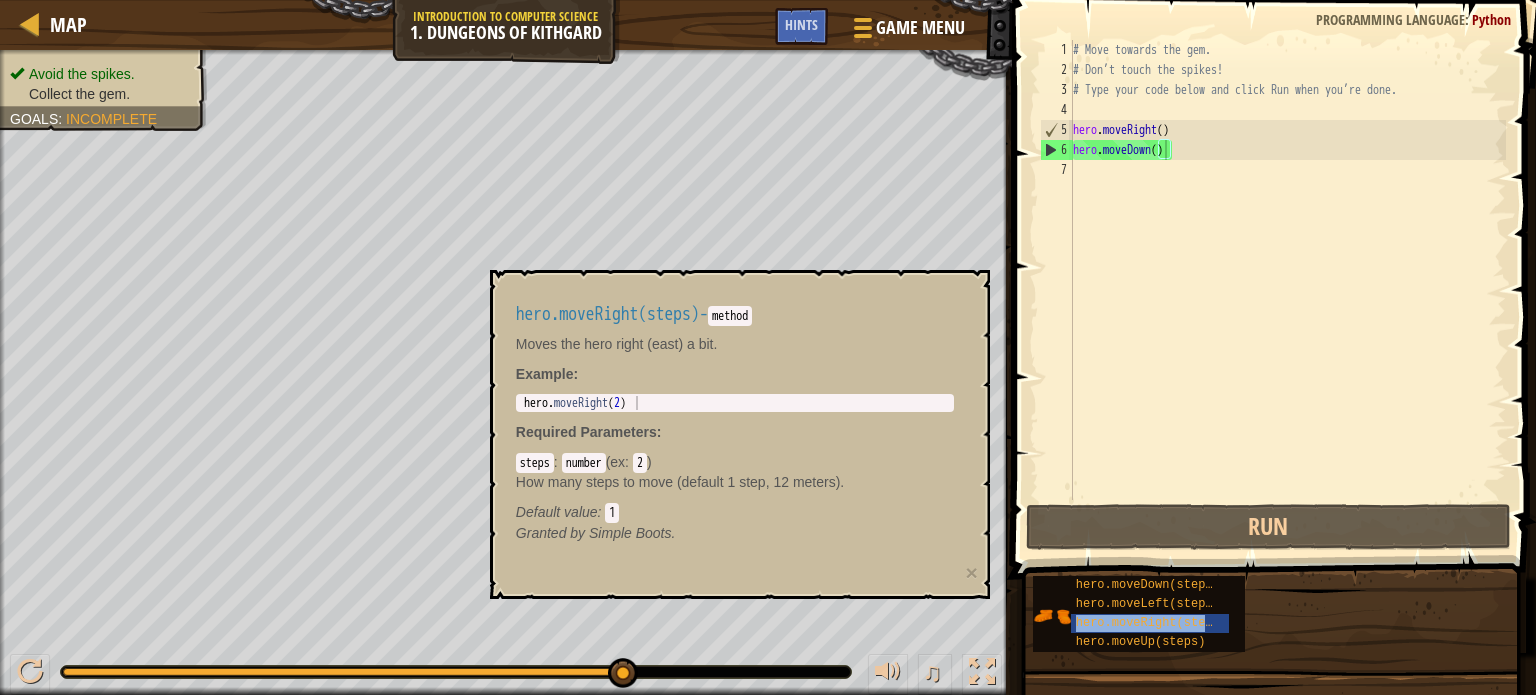 click on "hero.moveDown(steps) hero.moveLeft(steps) hero.moveRight(steps) hero.moveUp(steps)" at bounding box center [1277, 614] 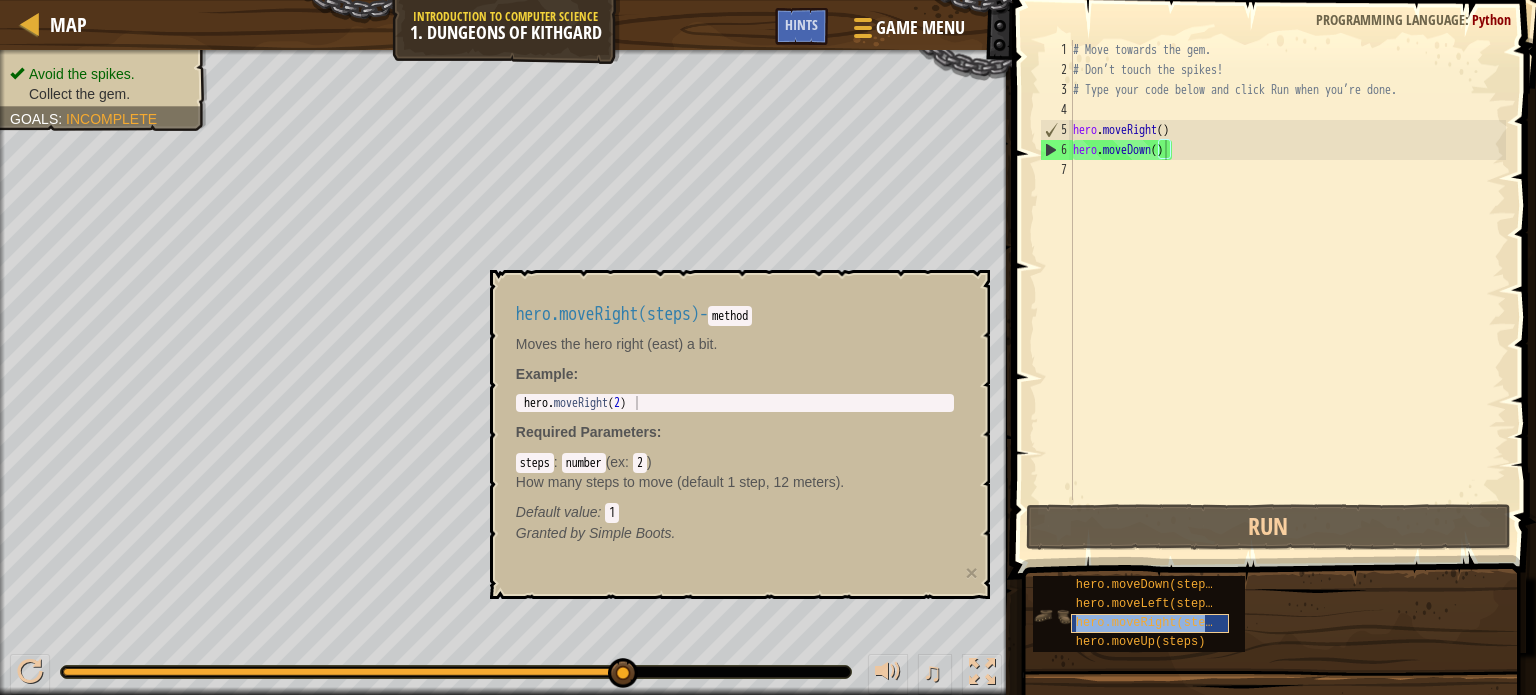 click on "hero.moveRight(steps)" at bounding box center (1151, 623) 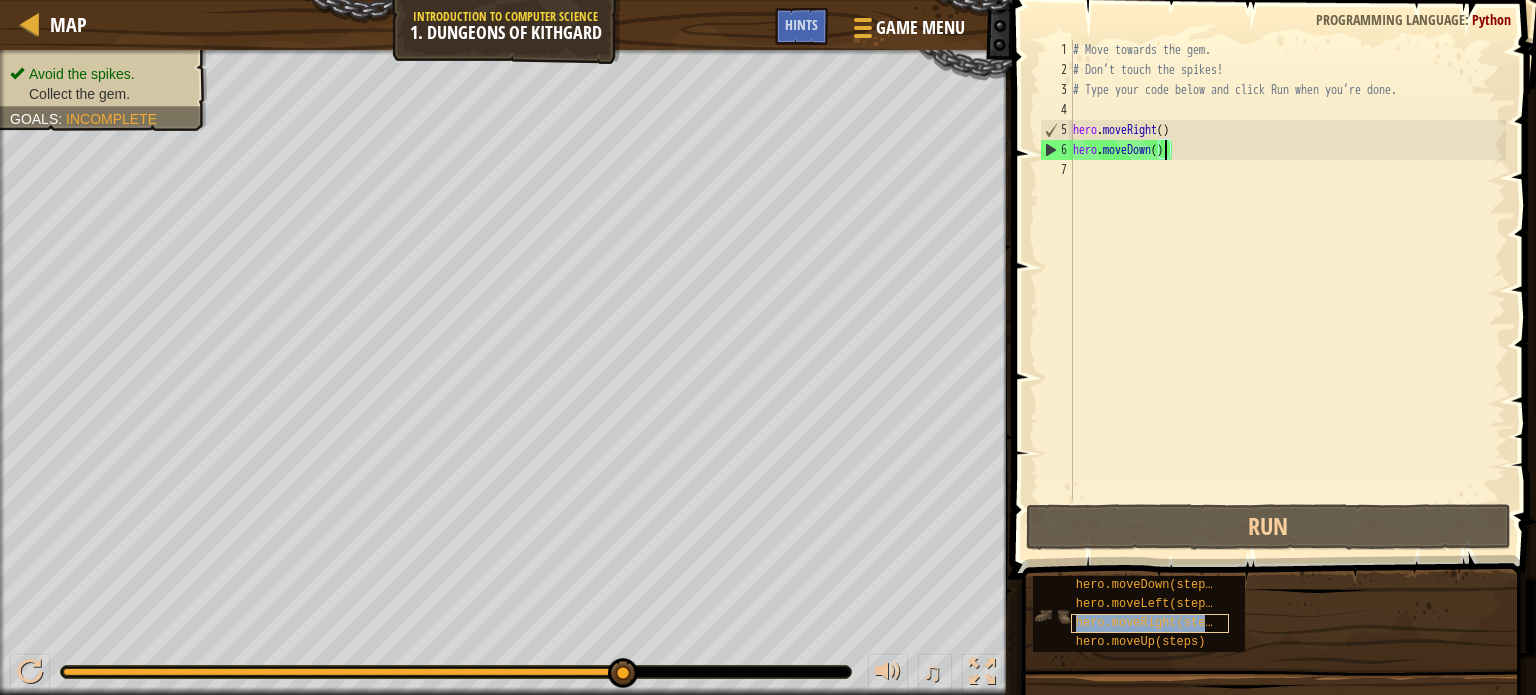 click on "hero.moveRight(steps)" at bounding box center [1151, 623] 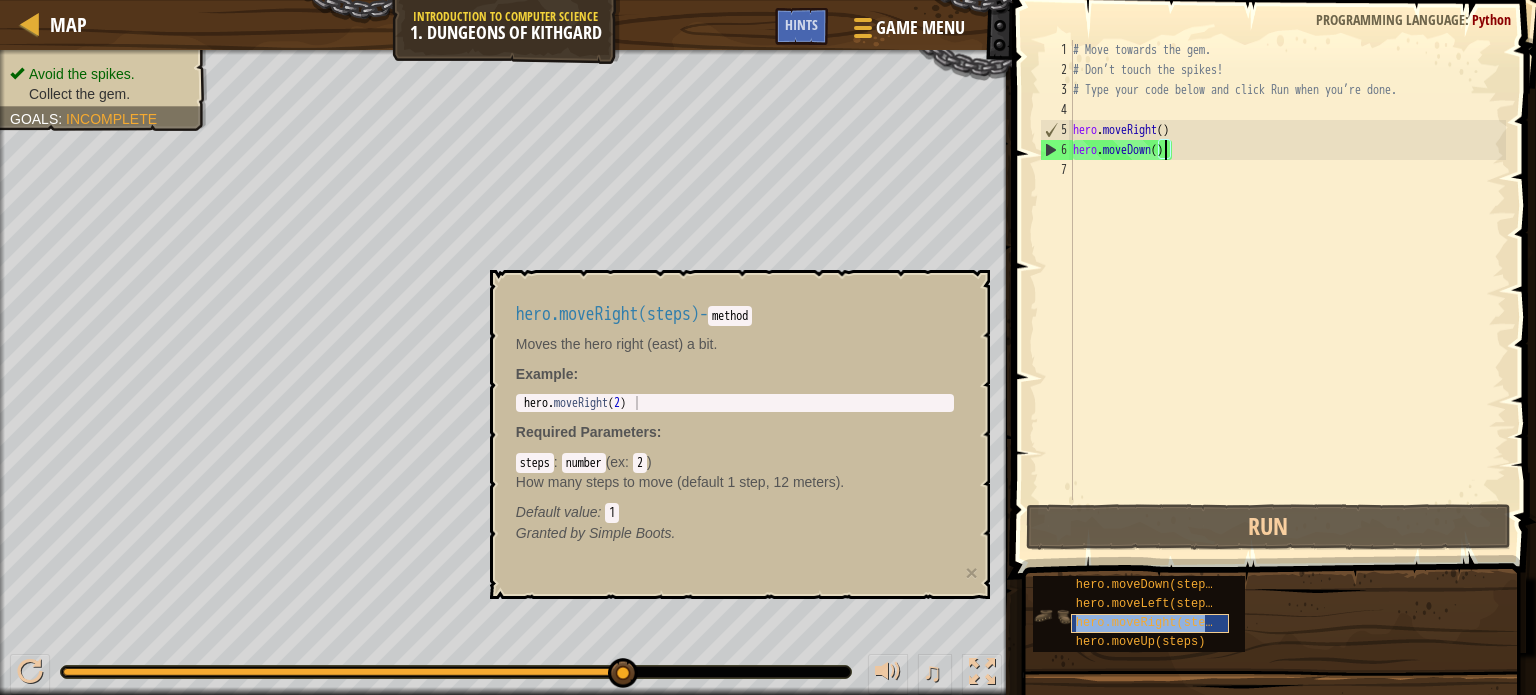 click on "hero.moveRight(steps)" at bounding box center (1150, 623) 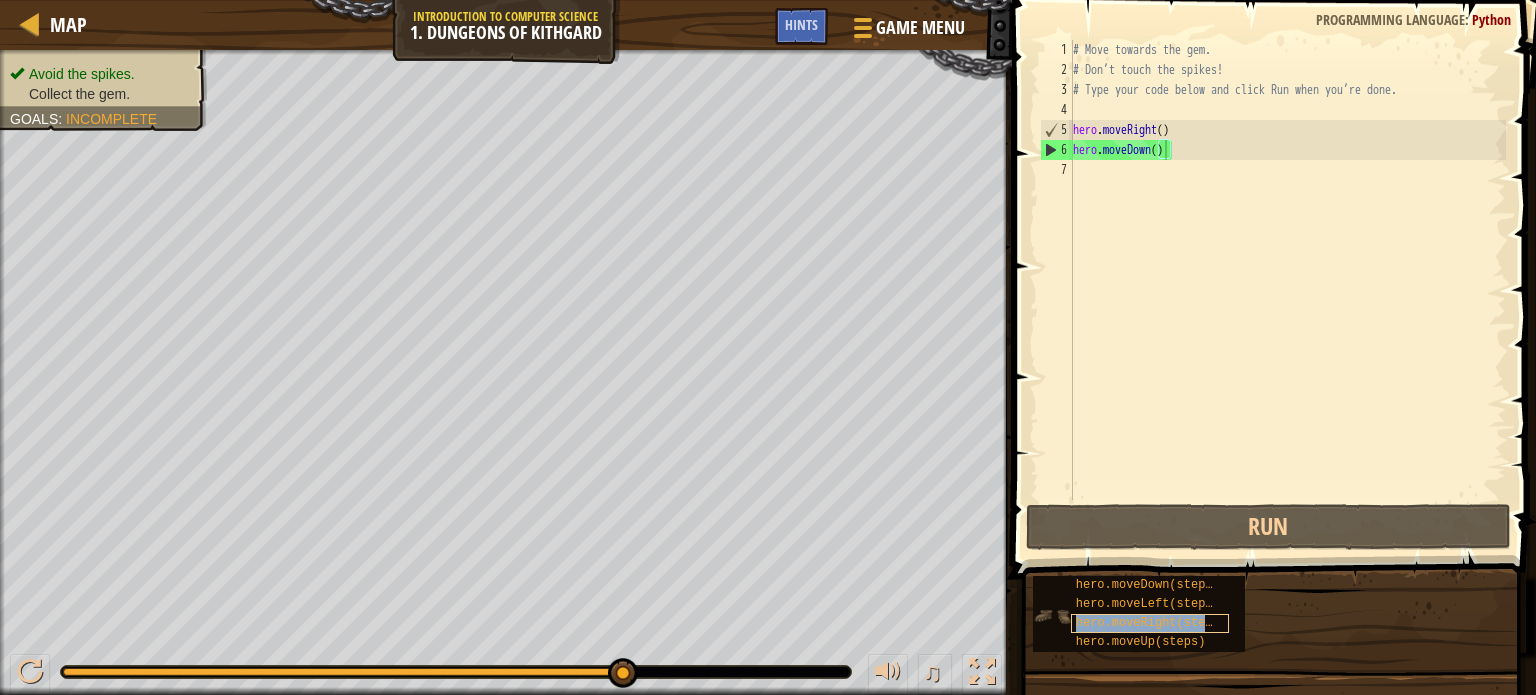 click on "hero.moveRight(steps)" at bounding box center [1150, 623] 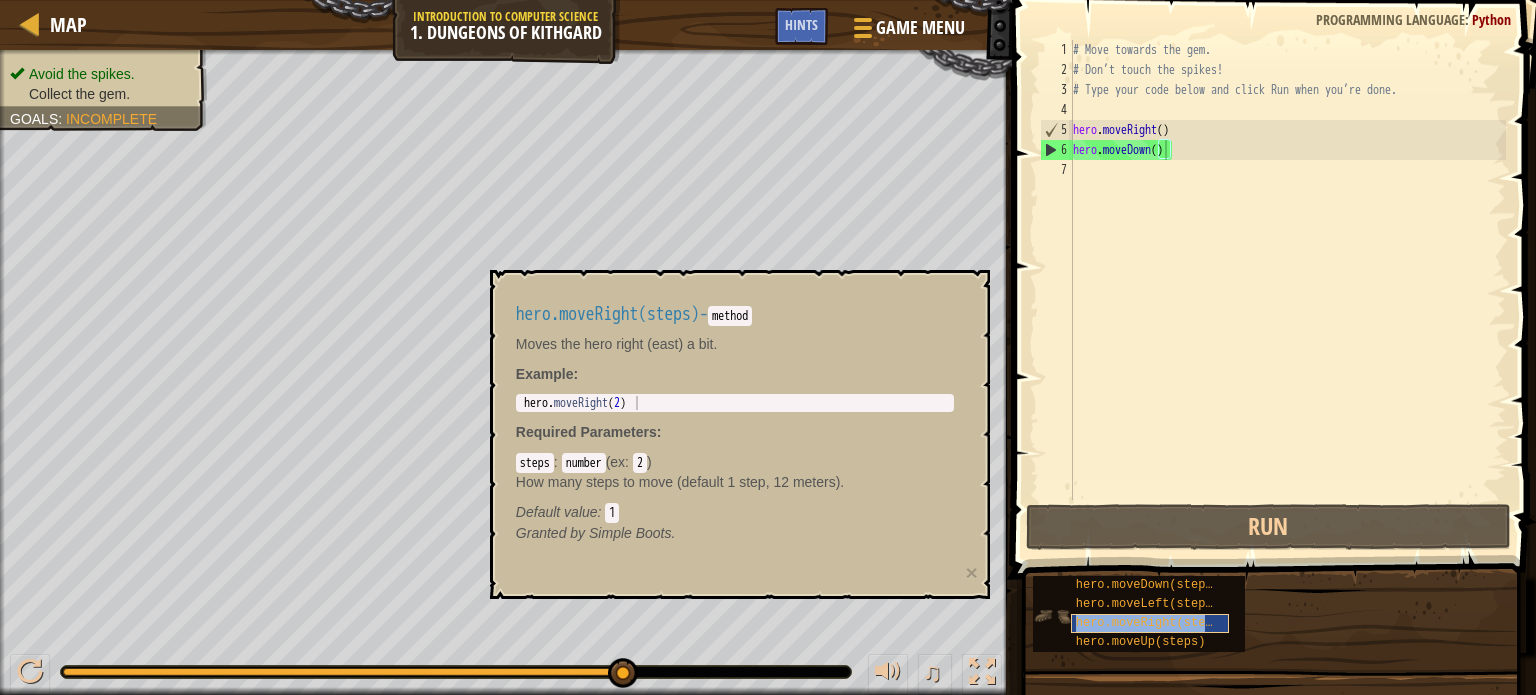 click on "hero.moveRight(steps)" at bounding box center [1150, 623] 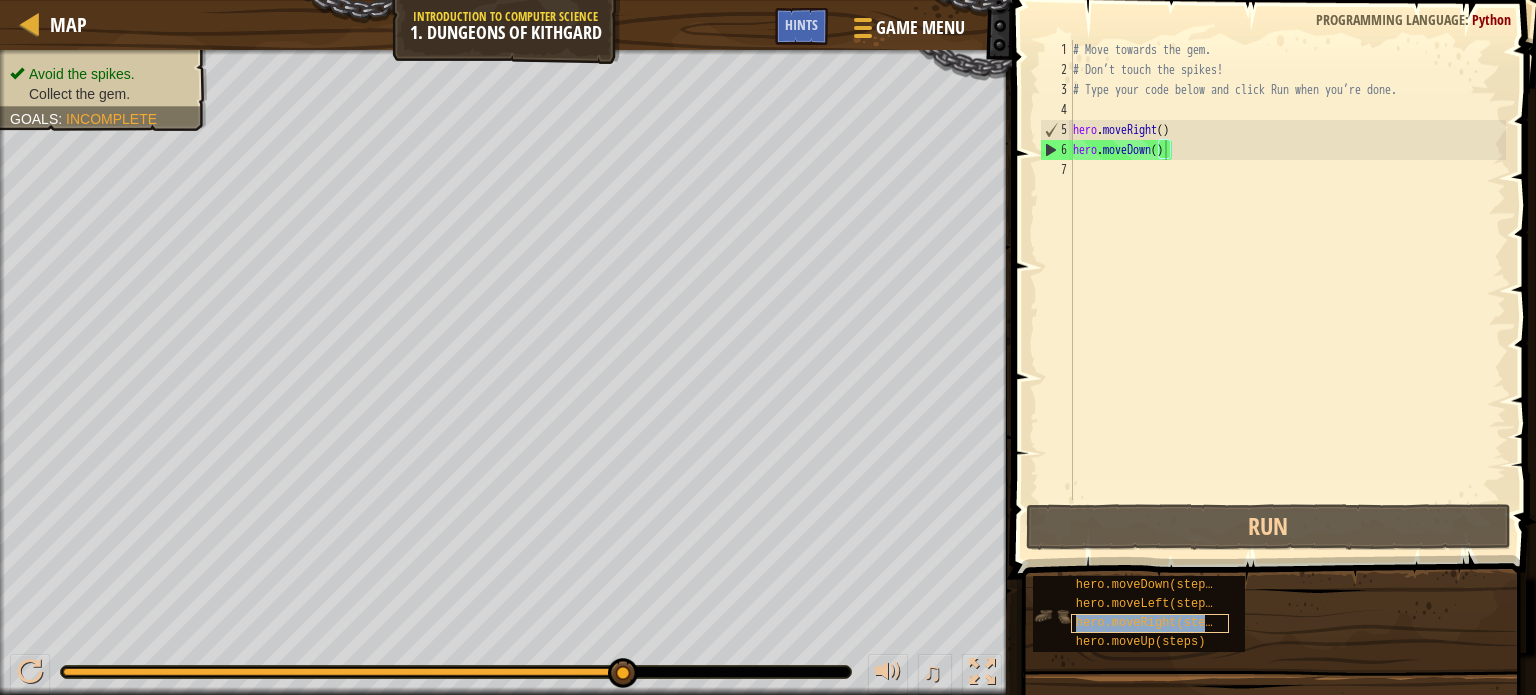 click on "hero.moveRight(steps)" at bounding box center [1150, 623] 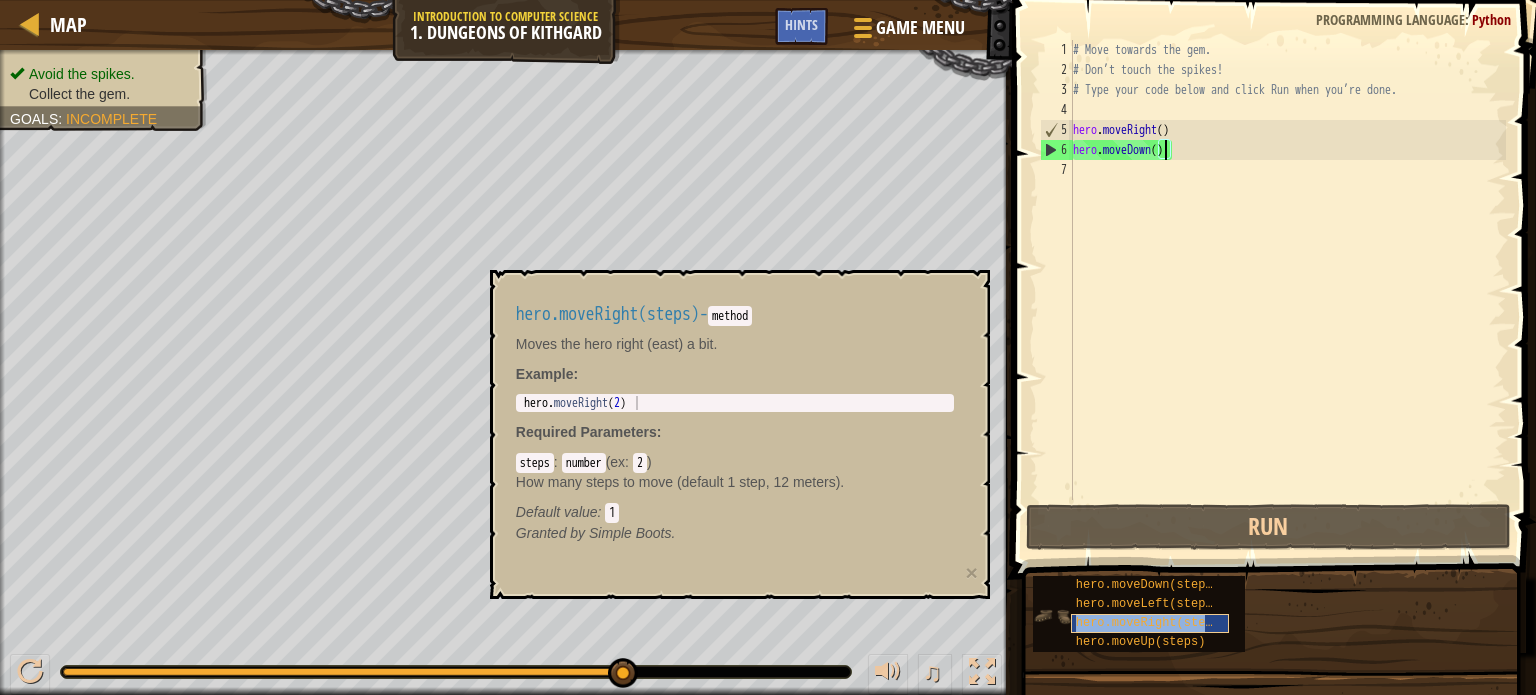 click on "hero.moveRight(steps)" at bounding box center [1150, 623] 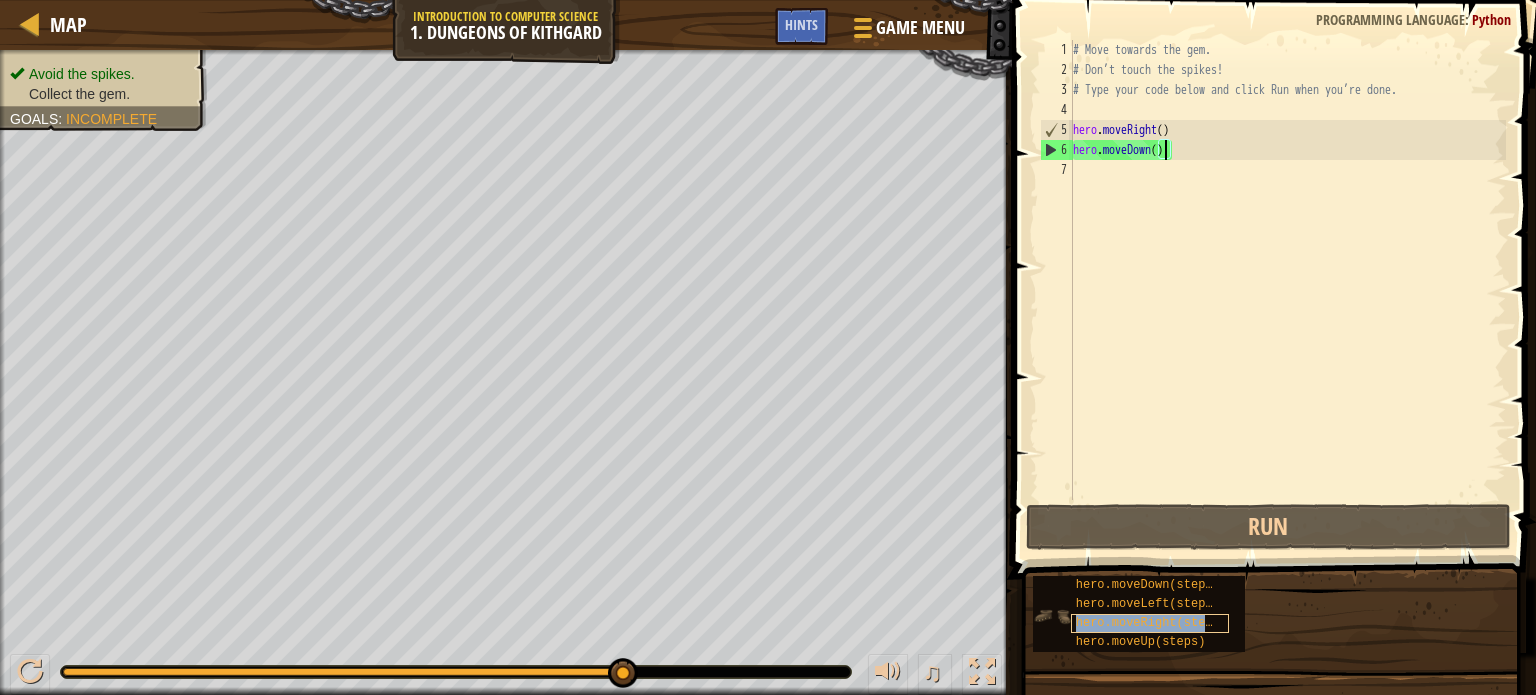 click on "hero.moveRight(steps)" at bounding box center (1150, 623) 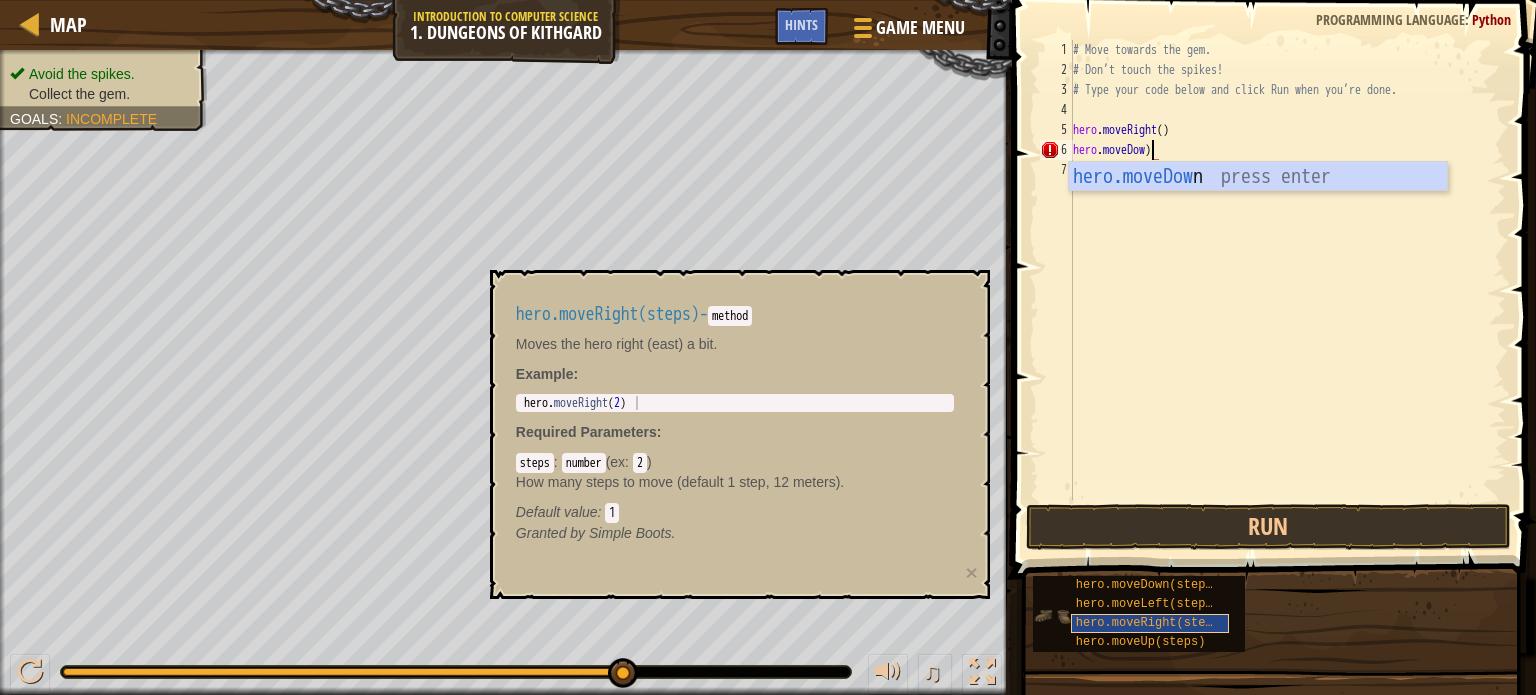 scroll, scrollTop: 9, scrollLeft: 6, axis: both 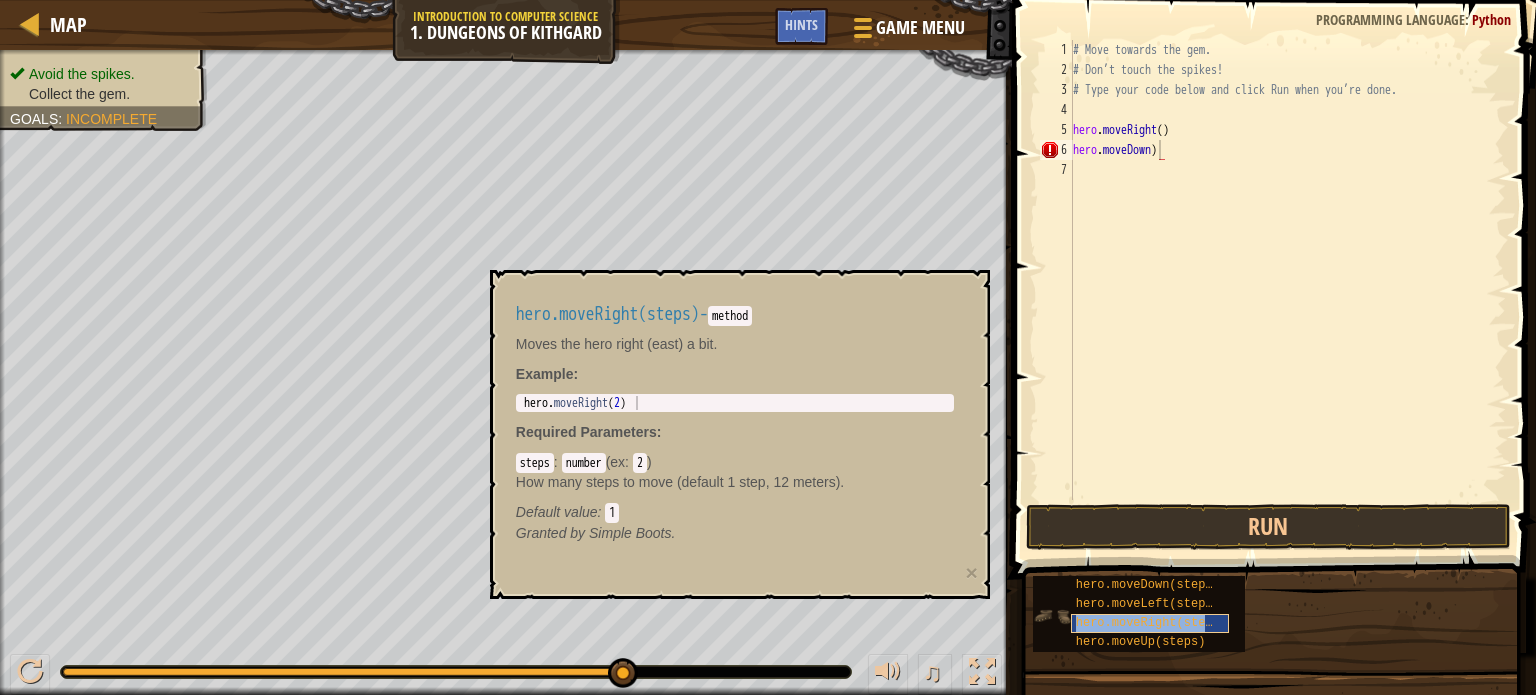 click on "hero.moveRight(steps)" at bounding box center (1151, 623) 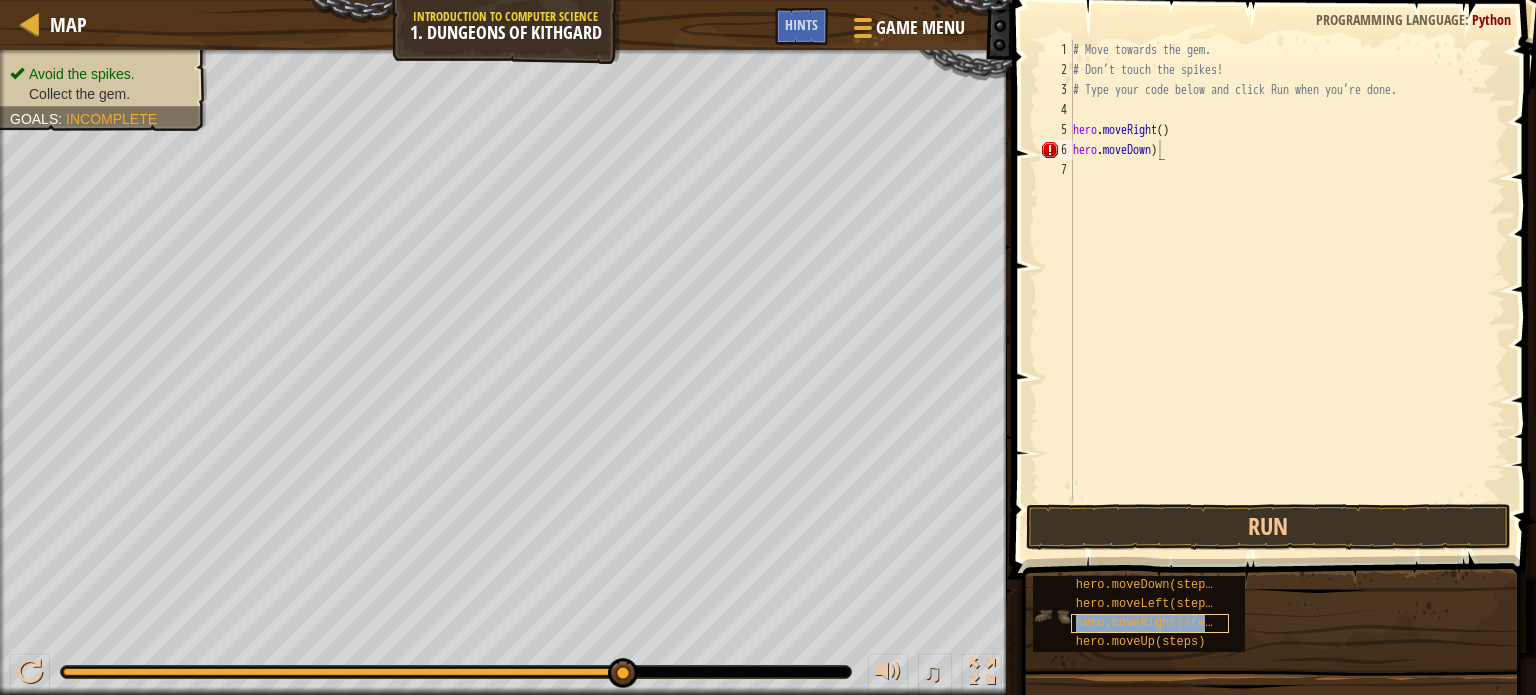 click on "hero.moveRight(steps)" at bounding box center [1151, 623] 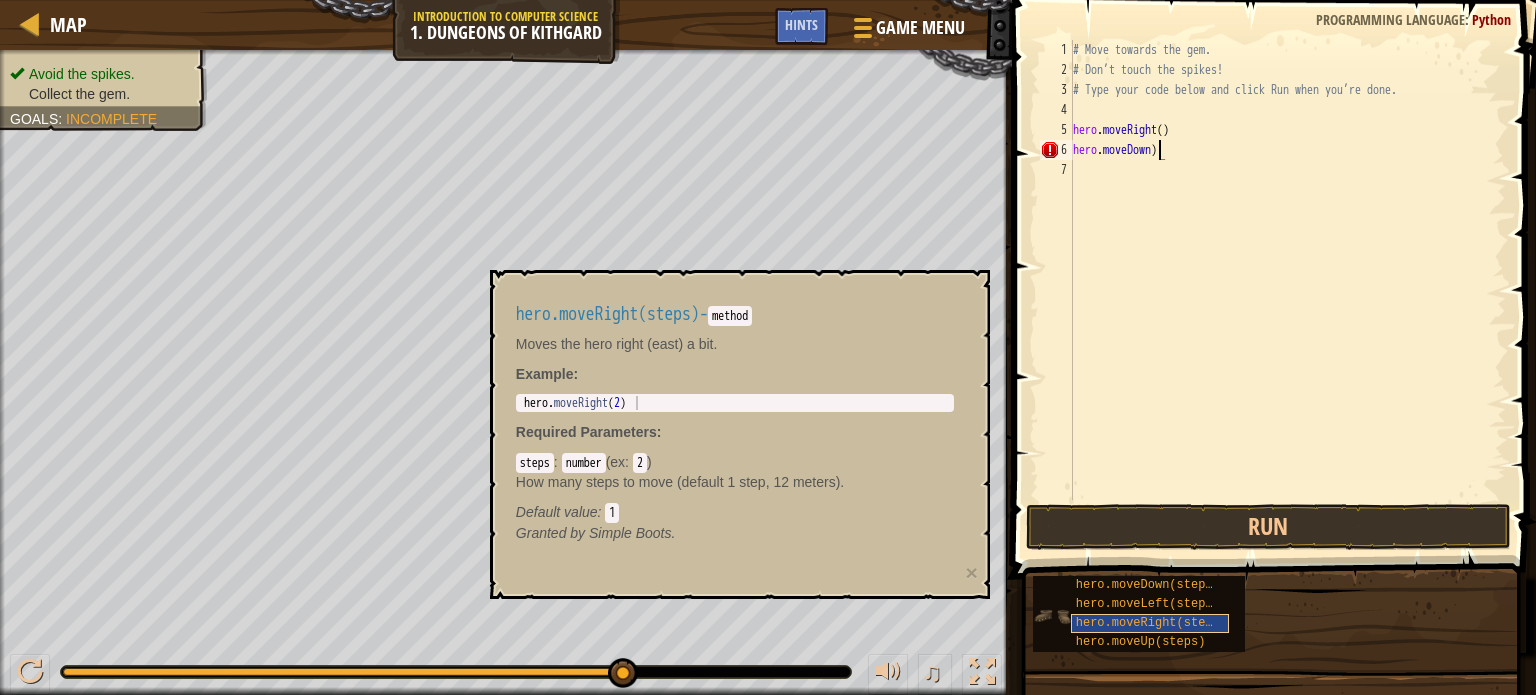 type on "hero.moveRight()" 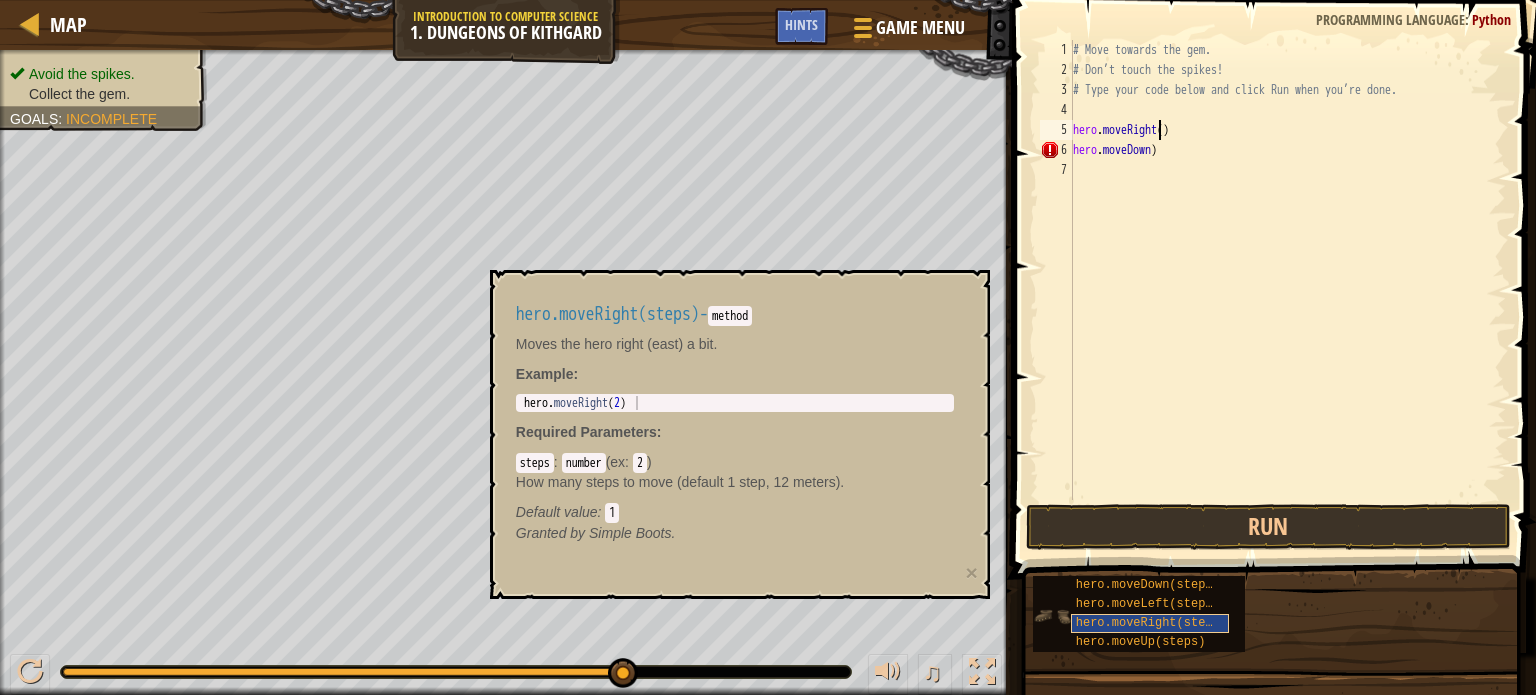 scroll, scrollTop: 9, scrollLeft: 0, axis: vertical 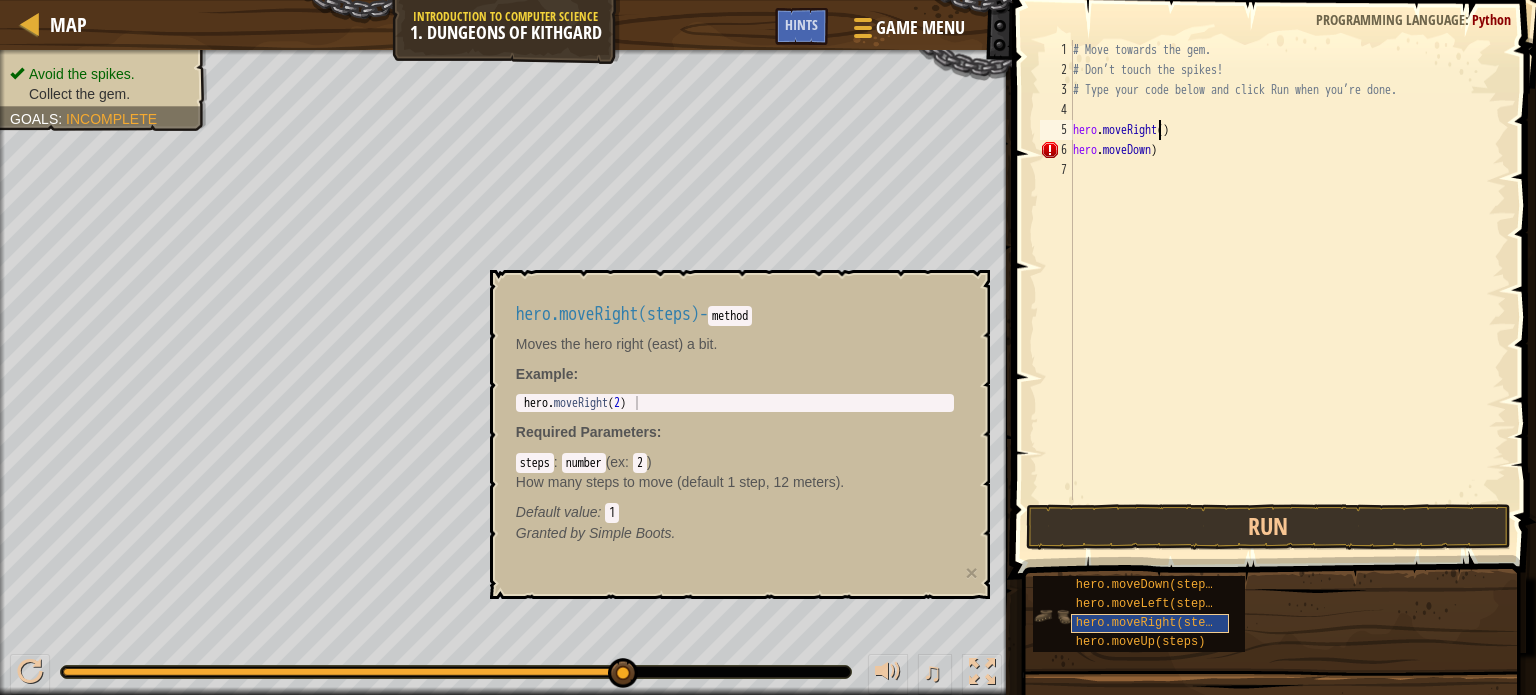 type on "hero.moveDown)" 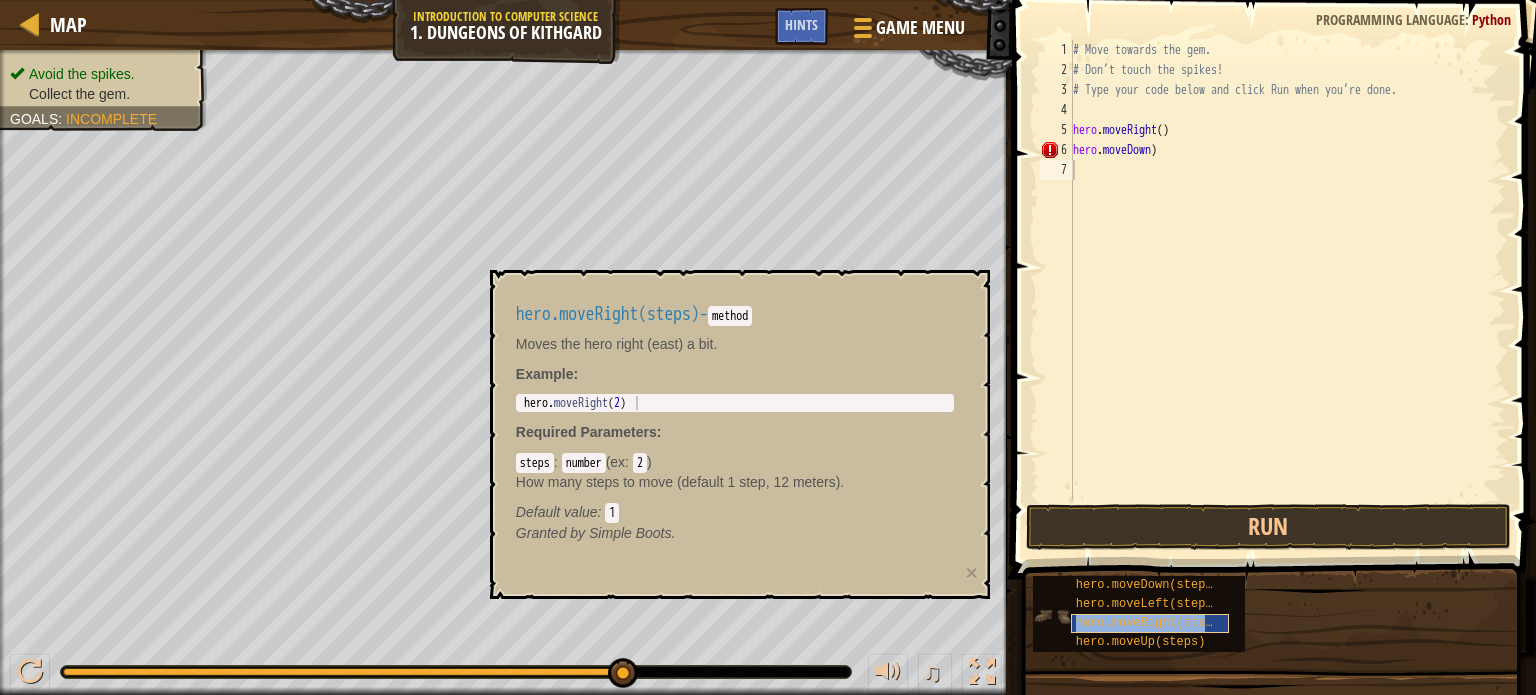 click on "hero.moveRight(steps)" at bounding box center (1151, 623) 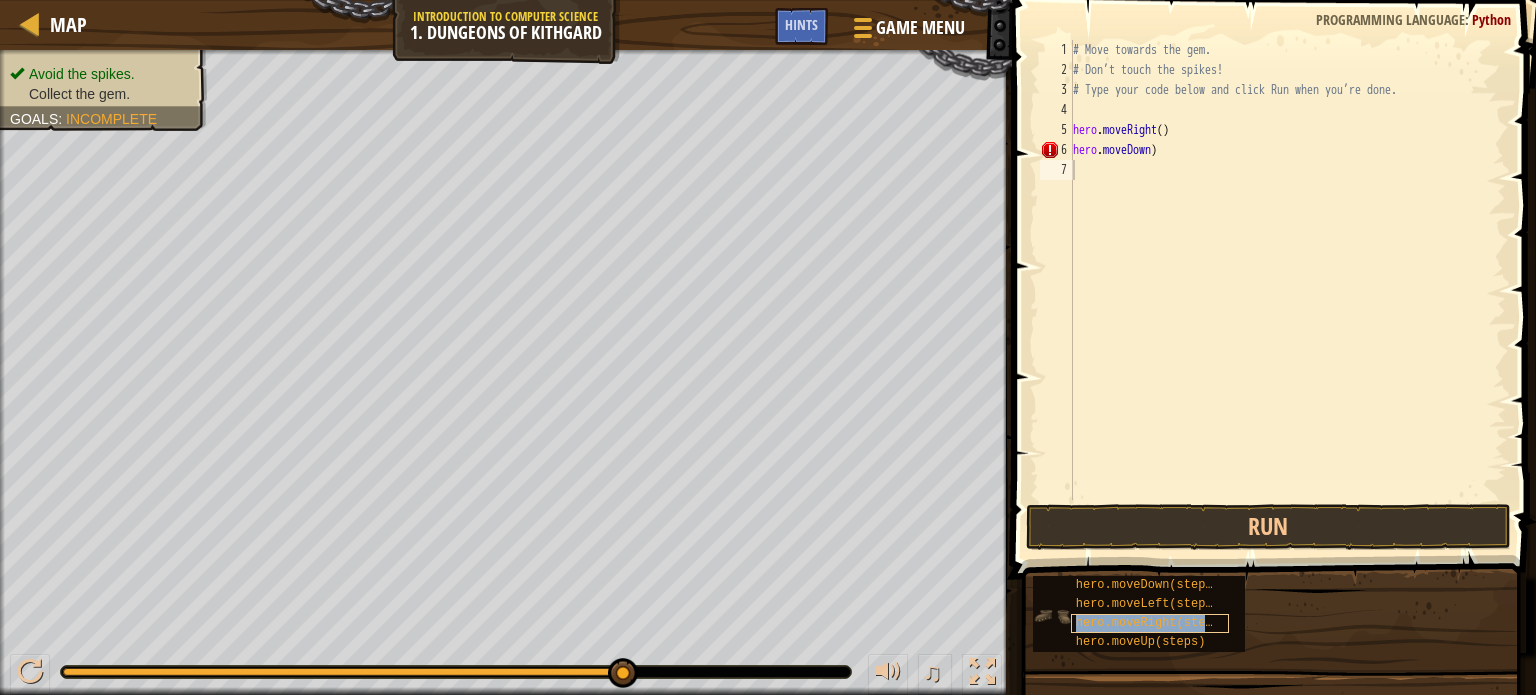 click on "hero.moveRight(steps)" at bounding box center [1151, 623] 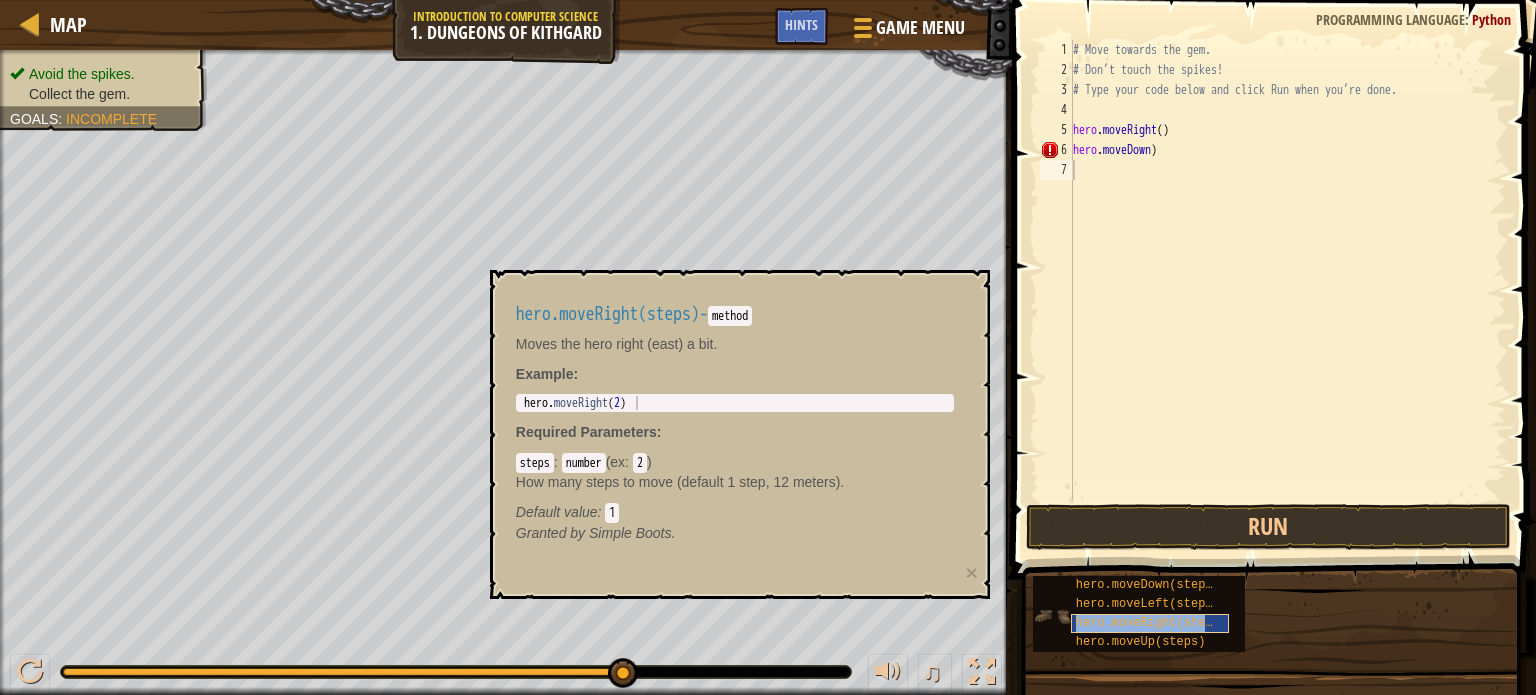 click on "hero.moveRight(steps)" at bounding box center [1151, 623] 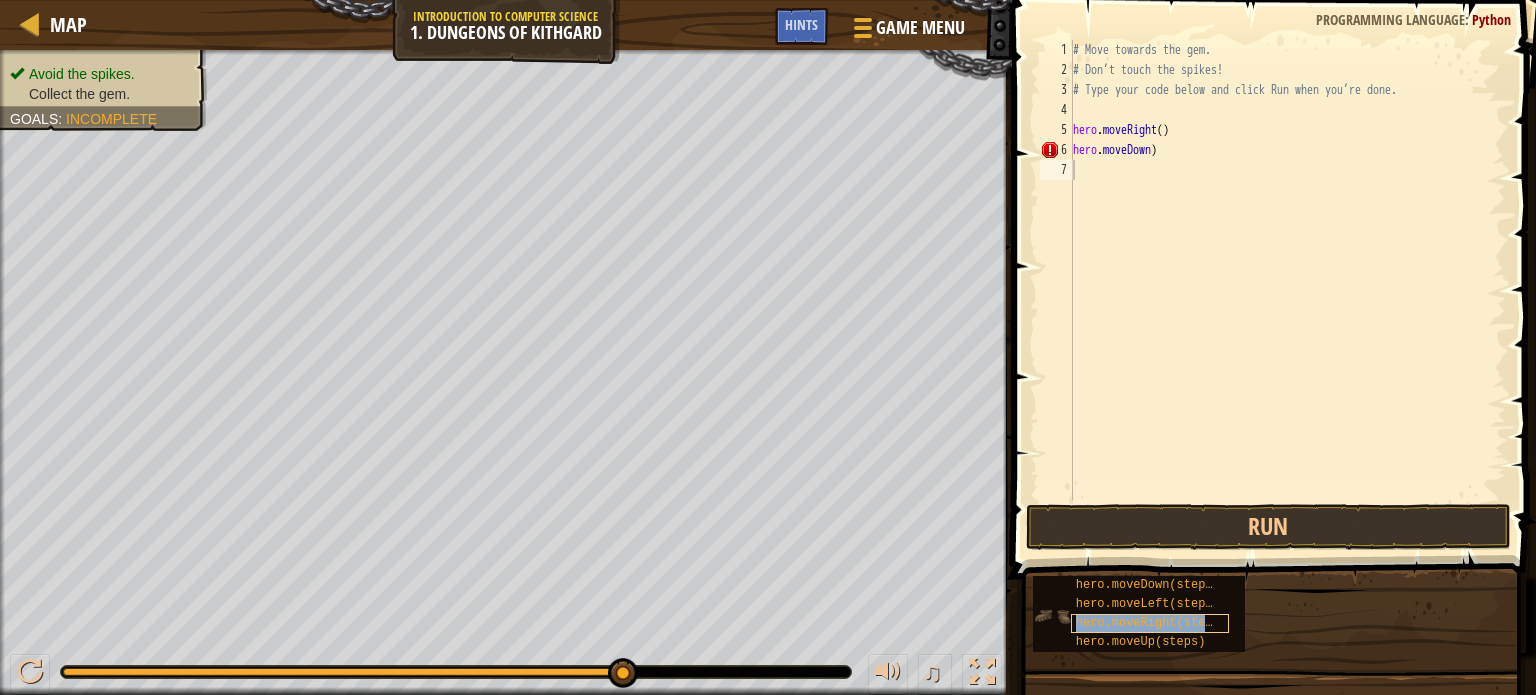click on "hero.moveRight(steps)" at bounding box center [1151, 623] 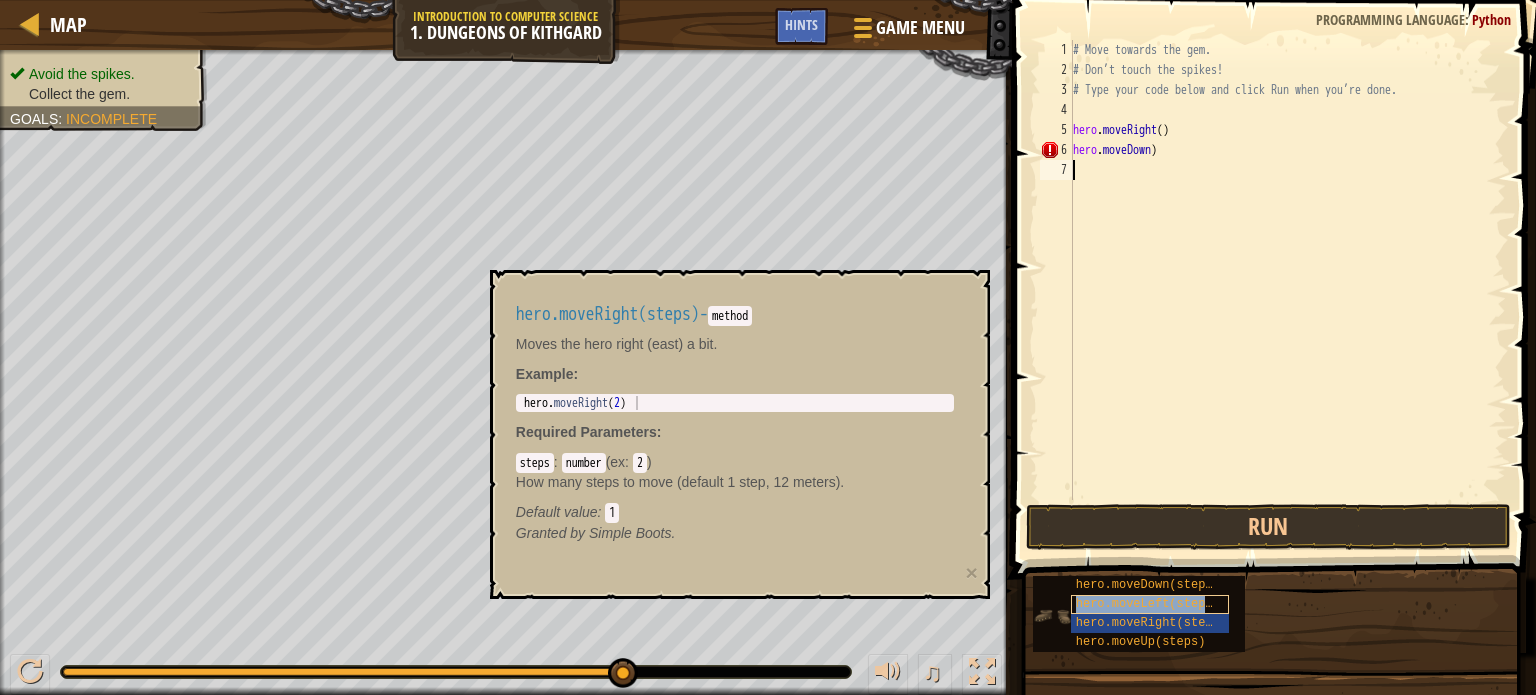 click on "hero.moveLeft(steps)" at bounding box center (1148, 604) 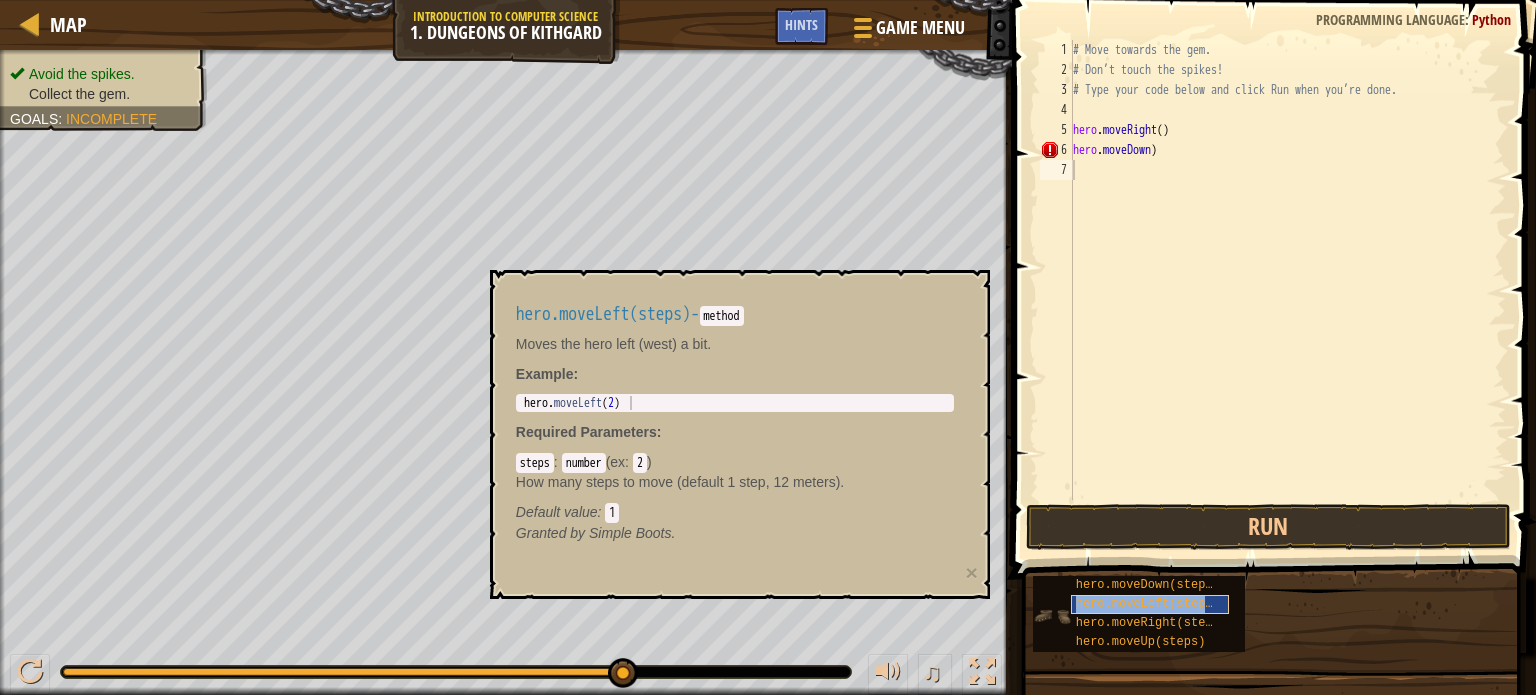 click on "hero.moveDown(steps) hero.moveLeft(steps) hero.moveRight(steps) hero.moveUp(steps)" at bounding box center [1139, 614] 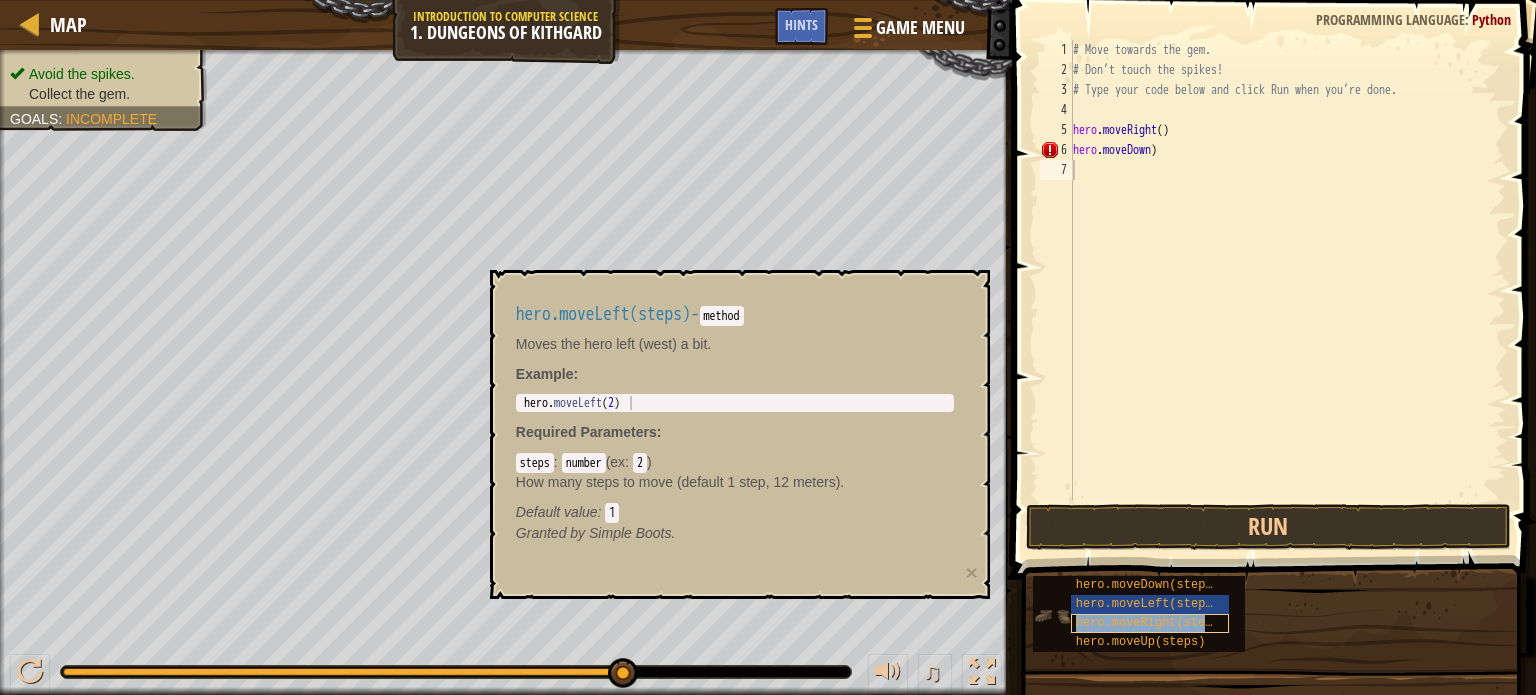 click on "hero.moveRight(steps)" at bounding box center [1151, 623] 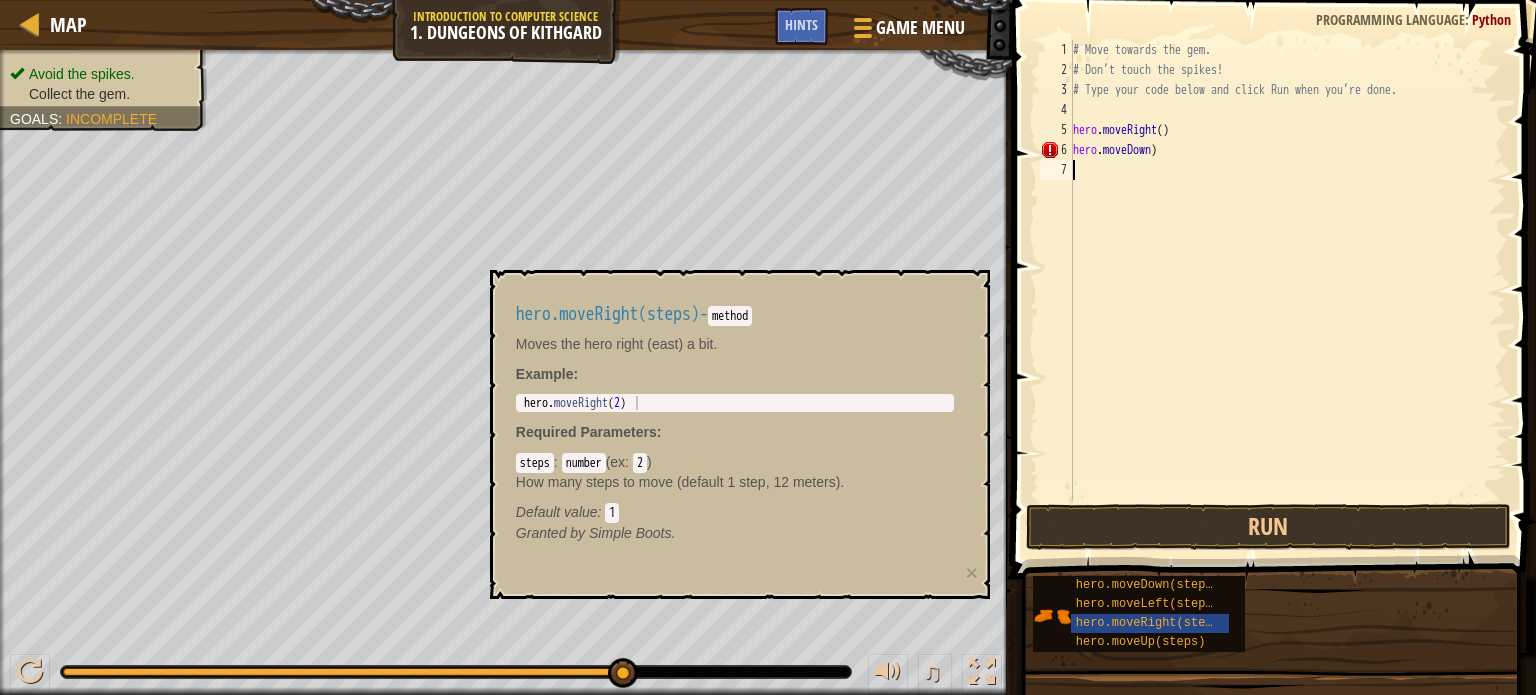 click on "# Move towards the gem. # Don’t touch the spikes! # Type your code below and click Run when you’re done. hero . moveRight ( ) hero . moveDown )" at bounding box center (1287, 290) 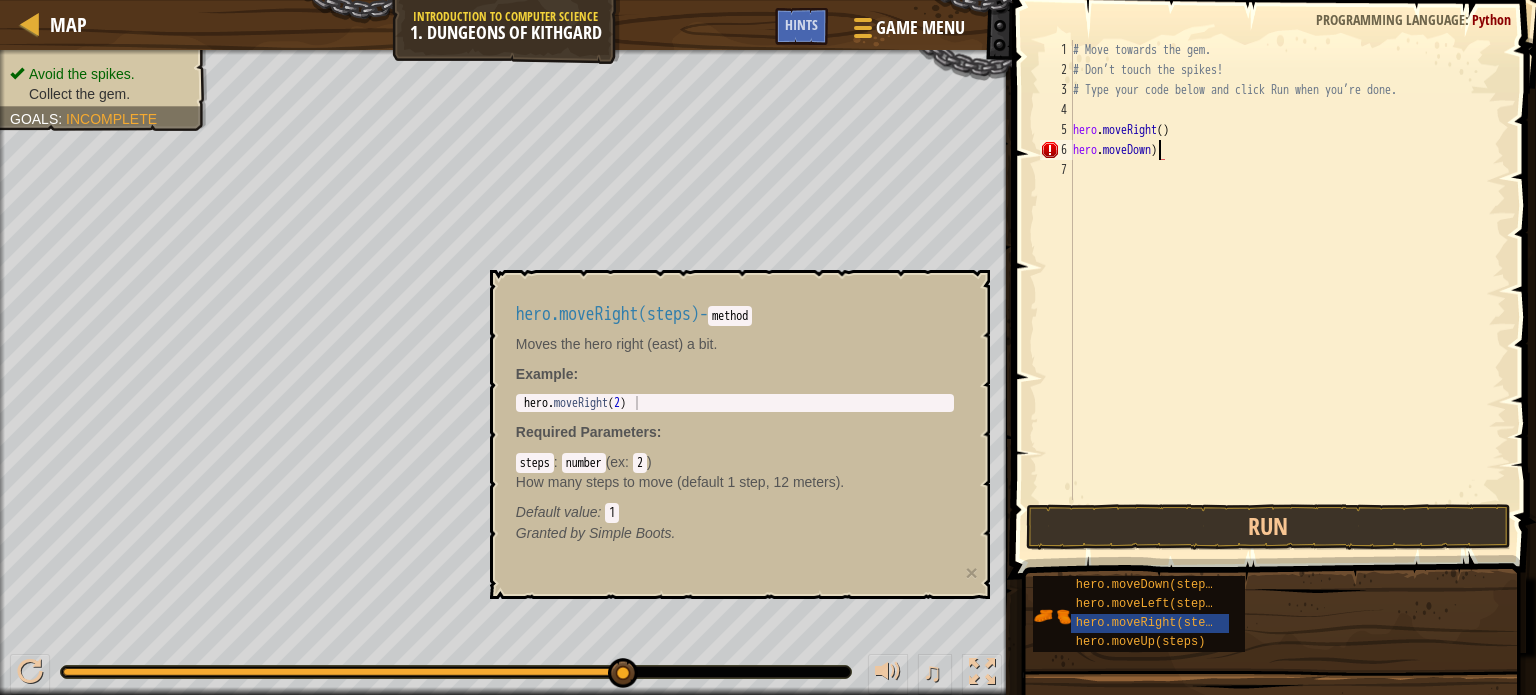 click on "# Move towards the gem. # Don’t touch the spikes! # Type your code below and click Run when you’re done. hero . moveRight ( ) hero . moveDown )" at bounding box center [1287, 290] 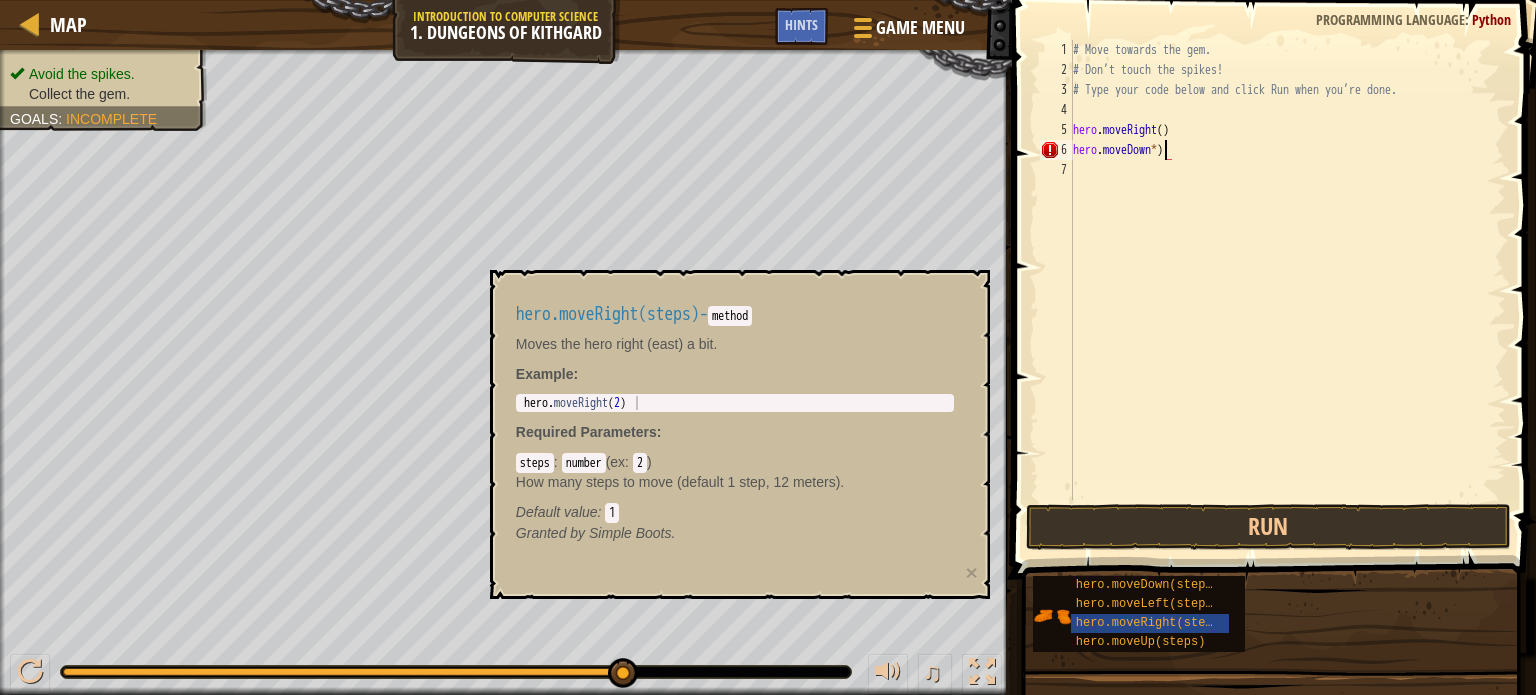 scroll, scrollTop: 9, scrollLeft: 6, axis: both 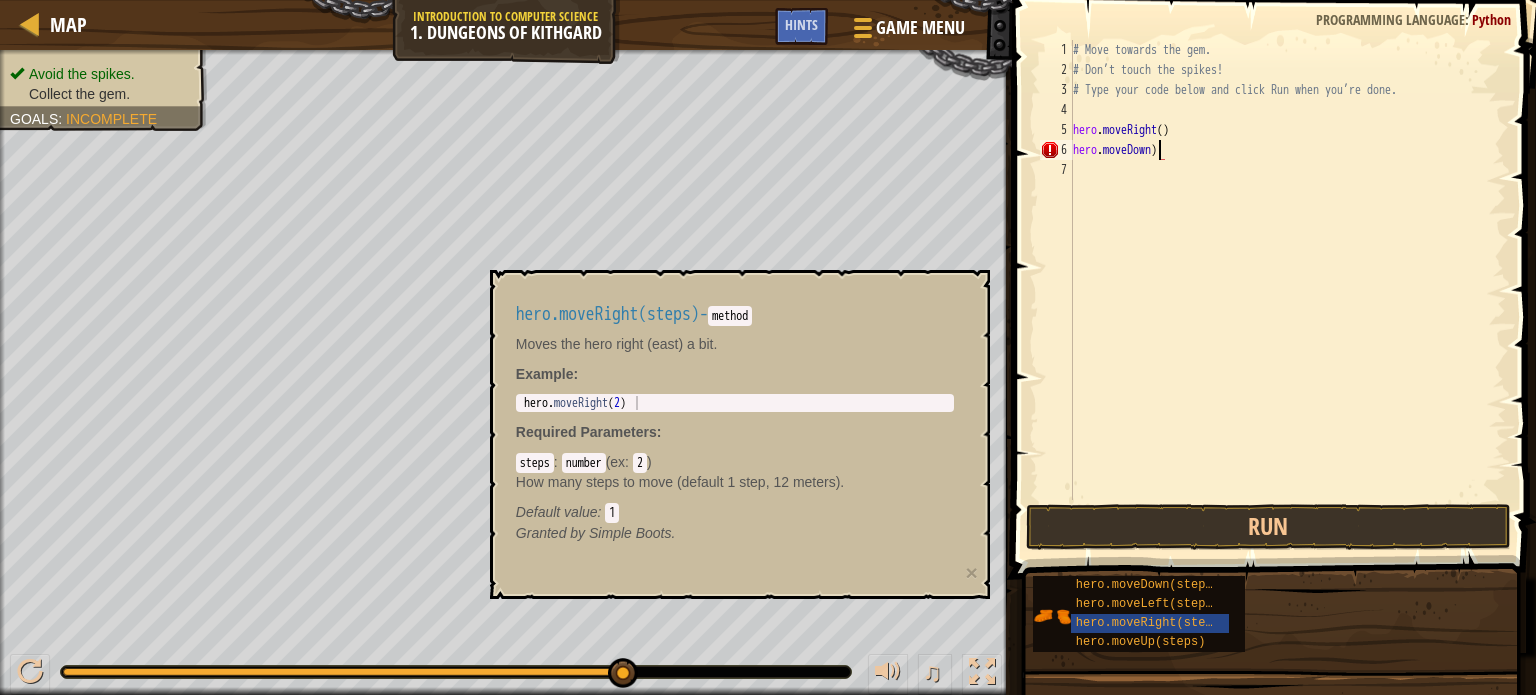 type on "hero.moveDown()" 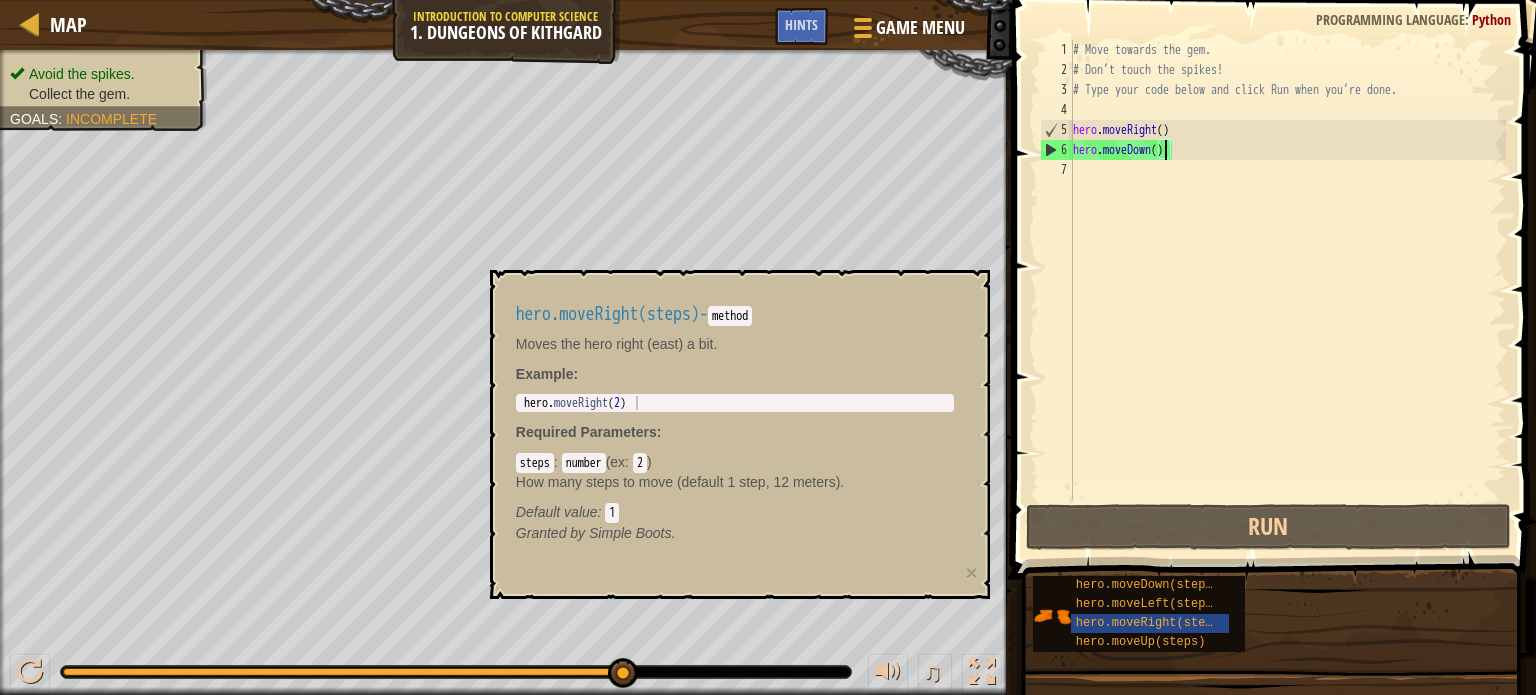 click on "# Move towards the gem. # Don’t touch the spikes! # Type your code below and click Run when you’re done. hero . moveRight ( ) hero . moveDown ( )" at bounding box center [1287, 290] 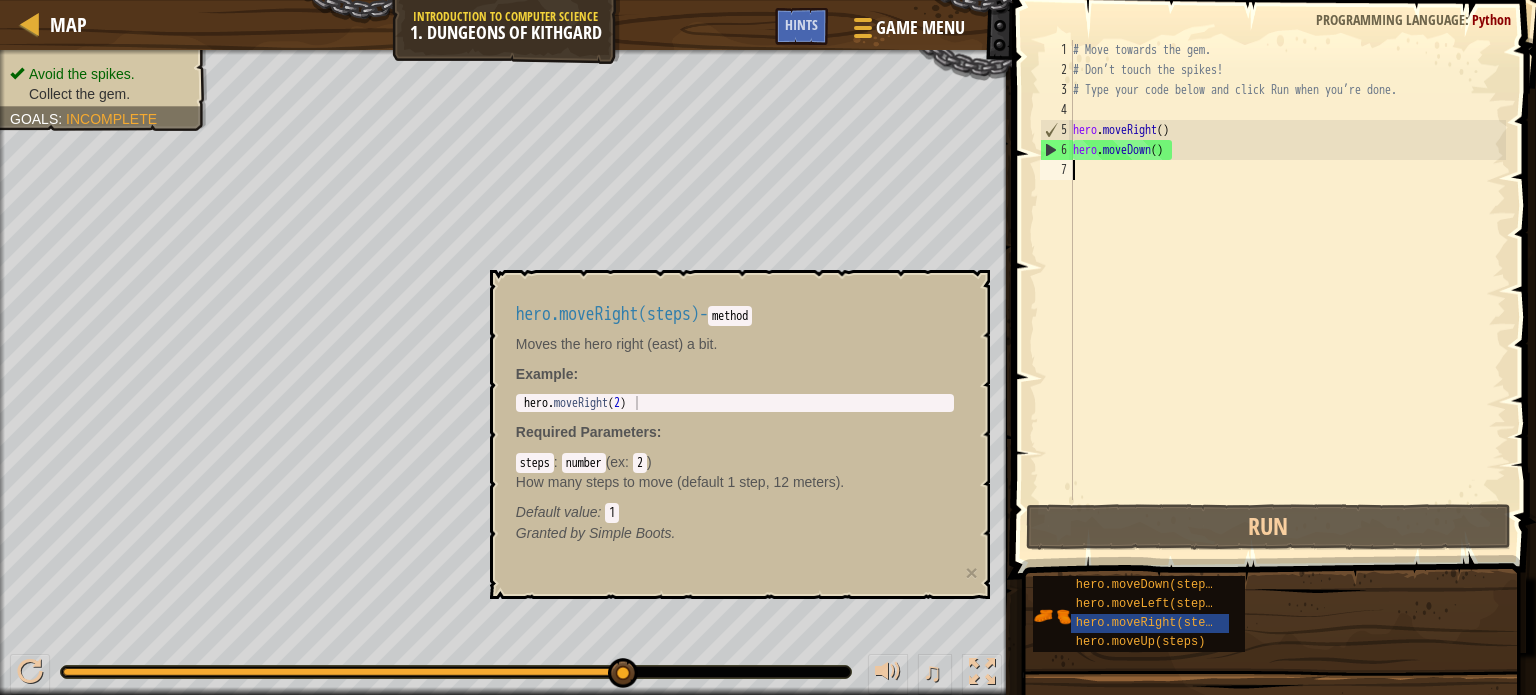 scroll, scrollTop: 9, scrollLeft: 0, axis: vertical 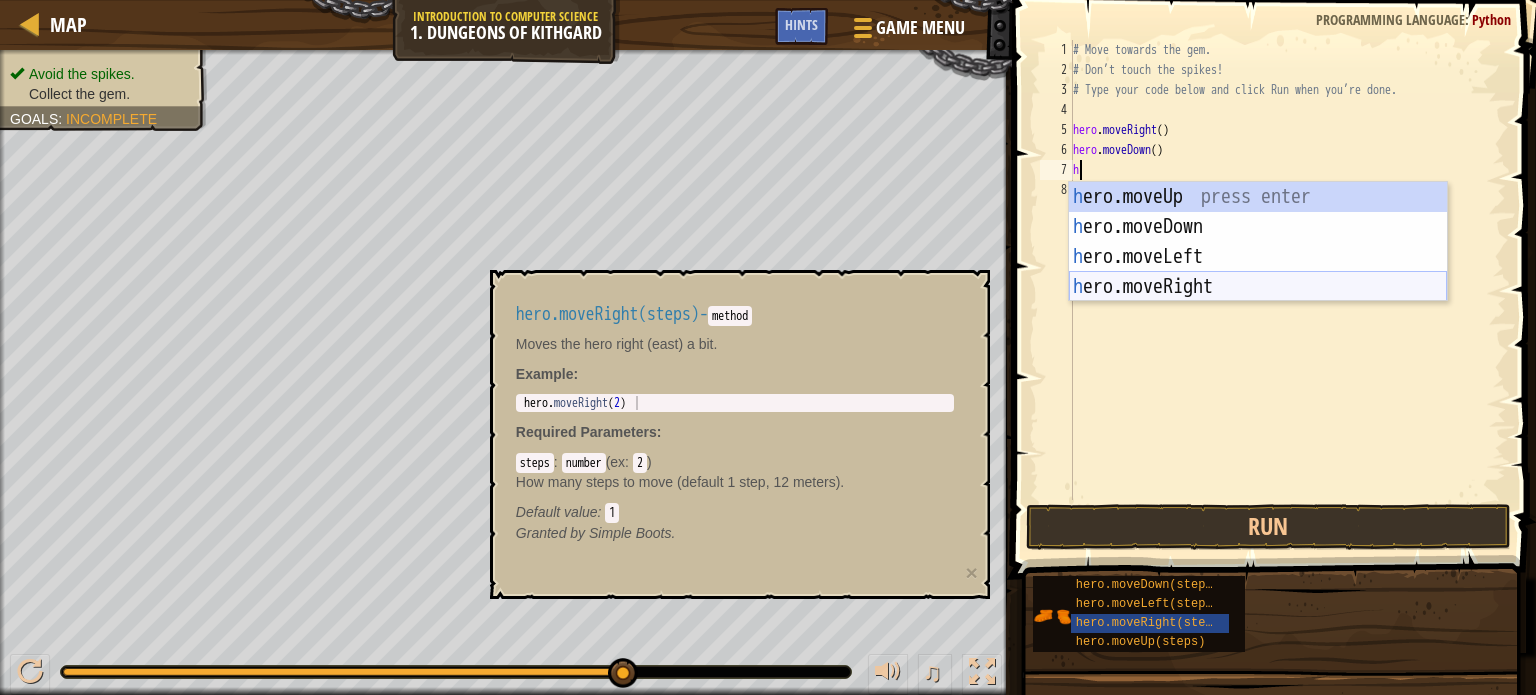 click on "h ero.moveUp press enter h ero.moveDown press enter h ero.moveLeft press enter h ero.moveRight press enter" at bounding box center [1258, 272] 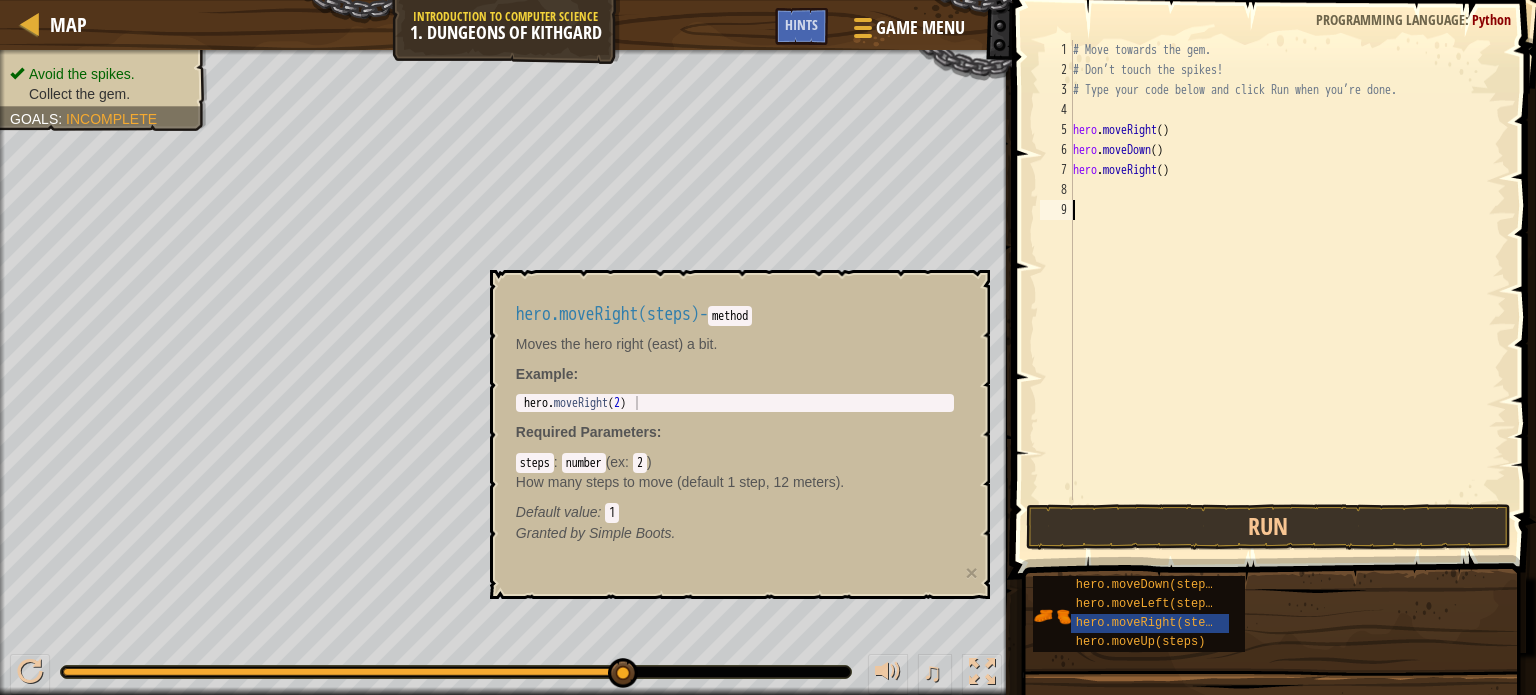 drag, startPoint x: 1208, startPoint y: 294, endPoint x: 1216, endPoint y: 461, distance: 167.19151 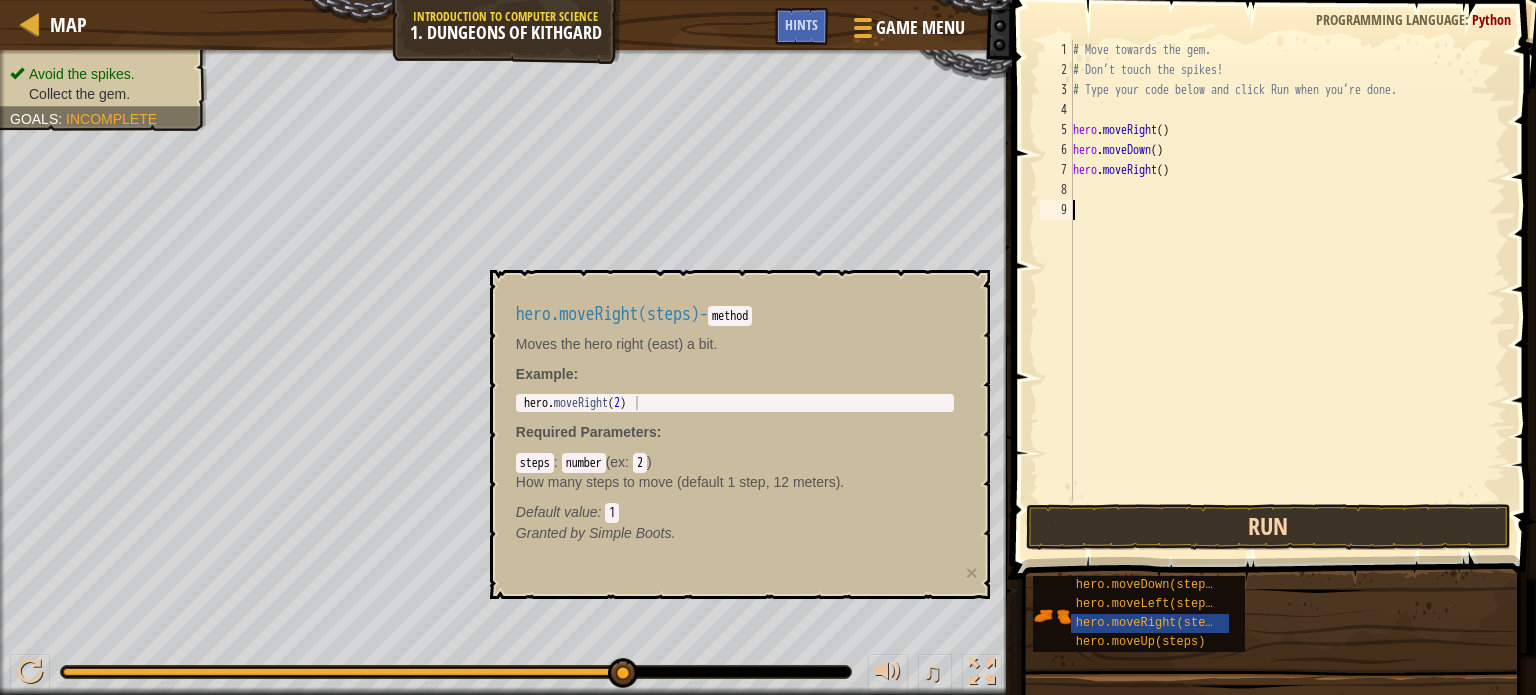 type 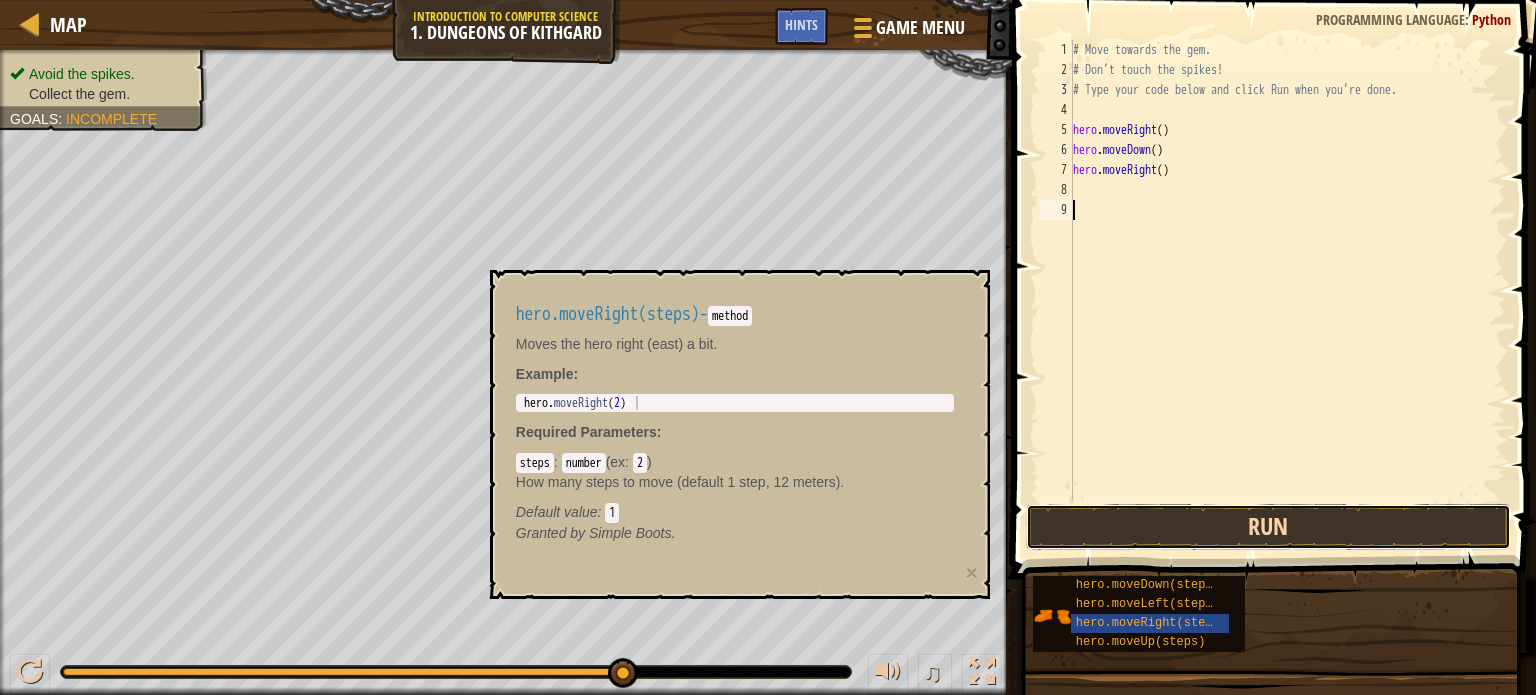 click on "Run" at bounding box center (1268, 527) 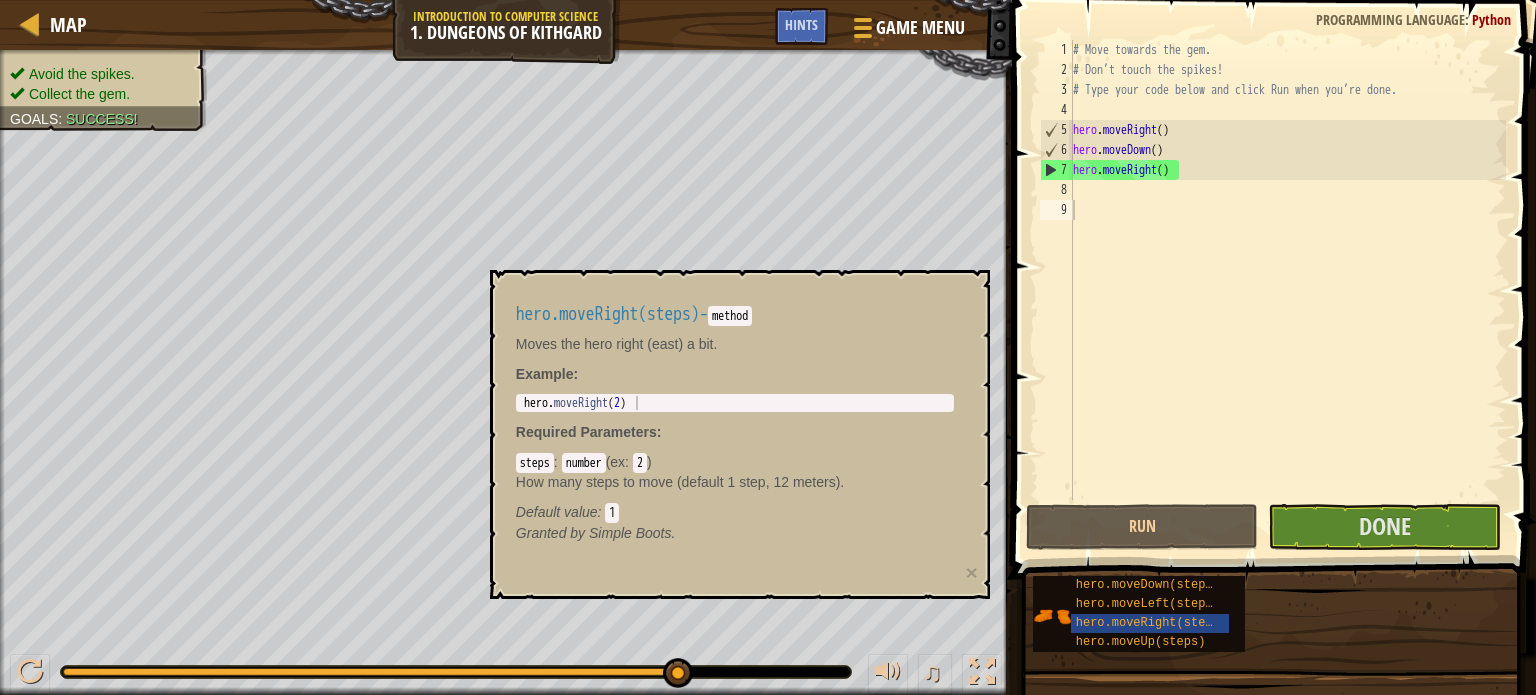 click on "hero.moveRight(steps)  -  method Moves the hero right (east) a bit.
Example : 1 hero . moveRight ( 2 )     הההההההההההההההההההההההההההההההההההההההההההההההההההההההההההההההההההההההההההההההההההההההההההההההההההההההההההההההההההההההההההההההההההההההההההההההההההההההההההההההההההההההההההההההההההההההההההההההההההההההההההההההההההההההההההההההההההההההההההההההההההההההההההההההה XXXXXXXXXXXXXXXXXXXXXXXXXXXXXXXXXXXXXXXXXXXXXXXXXXXXXXXXXXXXXXXXXXXXXXXXXXXXXXXXXXXXXXXXXXXXXXXXXXXXXXXXXXXXXXXXXXXXXXXXXXXXXXXXXXXXXXXXXXXXXXXXXXXXXXXXXXXXXXXXXXXXXXXXXXXXXXXXXXXXXXXXXXXXXXXXXXXXXXXXXXXXXXXXXXXXXXXXXXXXXXXXXXXXXXXXXXXXXXXXXXXXXXXXXXXXXXXX Required Parameters : steps : number  ( ex : 2 ) How many steps to move (default 1 step, 12 meters).
Default value : 1 Granted by ×" at bounding box center (740, 434) 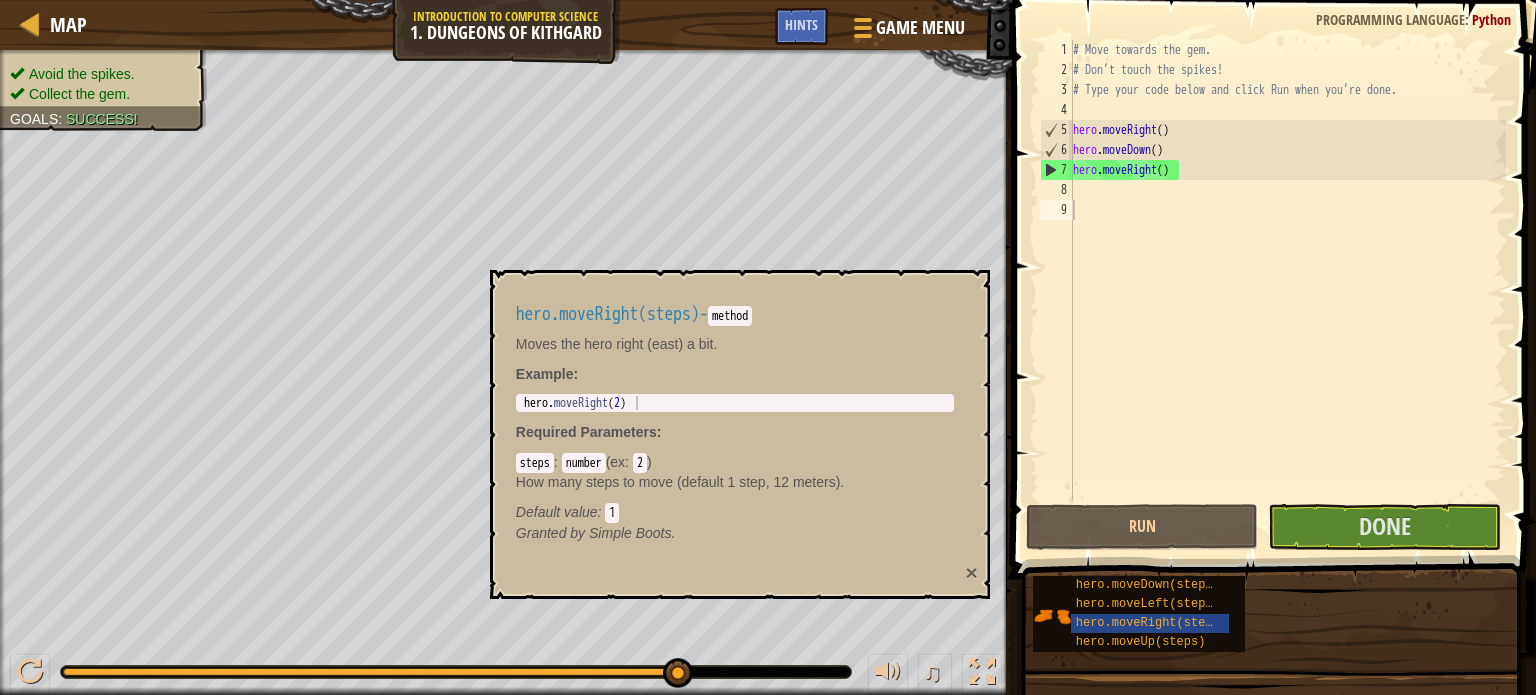 click on "×" at bounding box center [972, 572] 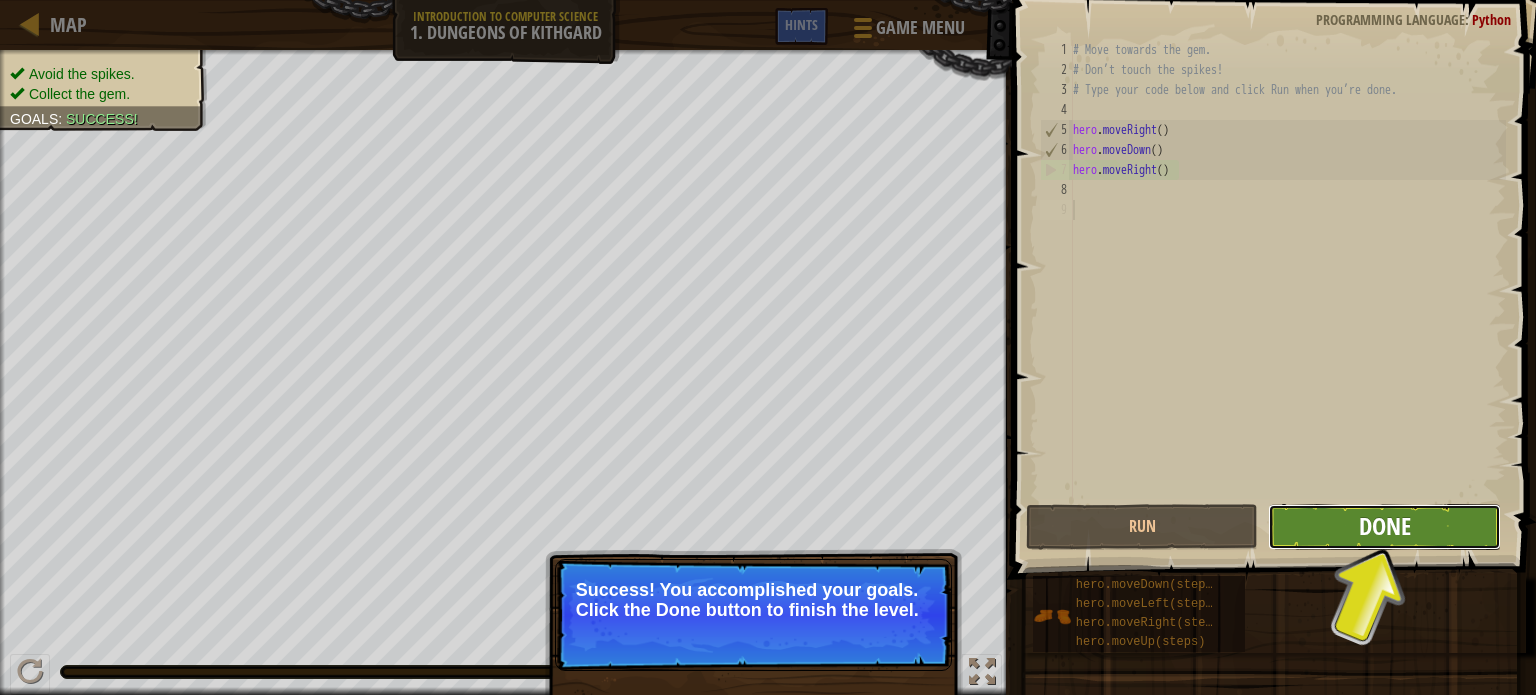 click on "Done" at bounding box center [1385, 526] 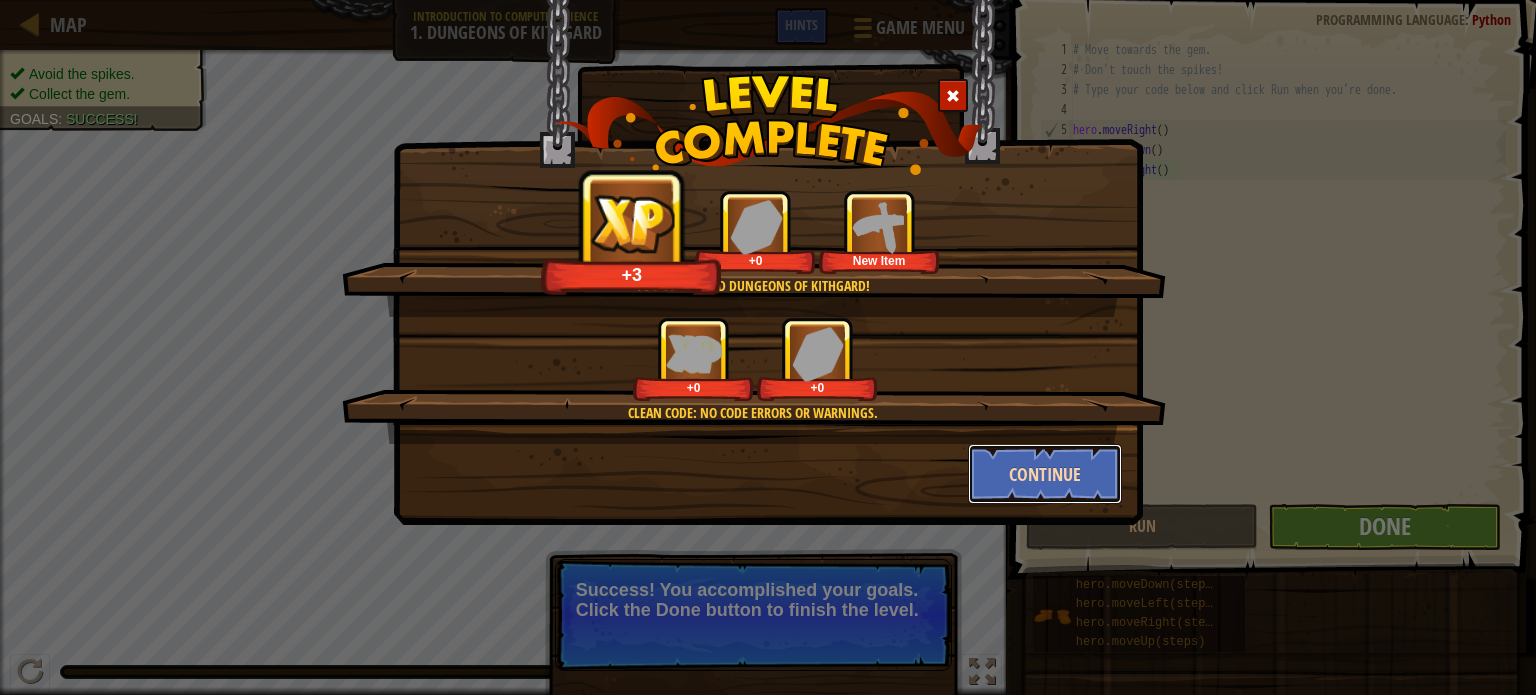 click on "Continue" at bounding box center [1045, 474] 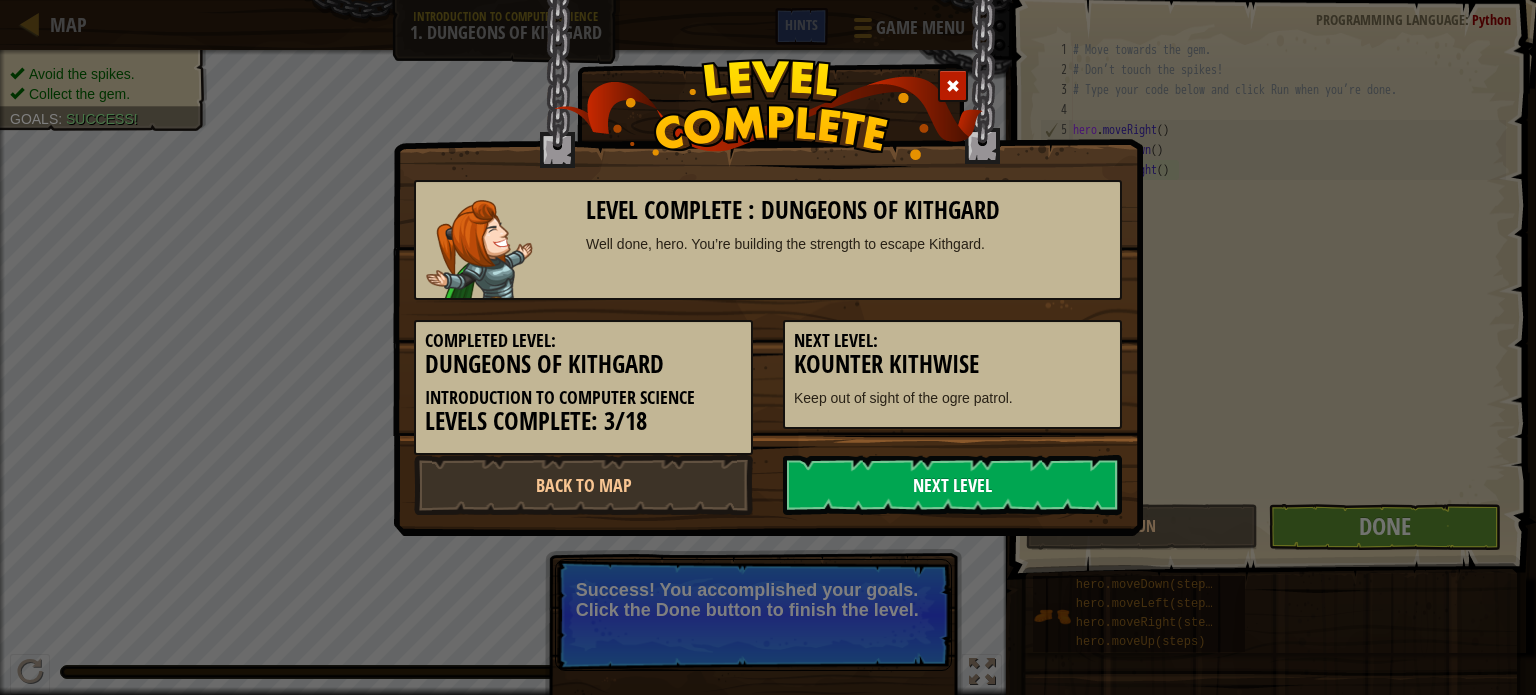 click on "Next Level" at bounding box center [952, 485] 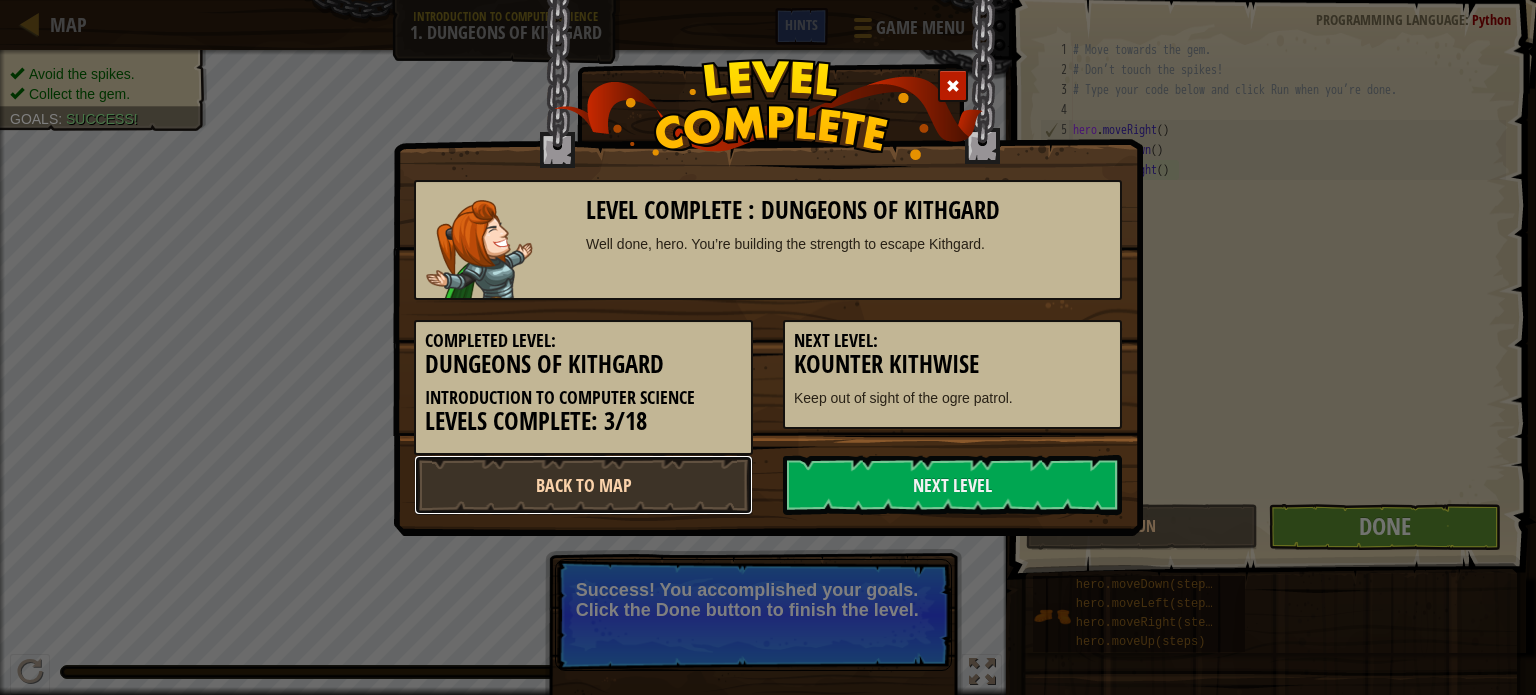 click on "Back to Map" at bounding box center (583, 485) 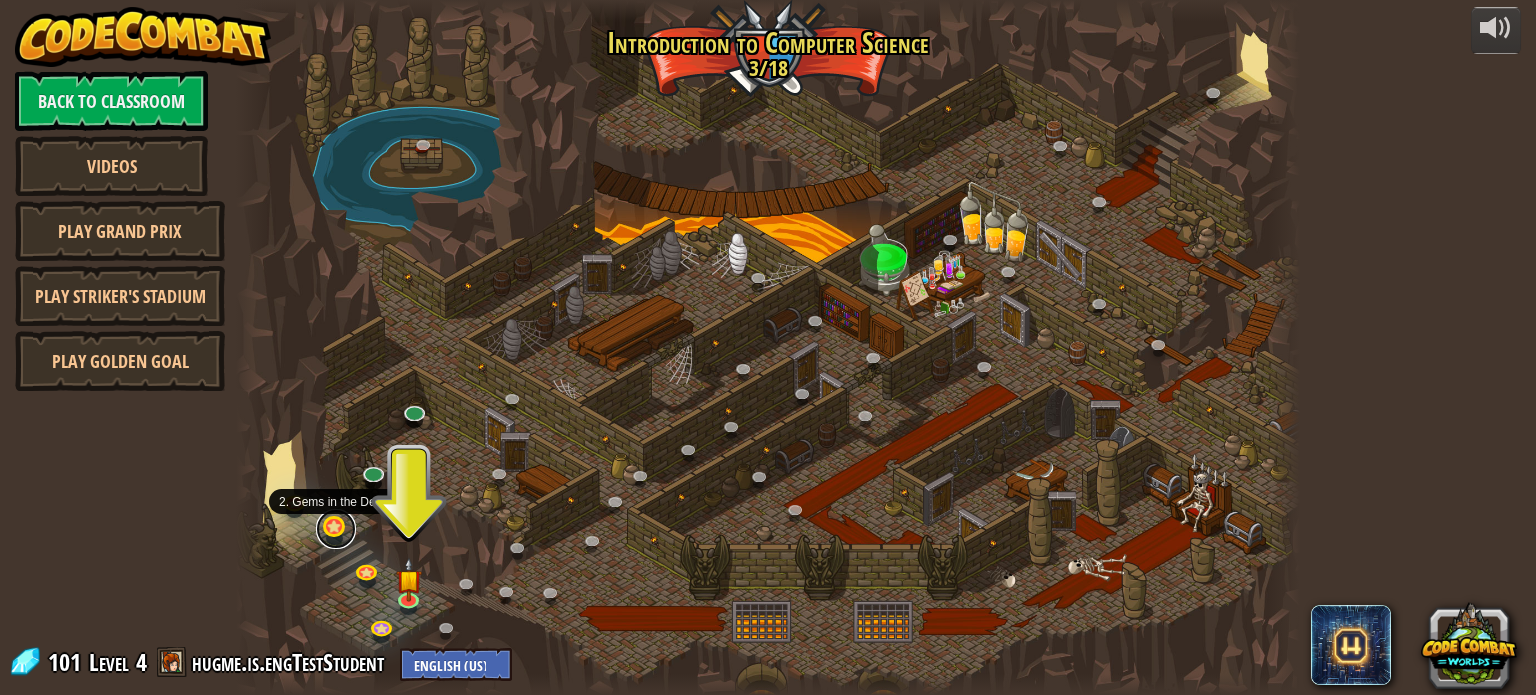 click at bounding box center (336, 529) 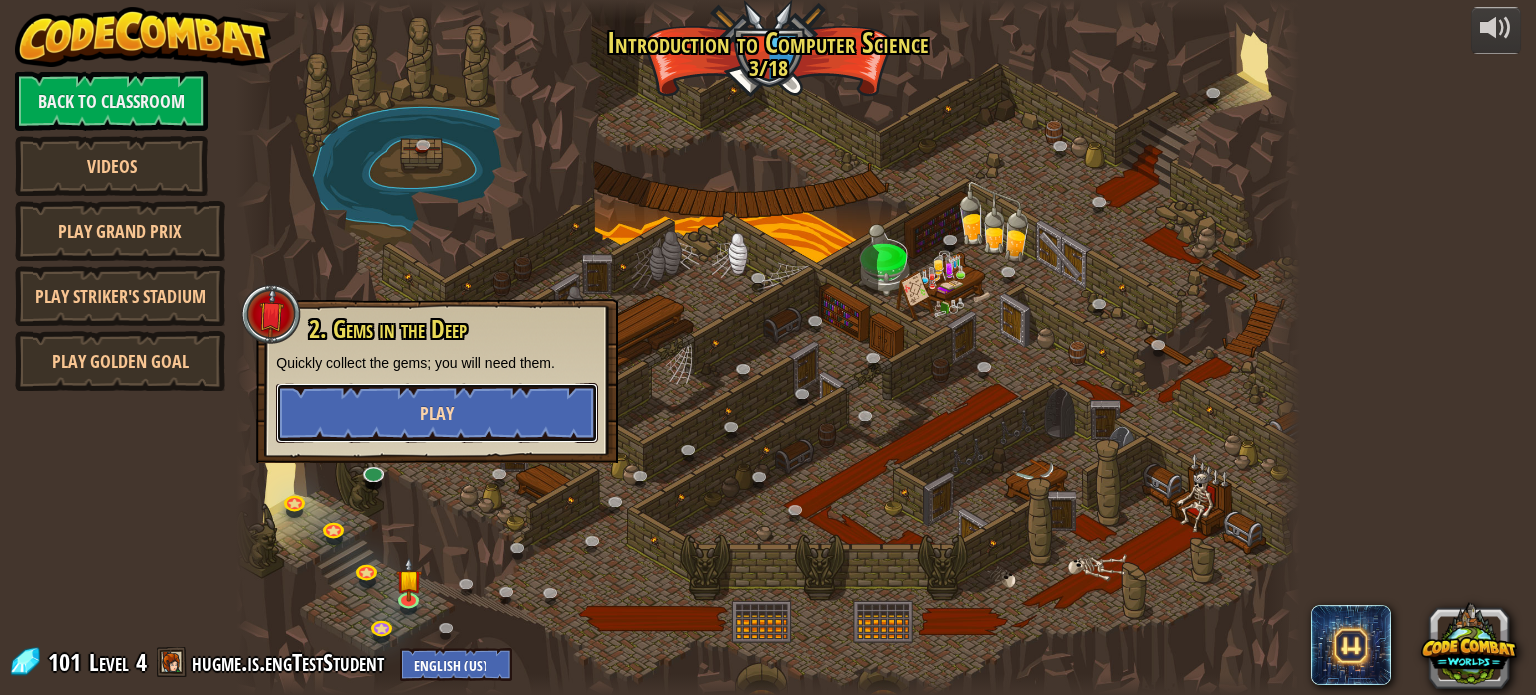 click on "Play" at bounding box center [437, 413] 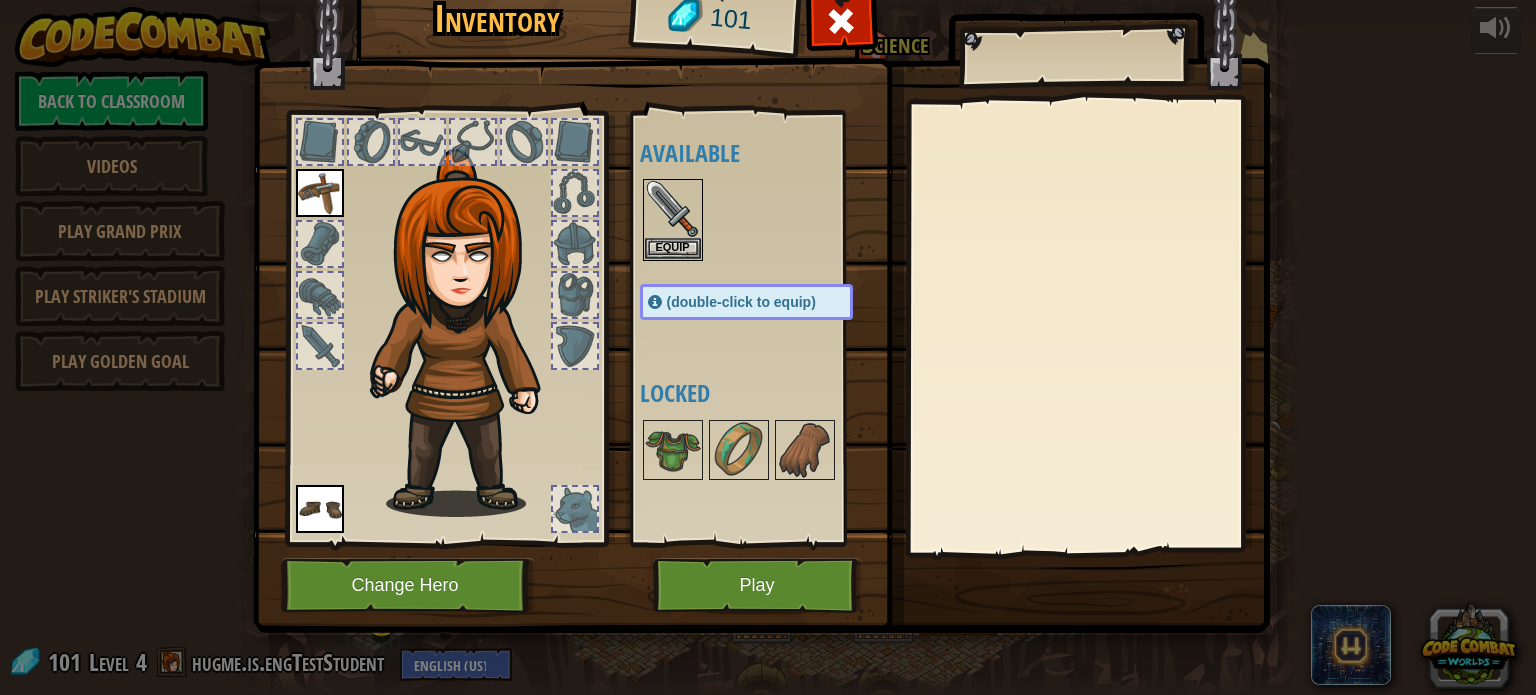click on "Inventory 101 Available Equip Equip Equip (double-click to equip) Locked Equip Unequip Subscribe to Unlock! (restricted in this level) Change Hero Play" at bounding box center [768, 305] 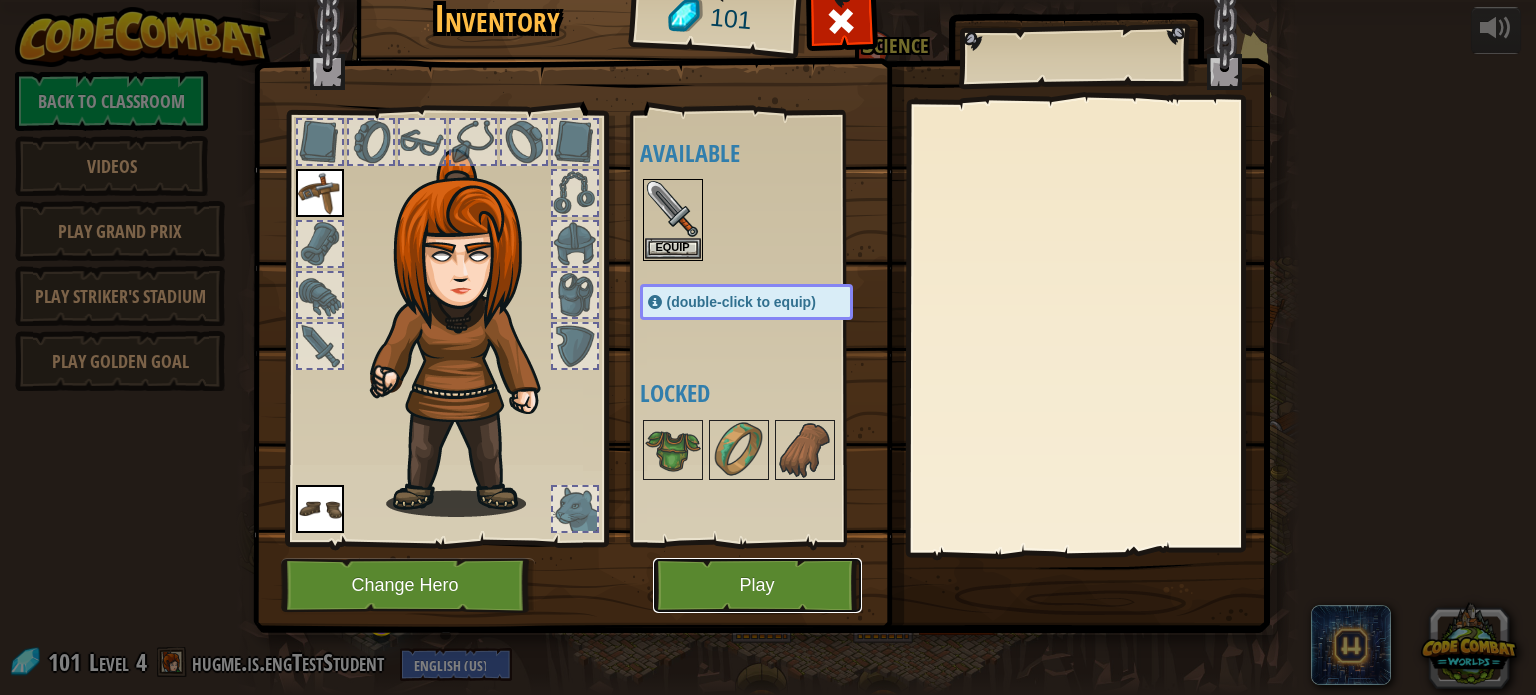 click on "Play" at bounding box center (757, 585) 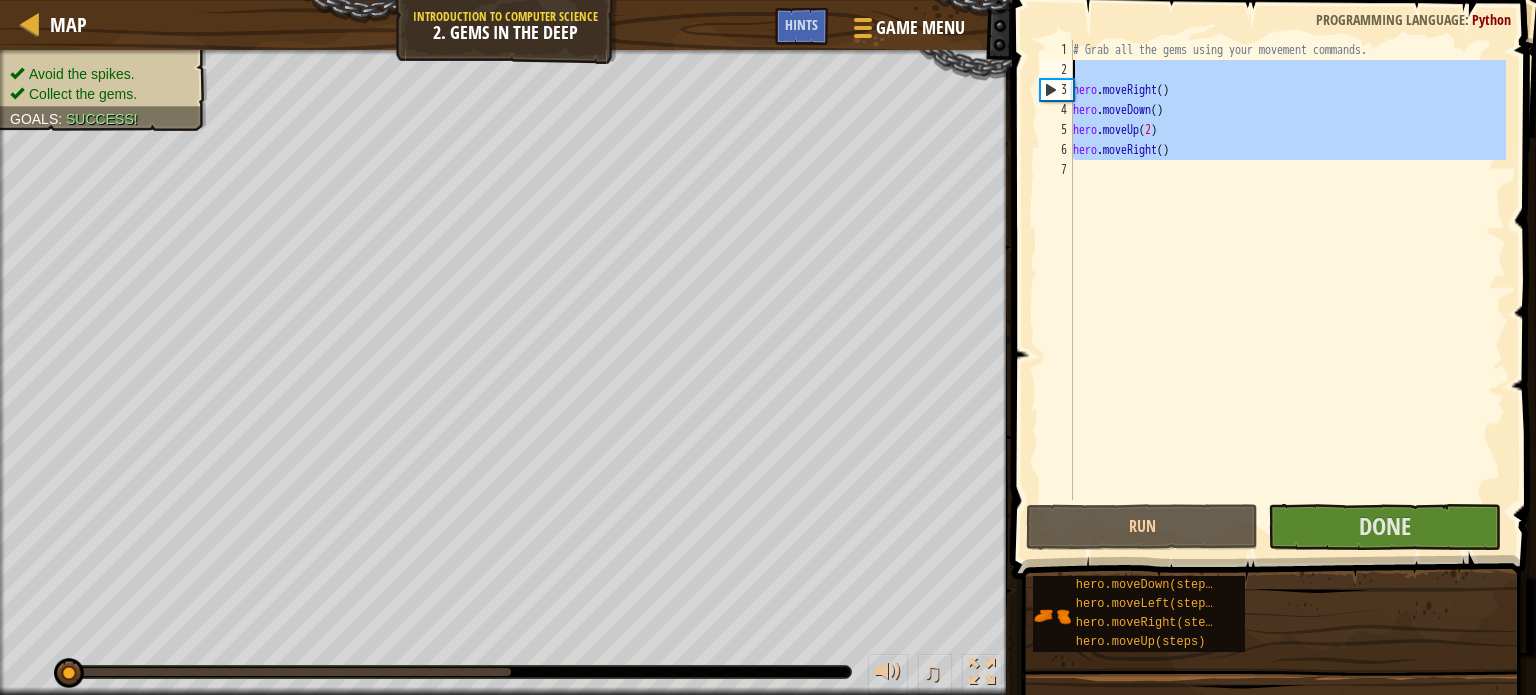 drag, startPoint x: 1200, startPoint y: 186, endPoint x: 1085, endPoint y: 71, distance: 162.63457 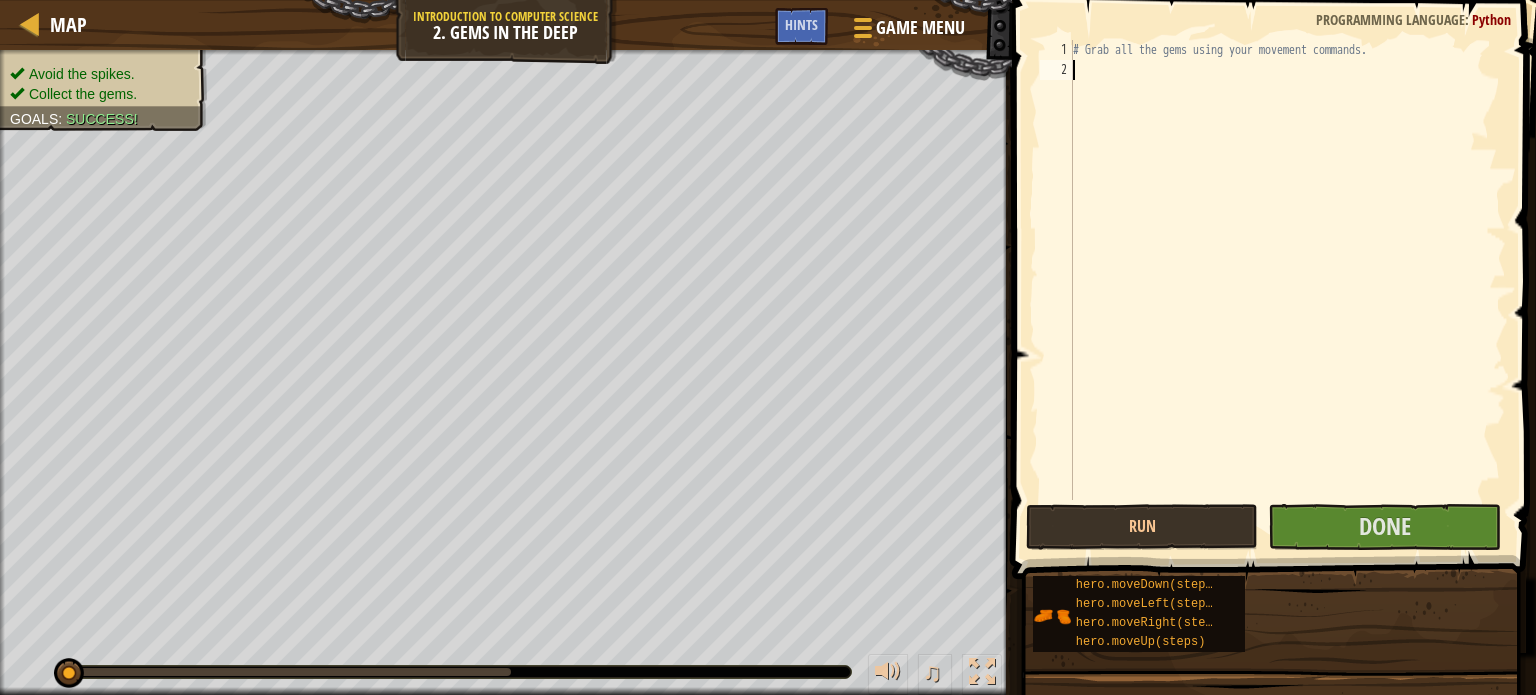 click on "# Grab all the gems using your movement commands." at bounding box center (1287, 290) 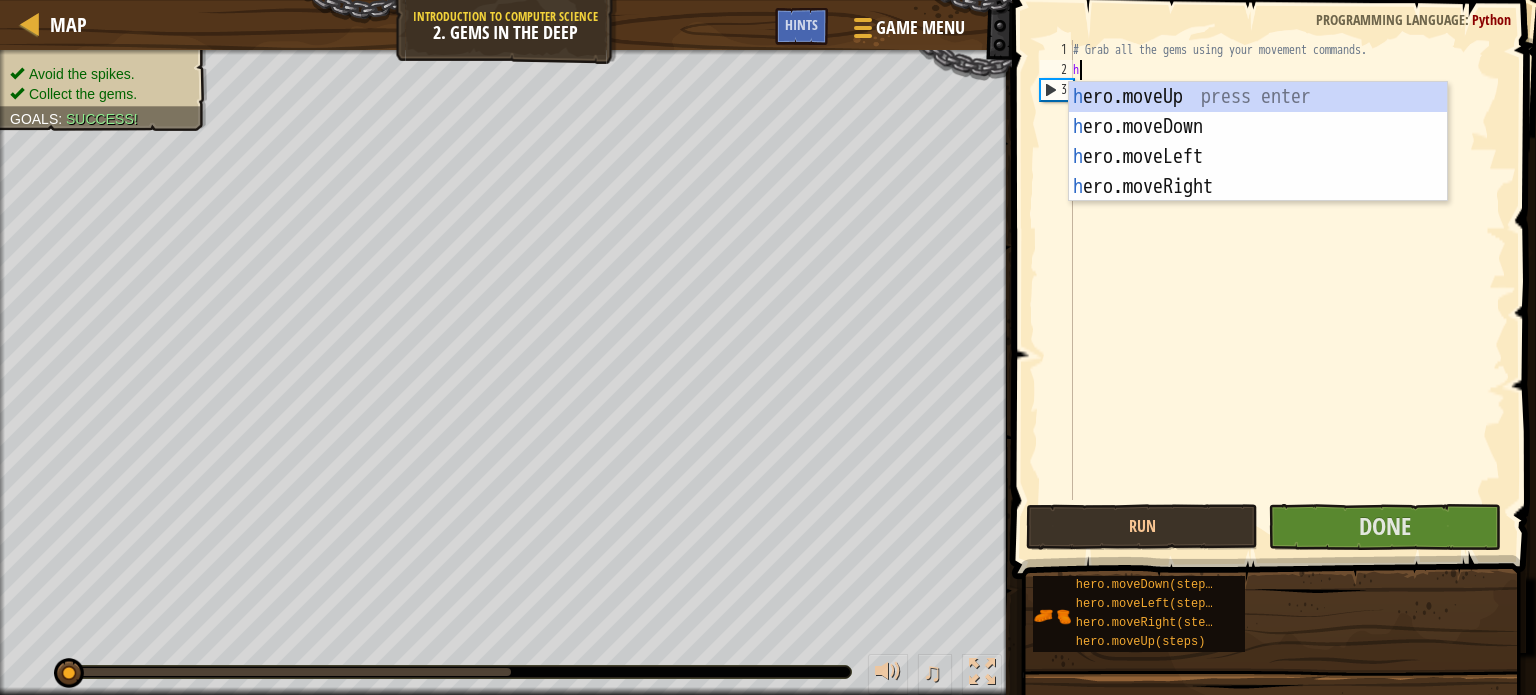 scroll, scrollTop: 9, scrollLeft: 0, axis: vertical 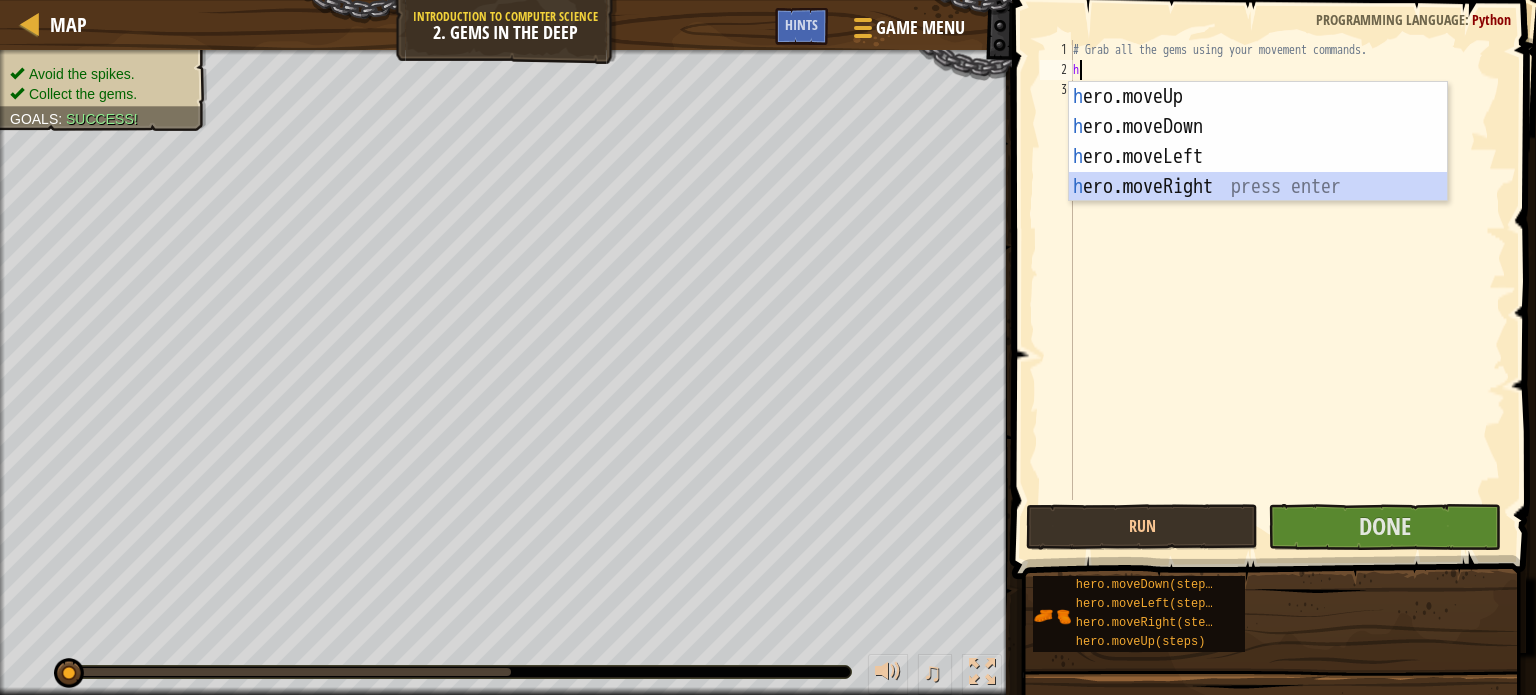 click on "h ero.moveUp press enter h ero.moveDown press enter h ero.moveLeft press enter h ero.moveRight press enter" at bounding box center [1258, 172] 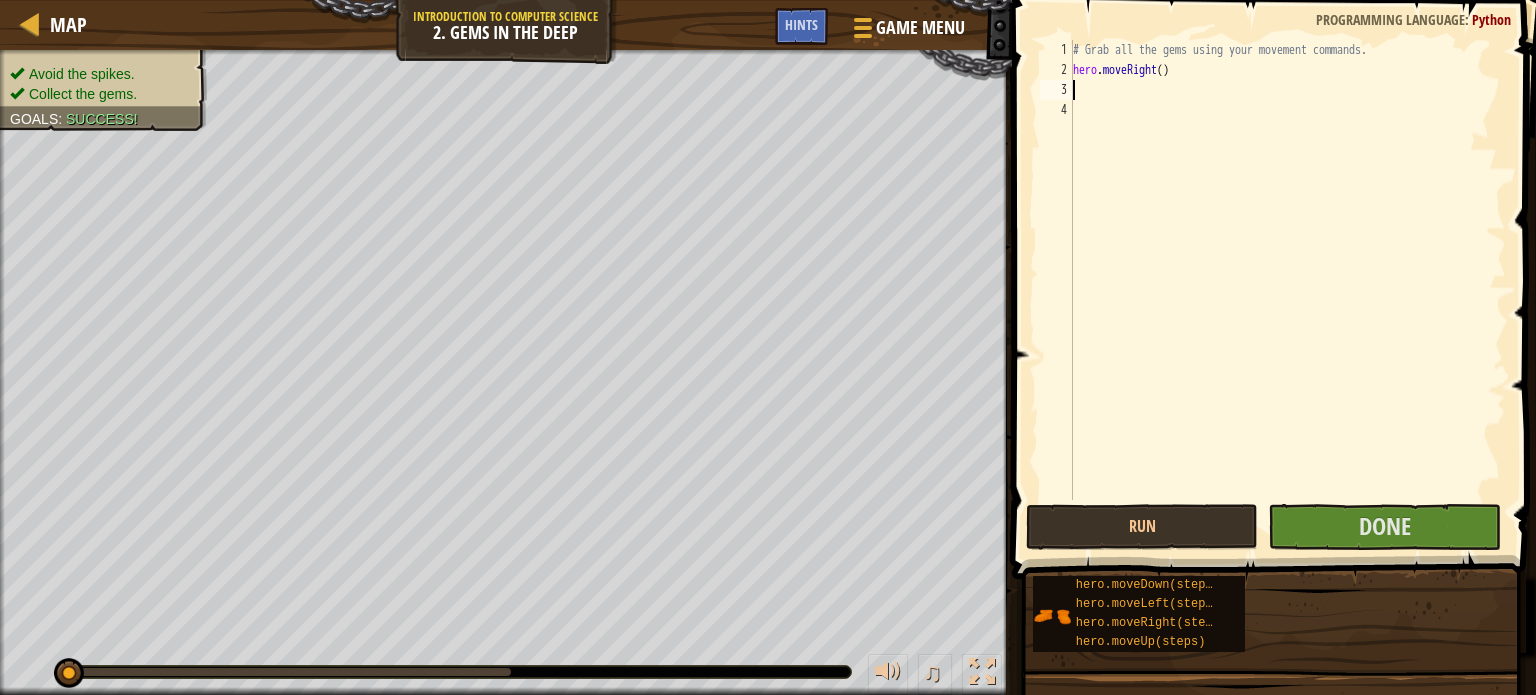 click on "# Grab all the gems using your movement commands. hero . moveRight ( )" at bounding box center [1287, 290] 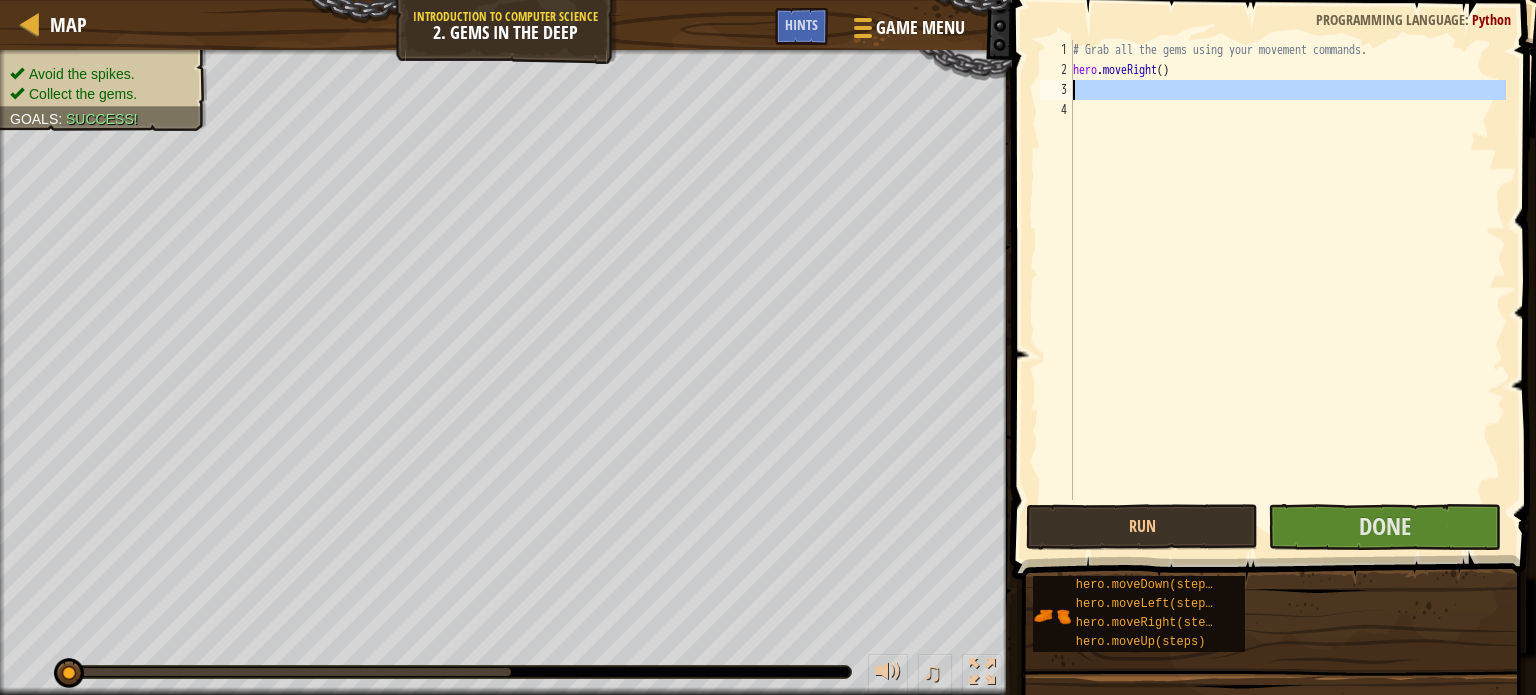 click on "3" at bounding box center [1056, 90] 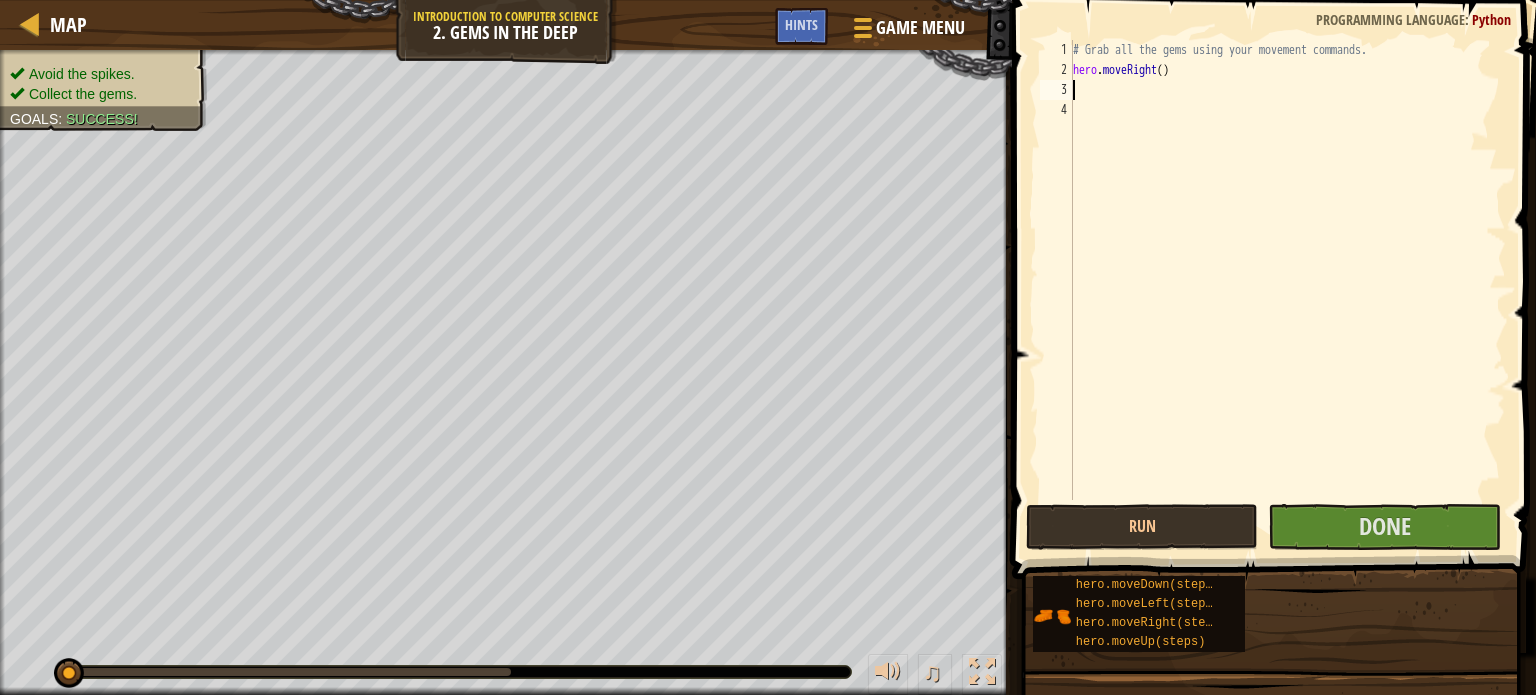click on "3" at bounding box center [1056, 90] 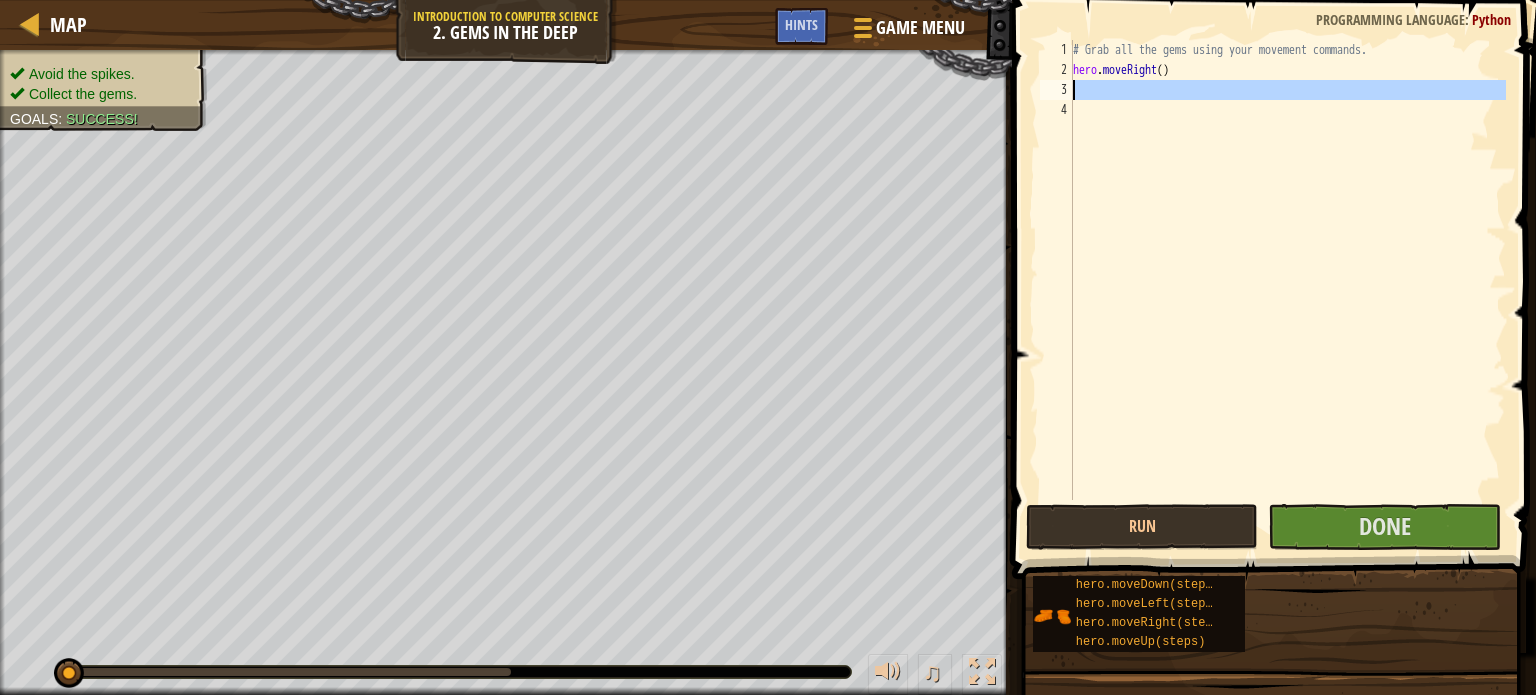 click on "3" at bounding box center [1056, 90] 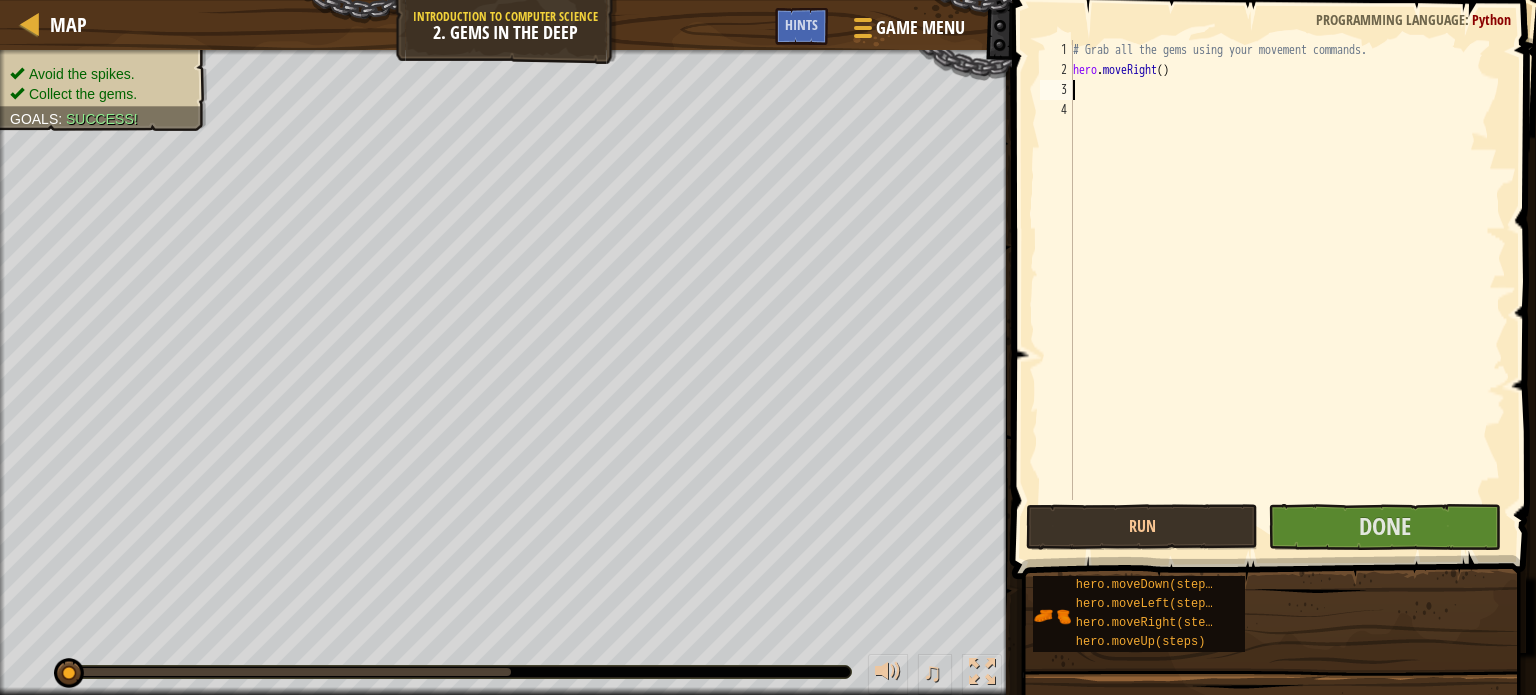 click on "3" at bounding box center (1056, 90) 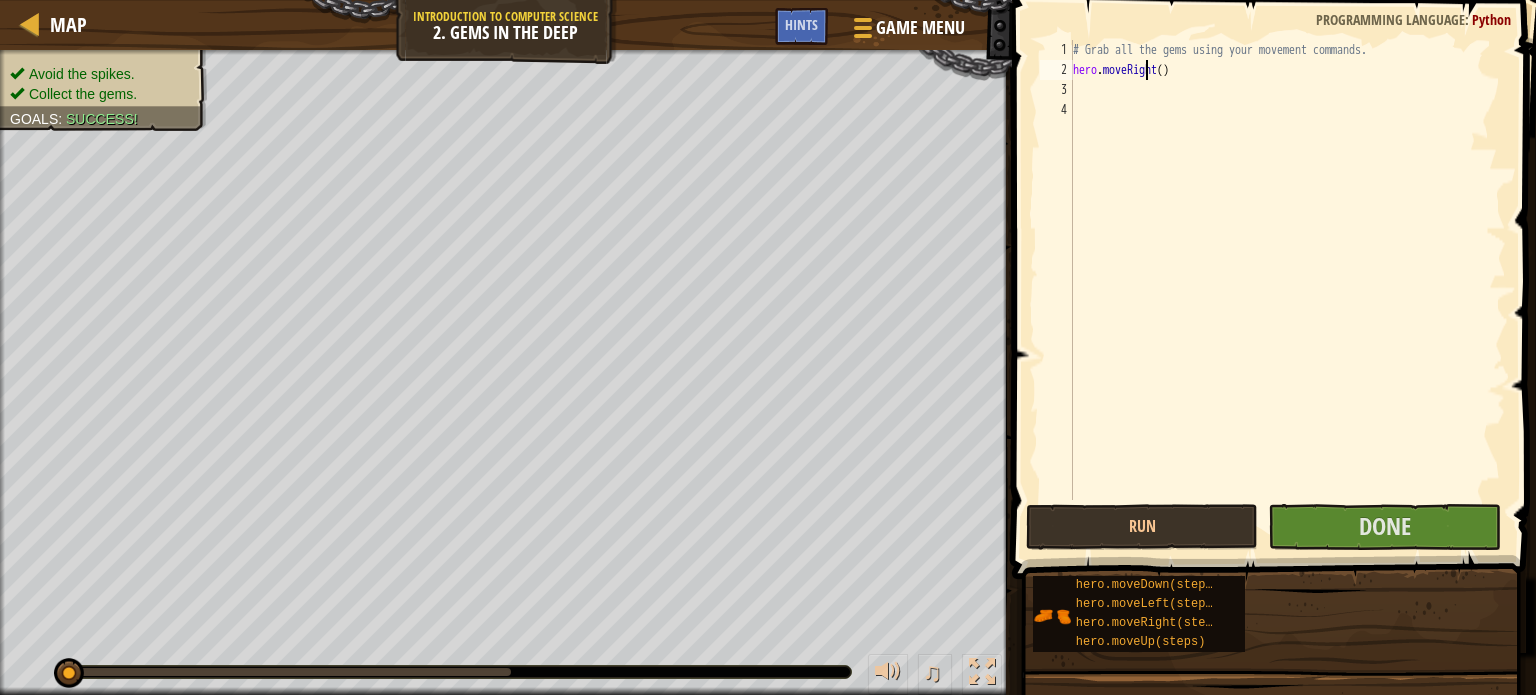 click on "# Grab all the gems using your movement commands. hero . moveRight ( )" at bounding box center [1287, 290] 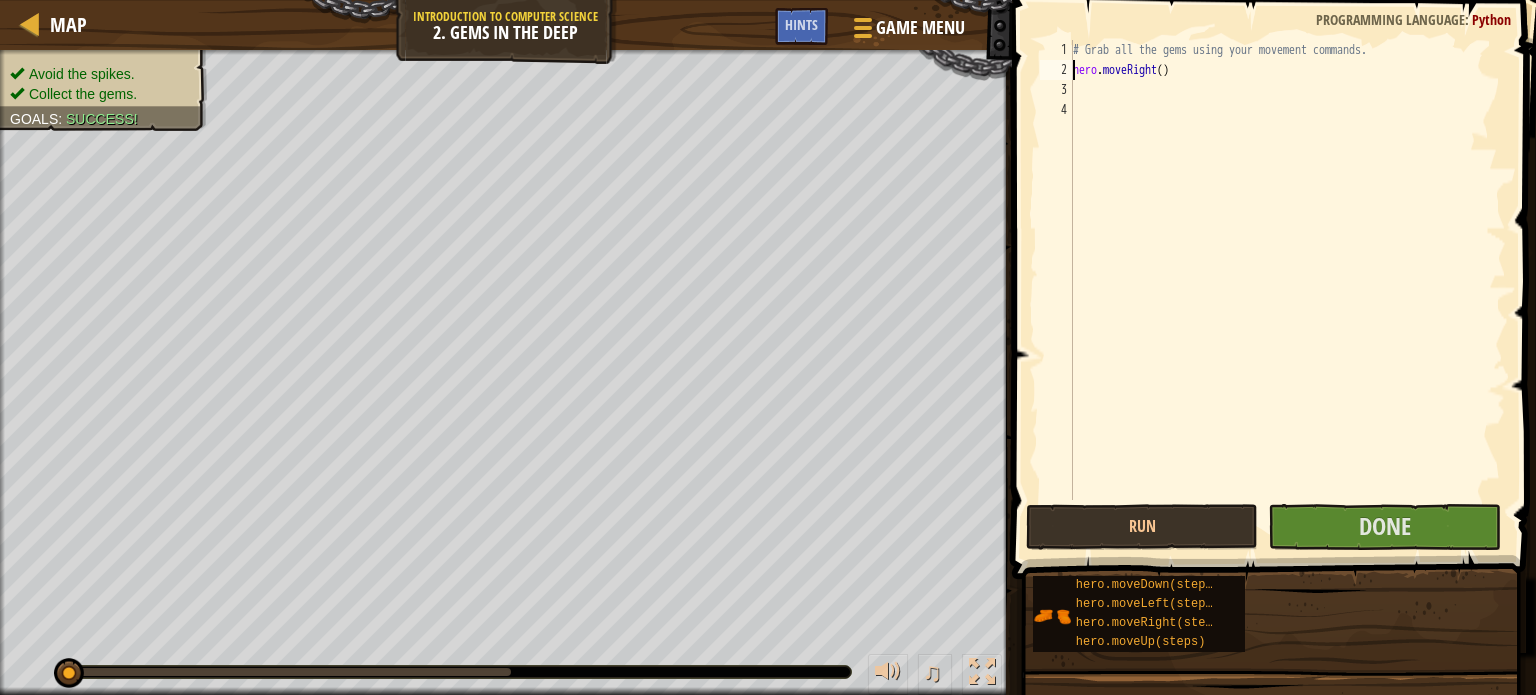 click on "# Grab all the gems using your movement commands. hero . moveRight ( )" at bounding box center (1287, 290) 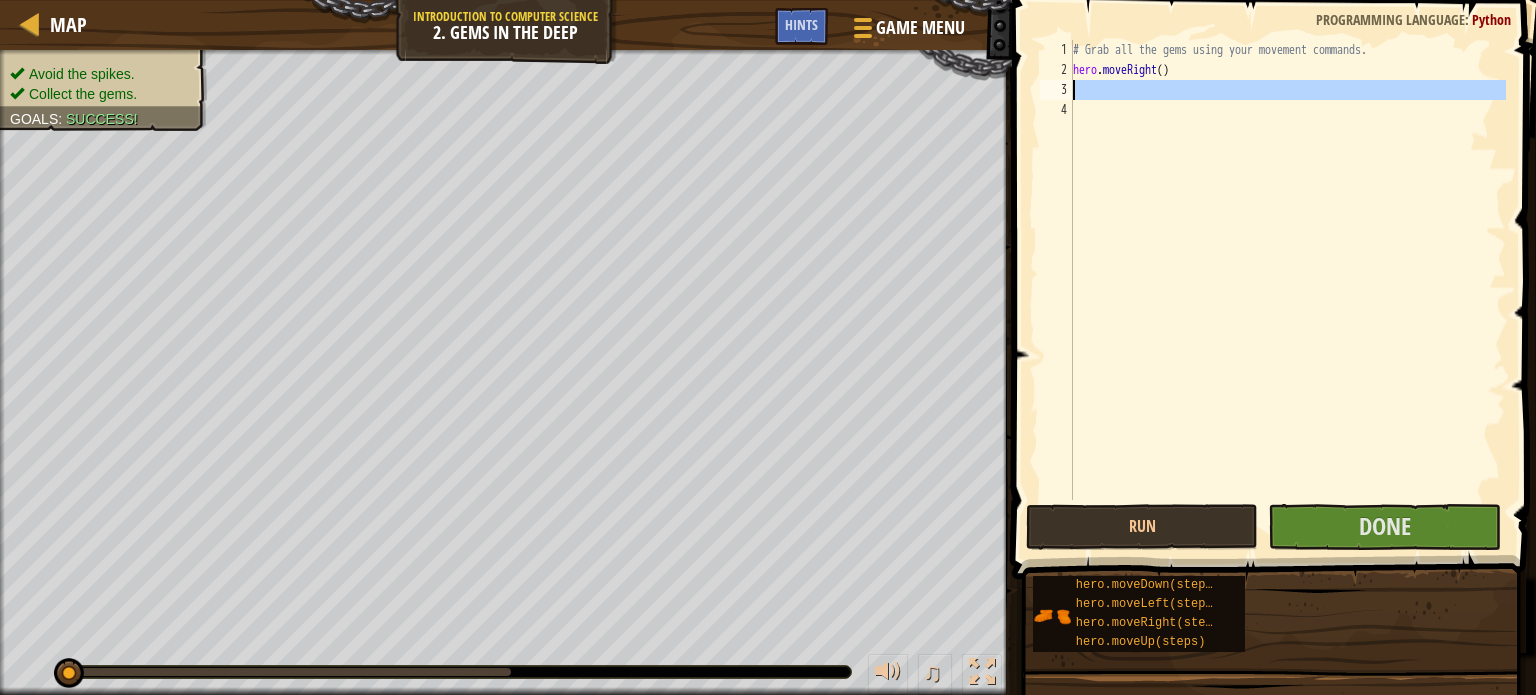 click on "3" at bounding box center (1056, 90) 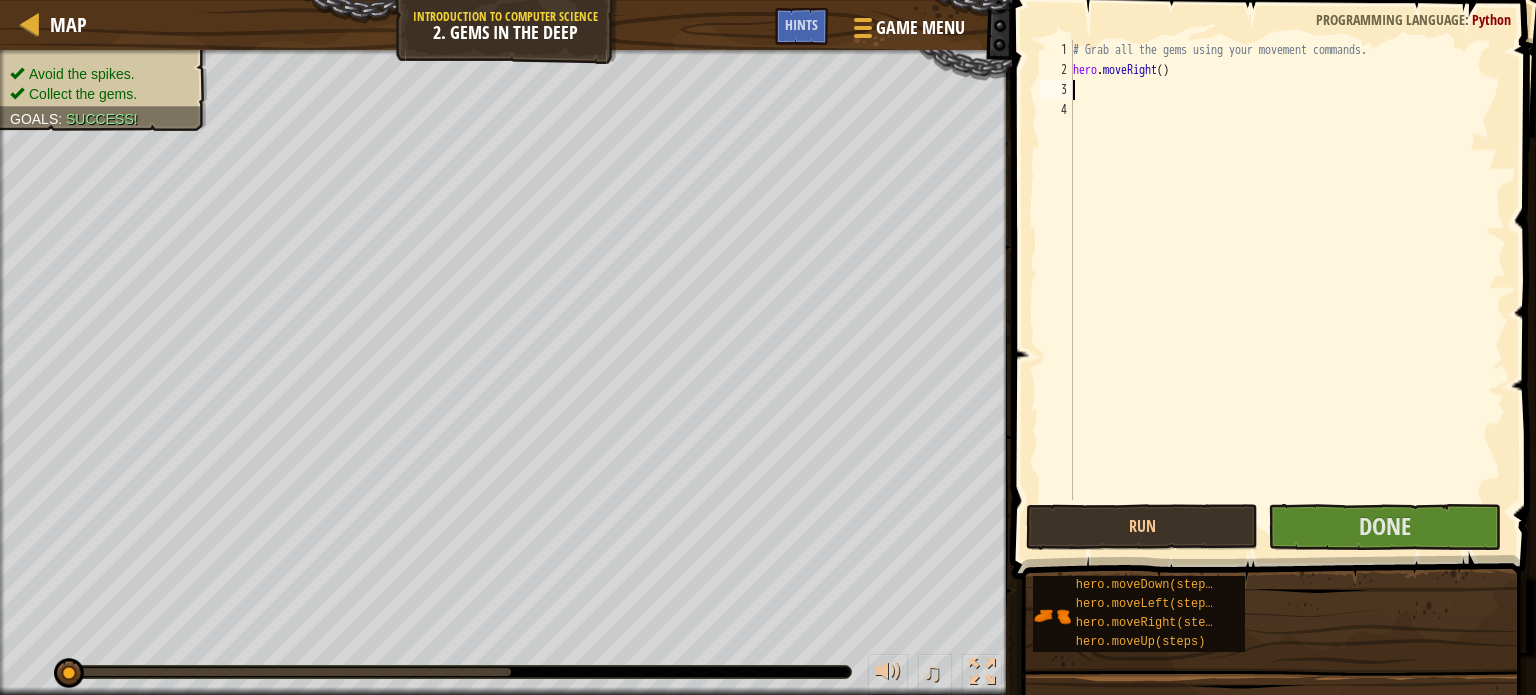 click on "3" at bounding box center (1056, 90) 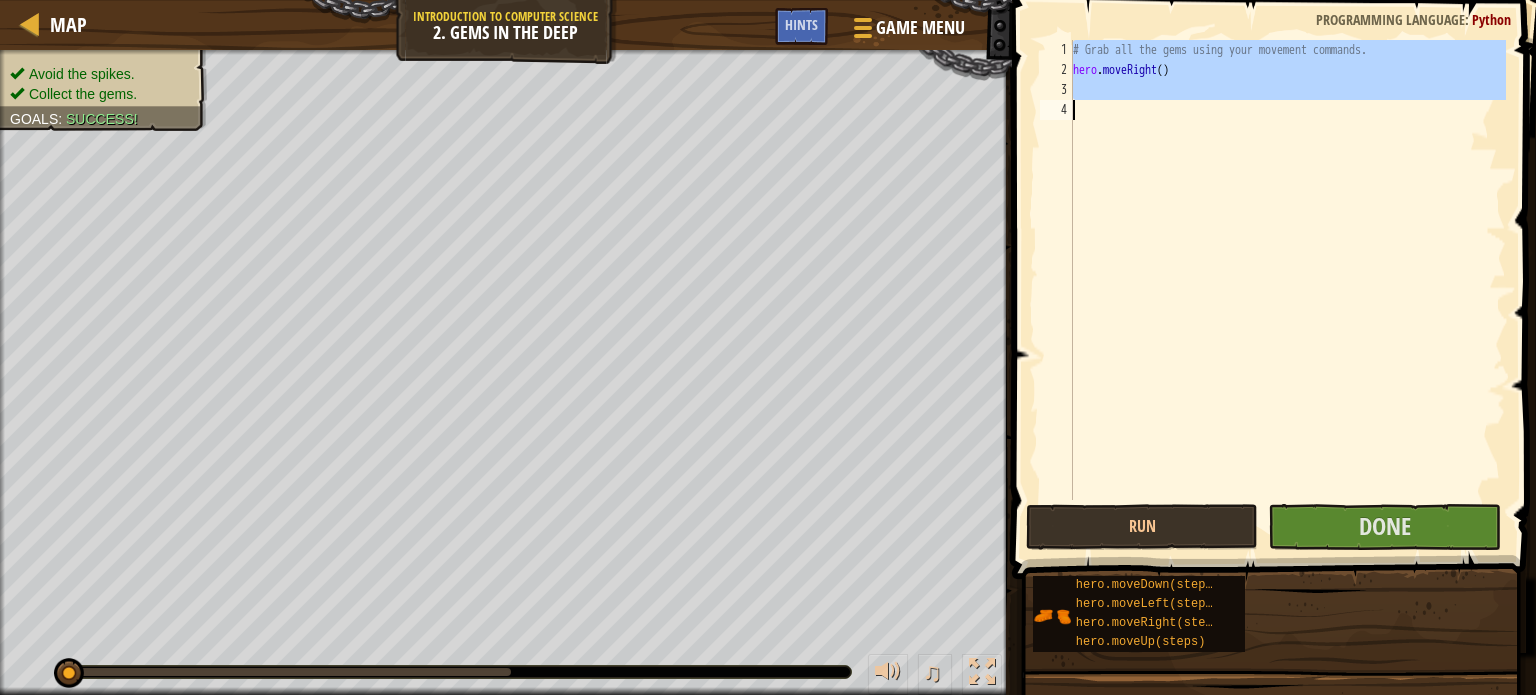 click on "3" at bounding box center (1056, 90) 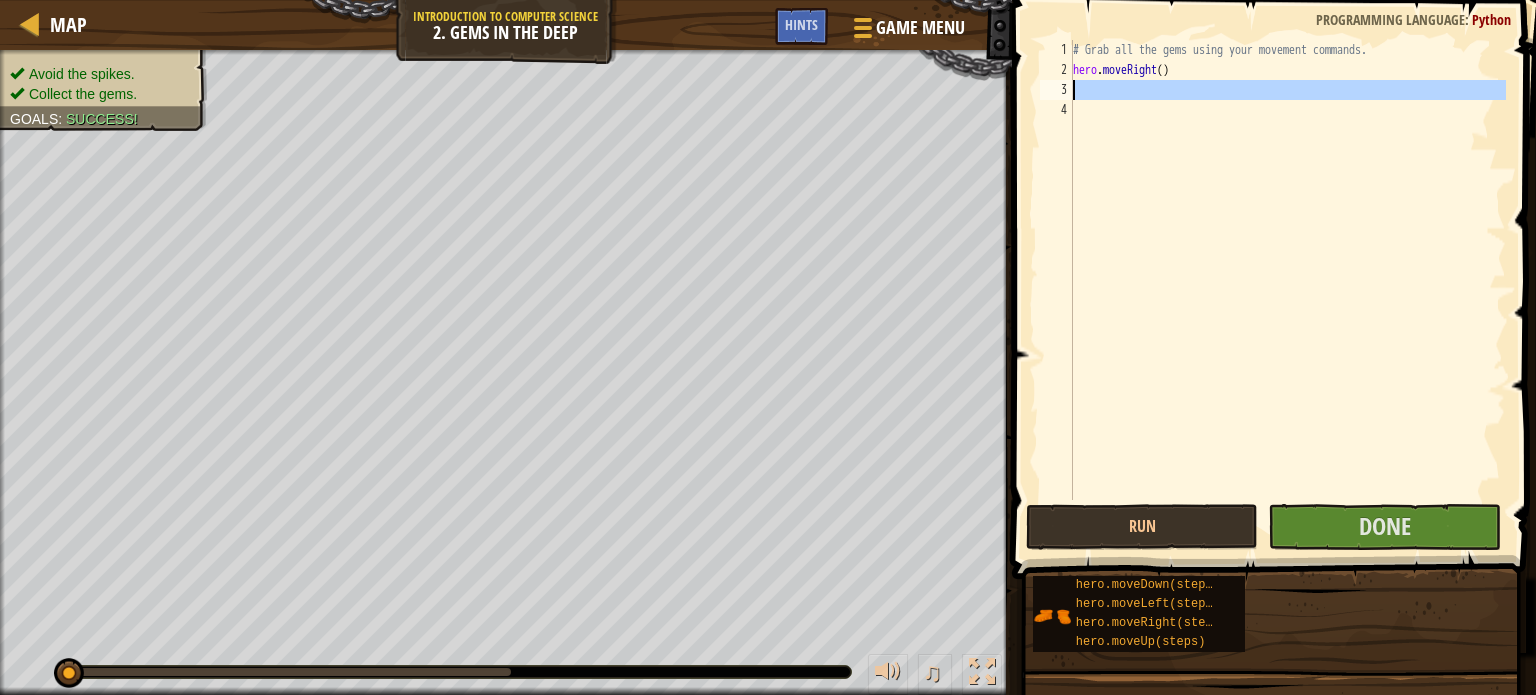 drag, startPoint x: 1064, startPoint y: 87, endPoint x: 1076, endPoint y: 91, distance: 12.649111 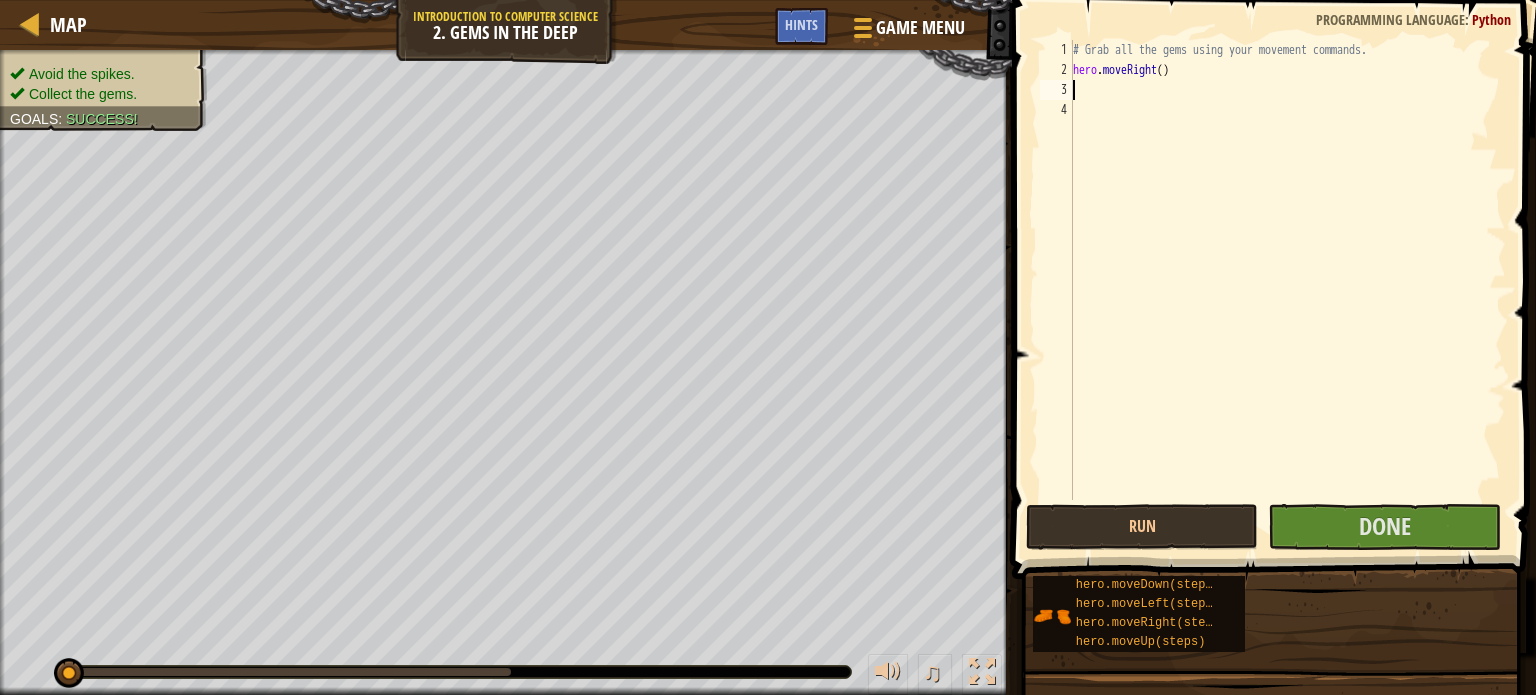 click on "# Grab all the gems using your movement commands. hero . moveRight ( )" at bounding box center [1287, 290] 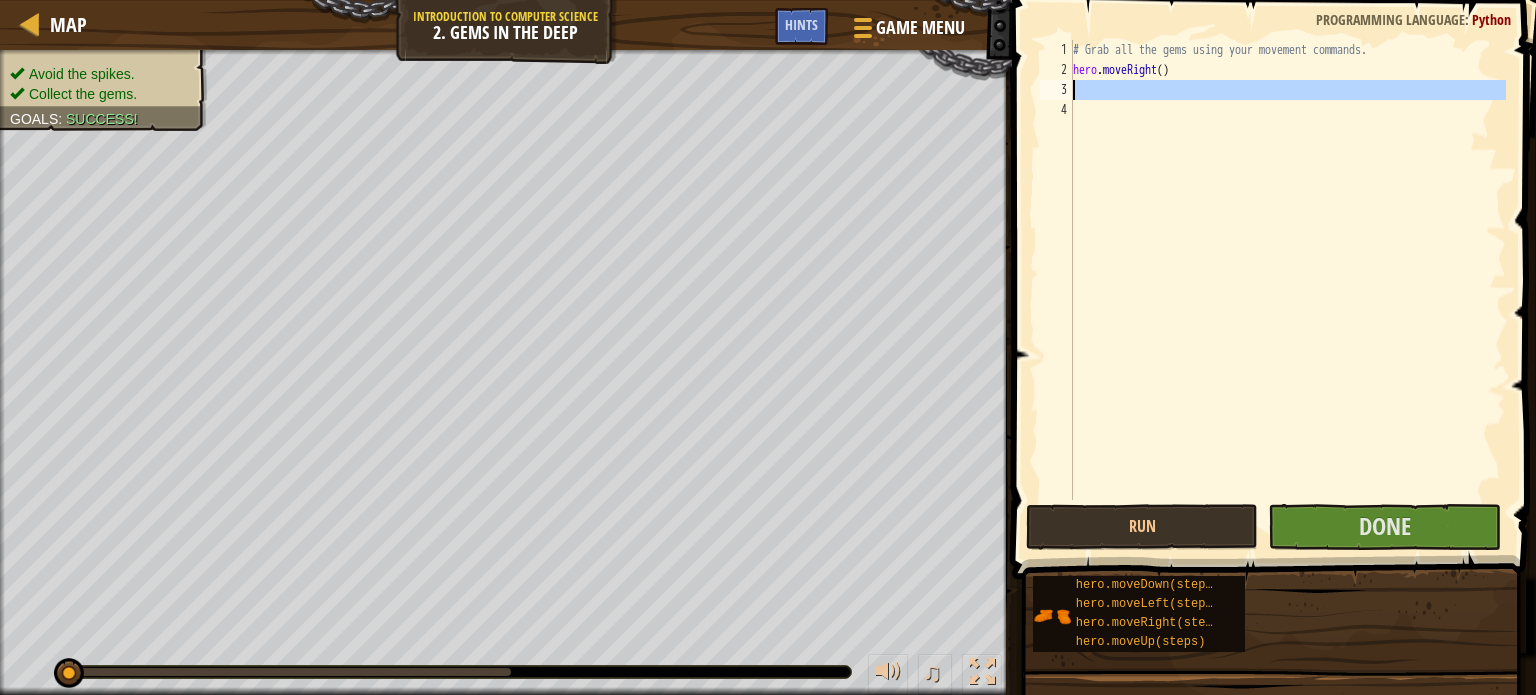 click on "# Grab all the gems using your movement commands. hero . moveRight ( )" at bounding box center [1287, 290] 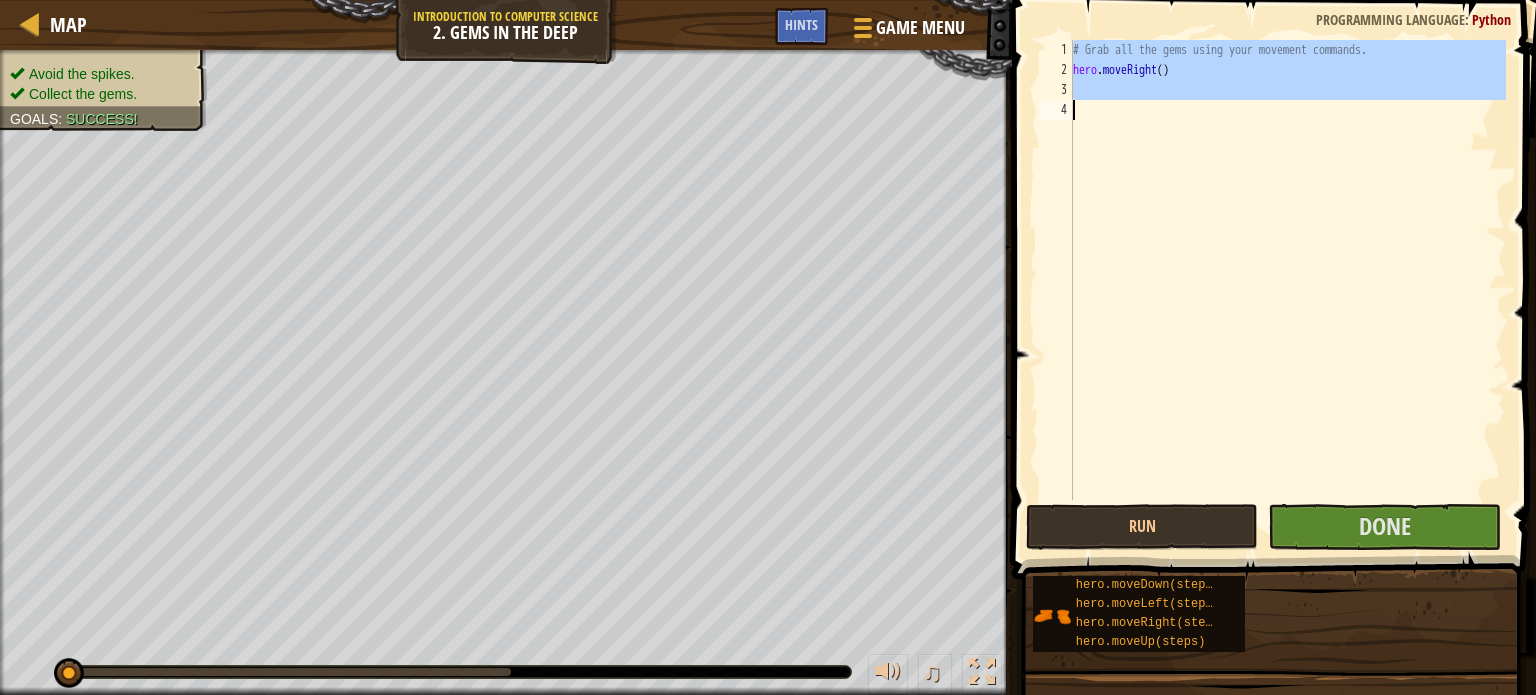click on "# Grab all the gems using your movement commands. hero . moveRight ( )" at bounding box center [1287, 290] 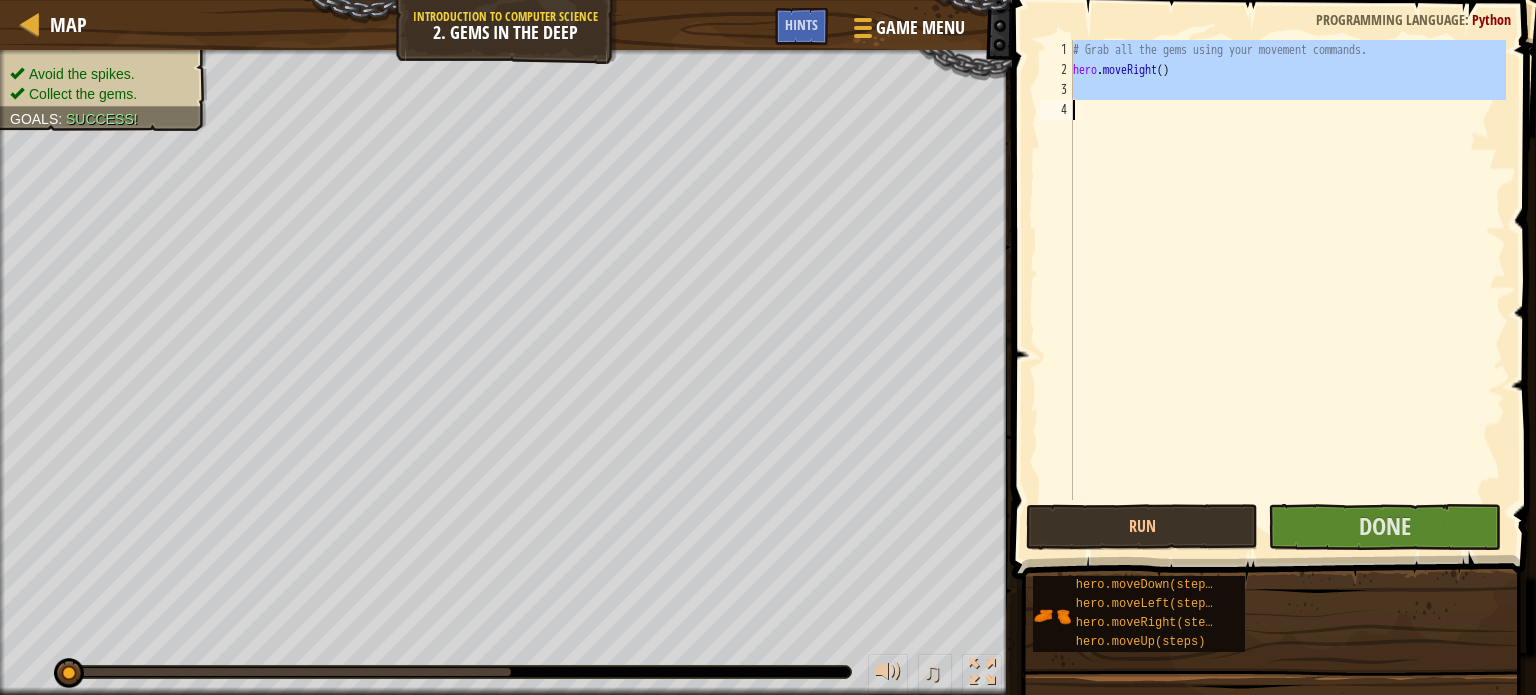 click on "# Grab all the gems using your movement commands. hero . moveRight ( )" at bounding box center [1287, 270] 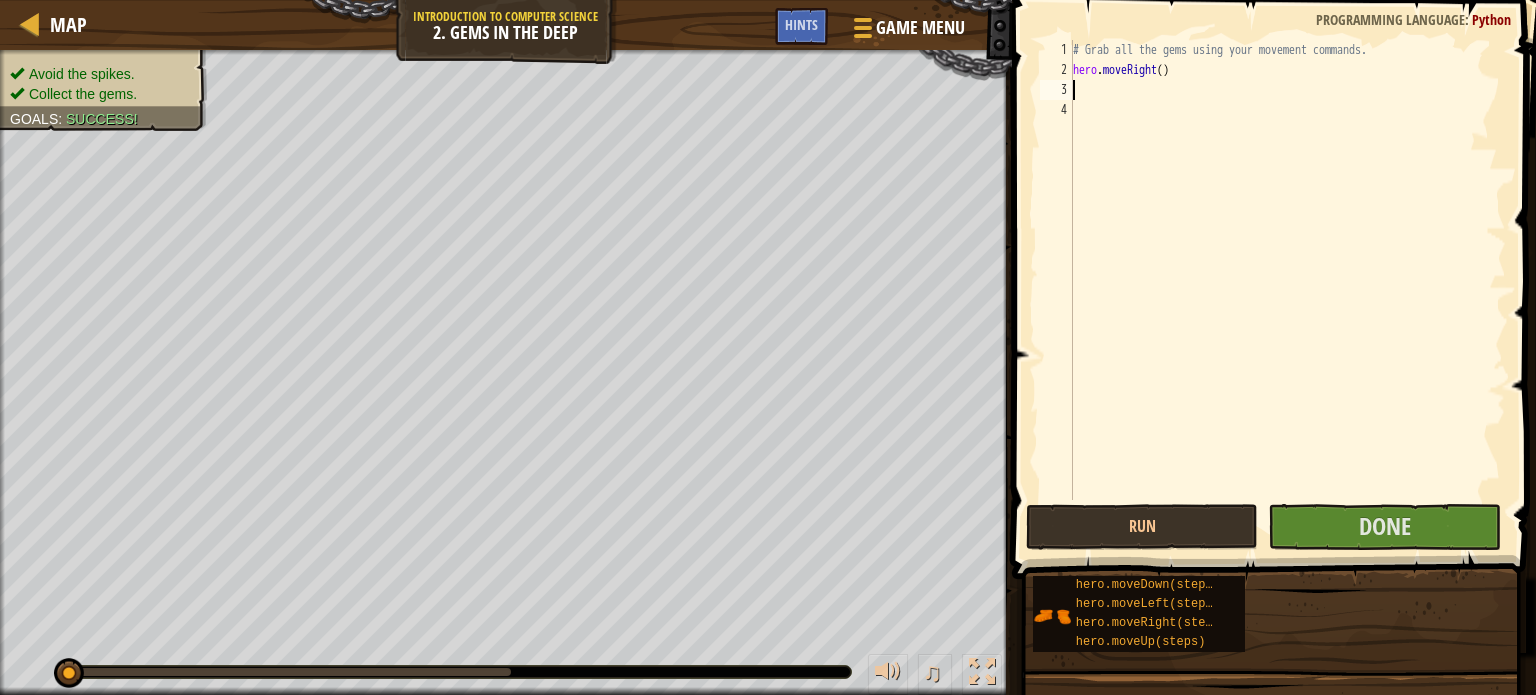 click on "# Grab all the gems using your movement commands. hero . moveRight ( )" at bounding box center (1287, 290) 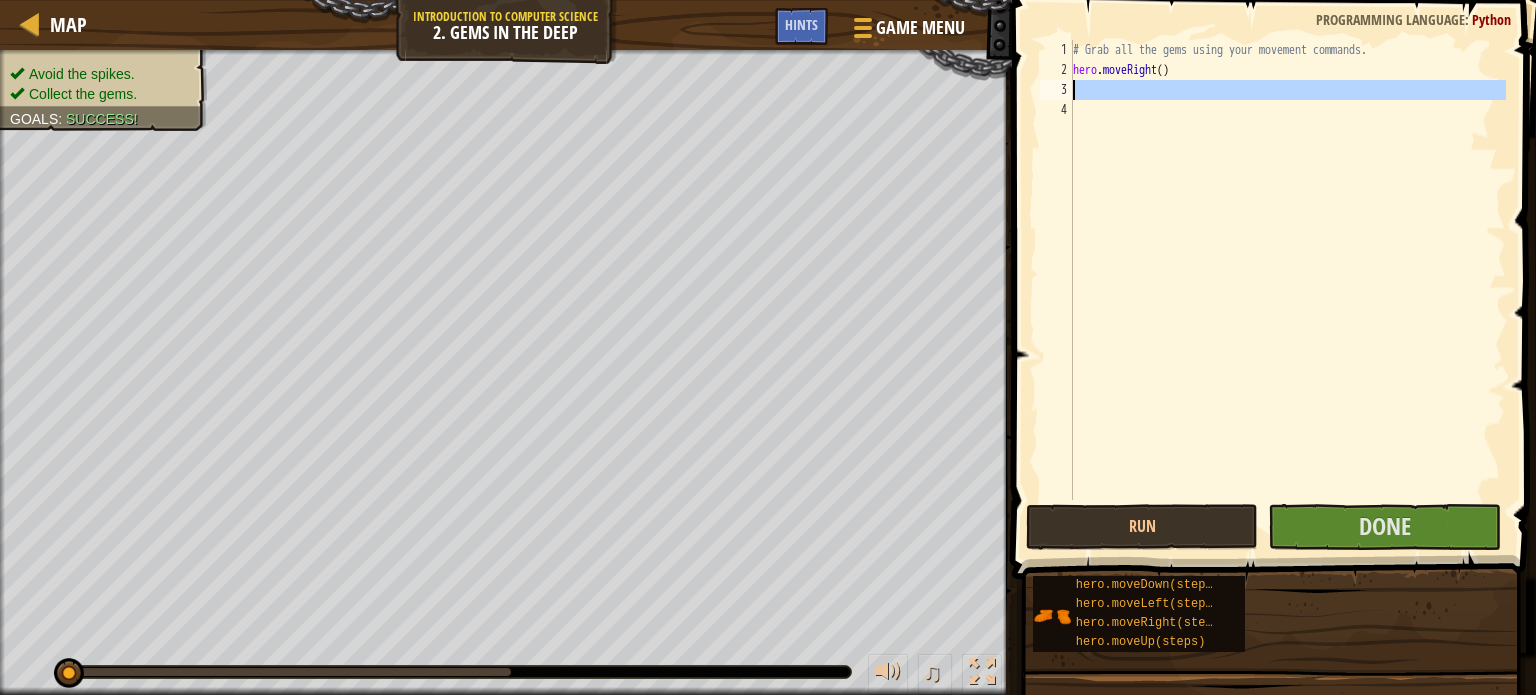 click on "3" at bounding box center [1056, 90] 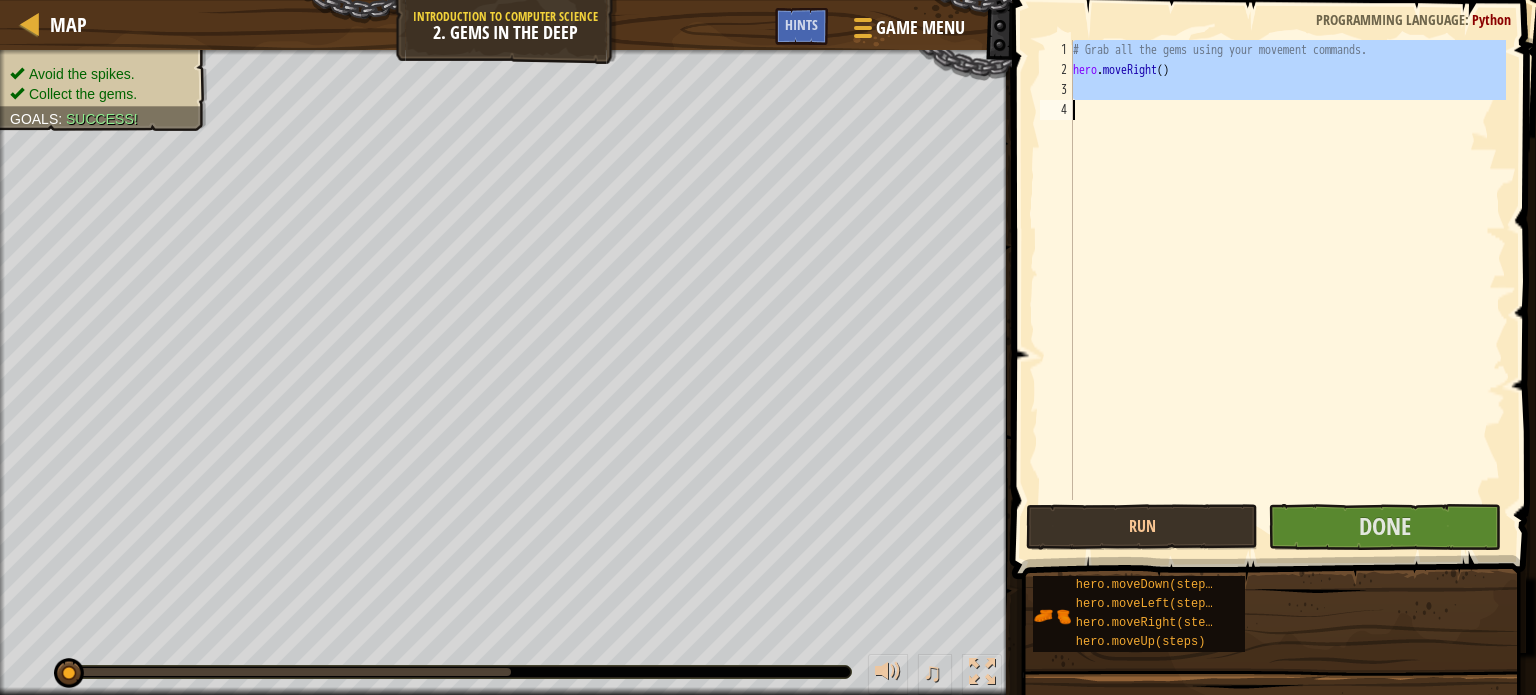 click on "3" at bounding box center [1056, 90] 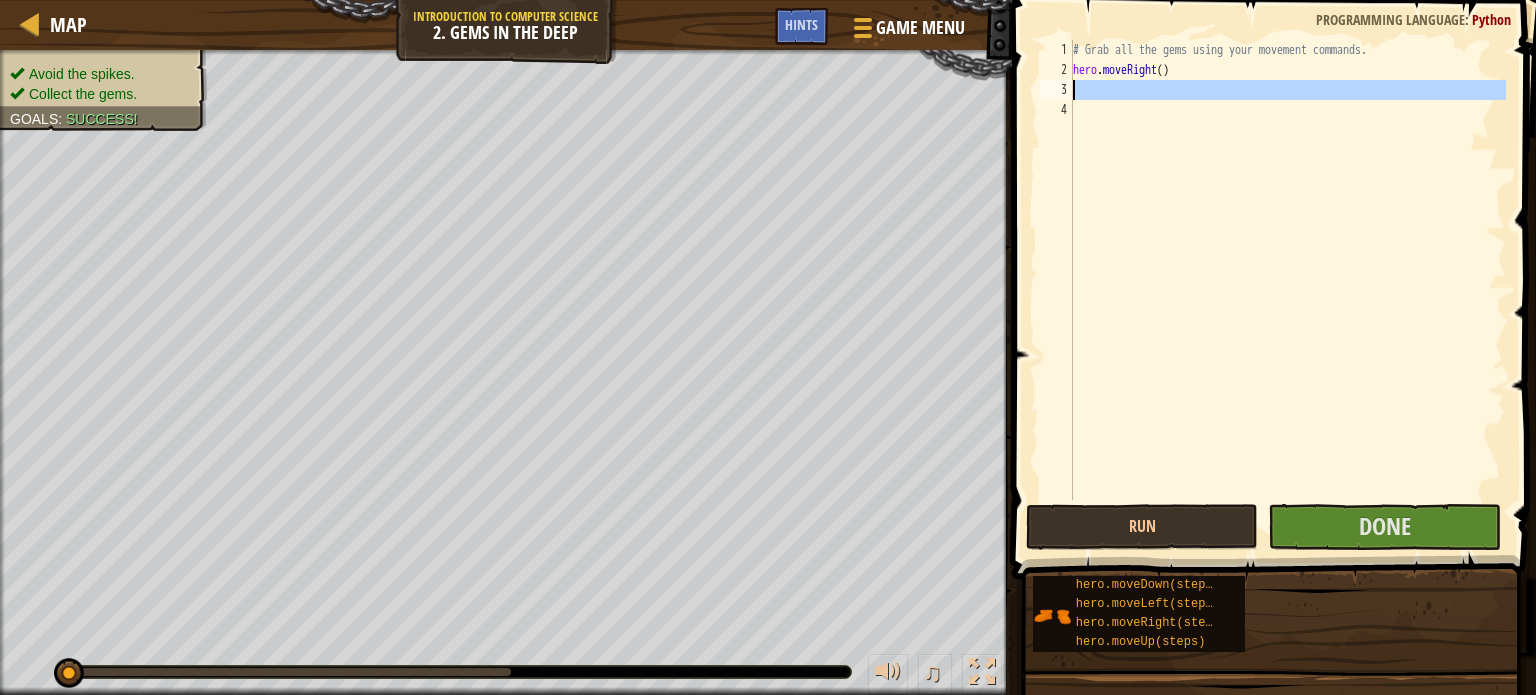 click on "3" at bounding box center [1056, 90] 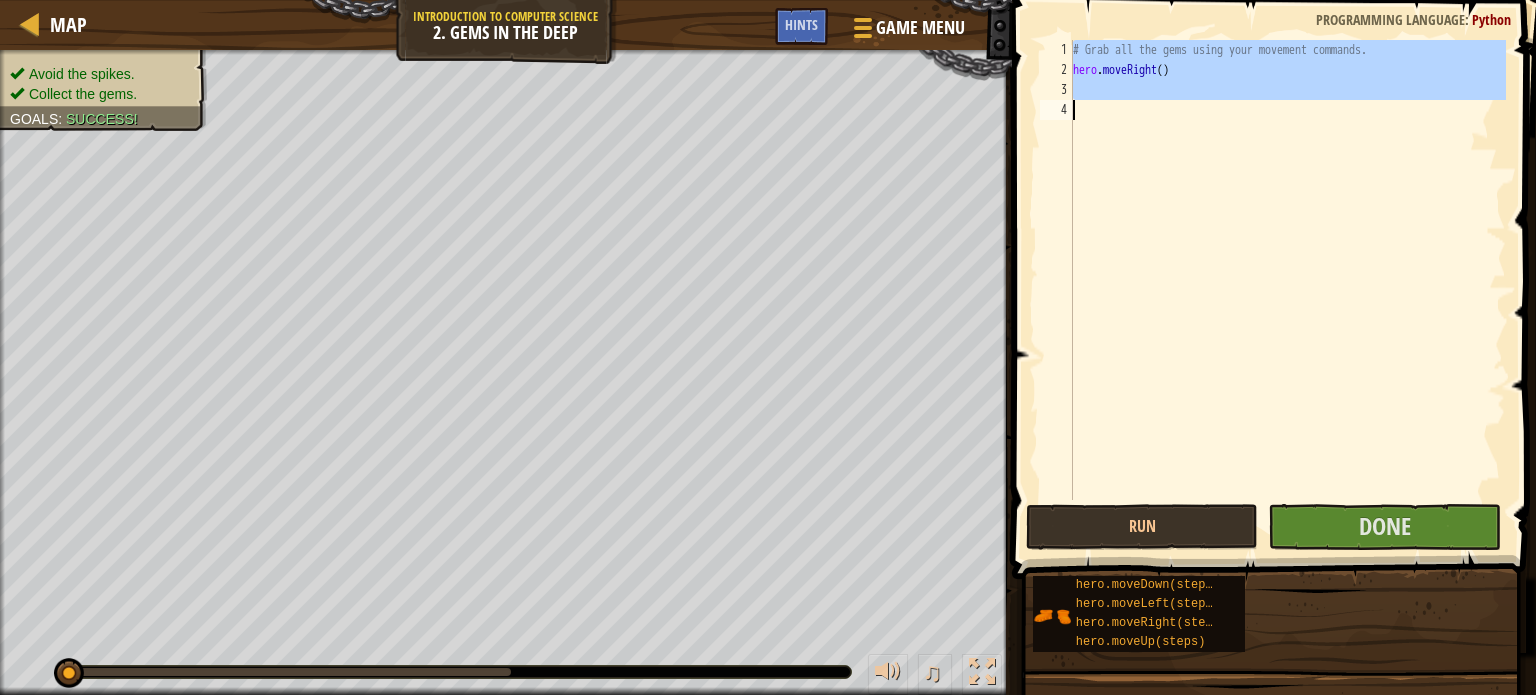 click on "3" at bounding box center (1056, 90) 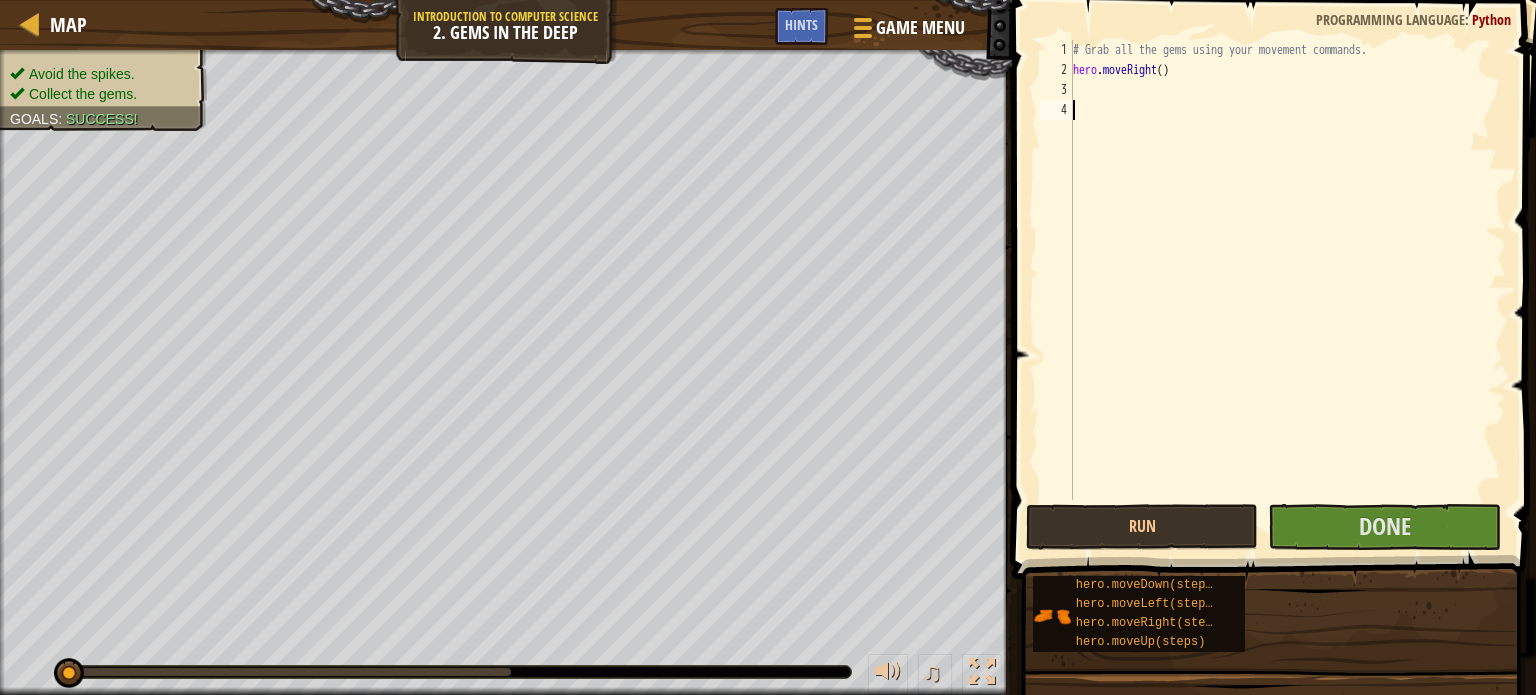 click on "3" at bounding box center [1056, 90] 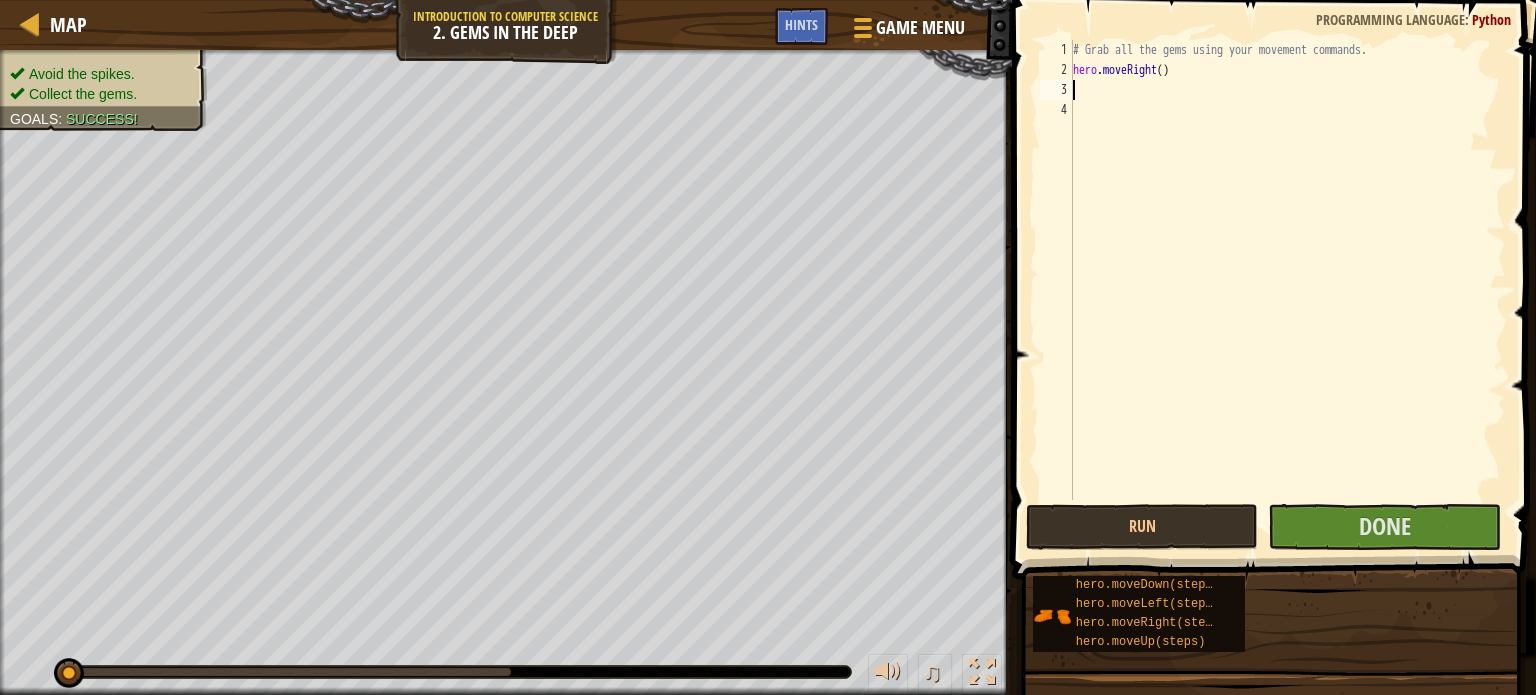 click on "3" at bounding box center [1056, 90] 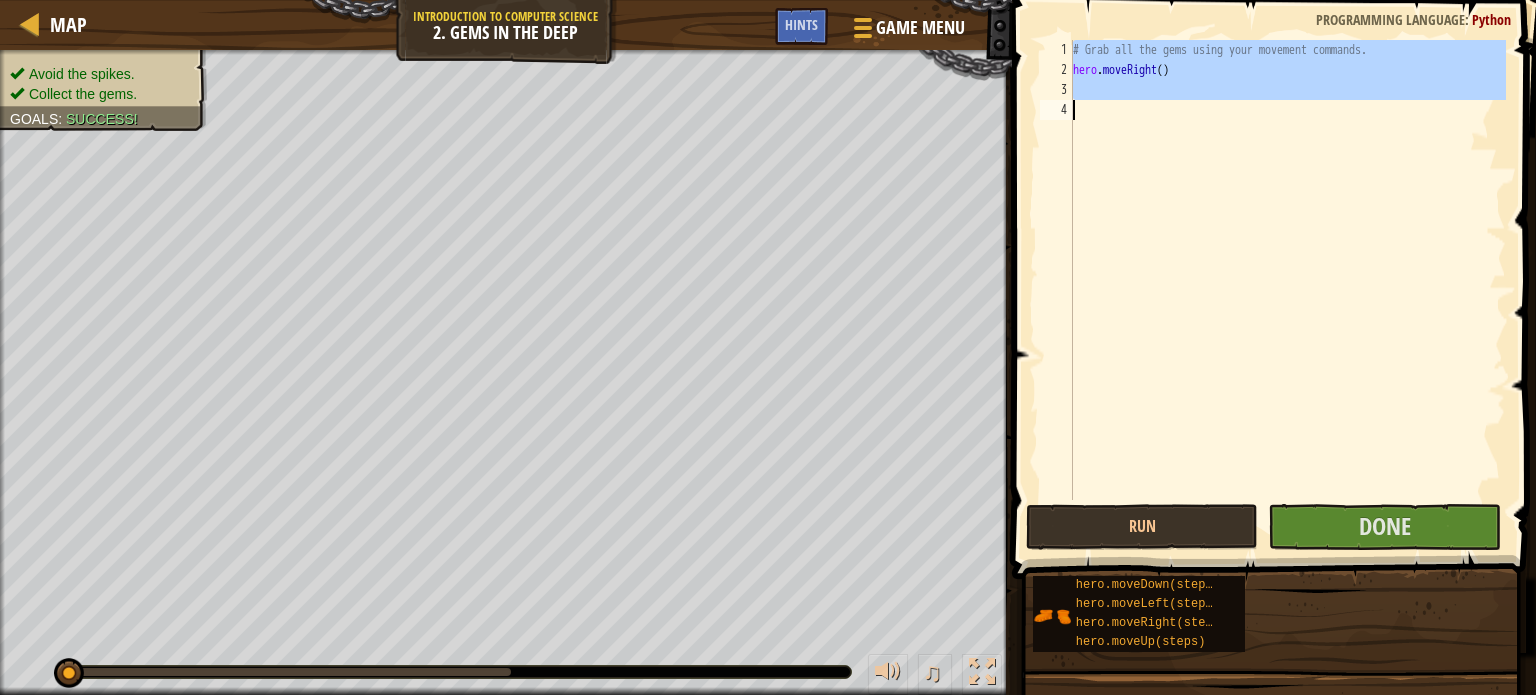 click on "3" at bounding box center [1056, 90] 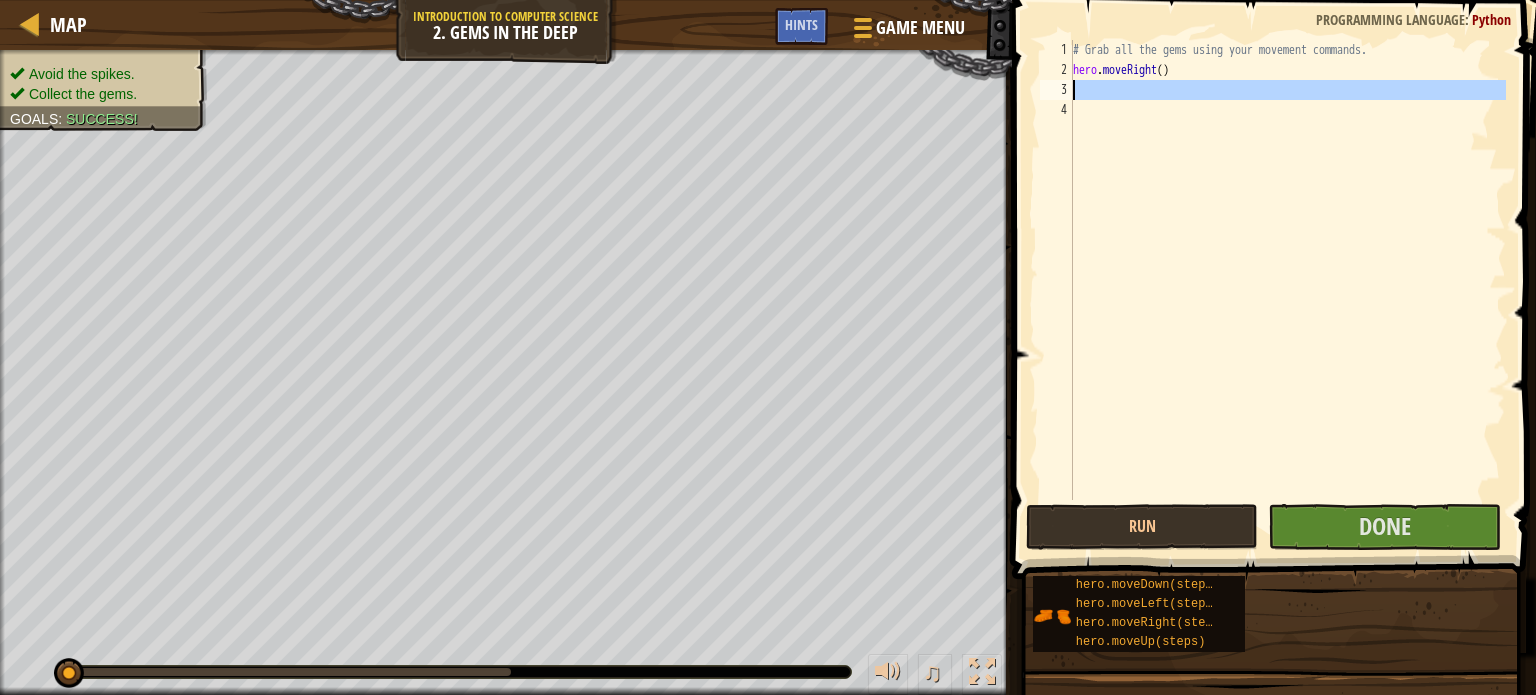 click on "3" at bounding box center (1056, 90) 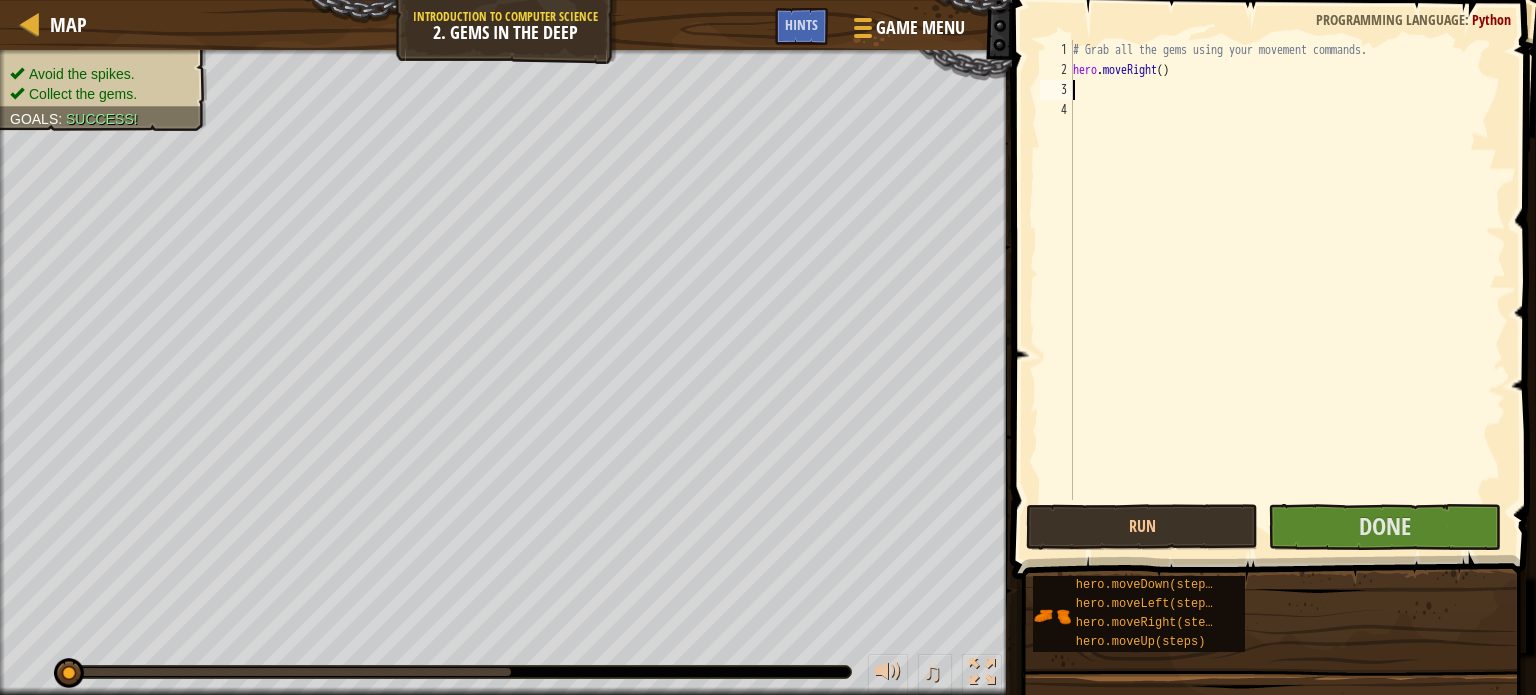 click on "3" at bounding box center [1056, 90] 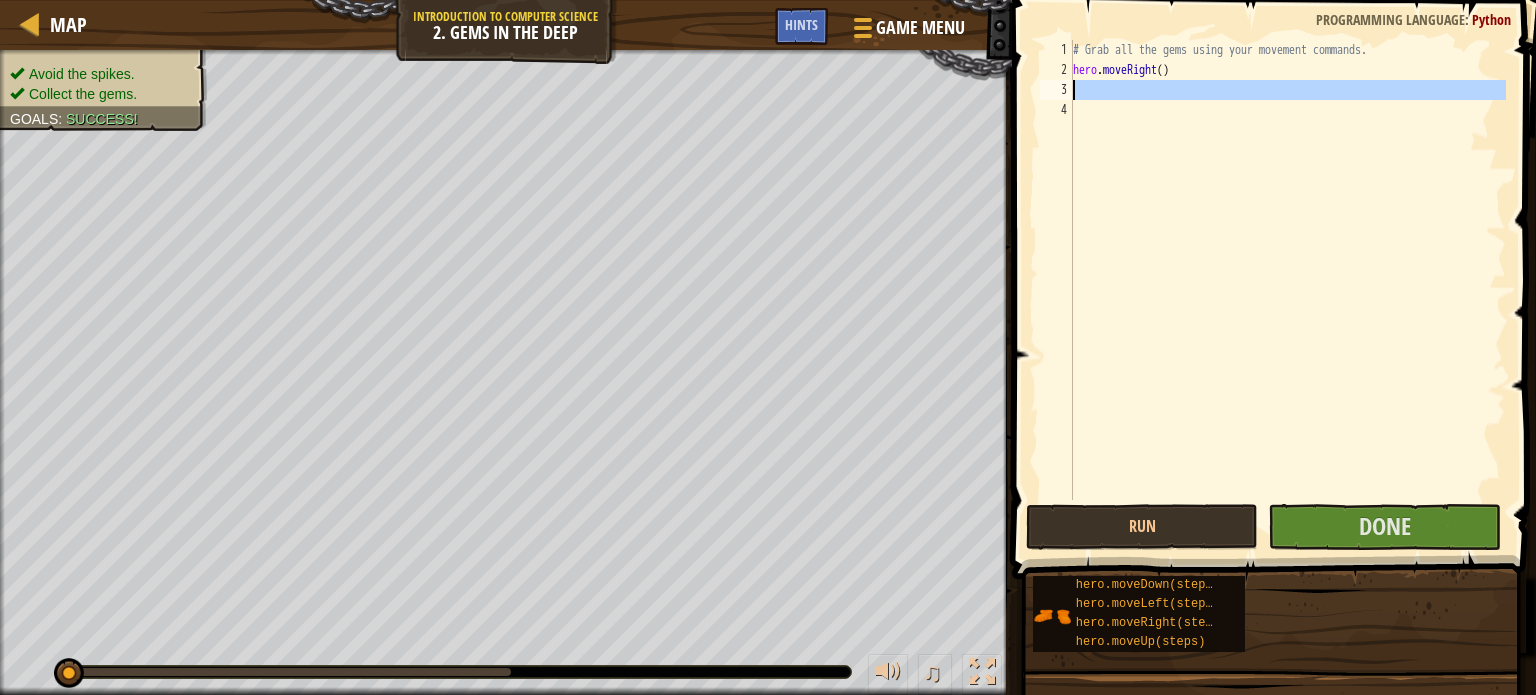 click on "3" at bounding box center (1056, 90) 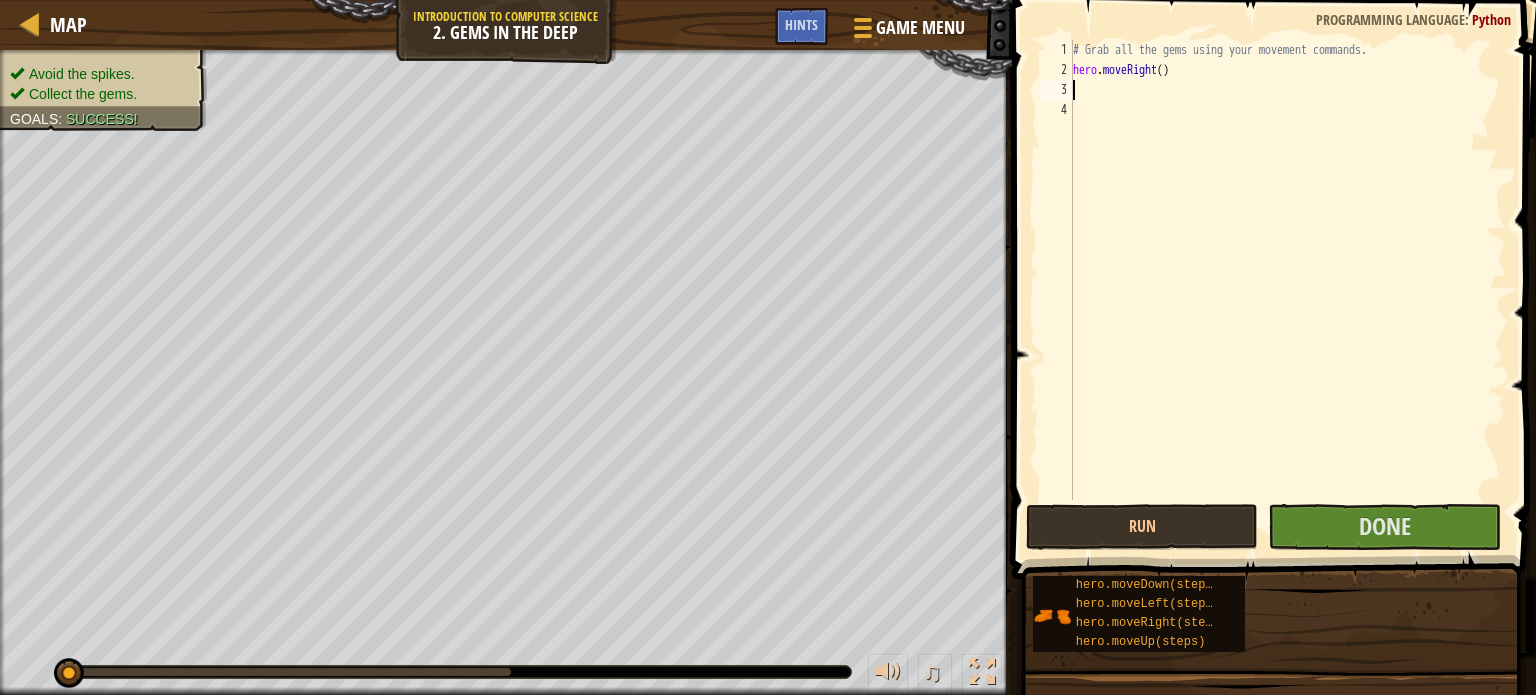 click on "3" at bounding box center [1056, 90] 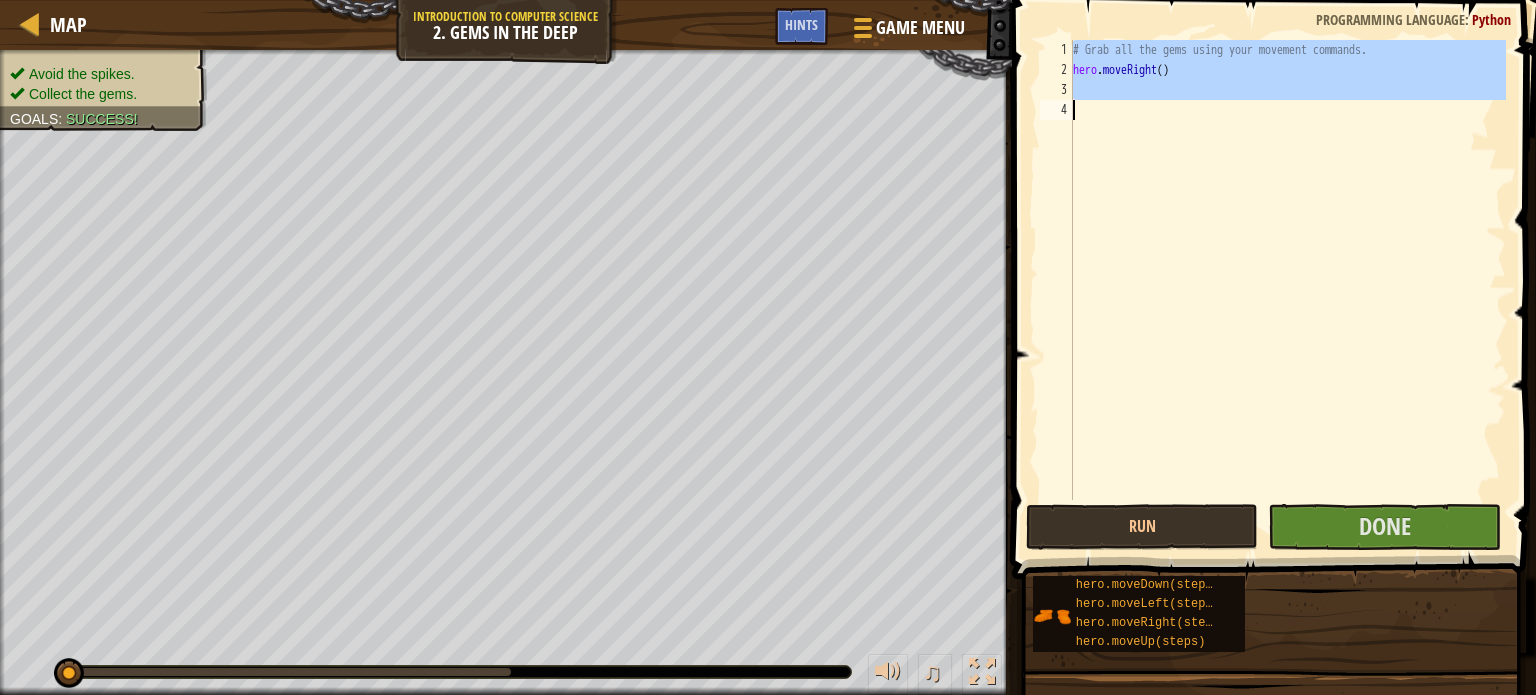 drag, startPoint x: 1072, startPoint y: 91, endPoint x: 1093, endPoint y: 84, distance: 22.135944 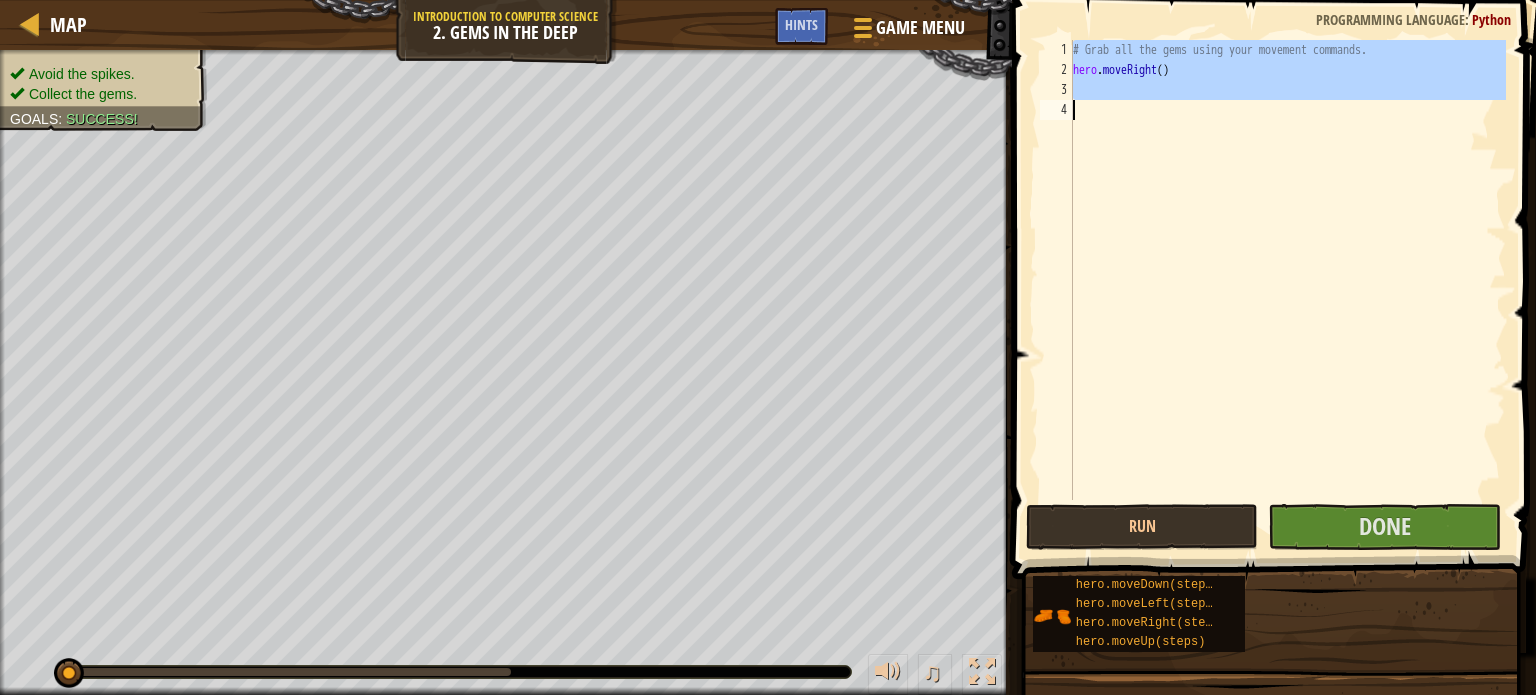 click on "# Grab all the gems using your movement commands. hero . moveRight ( )" at bounding box center [1287, 270] 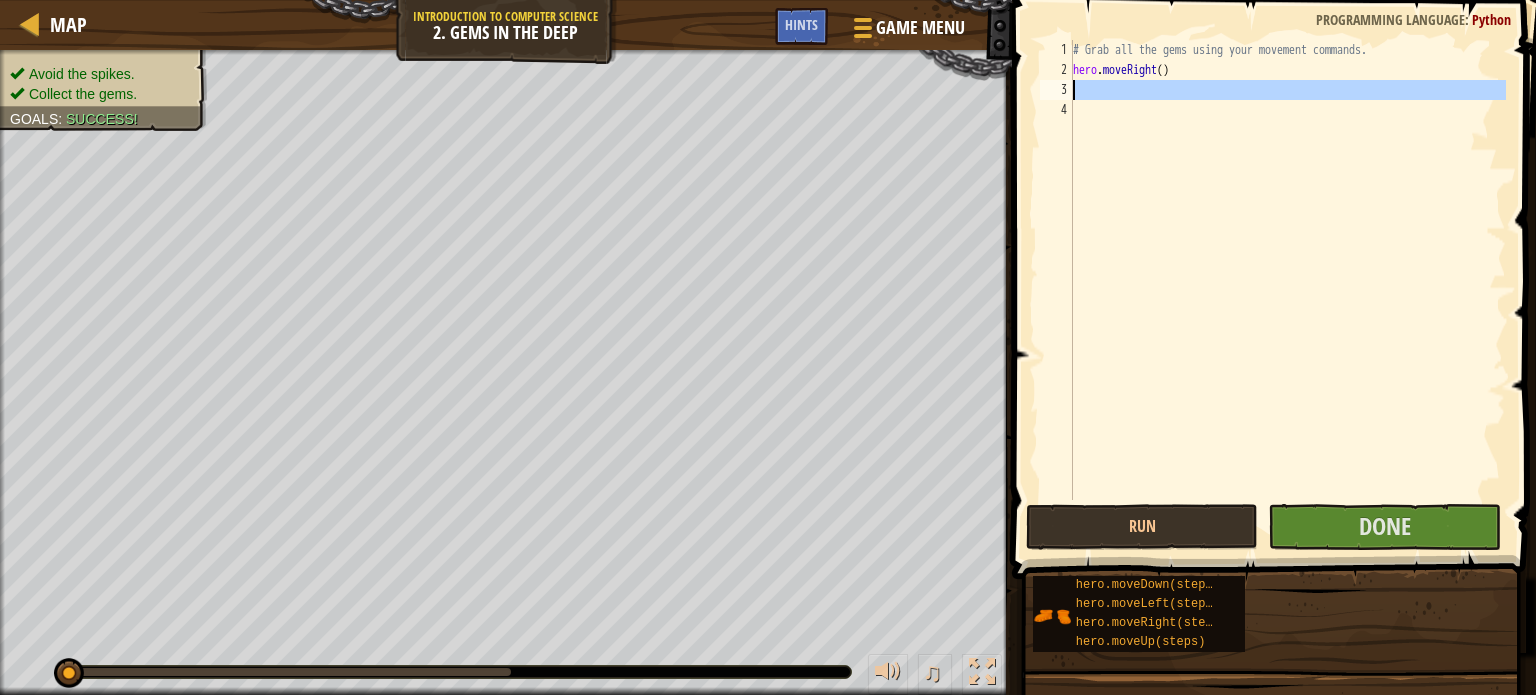 click on "# Grab all the gems using your movement commands. hero . moveRight ( )" at bounding box center [1287, 290] 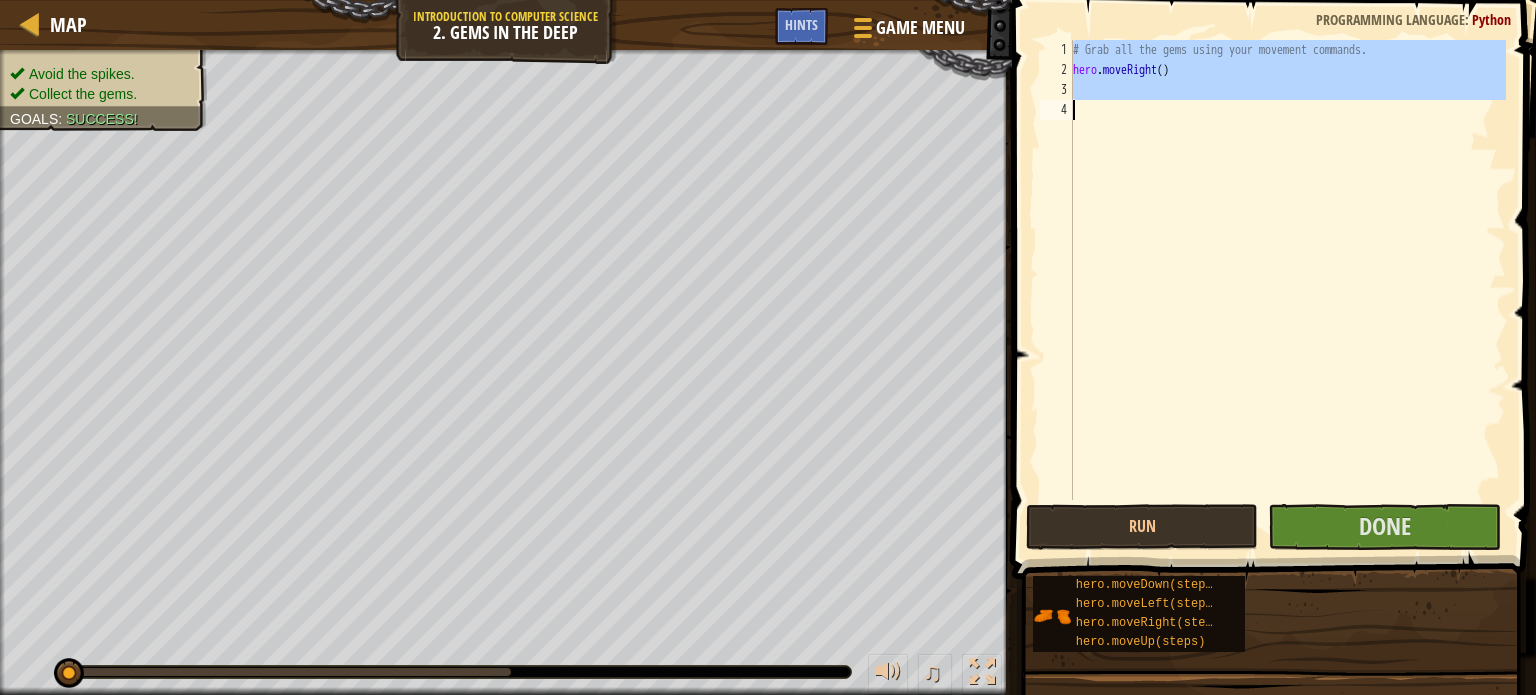 click on "# Grab all the gems using your movement commands. hero . moveRight ( )" at bounding box center (1287, 290) 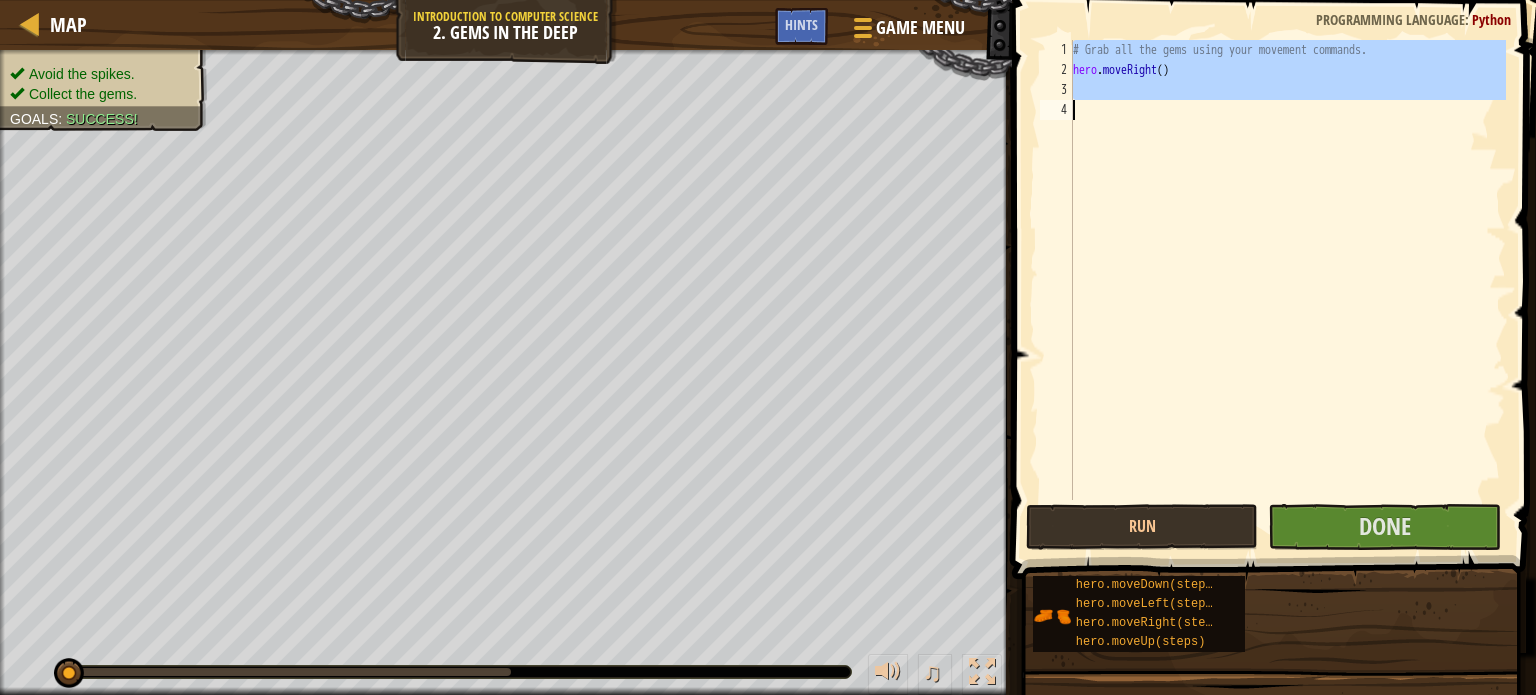 click on "# Grab all the gems using your movement commands. hero . moveRight ( )" at bounding box center (1287, 270) 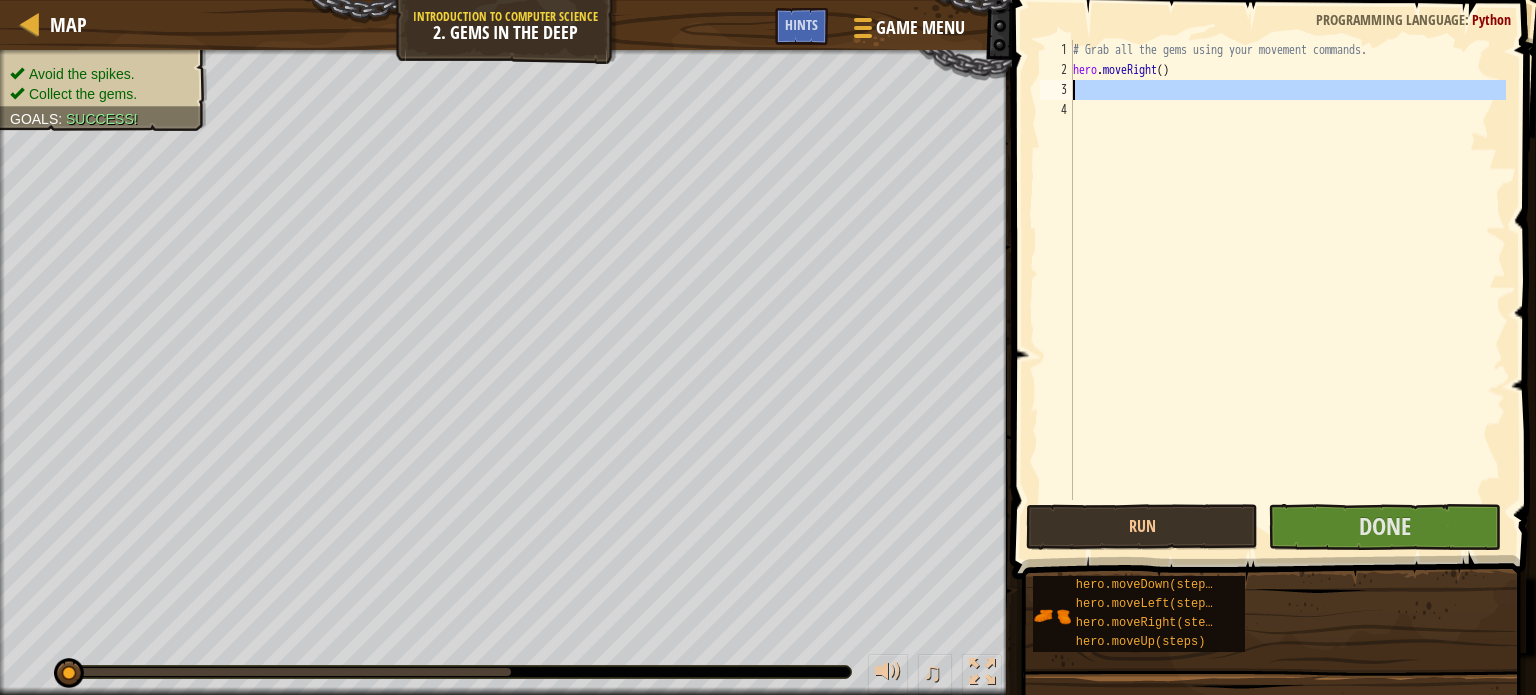 click on "3" at bounding box center [1056, 90] 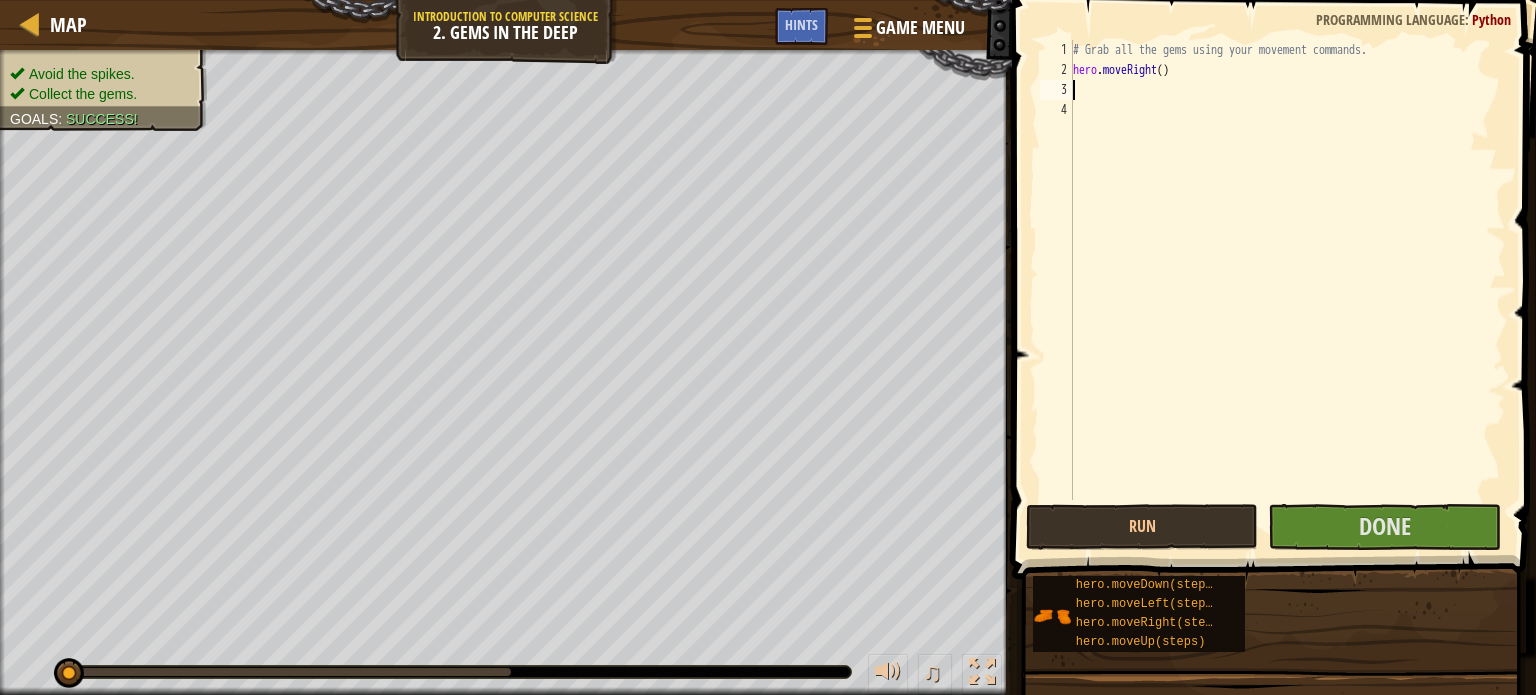 type on "h" 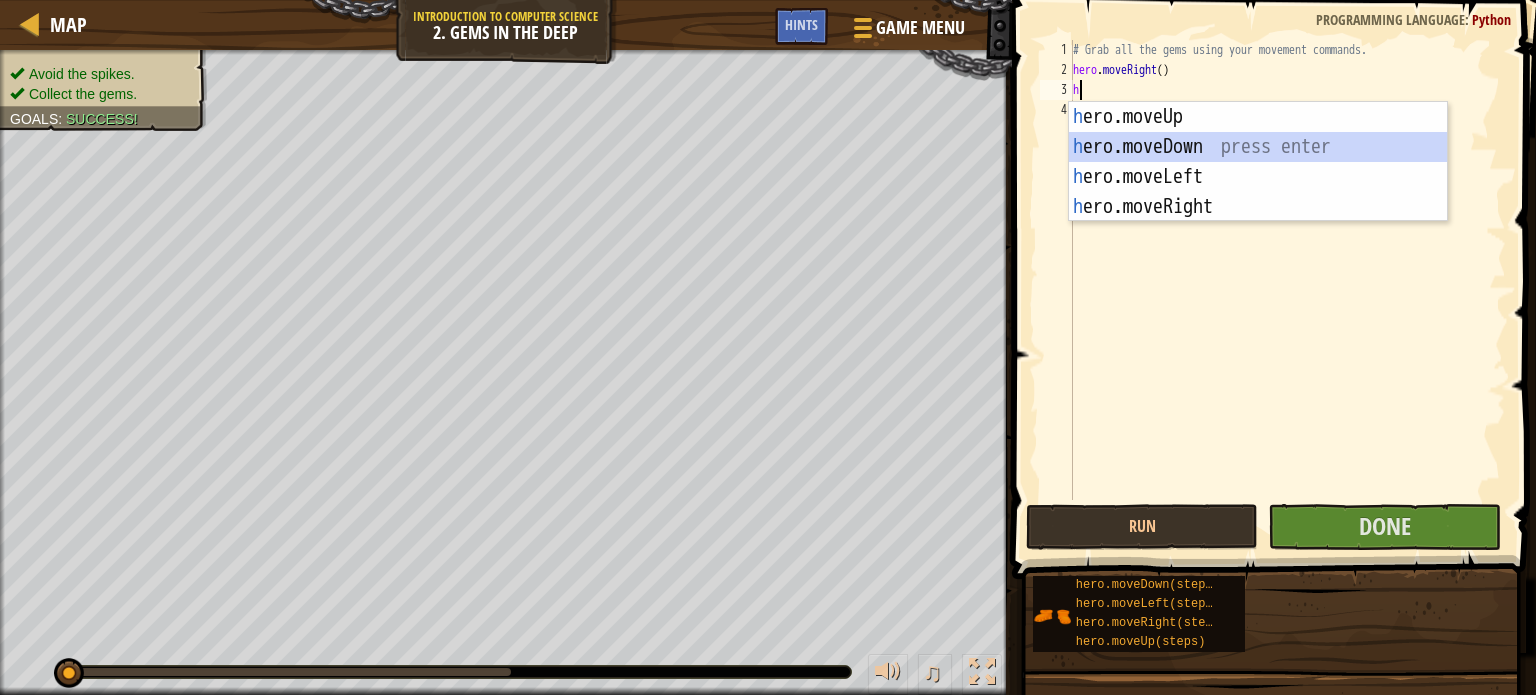 click on "h ero.moveUp press enter h ero.moveDown press enter h ero.moveLeft press enter h ero.moveRight press enter" at bounding box center [1258, 192] 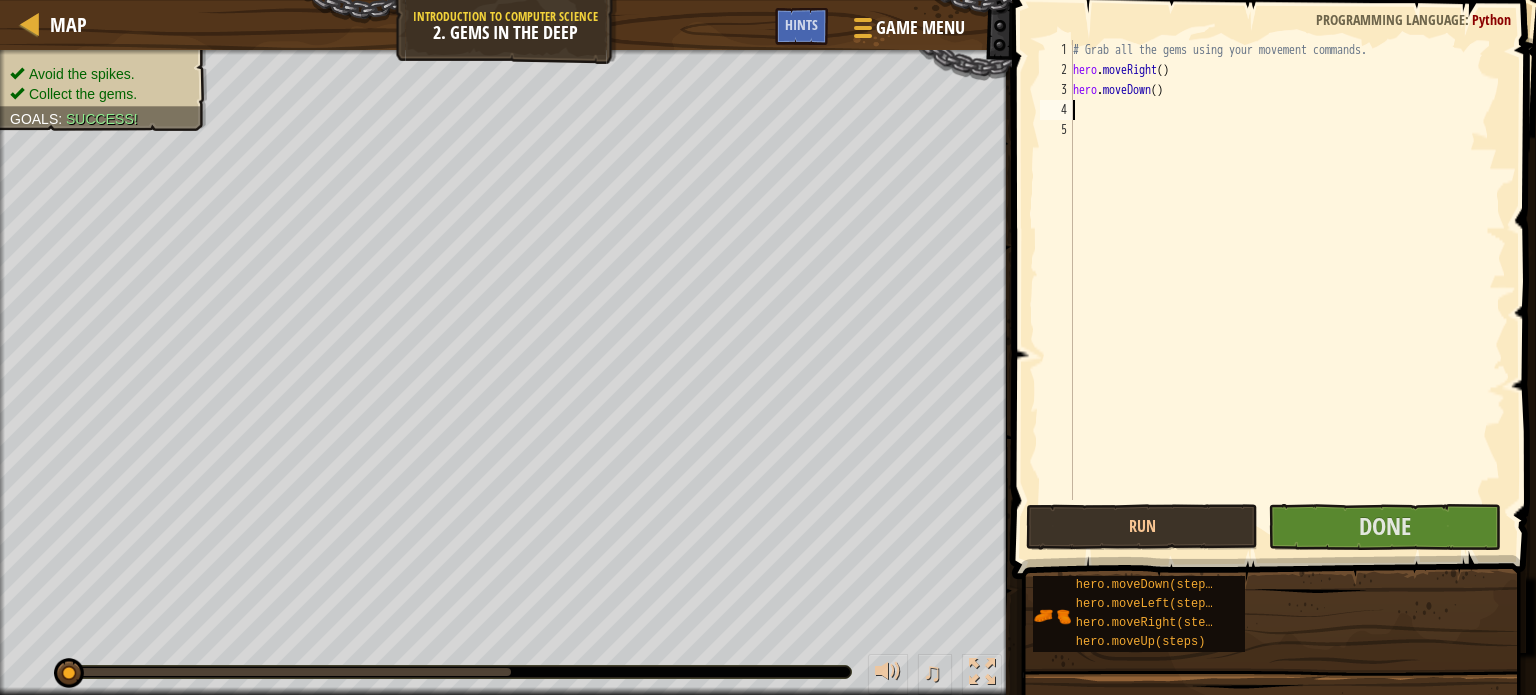 type on "h" 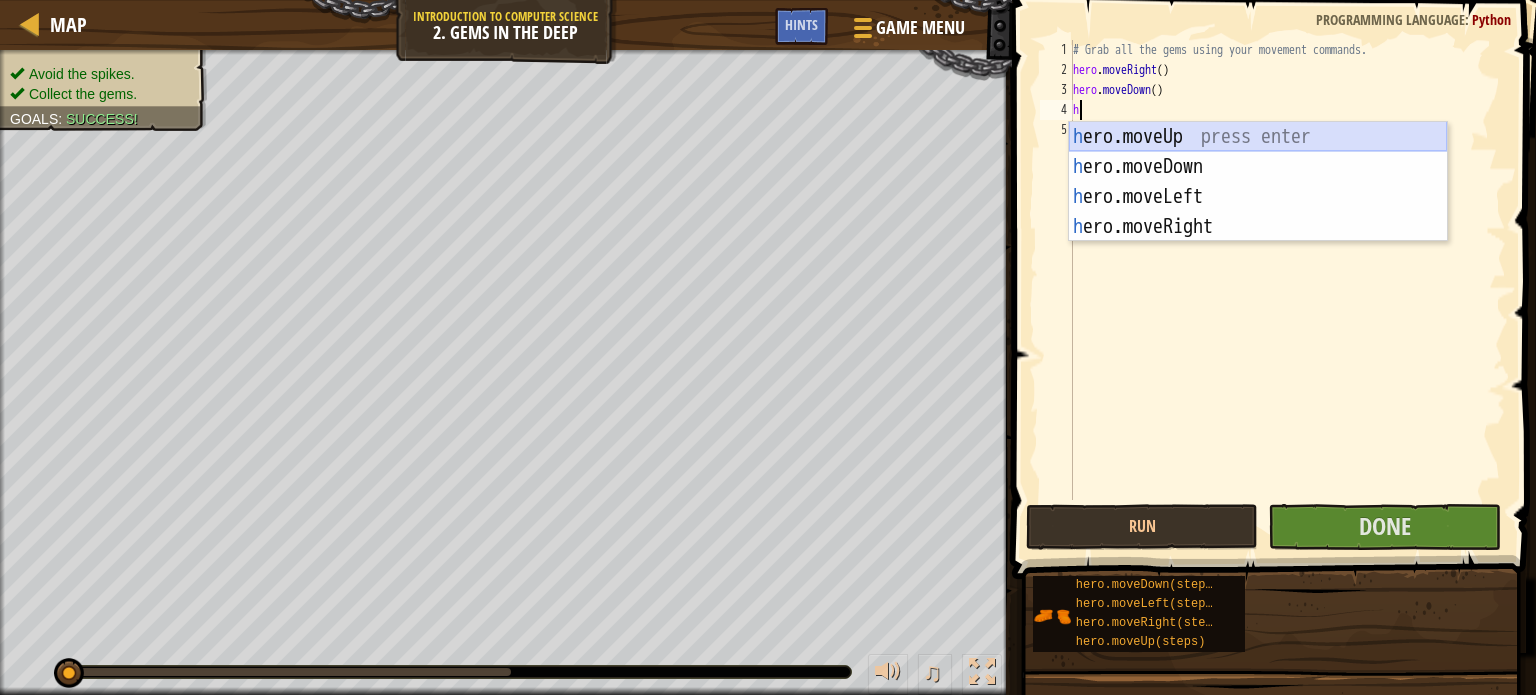 click on "h ero.moveUp press enter h ero.moveDown press enter h ero.moveLeft press enter h ero.moveRight press enter" at bounding box center (1258, 212) 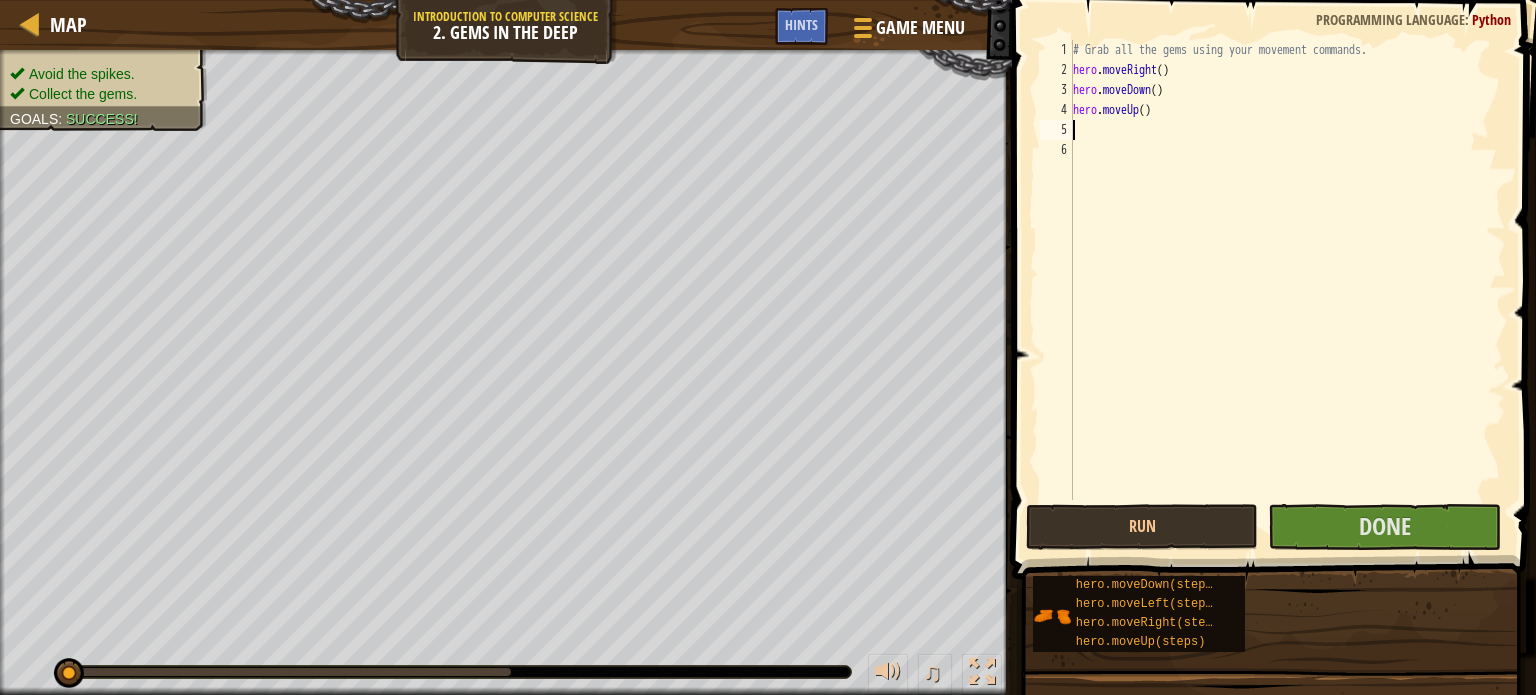 type on "h" 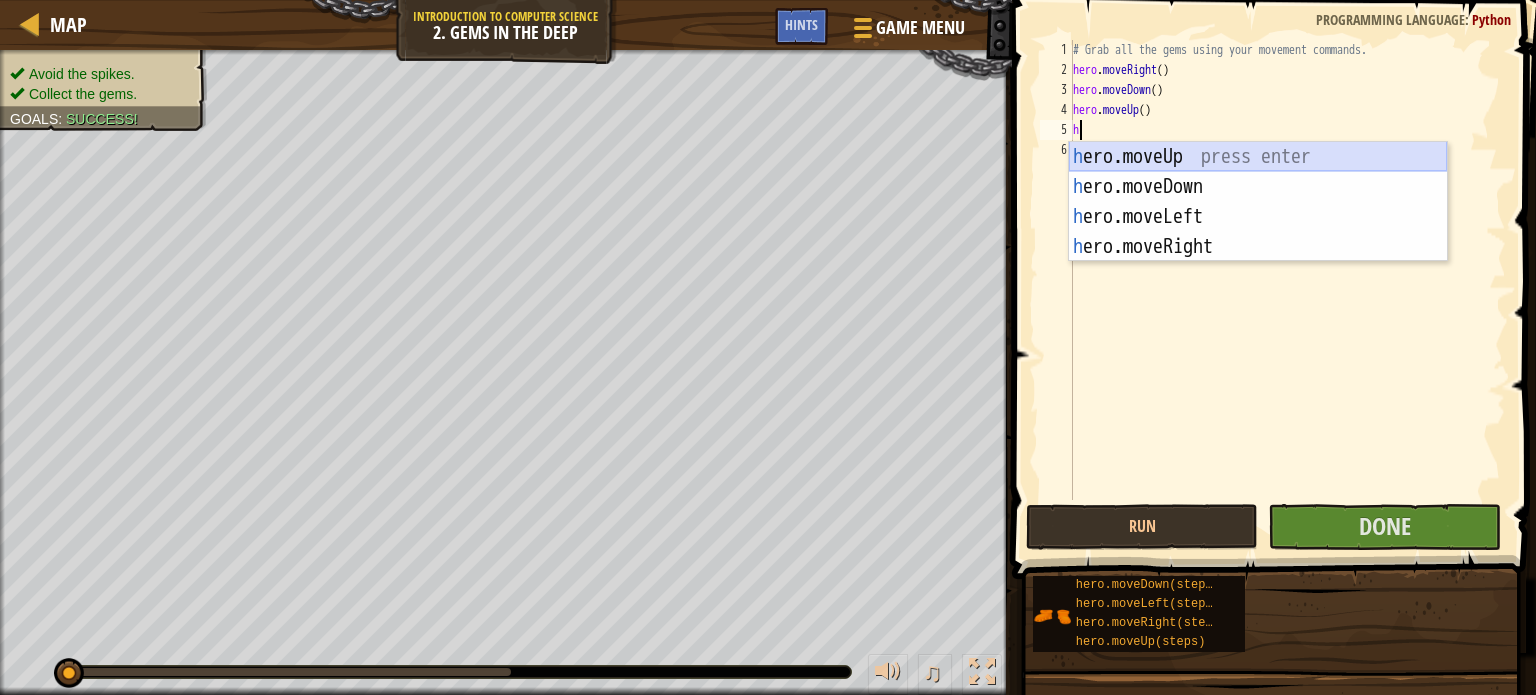 click on "h ero.moveUp press enter h ero.moveDown press enter h ero.moveLeft press enter h ero.moveRight press enter" at bounding box center [1258, 232] 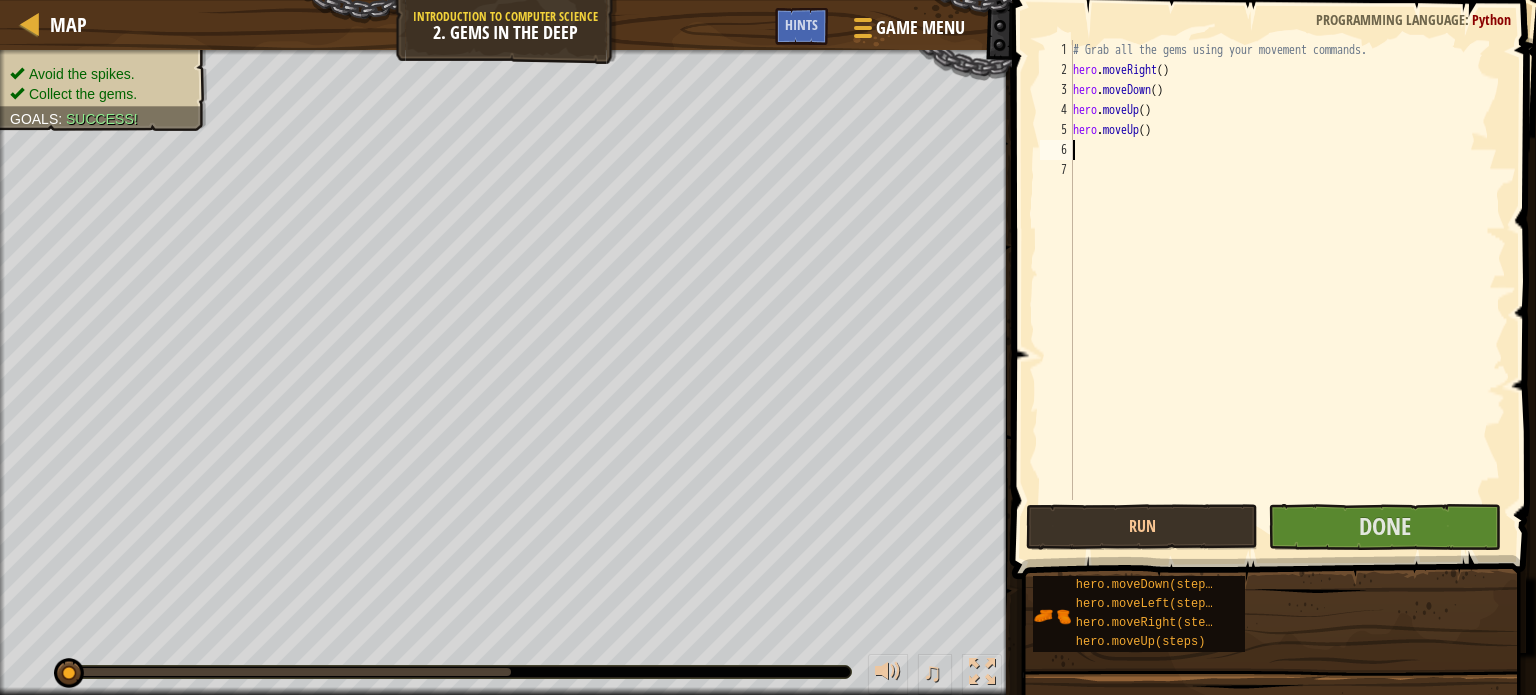 type on "h" 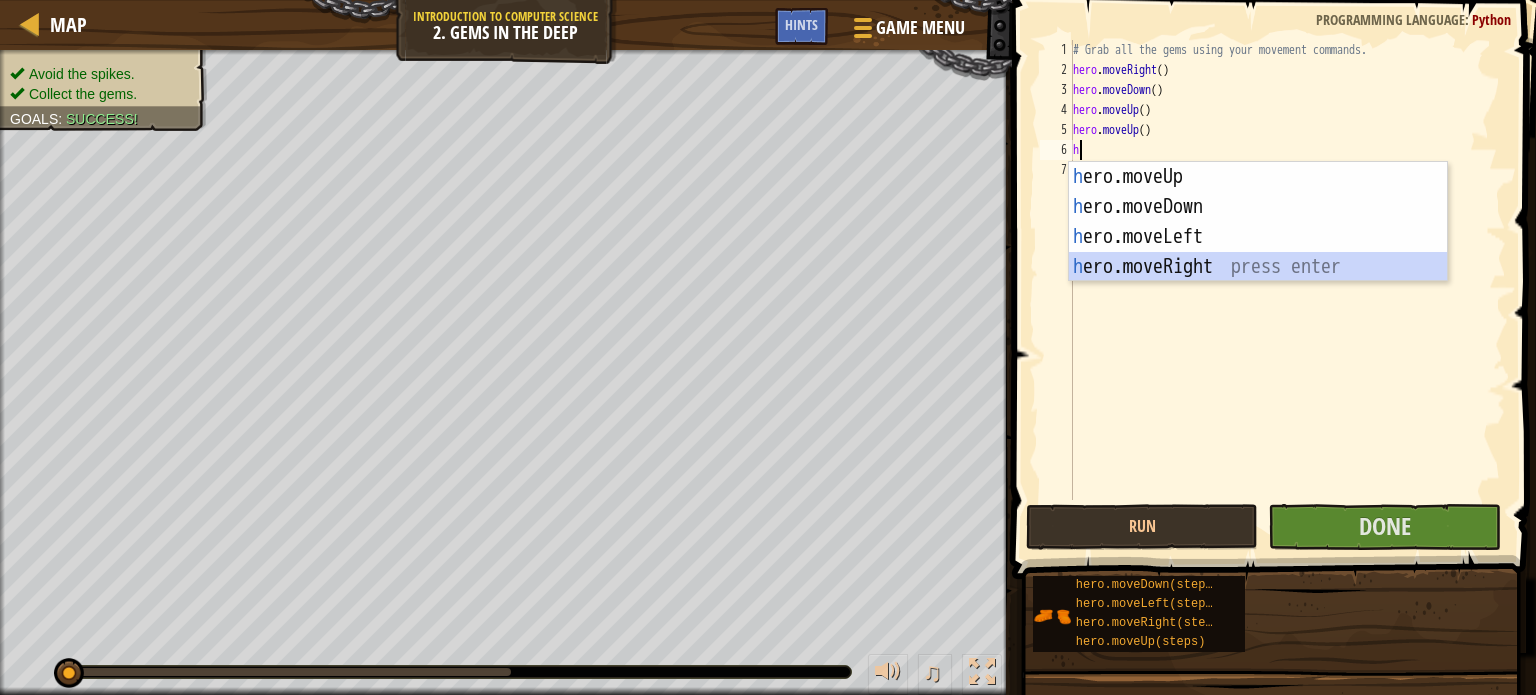 click on "h ero.moveUp press enter h ero.moveDown press enter h ero.moveLeft press enter h ero.moveRight press enter" at bounding box center [1258, 252] 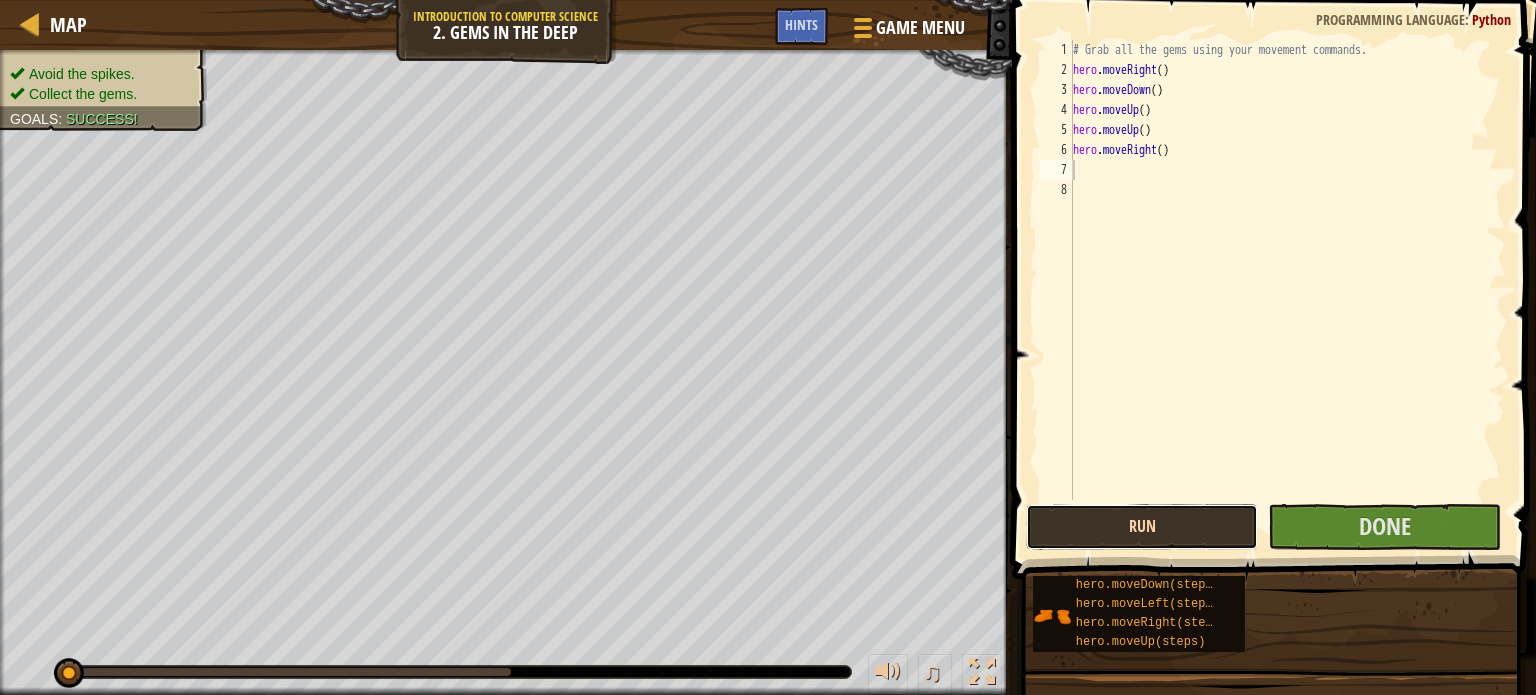 click on "Run" at bounding box center (1142, 527) 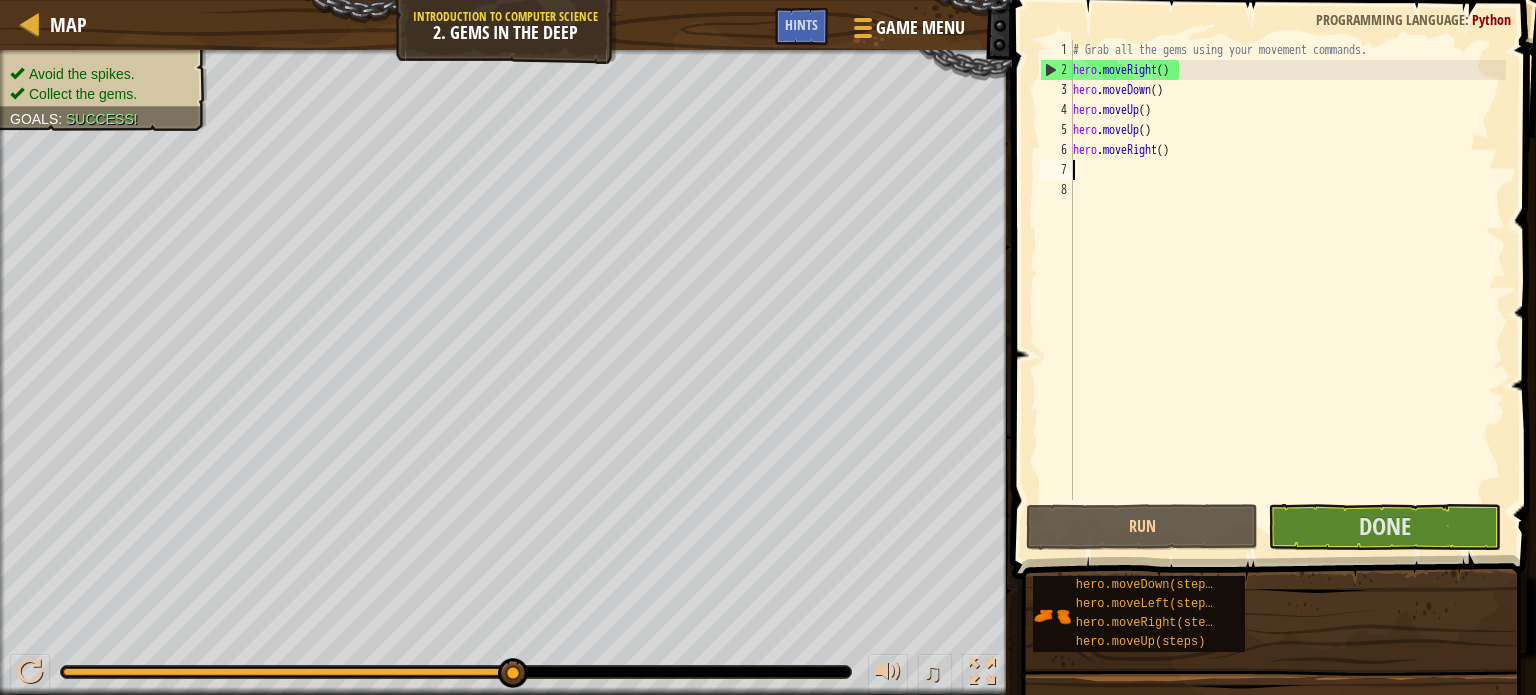 type on "h" 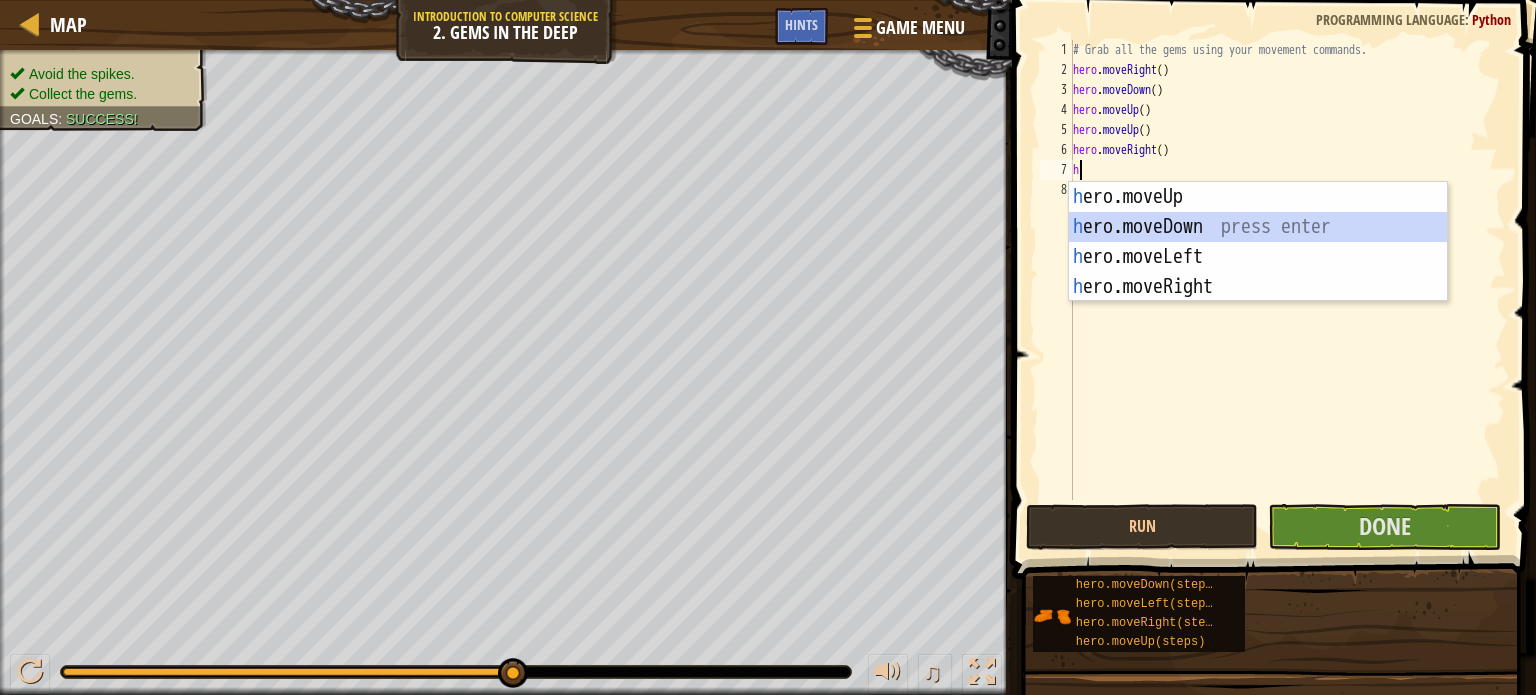 click on "h ero.moveUp press enter h ero.moveDown press enter h ero.moveLeft press enter h ero.moveRight press enter" at bounding box center [1258, 272] 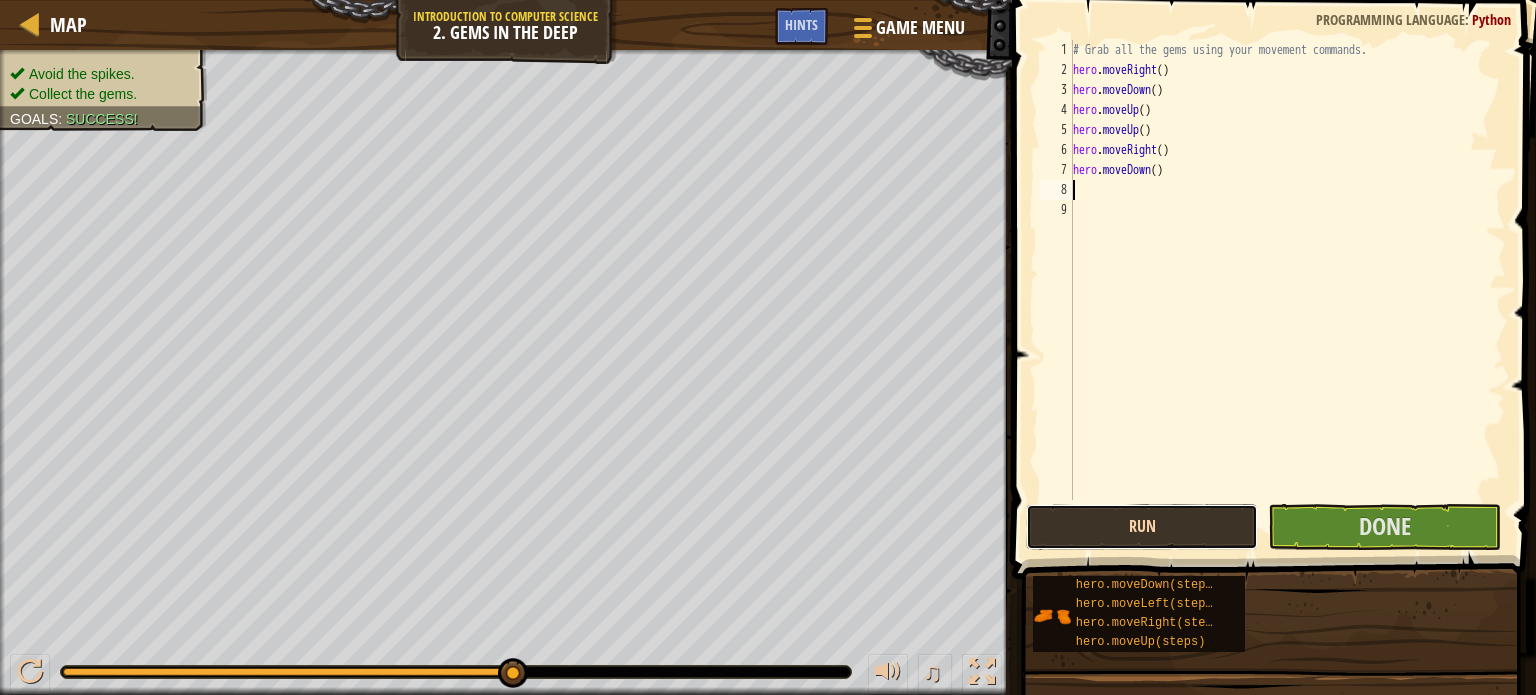 click on "Run" at bounding box center (1142, 527) 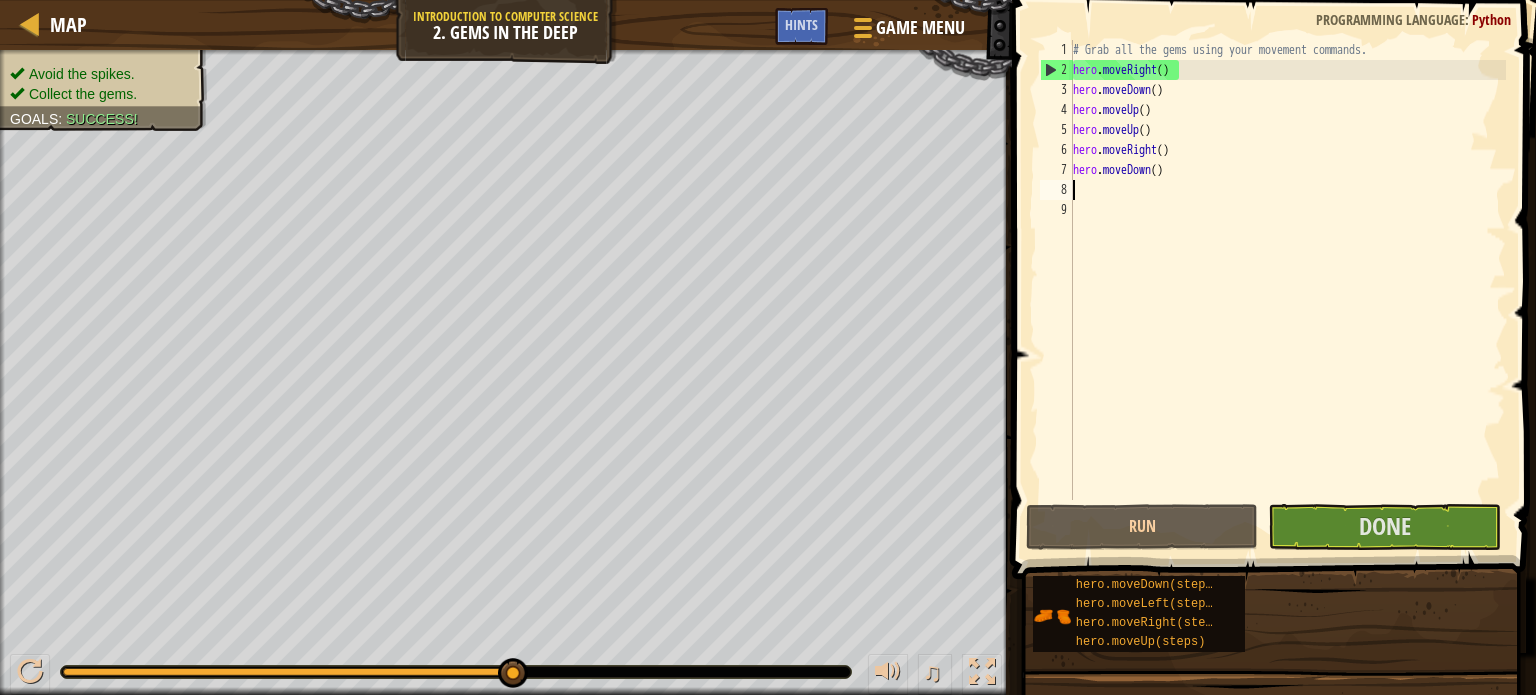 type on "h" 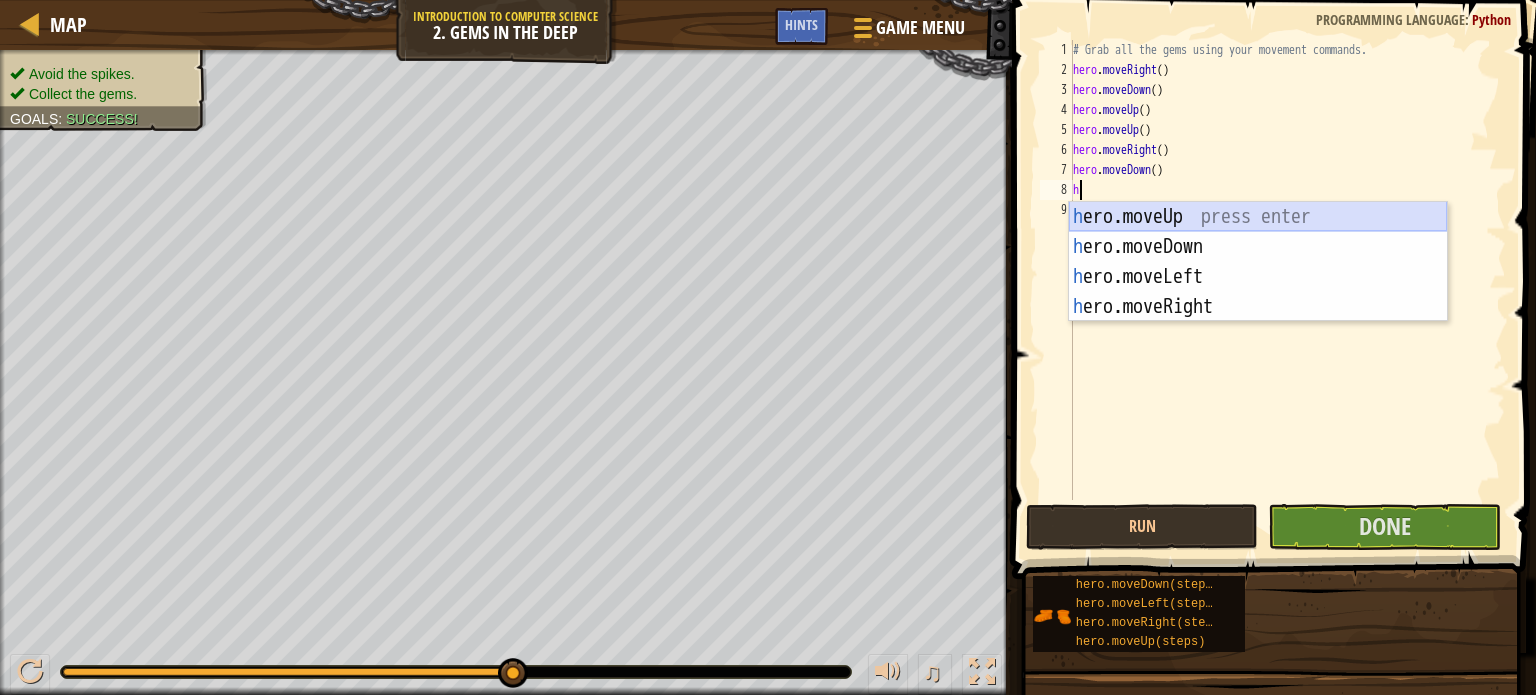 click on "h ero.moveUp press enter h ero.moveDown press enter h ero.moveLeft press enter h ero.moveRight press enter" at bounding box center [1258, 292] 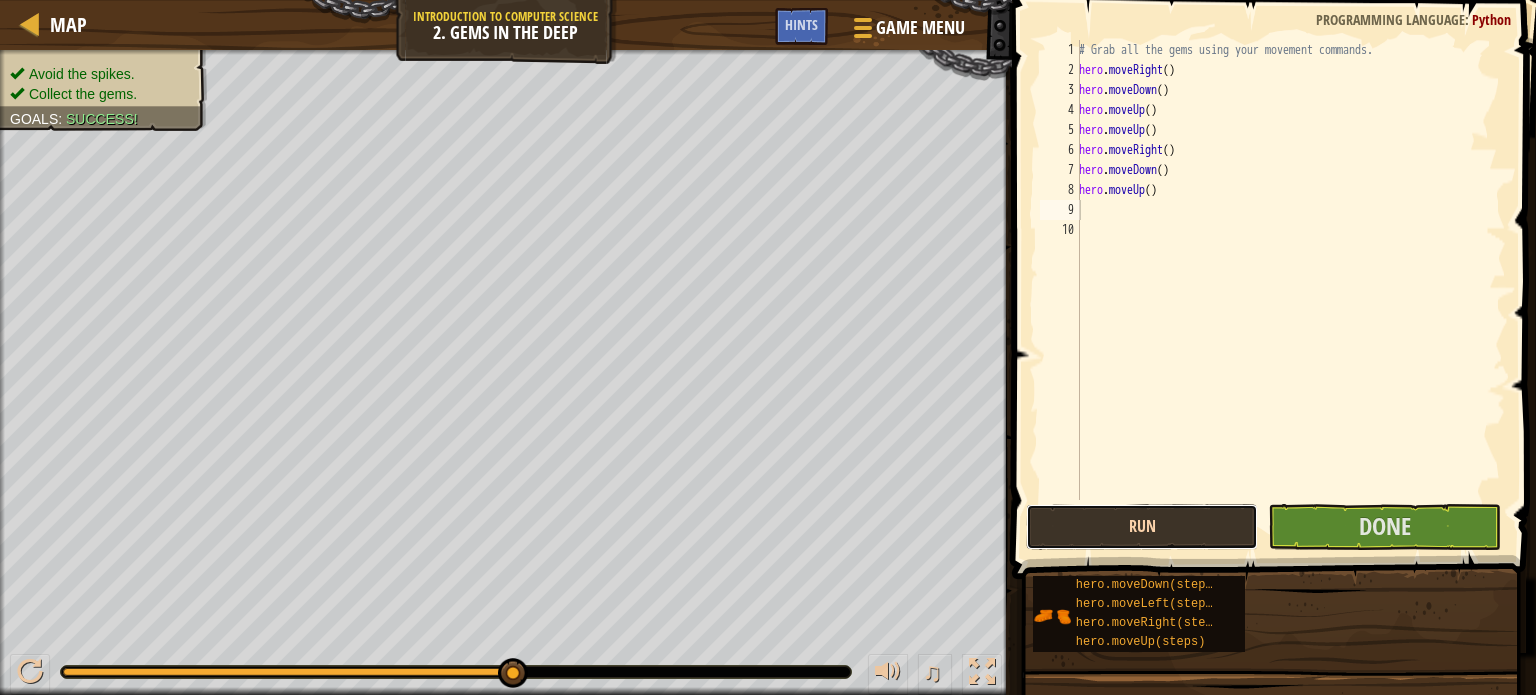 click on "Run" at bounding box center (1142, 527) 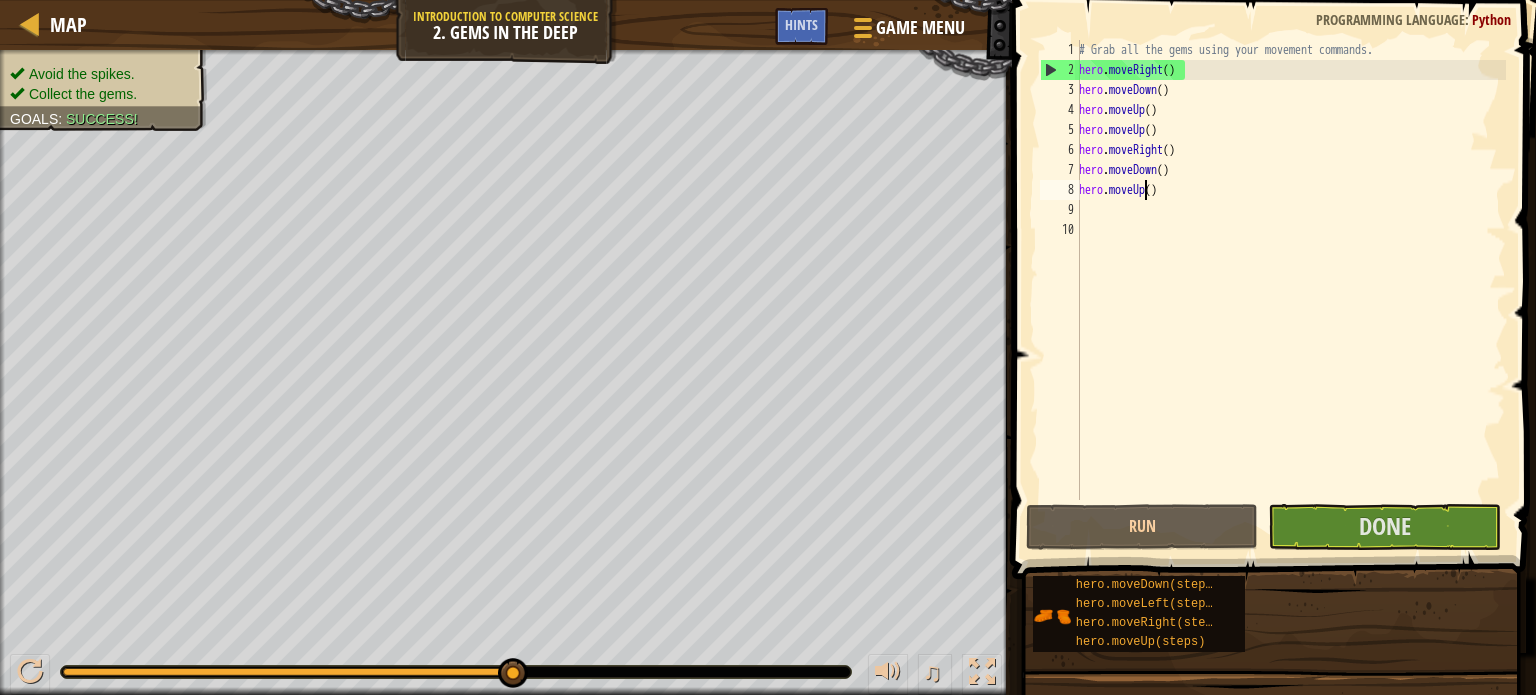 click on "# Grab all the gems using your movement commands. hero . moveRight ( ) hero . moveDown ( ) hero . moveUp ( ) hero . moveUp ( ) hero . moveRight ( ) hero . moveDown ( ) hero . moveUp ( )" at bounding box center (1290, 290) 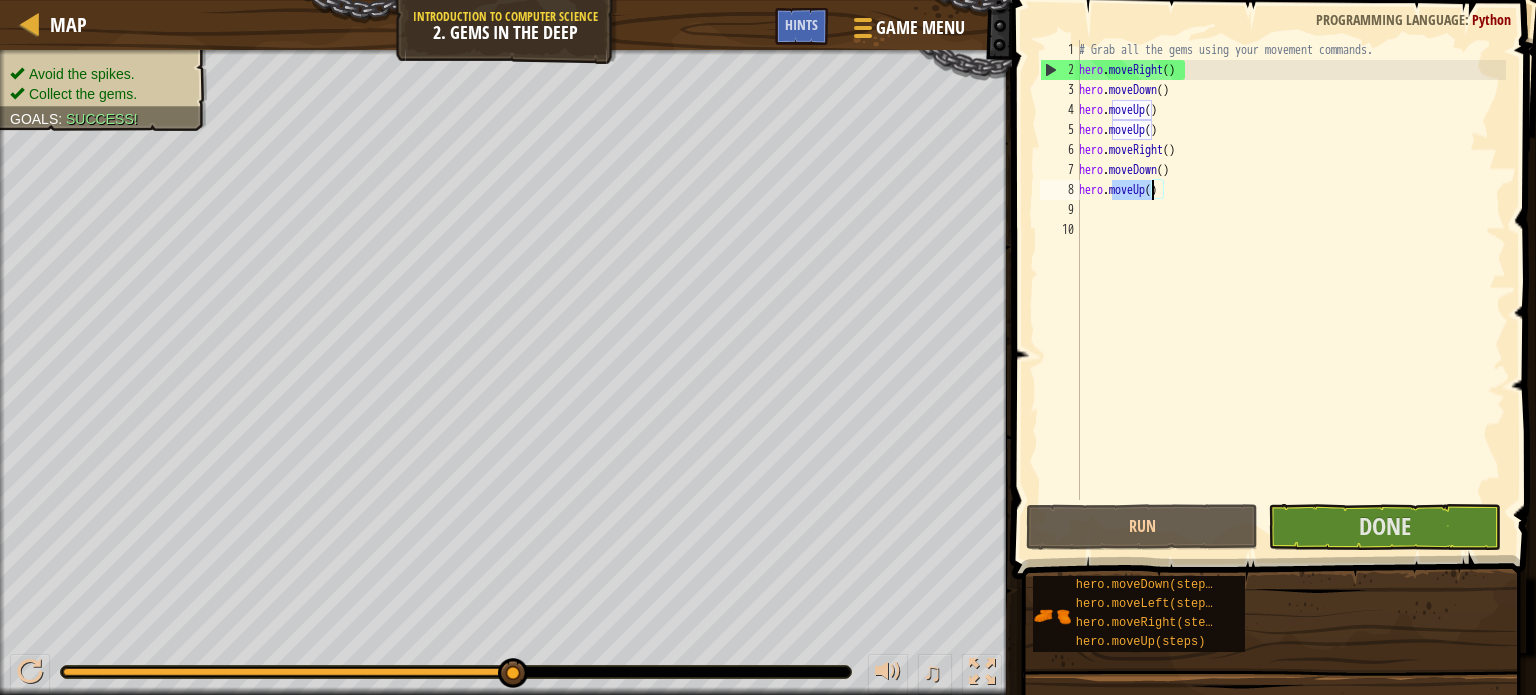 click on "# Grab all the gems using your movement commands. hero . moveRight ( ) hero . moveDown ( ) hero . moveUp ( ) hero . moveUp ( ) hero . moveRight ( ) hero . moveDown ( ) hero . moveUp ( )" at bounding box center [1290, 290] 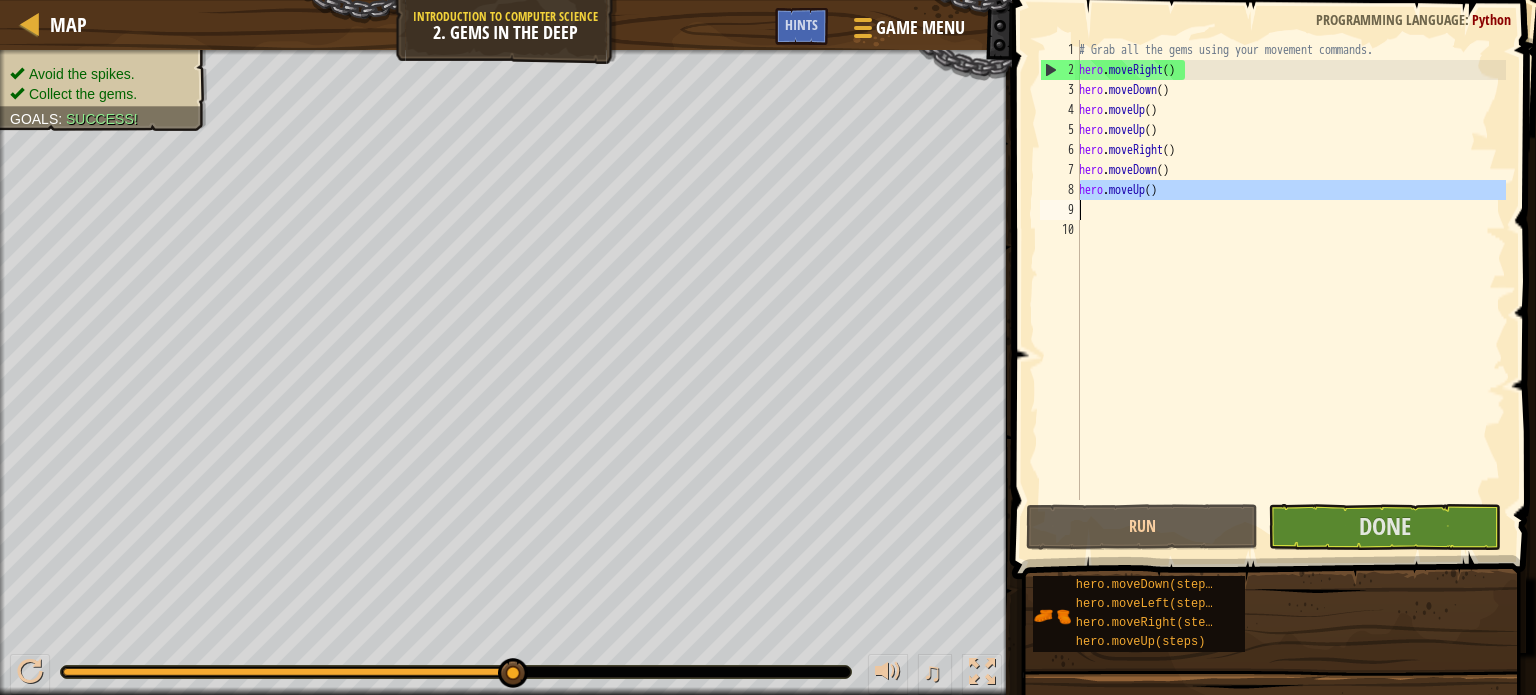 click on "# Grab all the gems using your movement commands. hero . moveRight ( ) hero . moveDown ( ) hero . moveUp ( ) hero . moveUp ( ) hero . moveRight ( ) hero . moveDown ( ) hero . moveUp ( )" at bounding box center [1290, 290] 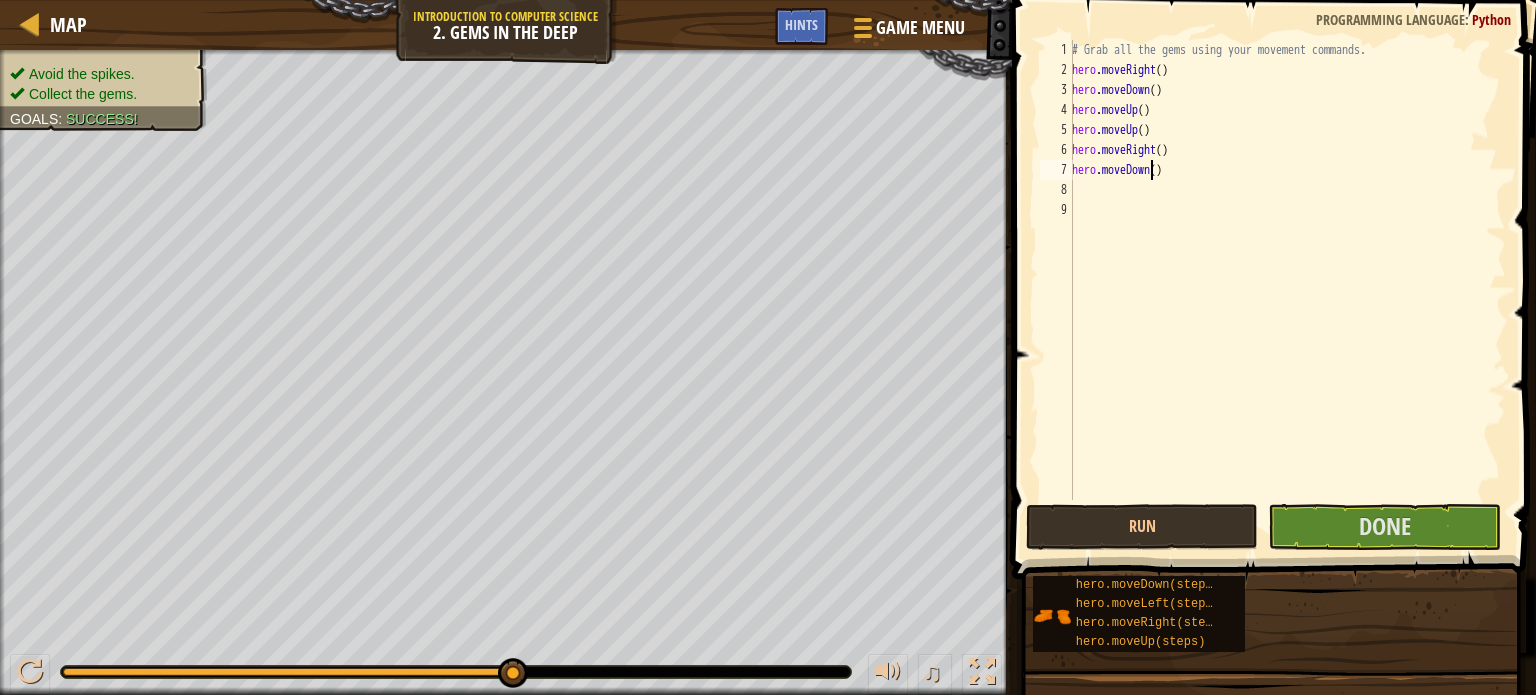 click on "# Grab all the gems using your movement commands. hero . moveRight ( ) hero . moveDown ( ) hero . moveUp ( ) hero . moveUp ( ) hero . moveRight ( ) hero . moveDown ( )" at bounding box center [1287, 290] 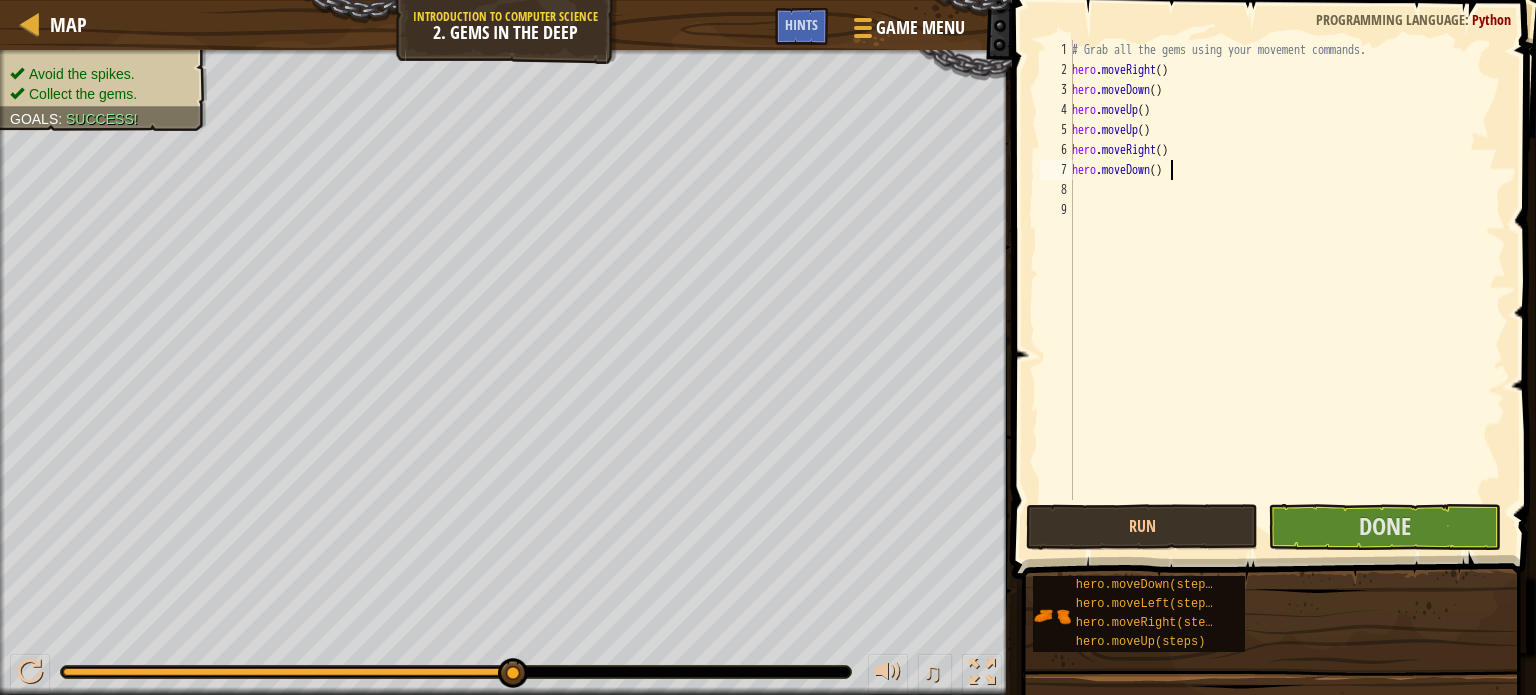 click on "# Grab all the gems using your movement commands. hero . moveRight ( ) hero . moveDown ( ) hero . moveUp ( ) hero . moveUp ( ) hero . moveRight ( ) hero . moveDown ( )" at bounding box center (1287, 290) 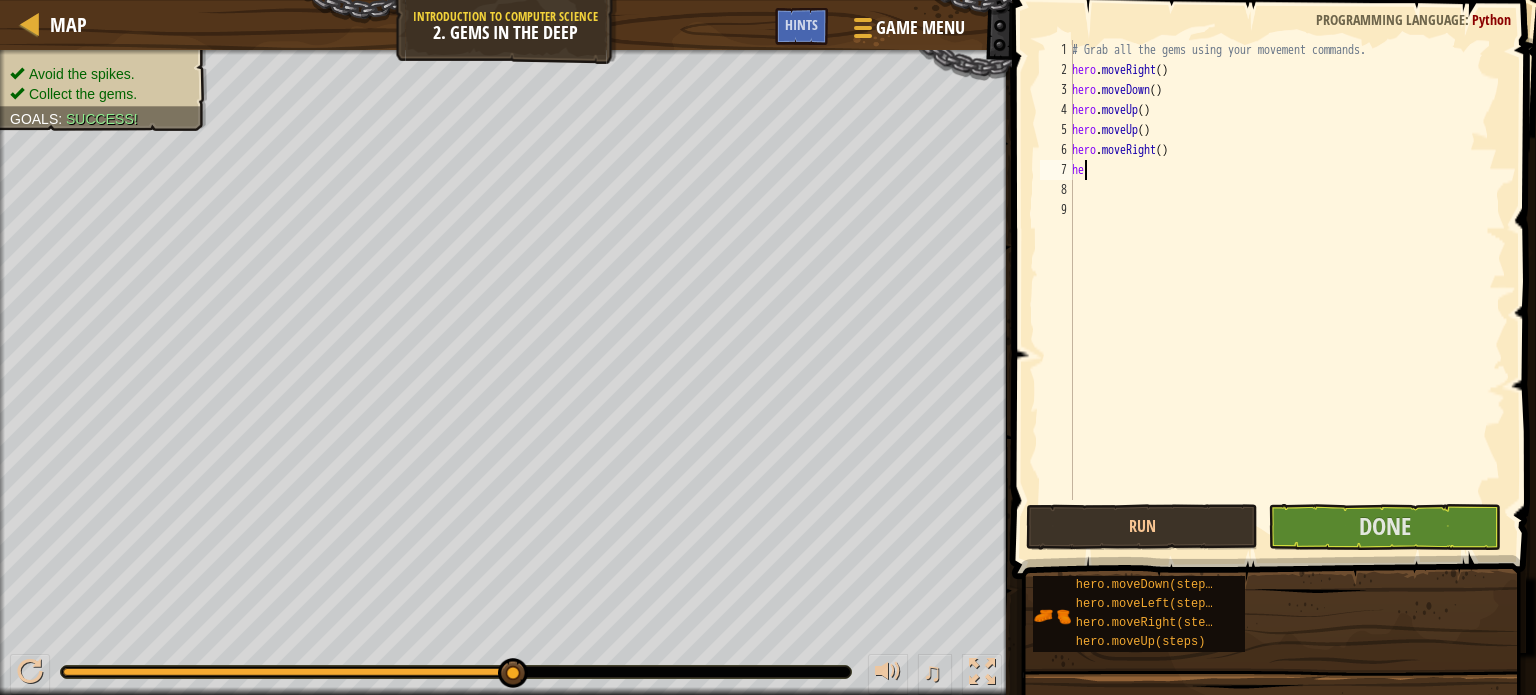 type on "h" 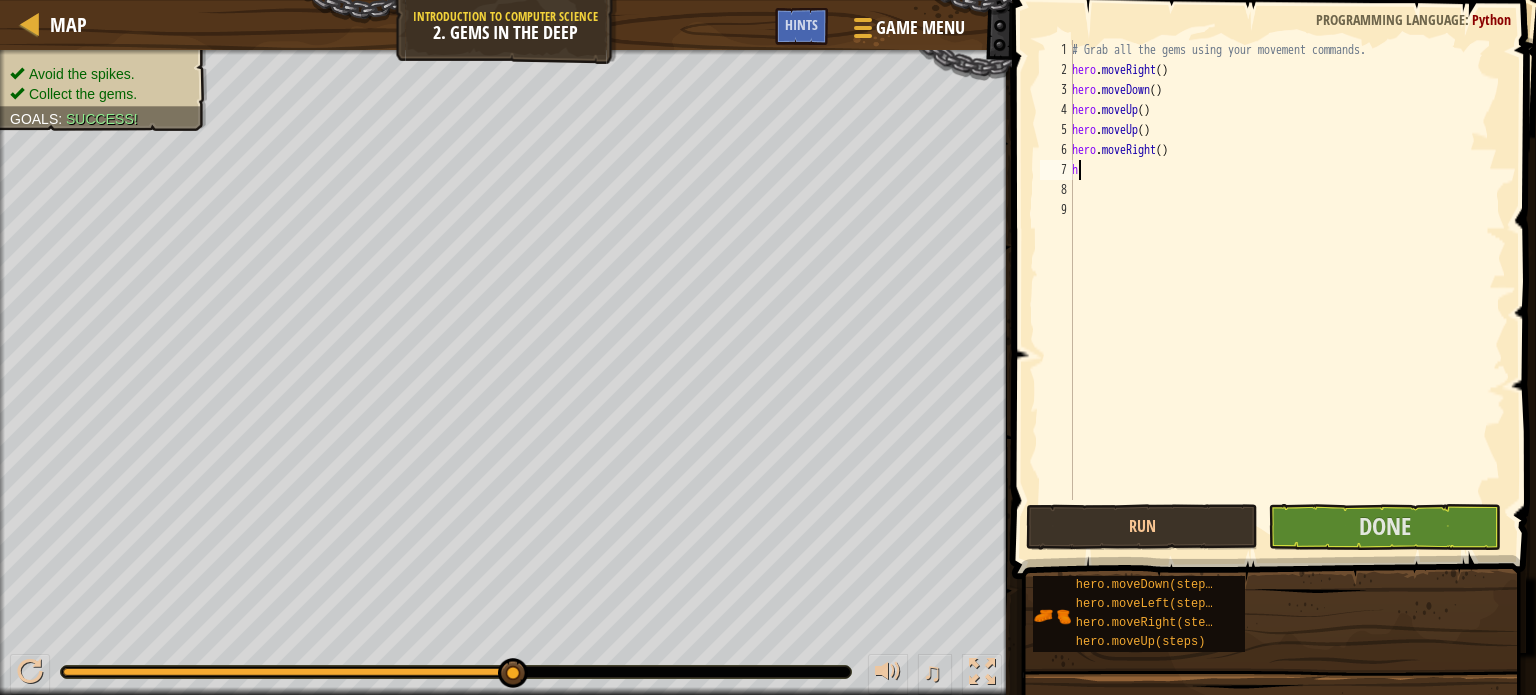 type 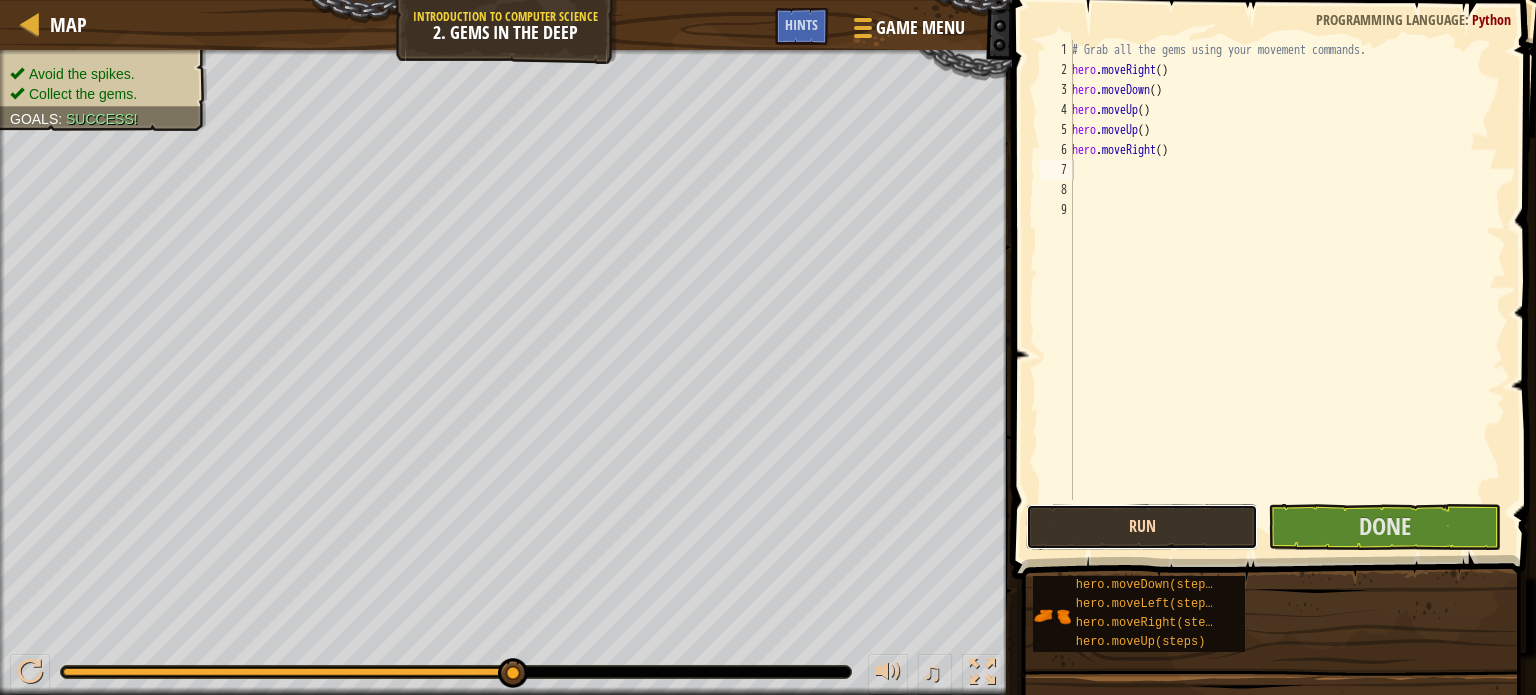 click on "Run" at bounding box center (1142, 527) 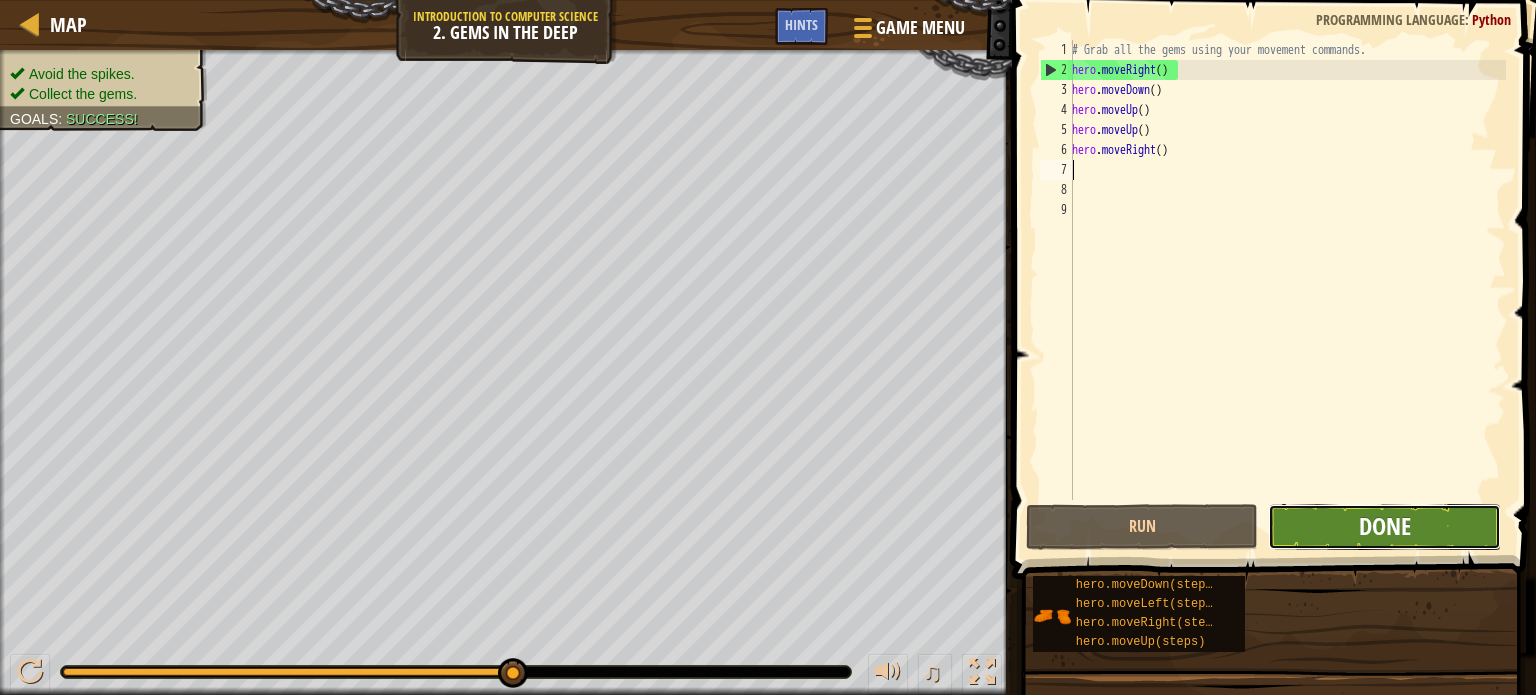 click on "Done" at bounding box center [1385, 526] 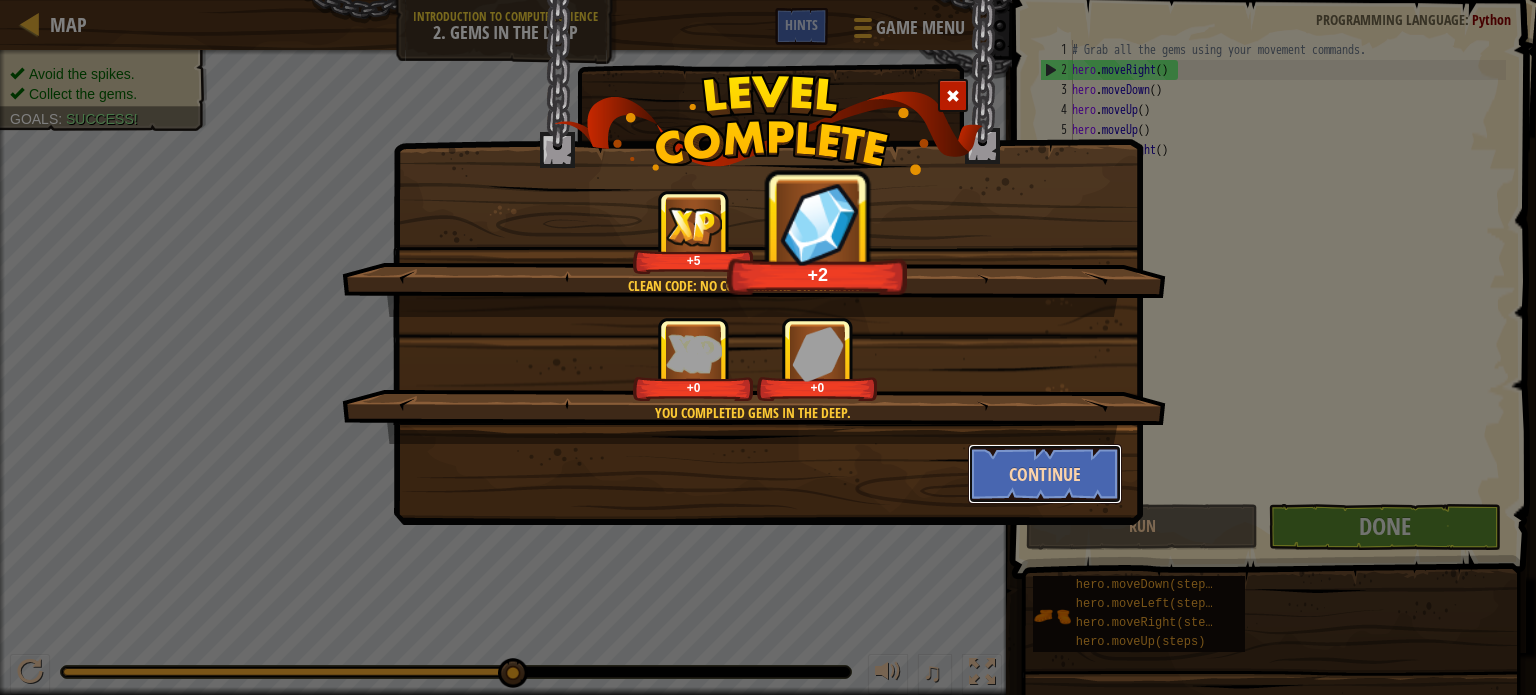 click on "Continue" at bounding box center [1045, 474] 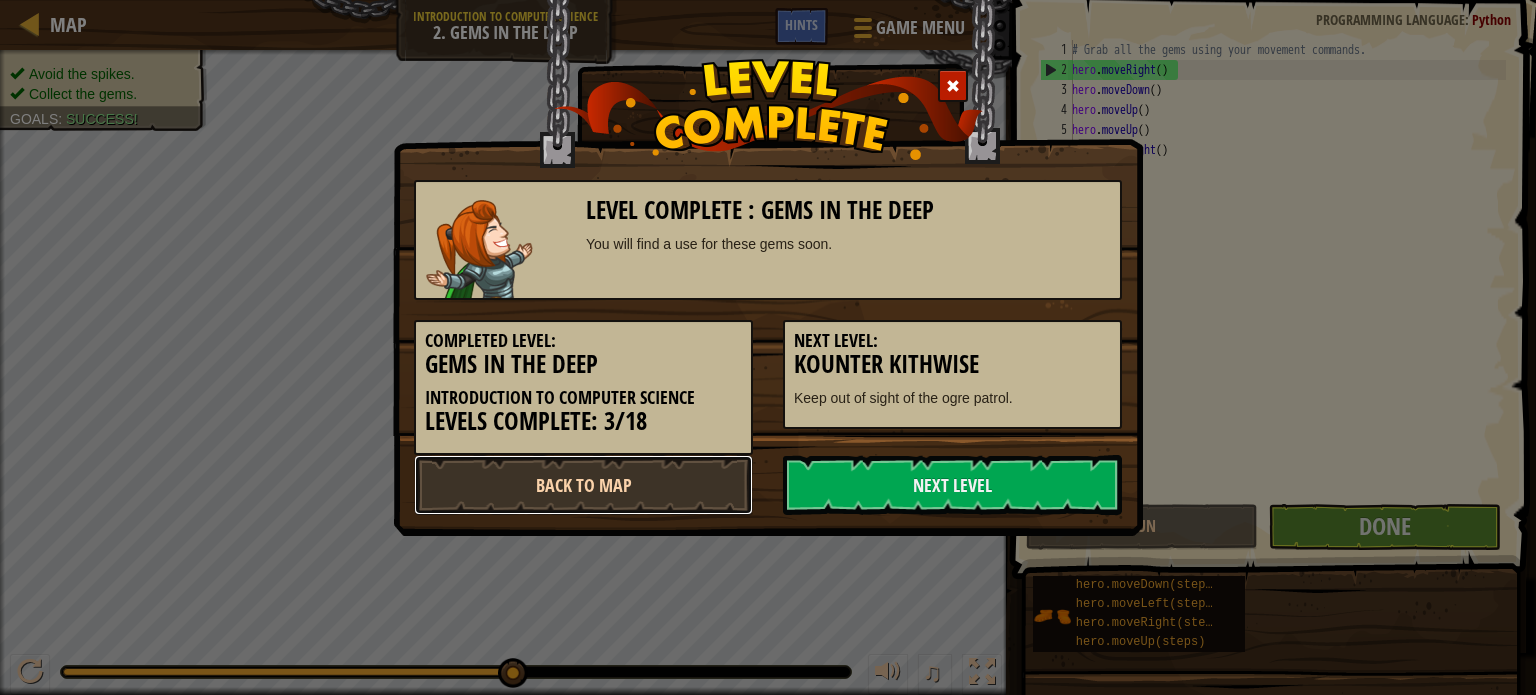 click on "Back to Map" at bounding box center [583, 485] 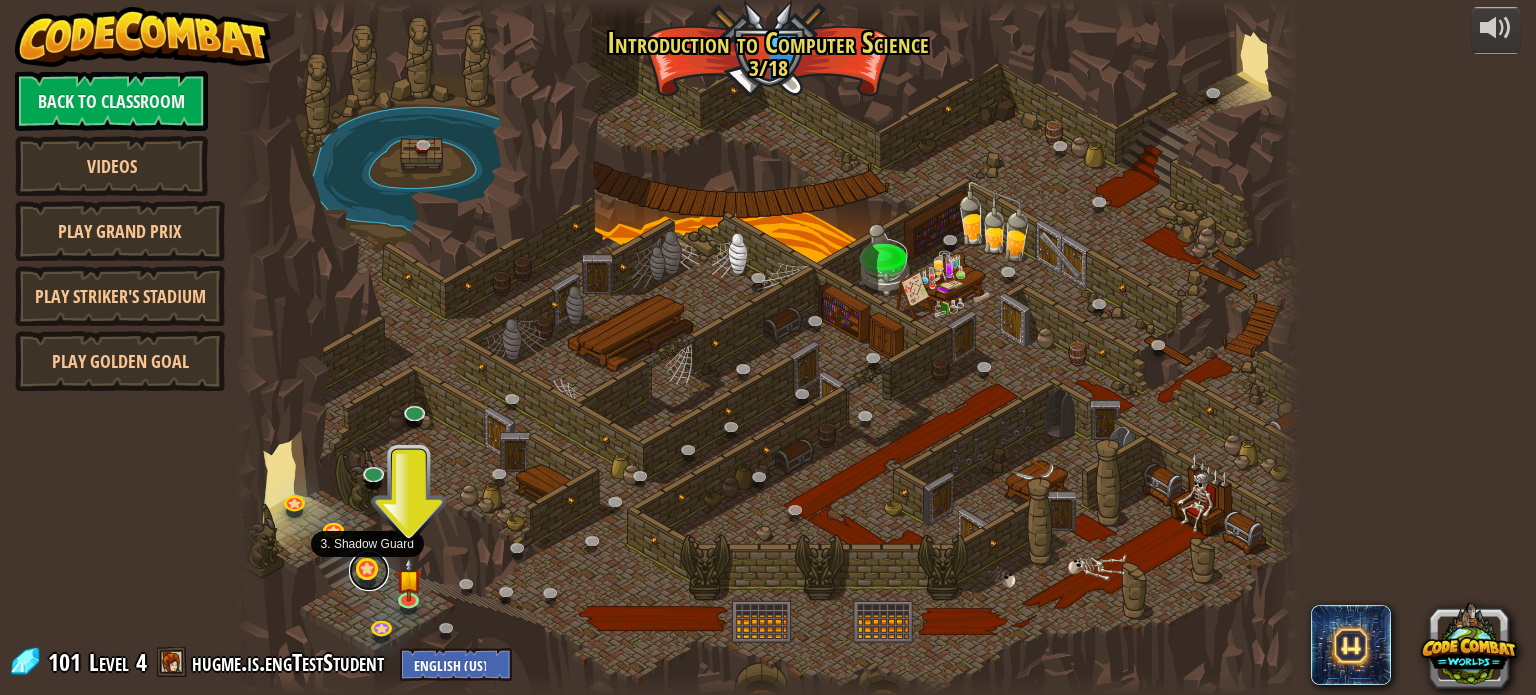 click at bounding box center [369, 571] 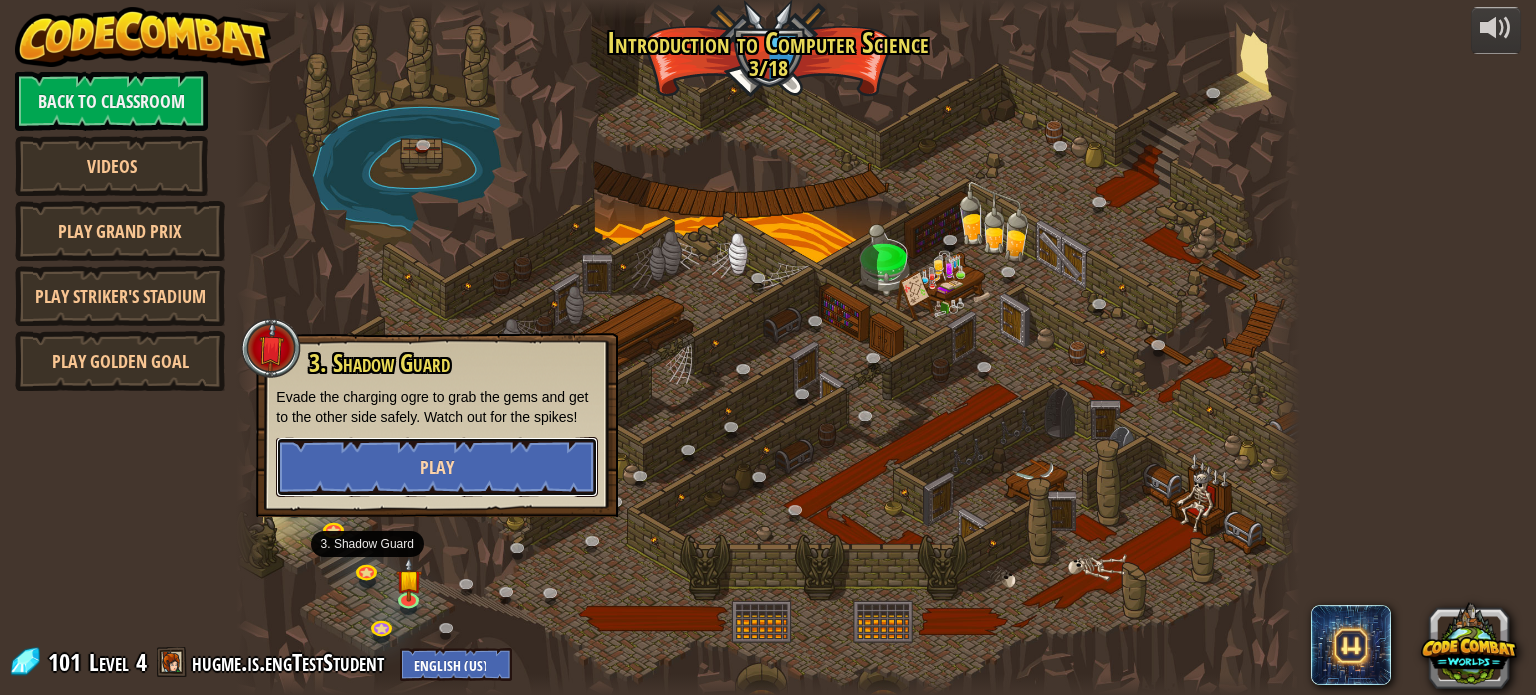 click on "Play" at bounding box center (437, 467) 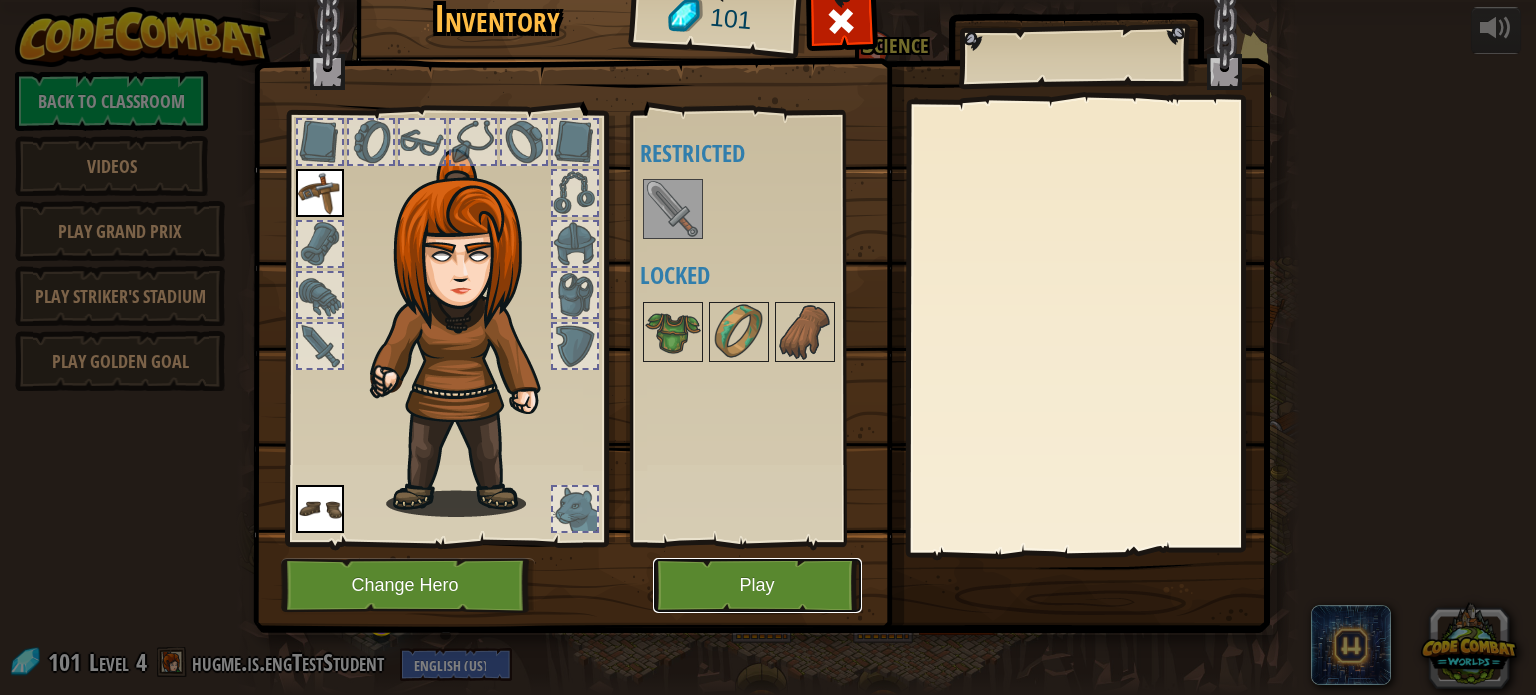click on "Play" at bounding box center (757, 585) 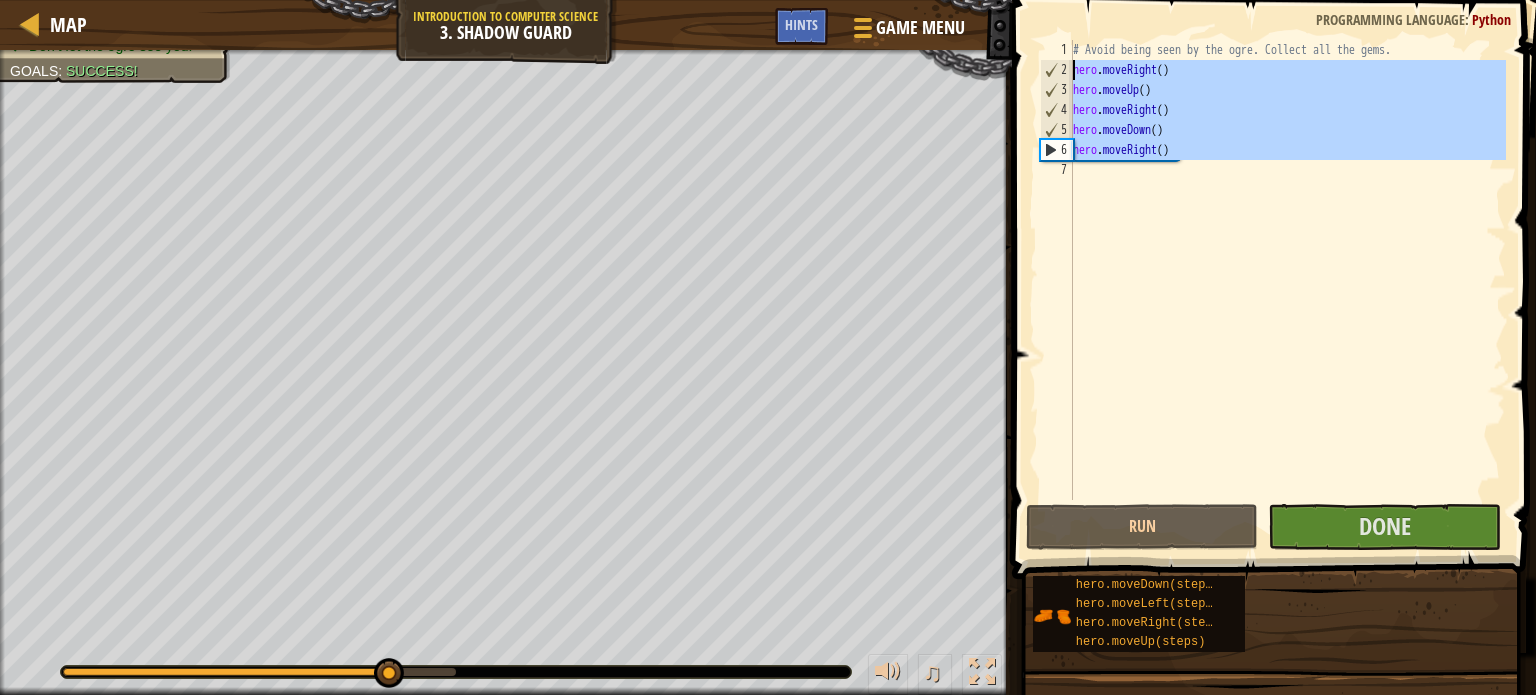 drag, startPoint x: 1204, startPoint y: 164, endPoint x: 1064, endPoint y: 64, distance: 172.04651 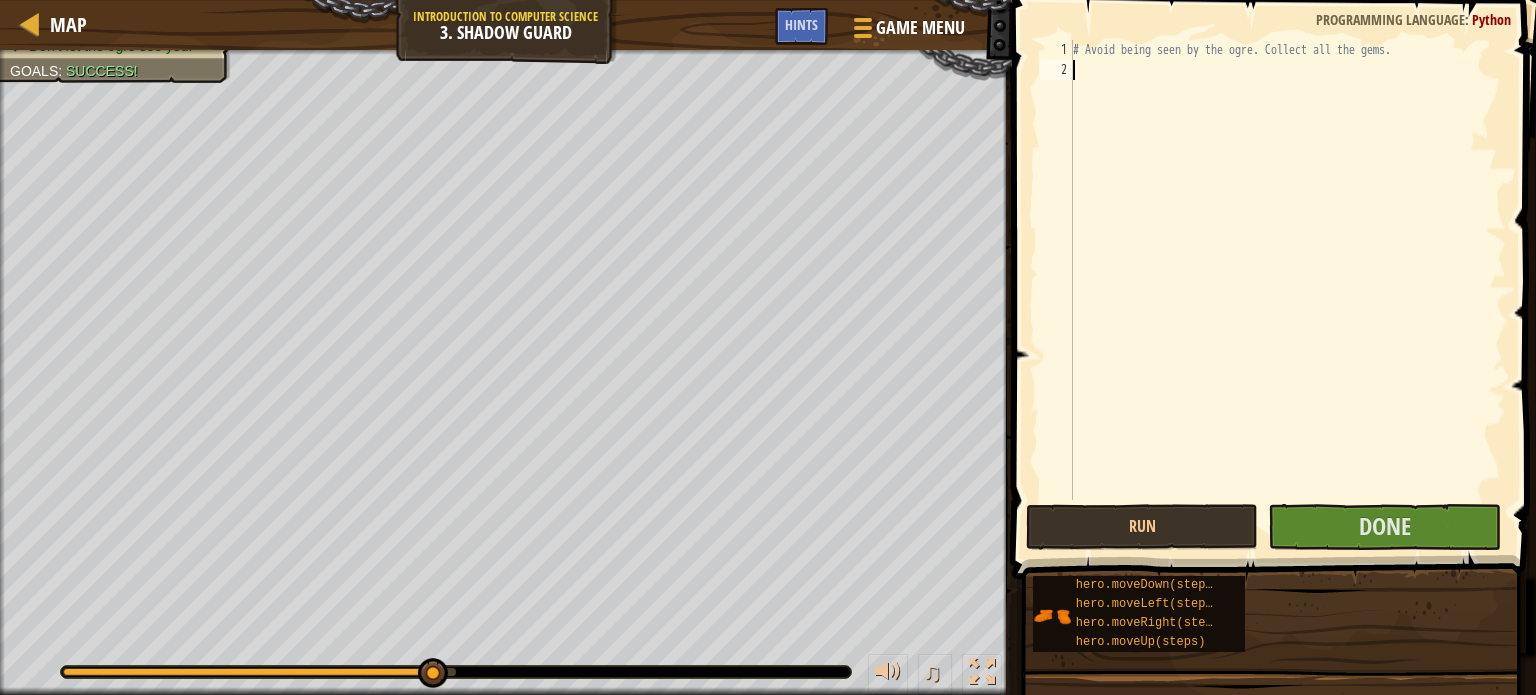 click on "# Avoid being seen by the ogre. Collect all the gems." at bounding box center (1287, 290) 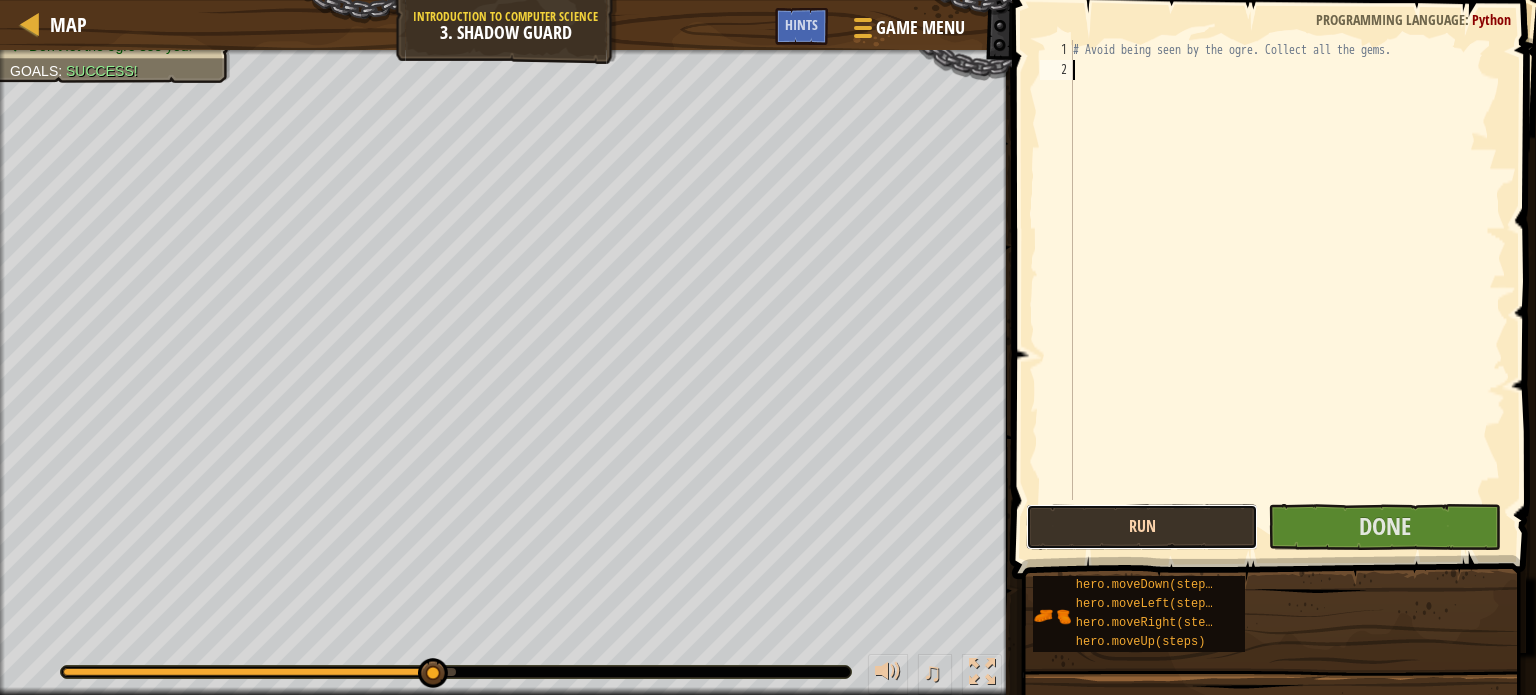 click on "Run" at bounding box center [1142, 527] 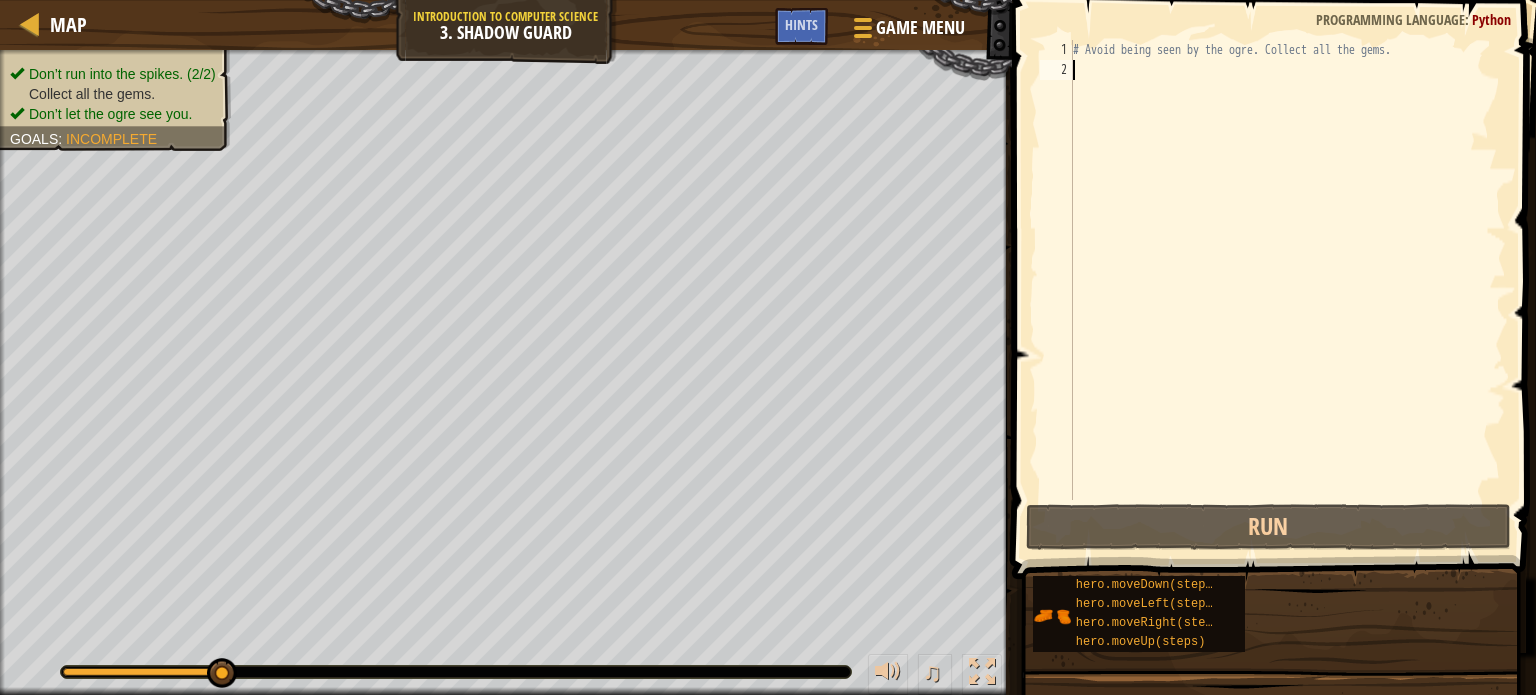 click on "# Avoid being seen by the ogre. Collect all the gems." at bounding box center (1287, 290) 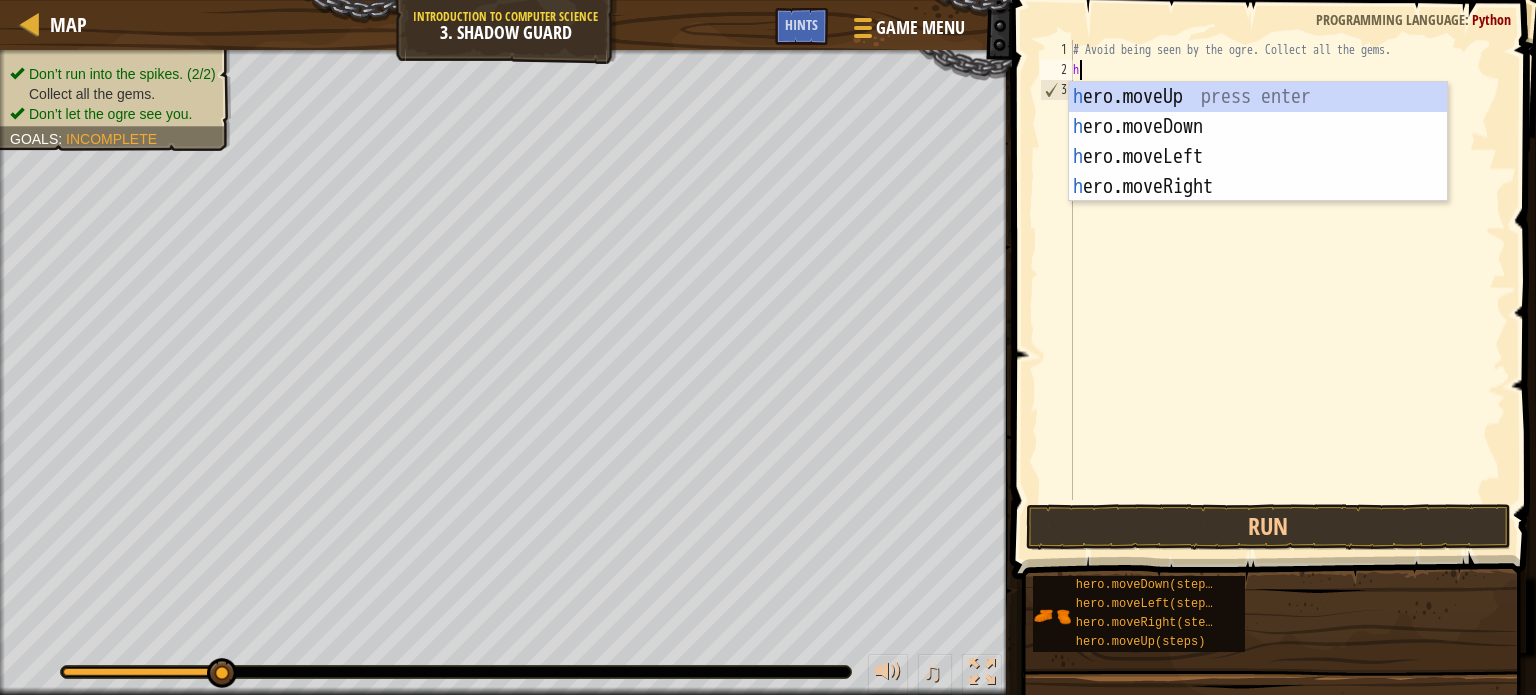 scroll, scrollTop: 9, scrollLeft: 0, axis: vertical 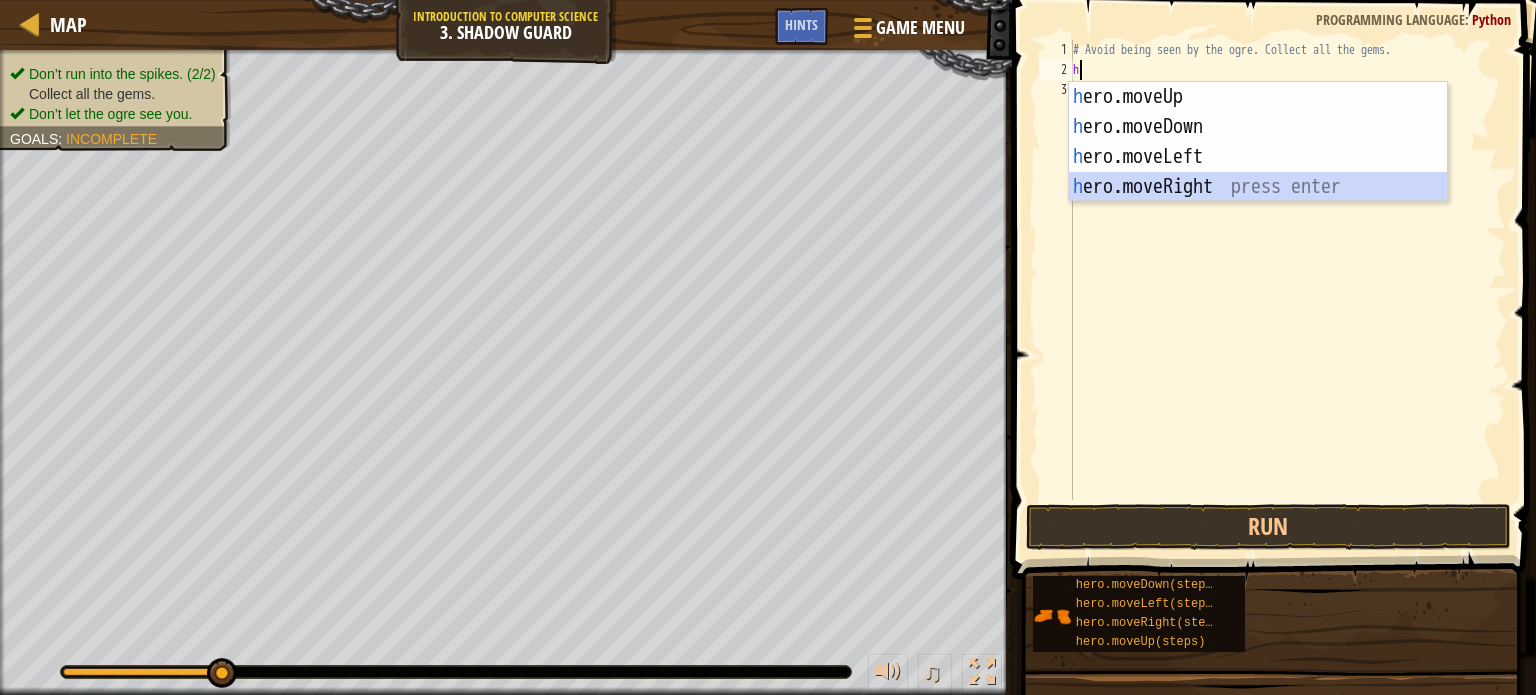 click on "h ero.moveUp press enter h ero.moveDown press enter h ero.moveLeft press enter h ero.moveRight press enter" at bounding box center (1258, 172) 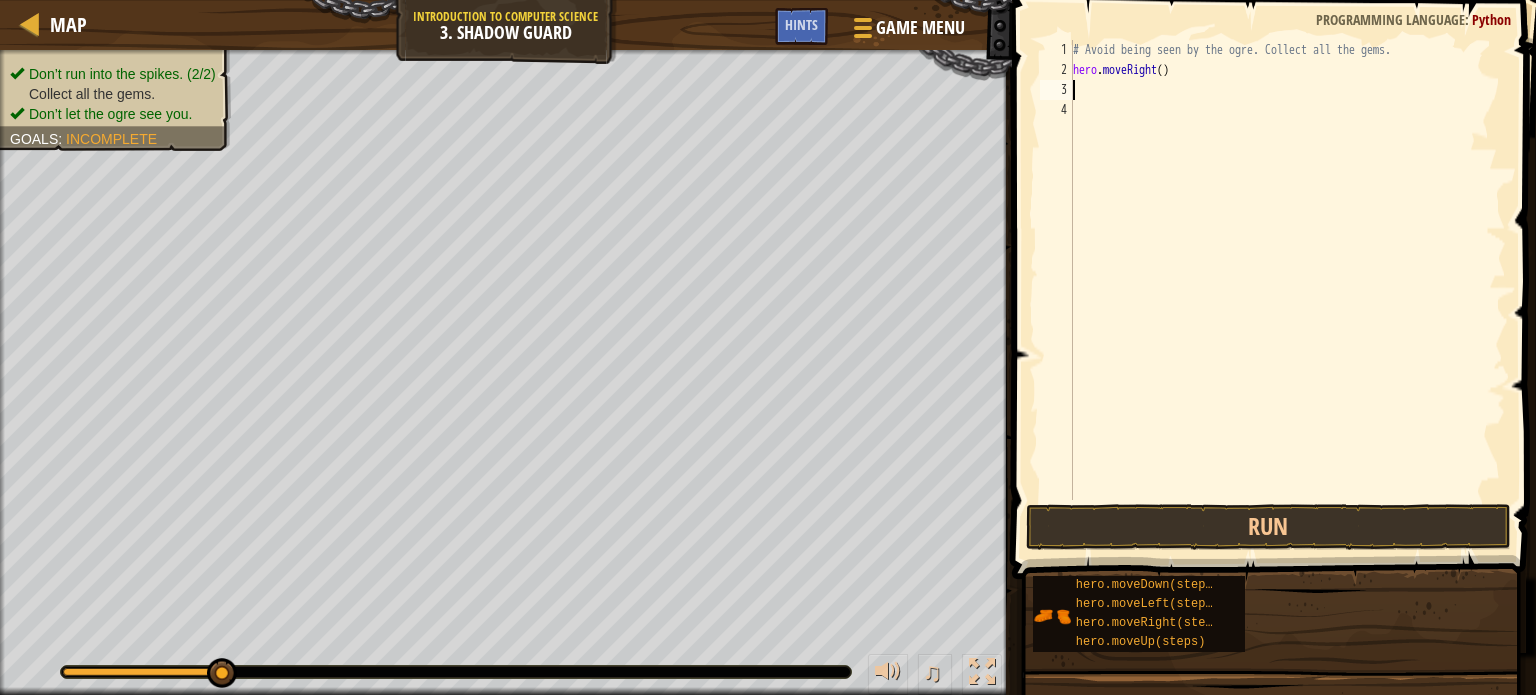 type on "h" 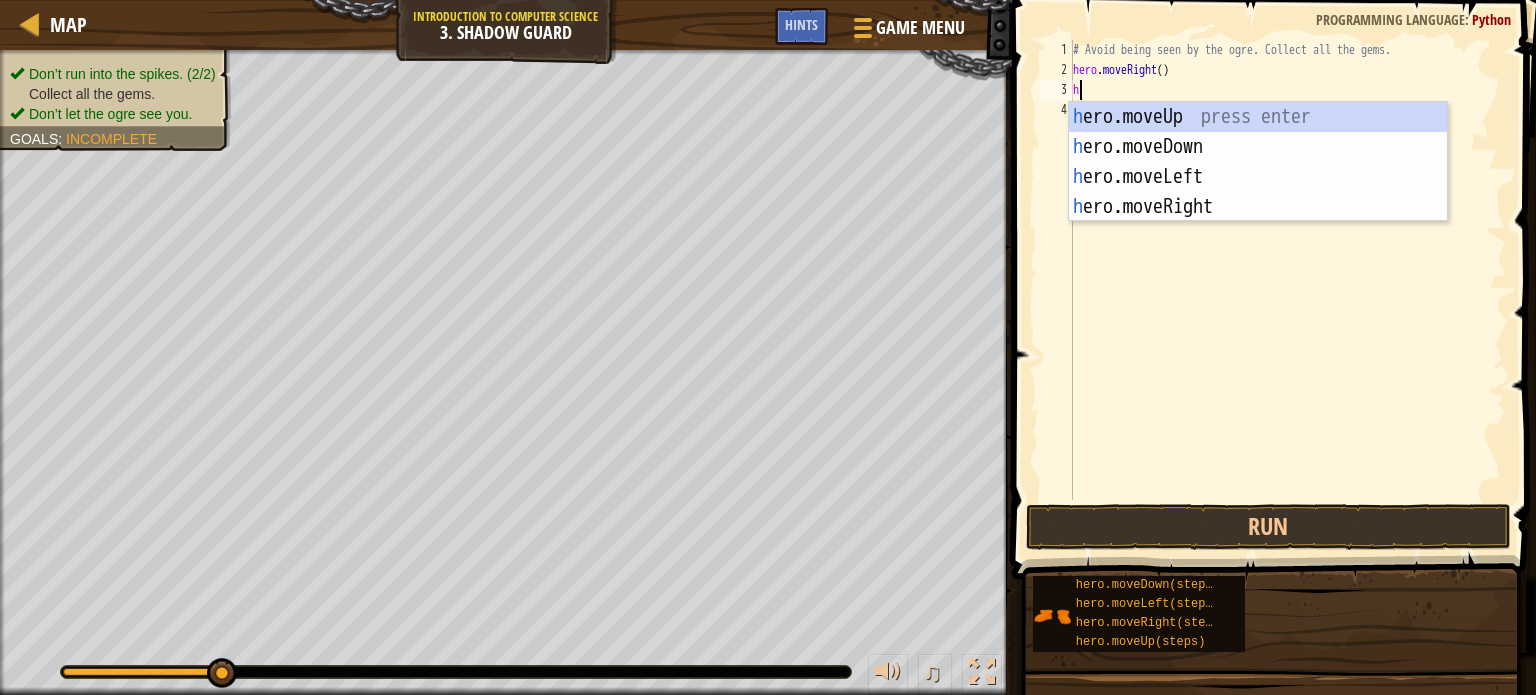 click on "h ero.moveUp press enter h ero.moveDown press enter h ero.moveLeft press enter h ero.moveRight press enter" at bounding box center [1258, 192] 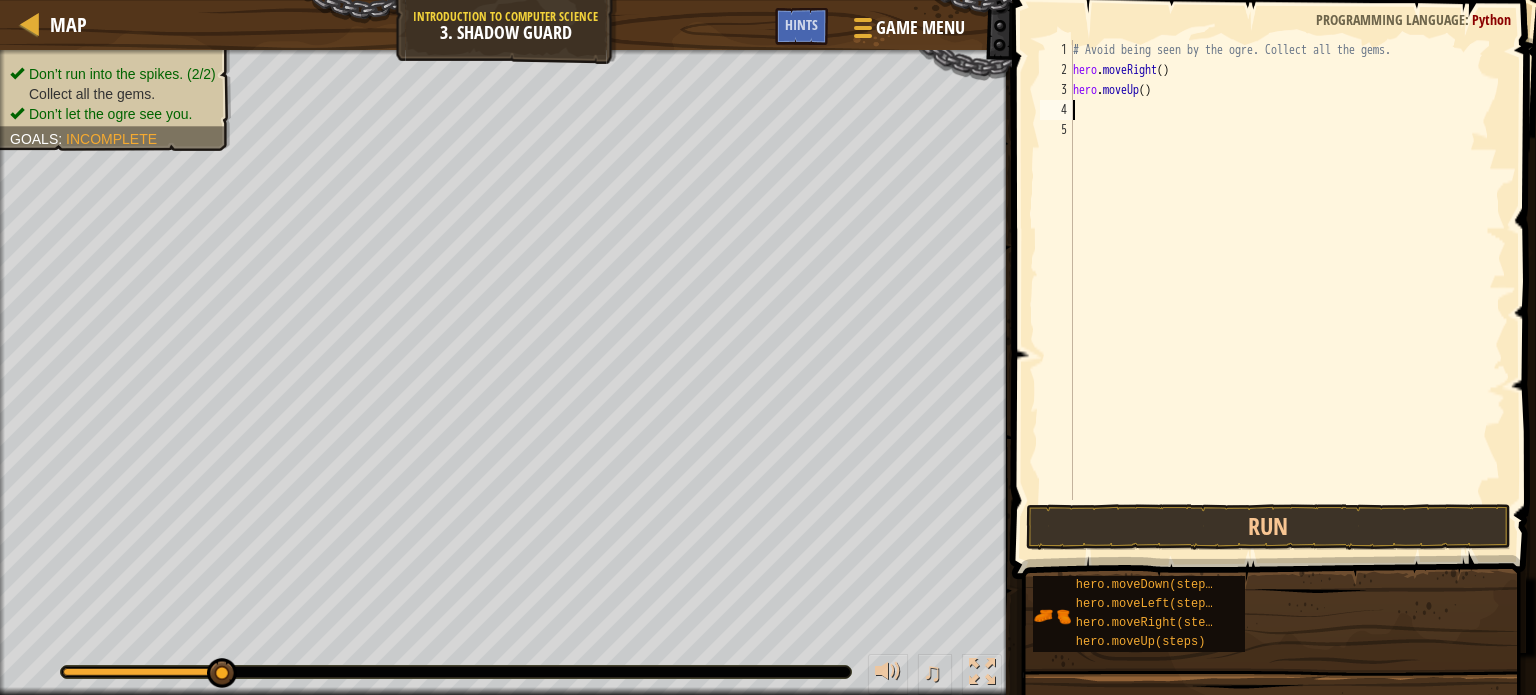 type on "h" 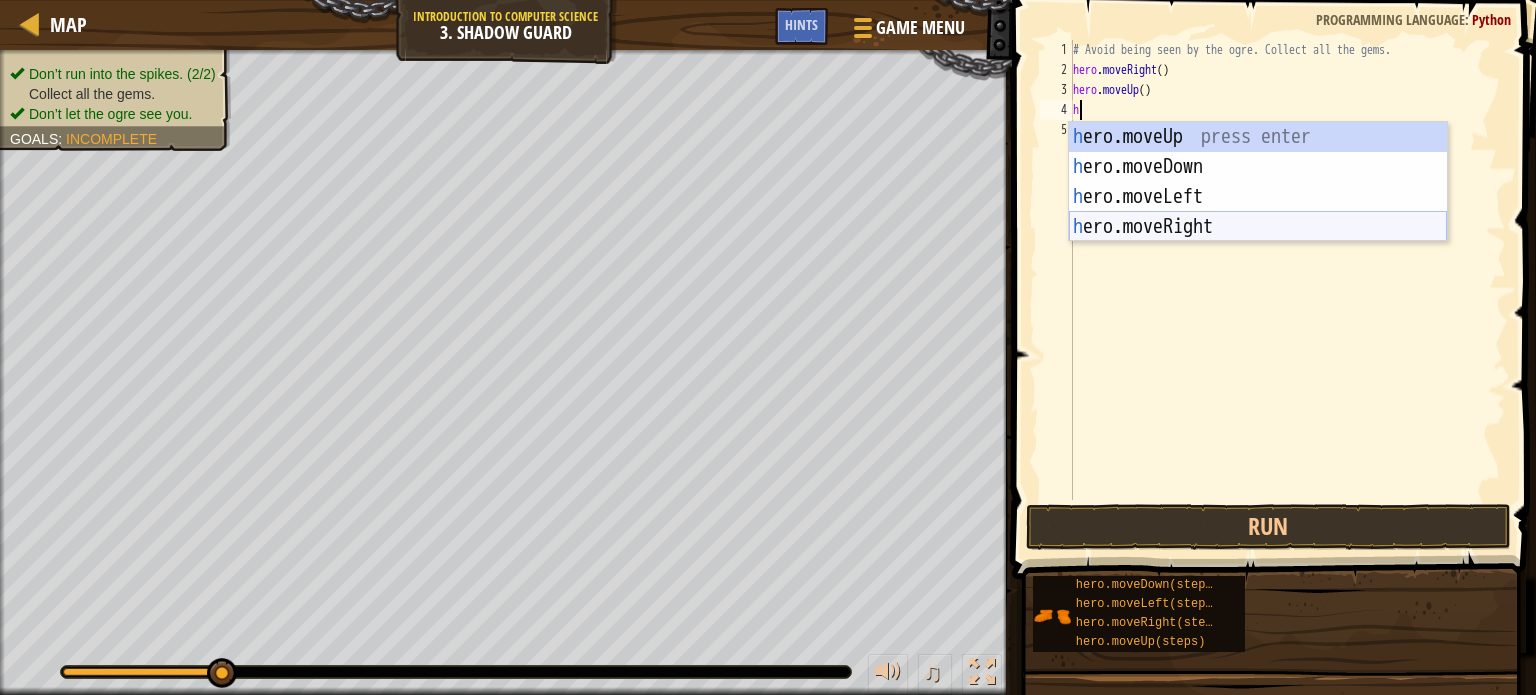 click on "h ero.moveUp press enter h ero.moveDown press enter h ero.moveLeft press enter h ero.moveRight press enter" at bounding box center (1258, 212) 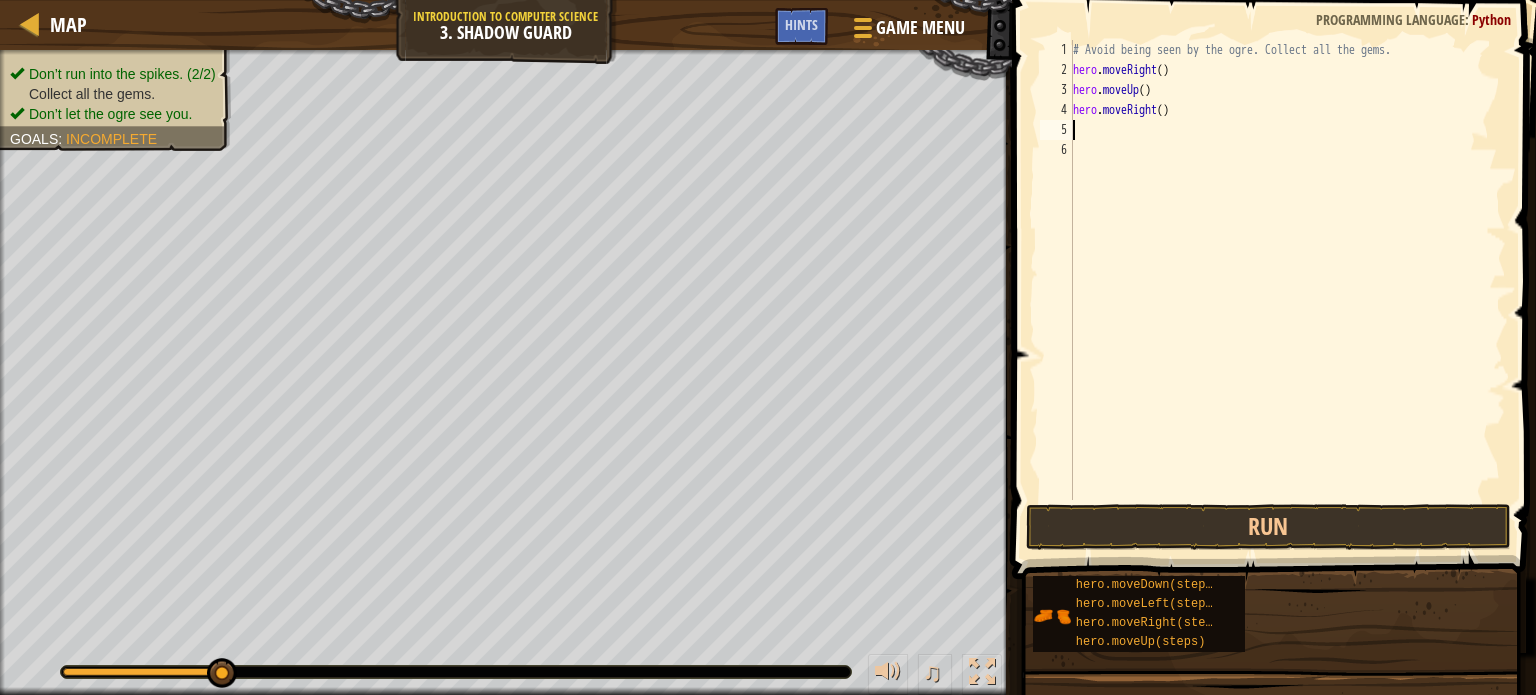 type on "h" 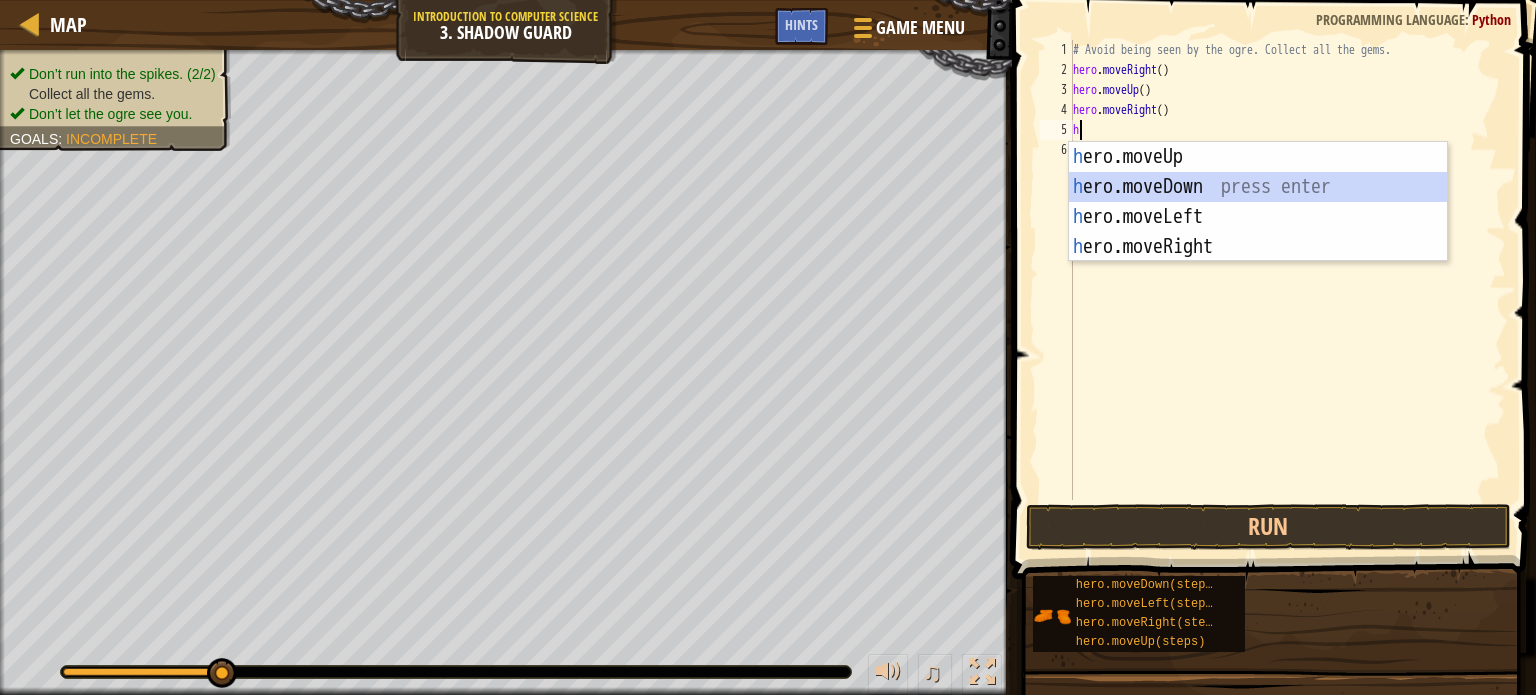 click on "h ero.moveUp press enter h ero.moveDown press enter h ero.moveLeft press enter h ero.moveRight press enter" at bounding box center [1258, 232] 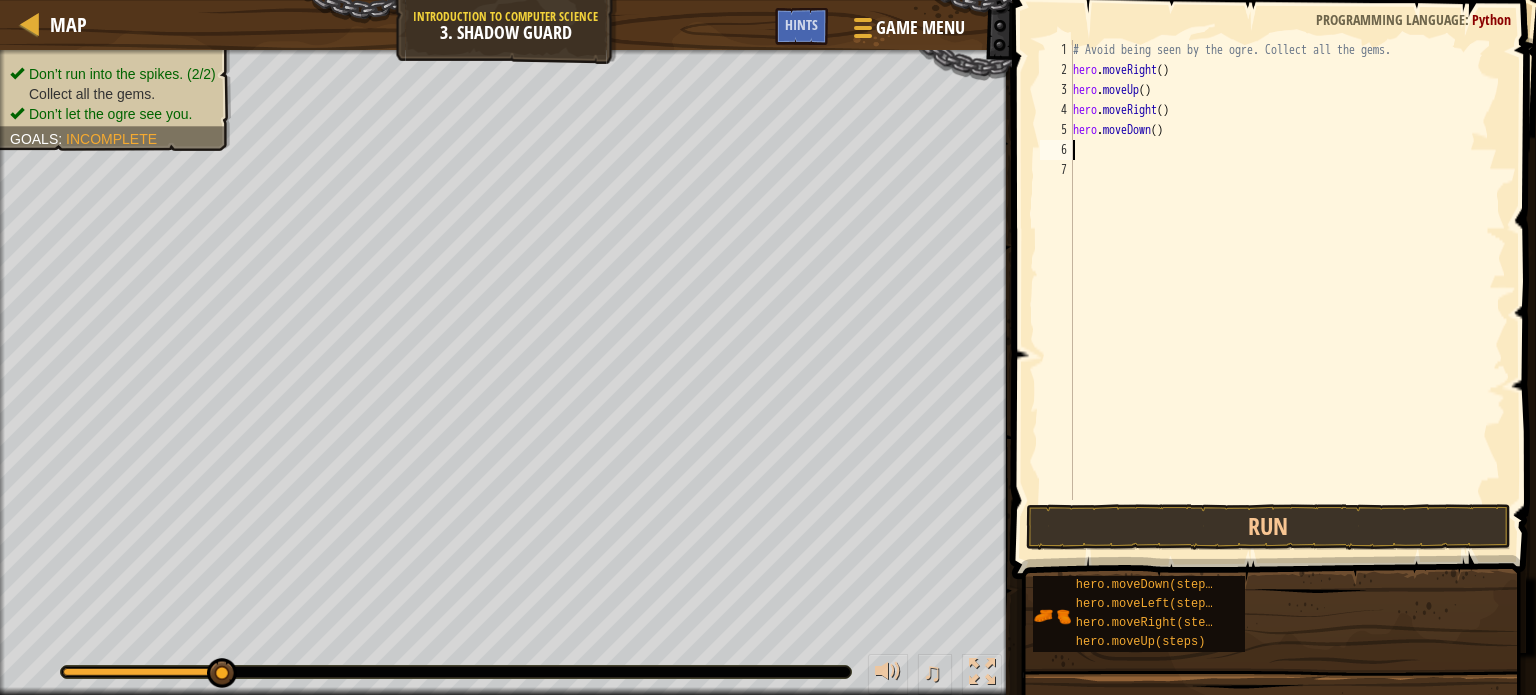 type on "h" 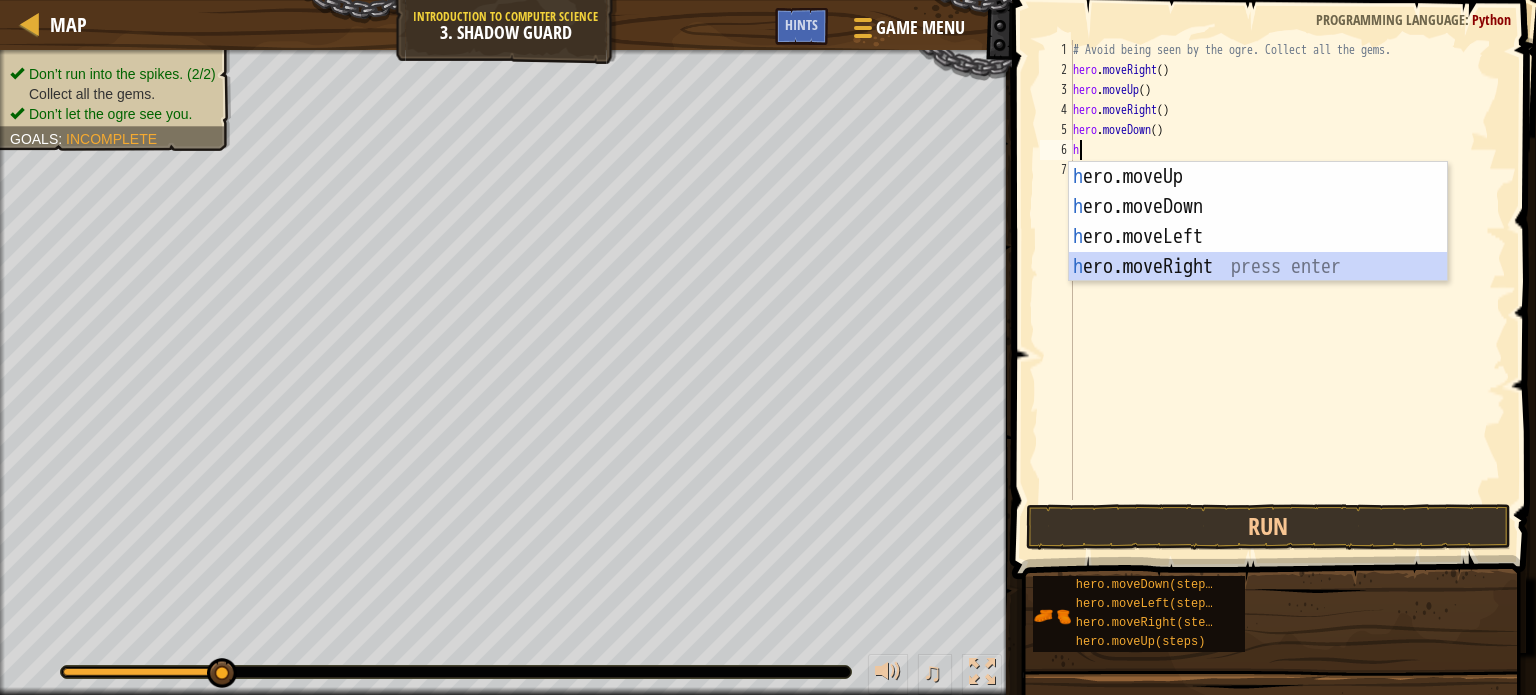 click on "h ero.moveUp press enter h ero.moveDown press enter h ero.moveLeft press enter h ero.moveRight press enter" at bounding box center [1258, 252] 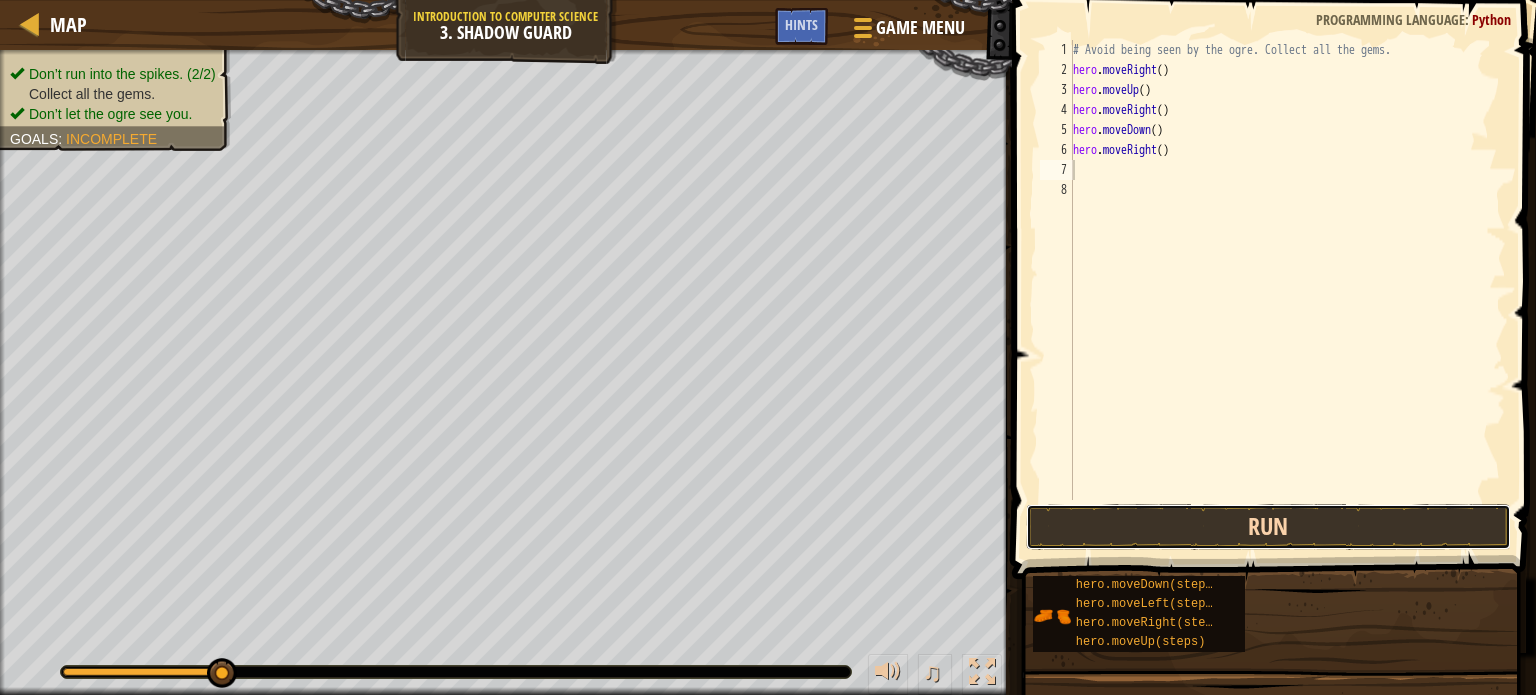 click on "Run" at bounding box center [1268, 527] 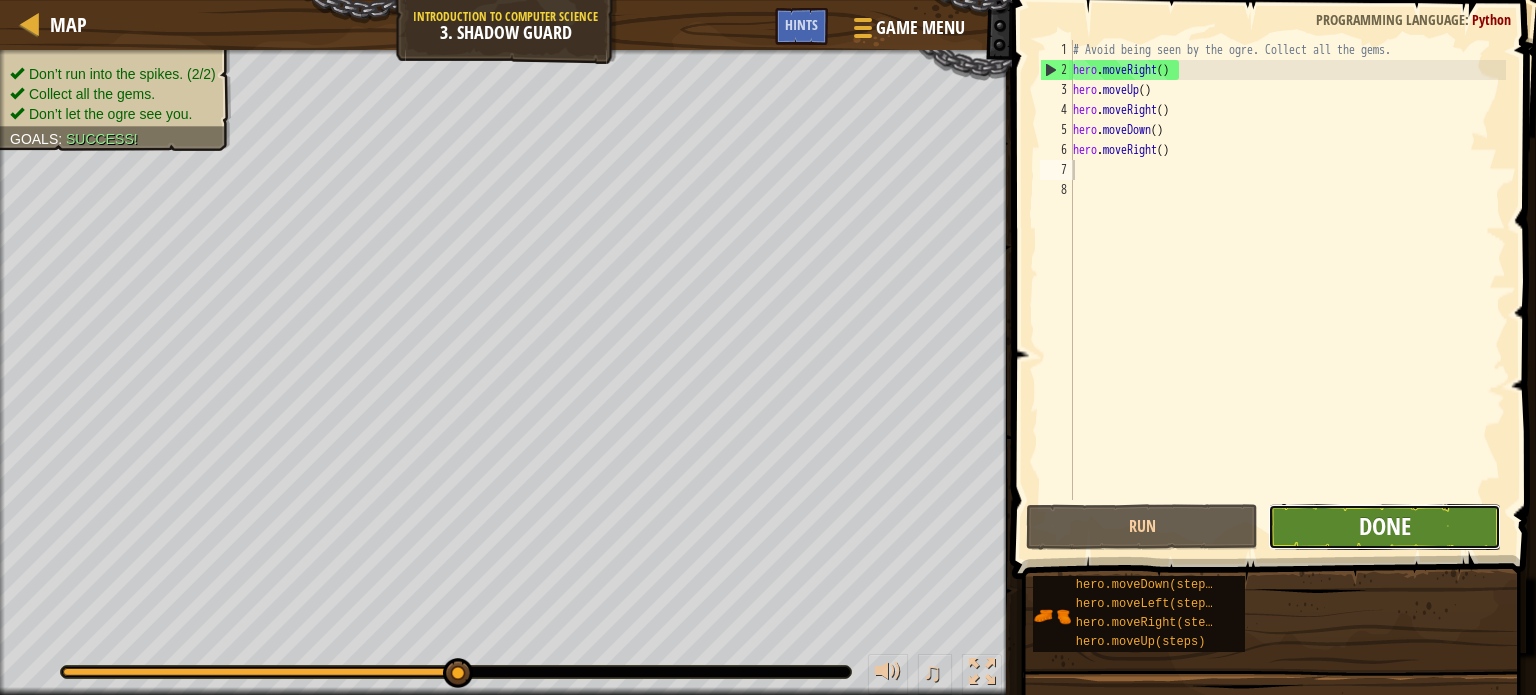 click on "Done" at bounding box center (1385, 526) 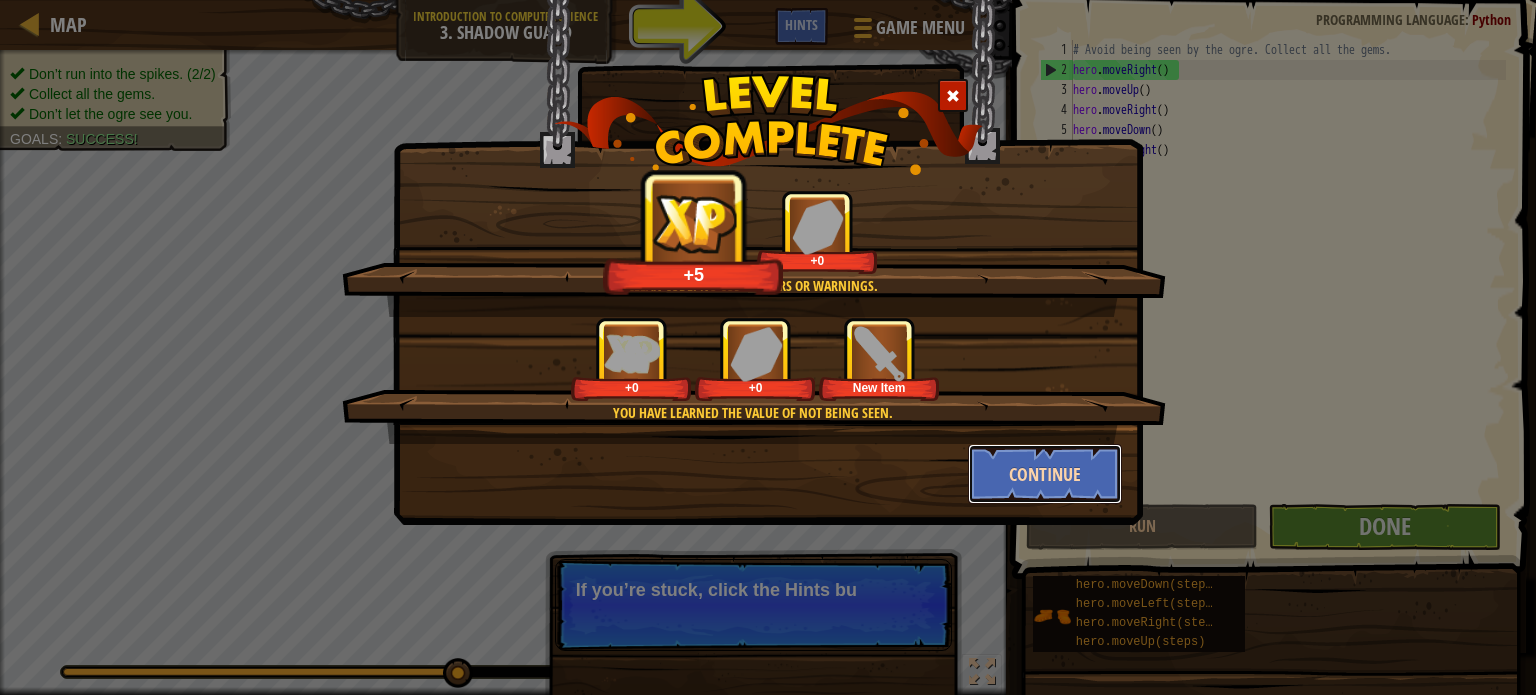 click on "Continue" at bounding box center (1045, 474) 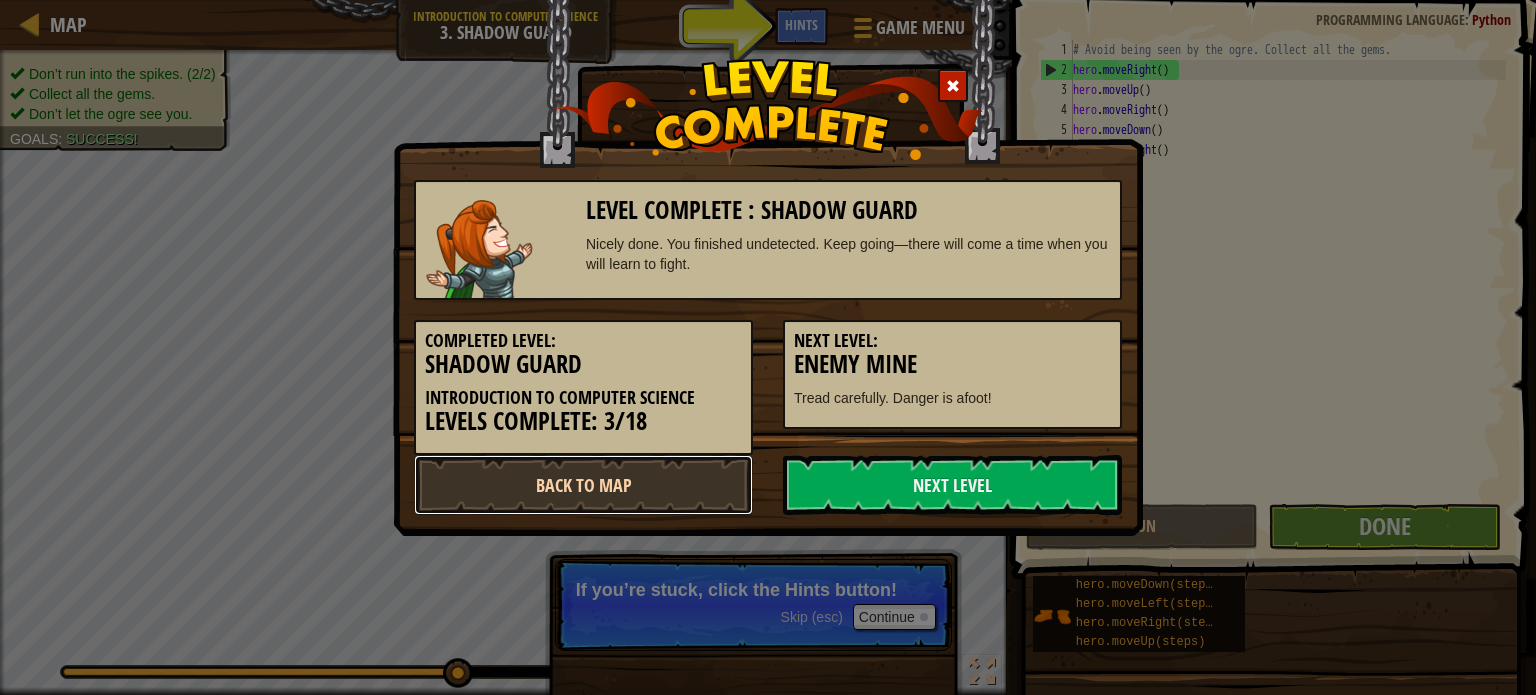 click on "Back to Map" at bounding box center (583, 485) 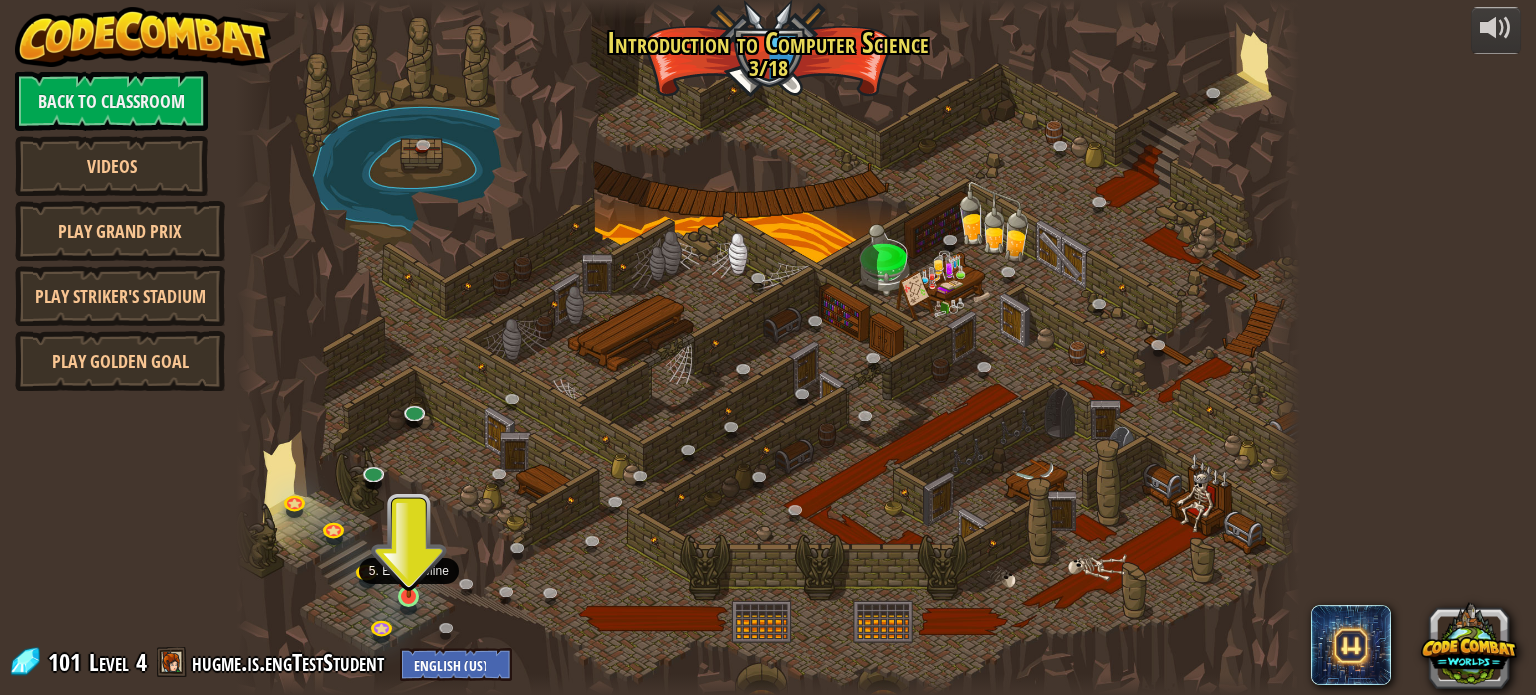 click at bounding box center (409, 569) 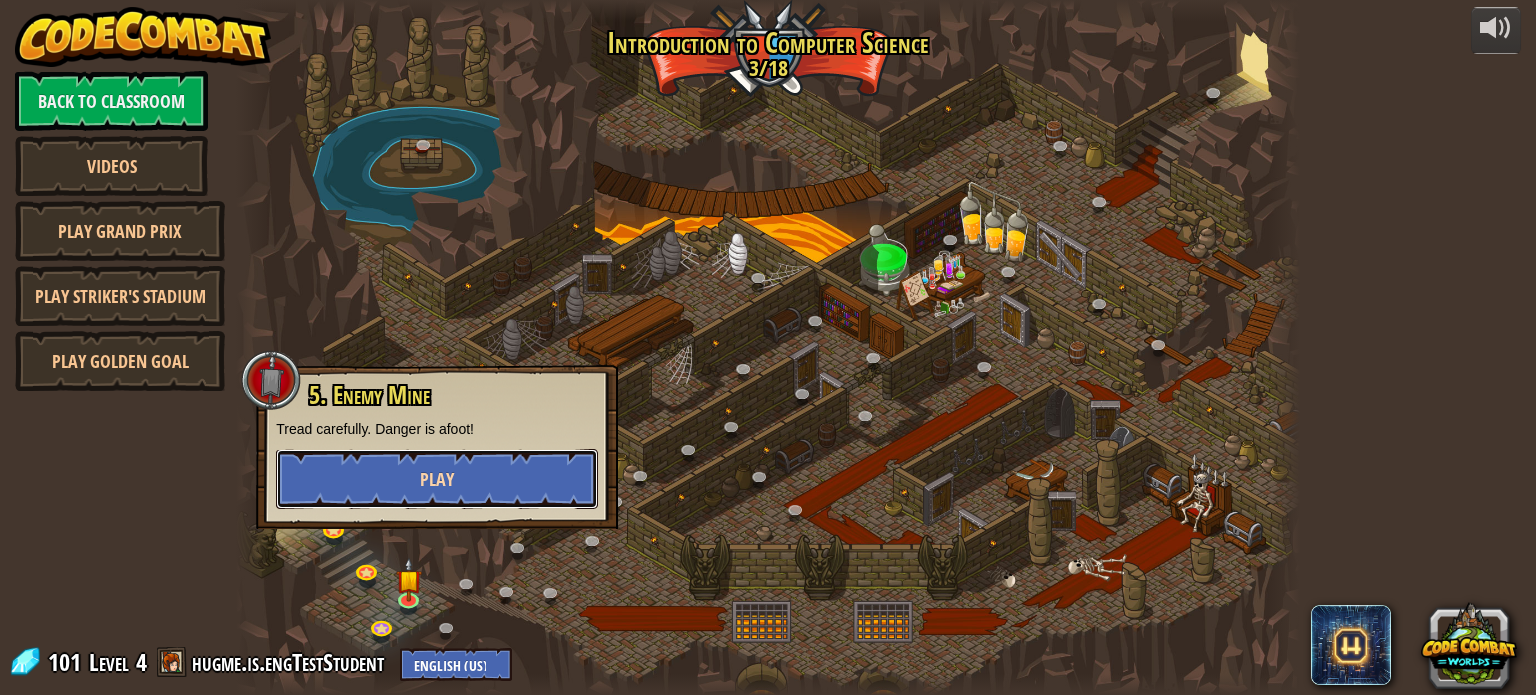 click on "Play" at bounding box center (437, 479) 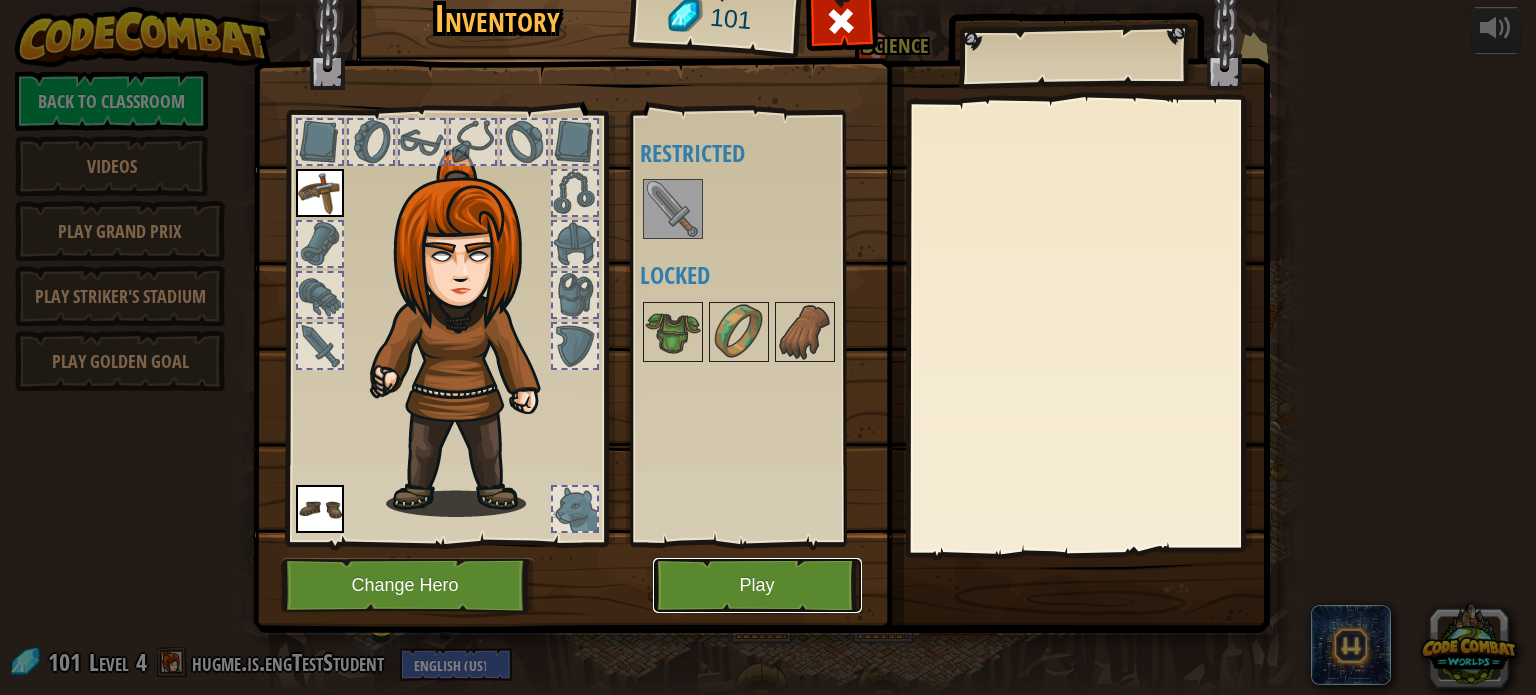 click on "Play" at bounding box center (757, 585) 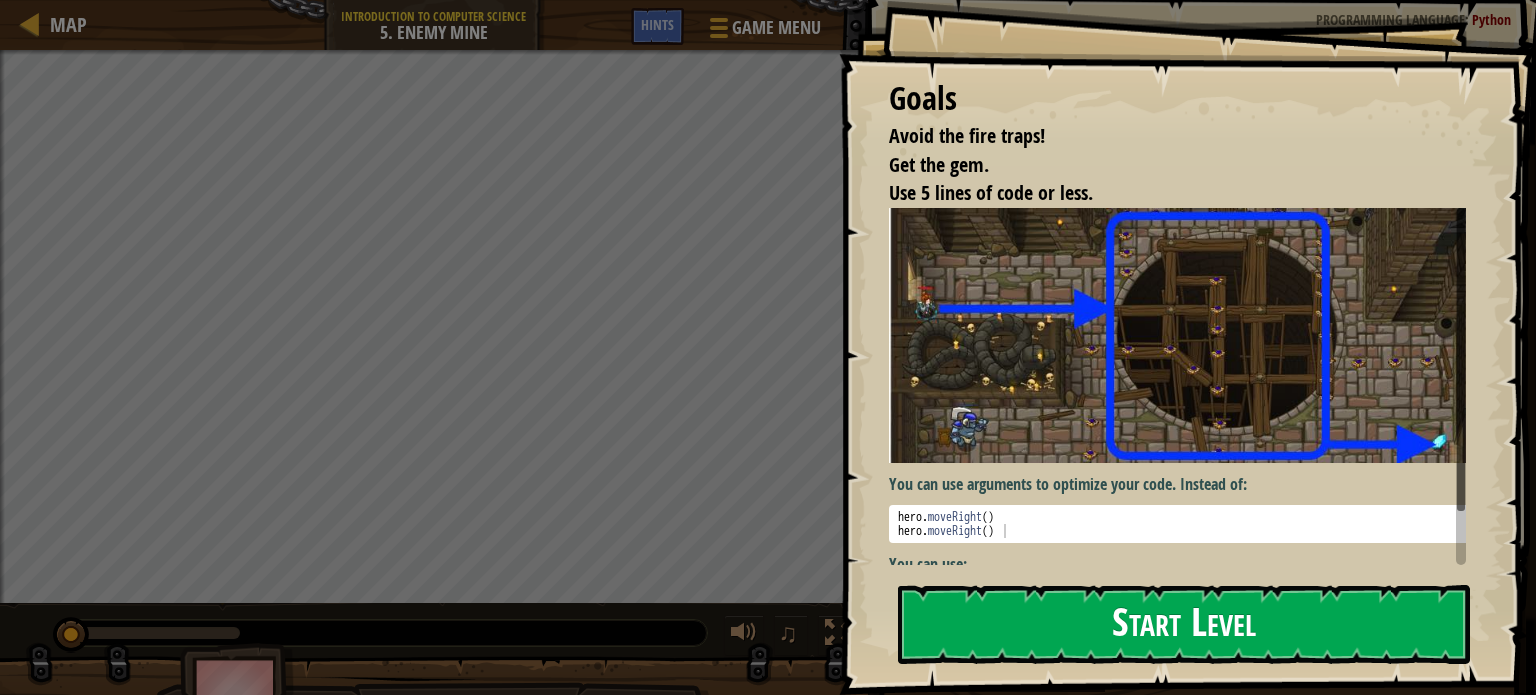 click on "Start Level" at bounding box center [1184, 624] 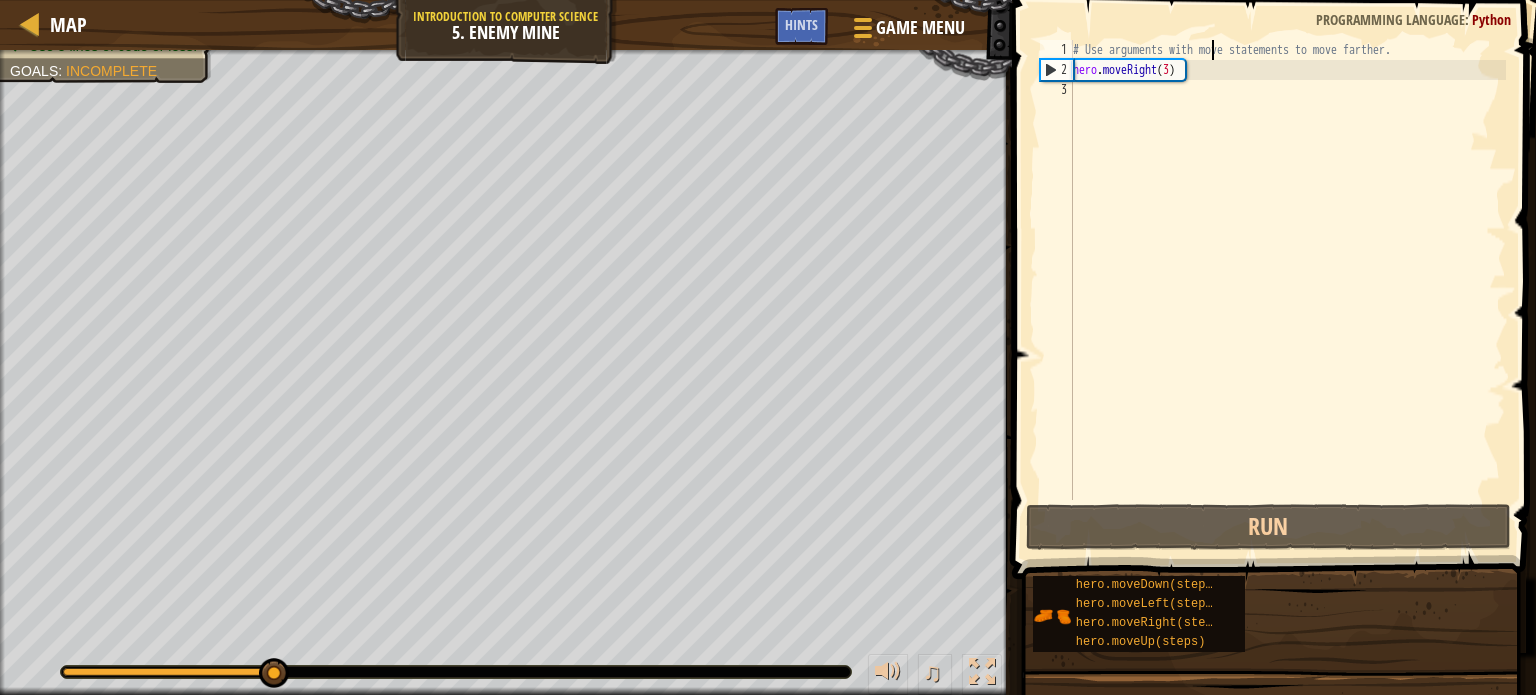 click on "# Use arguments with move statements to move farther. hero . moveRight ( 3 )" at bounding box center [1287, 290] 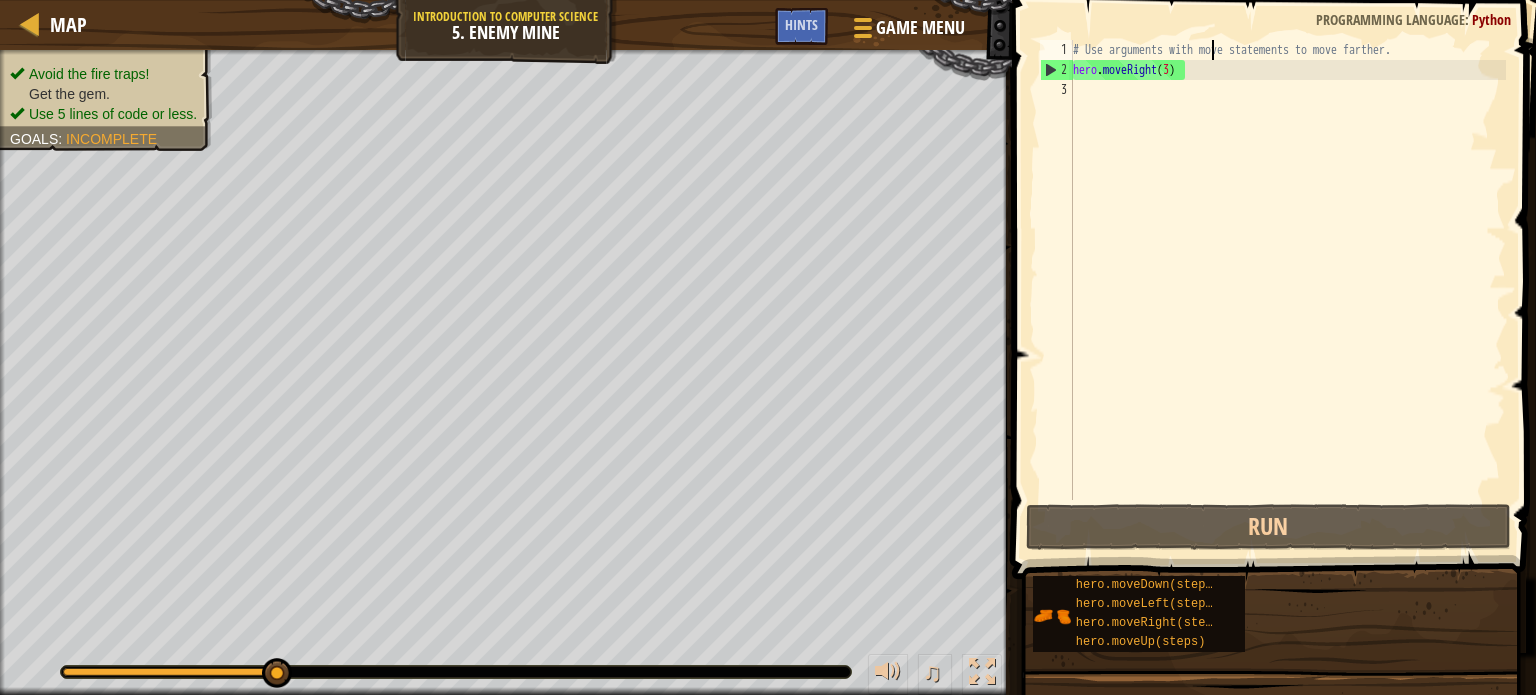 click on "# Use arguments with move statements to move farther. hero . moveRight ( 3 )" at bounding box center [1287, 290] 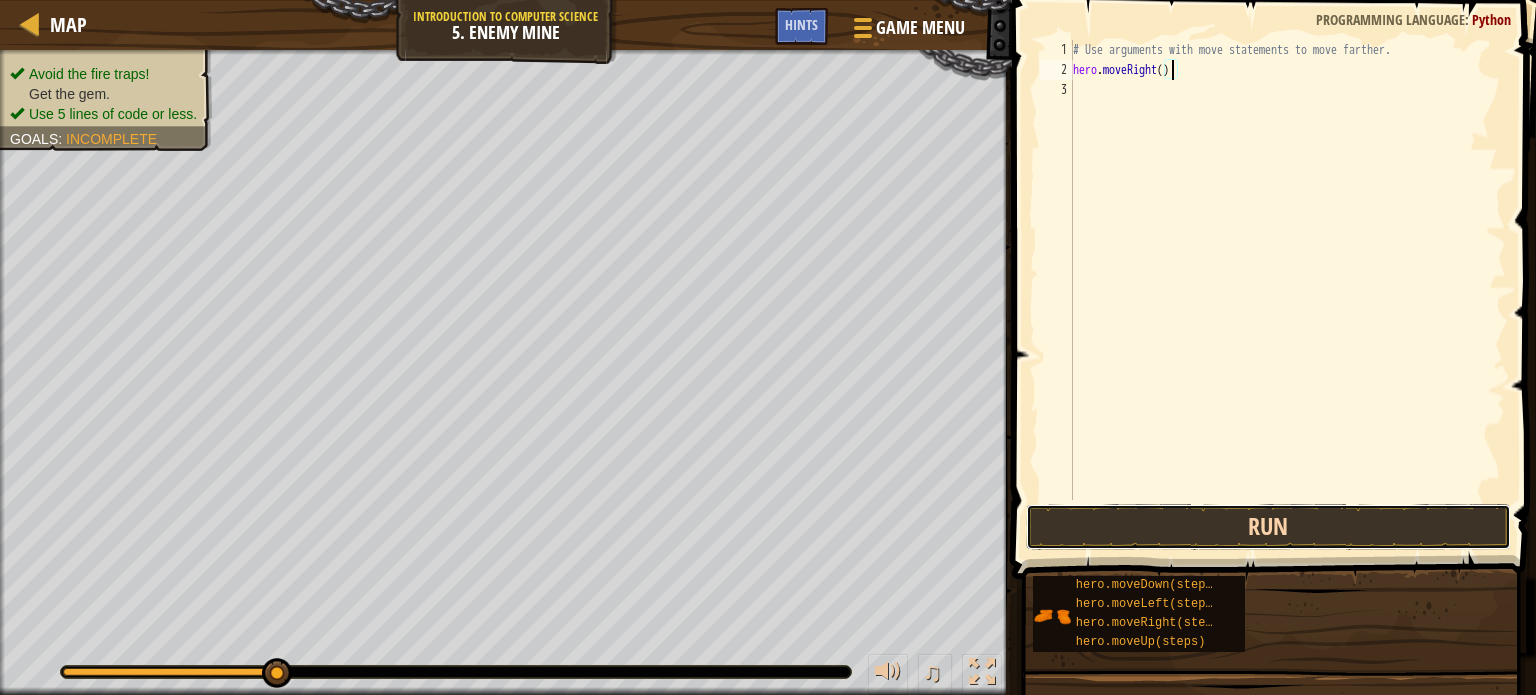 click on "Run" at bounding box center (1268, 527) 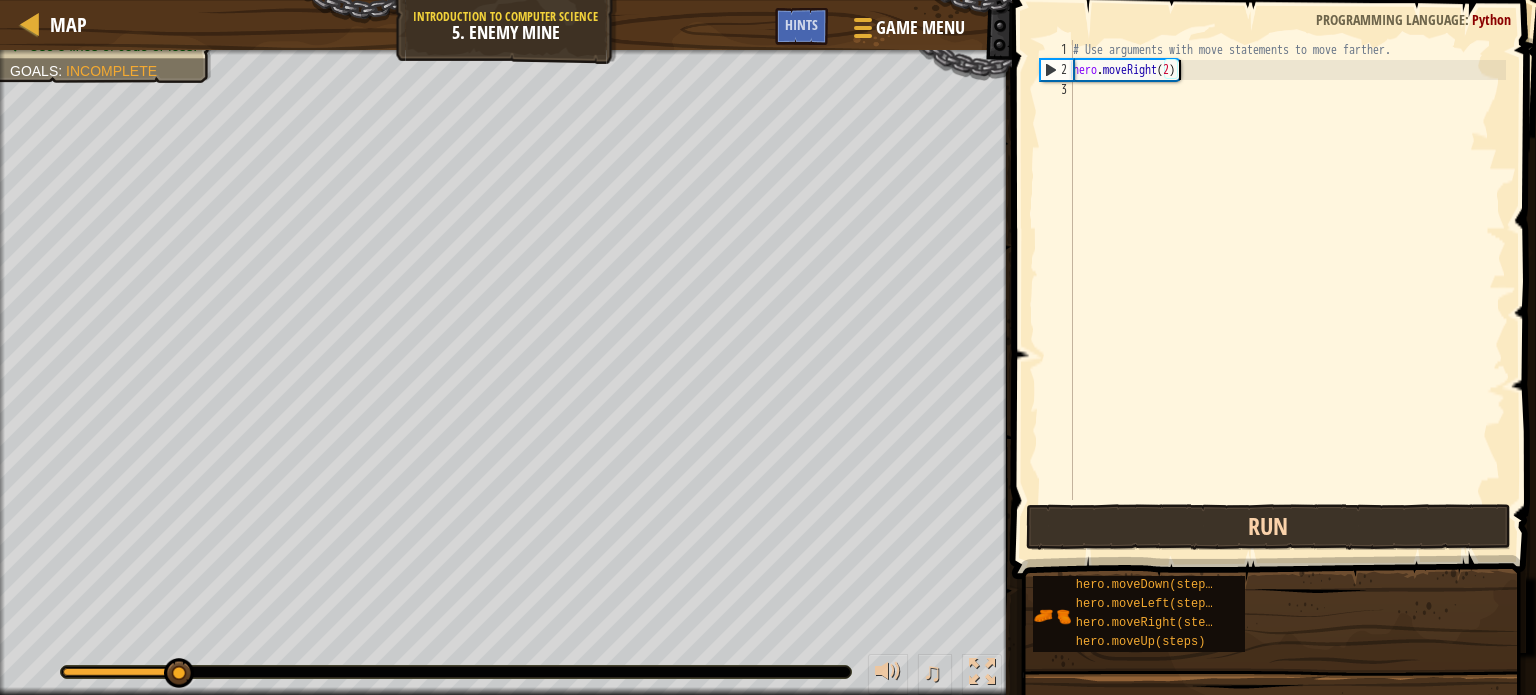 scroll, scrollTop: 9, scrollLeft: 8, axis: both 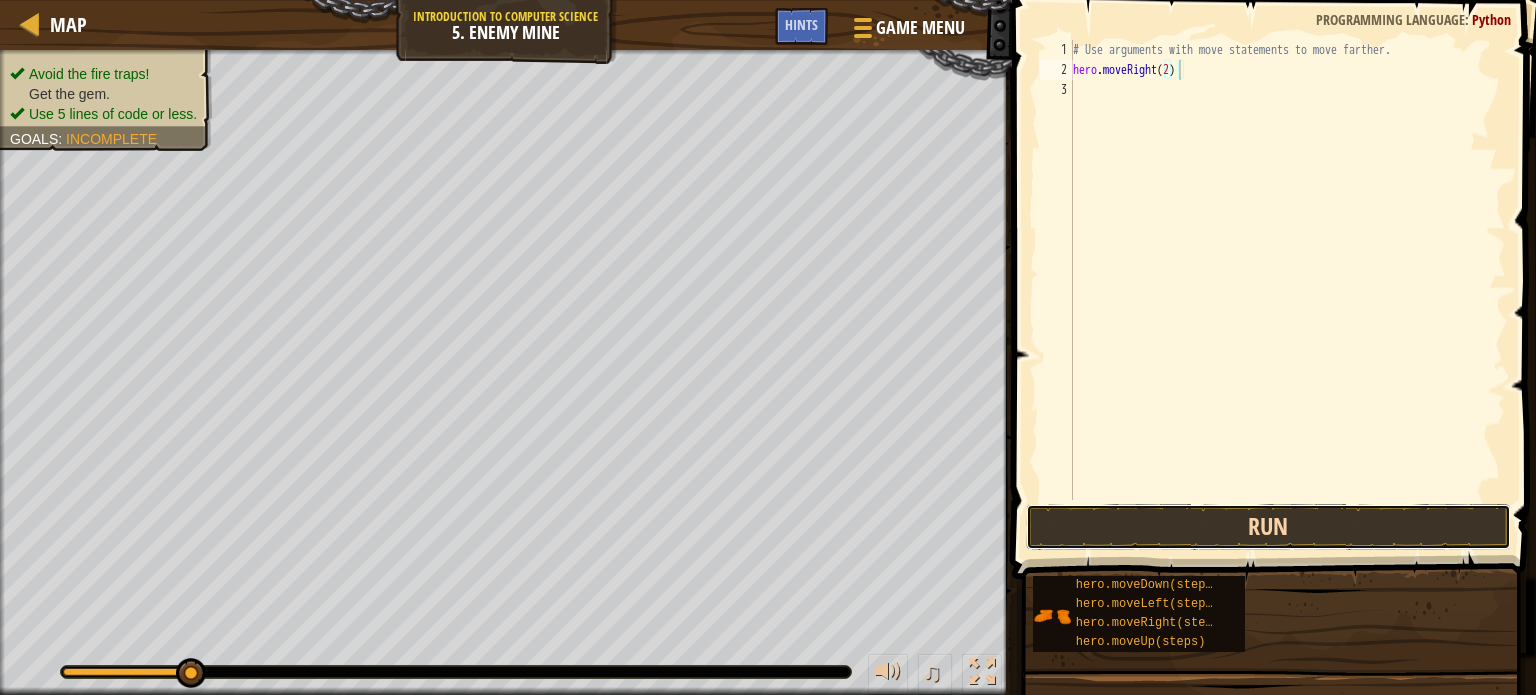 click on "Run" at bounding box center (1268, 527) 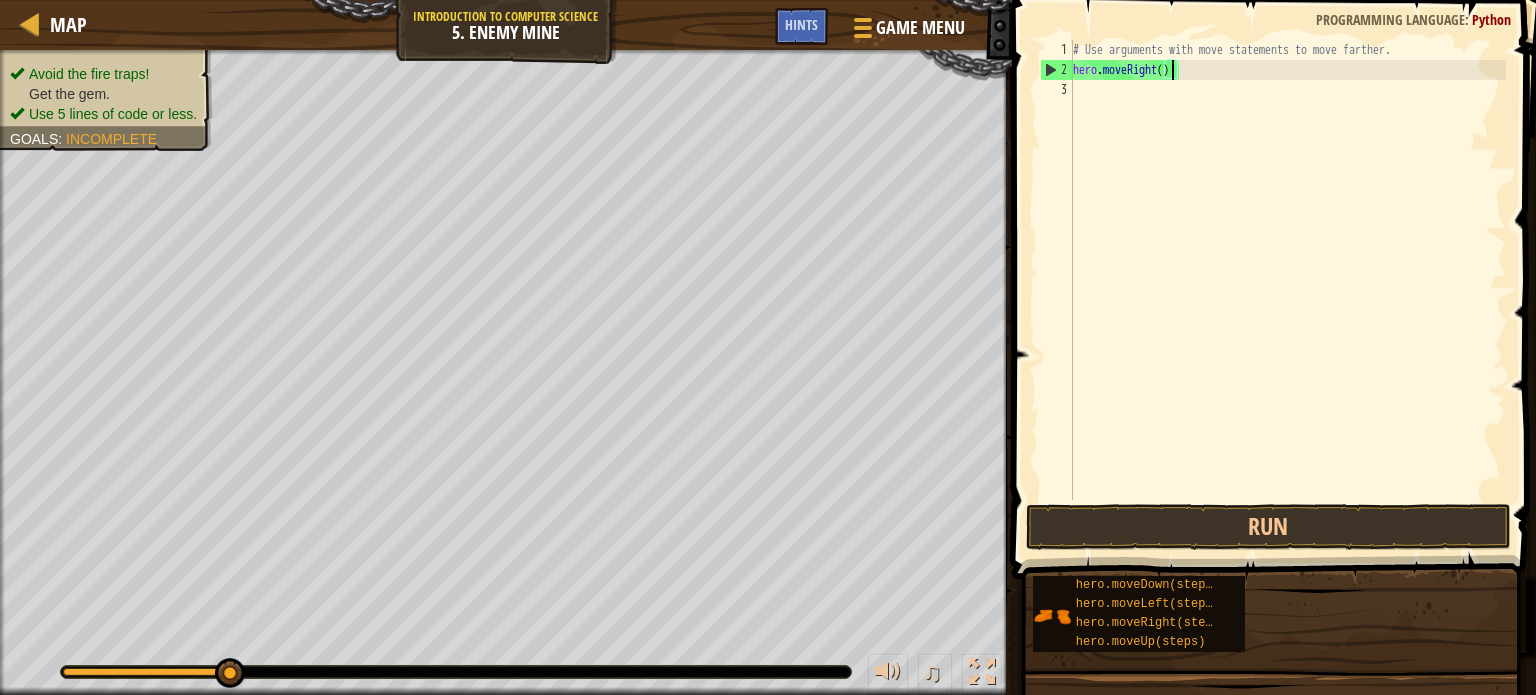 type on "hero.moveRight(3)" 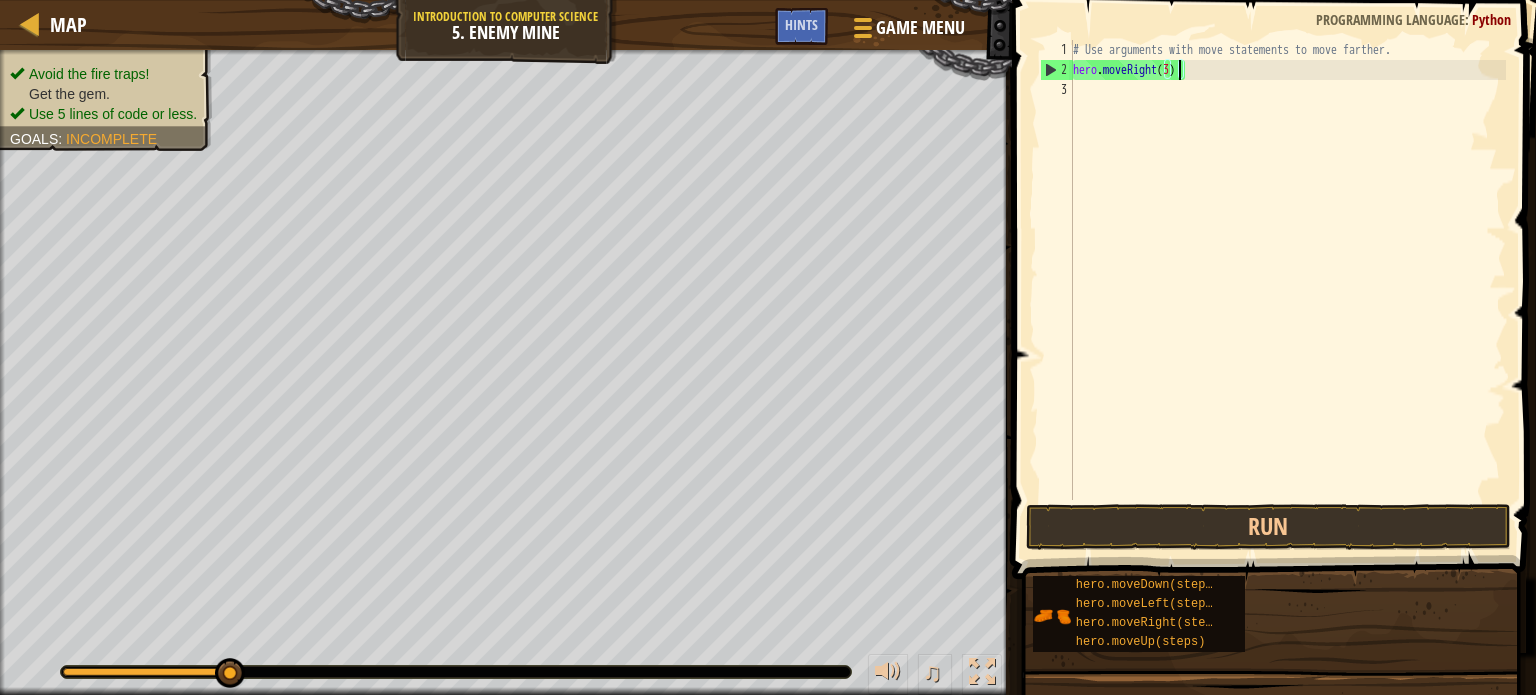 scroll, scrollTop: 9, scrollLeft: 0, axis: vertical 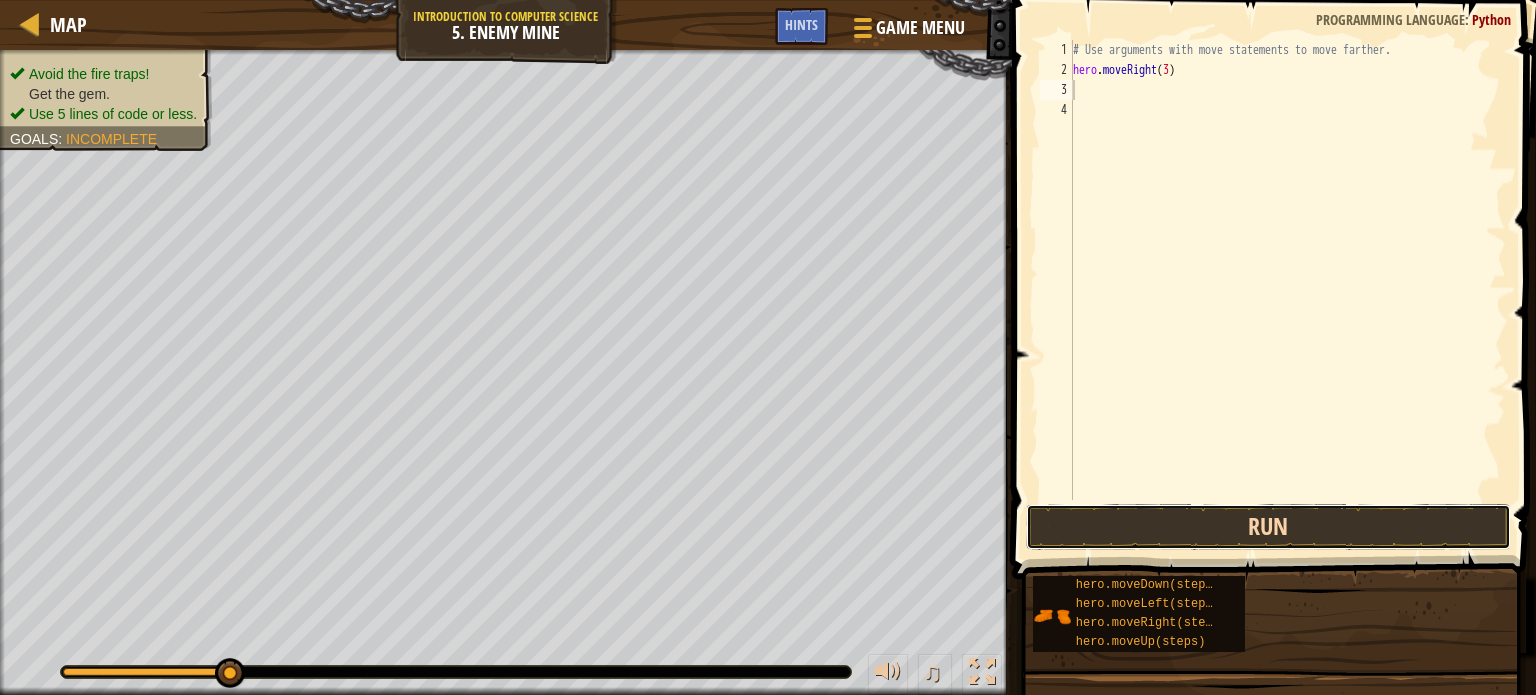 click on "Run" at bounding box center [1268, 527] 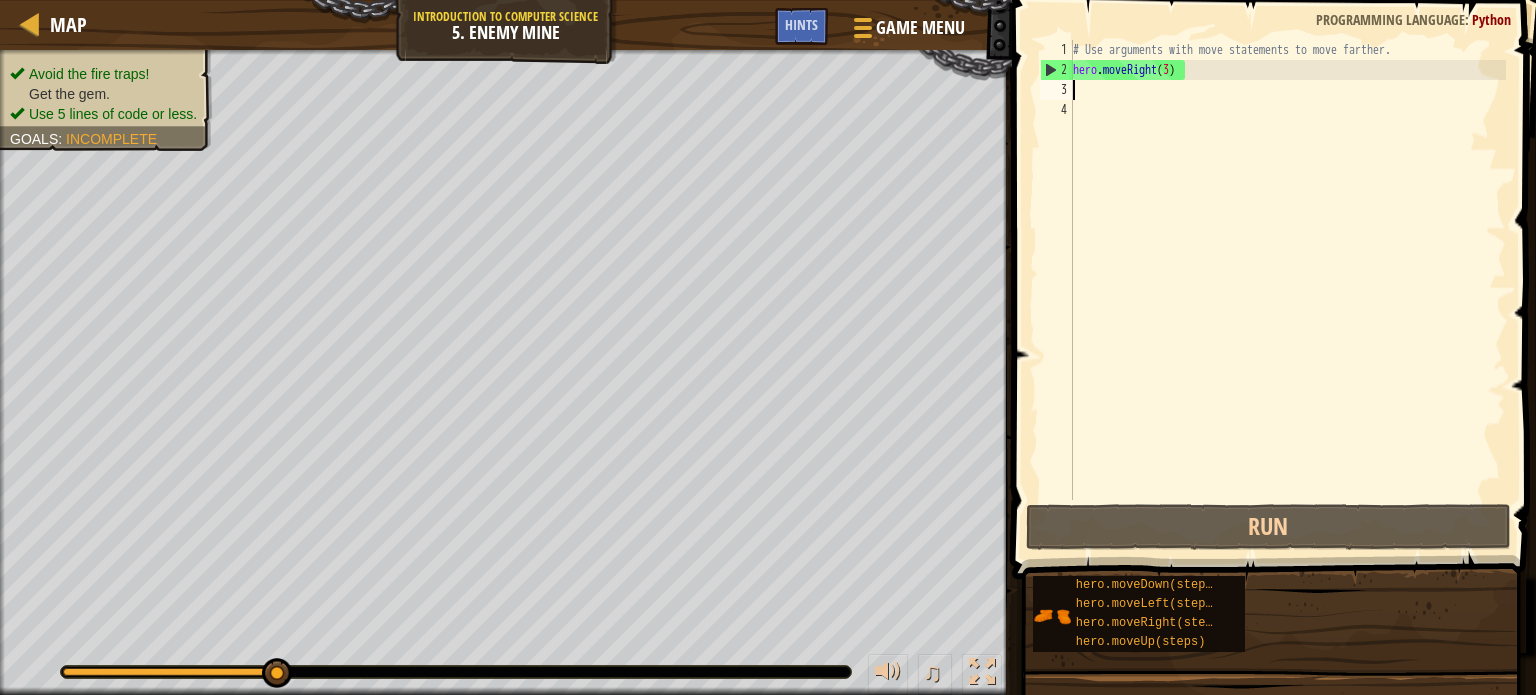 type on "h" 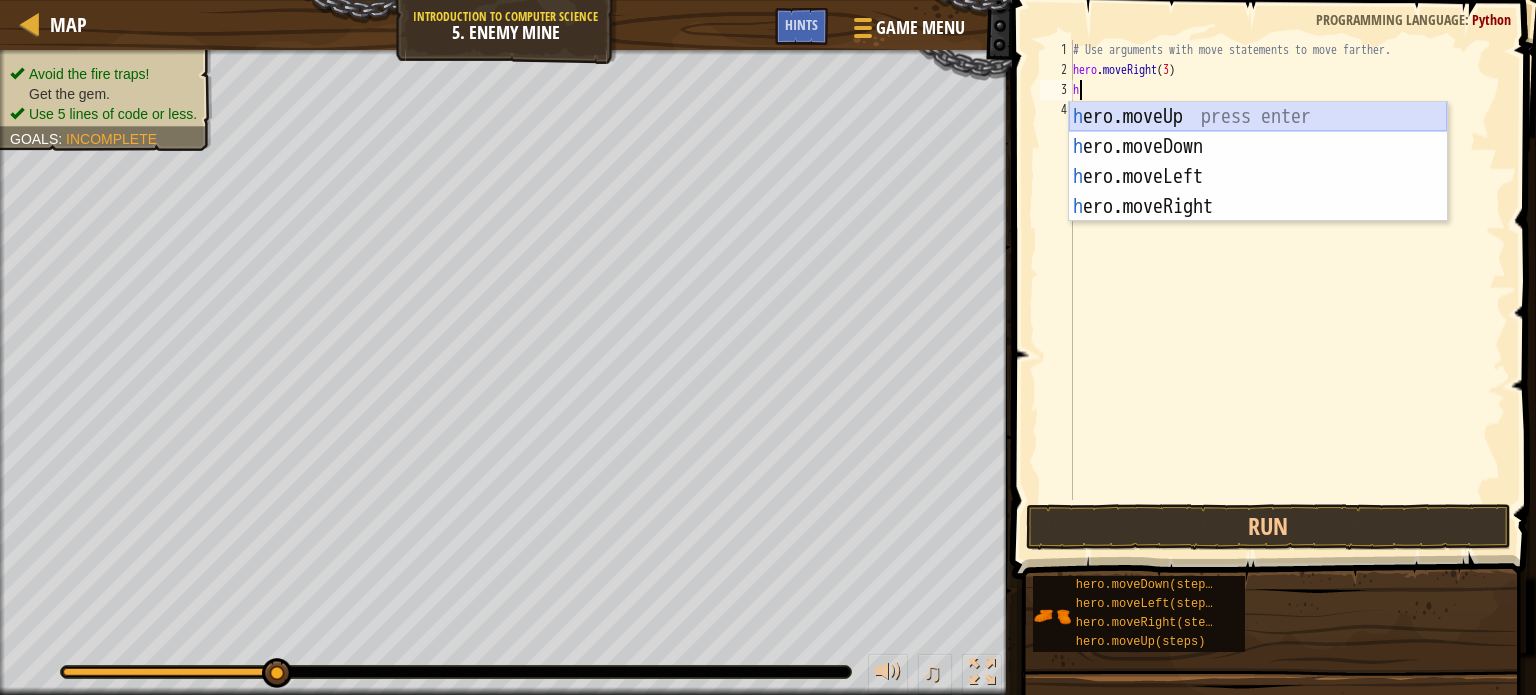 click on "h ero.moveUp press enter h ero.moveDown press enter h ero.moveLeft press enter h ero.moveRight press enter" at bounding box center (1258, 192) 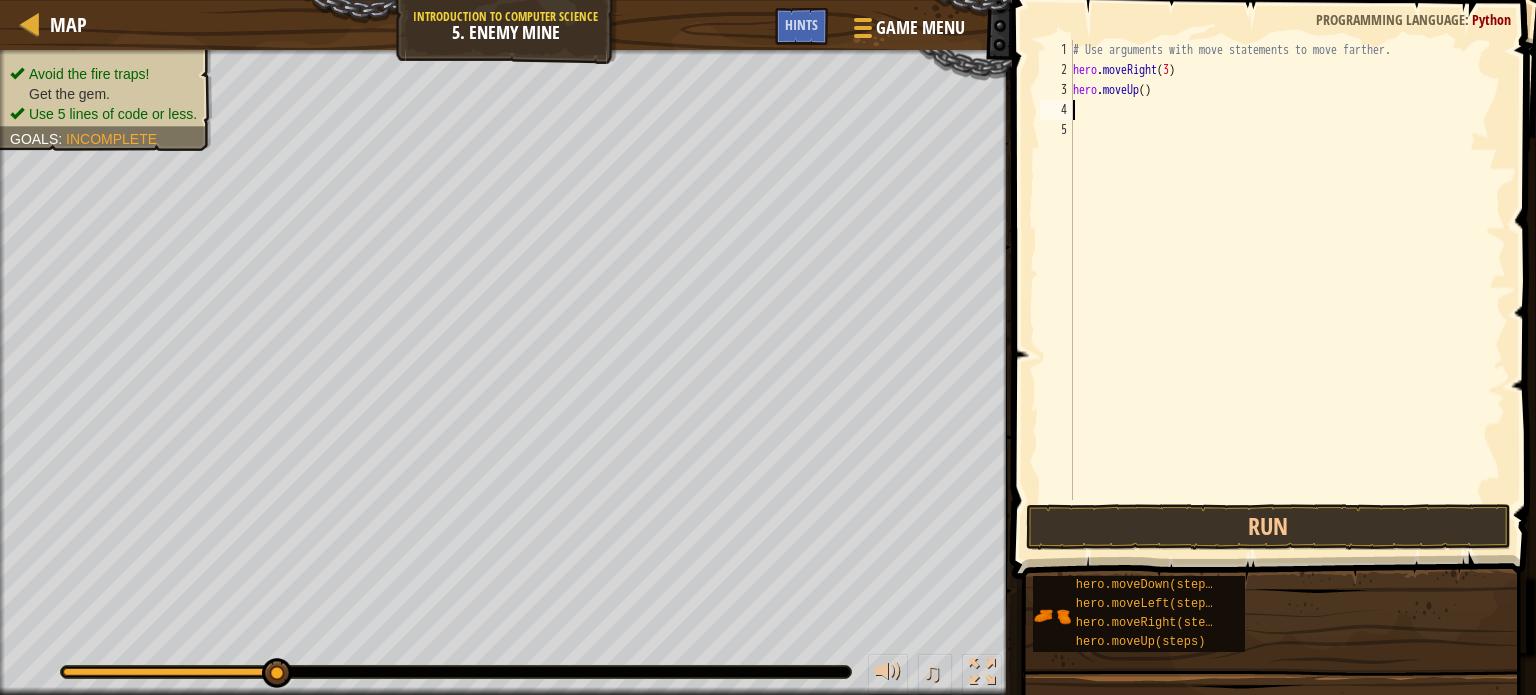 click on "# Use arguments with move statements to move farther. hero . moveRight ( 3 ) hero . moveUp ( )" at bounding box center (1287, 290) 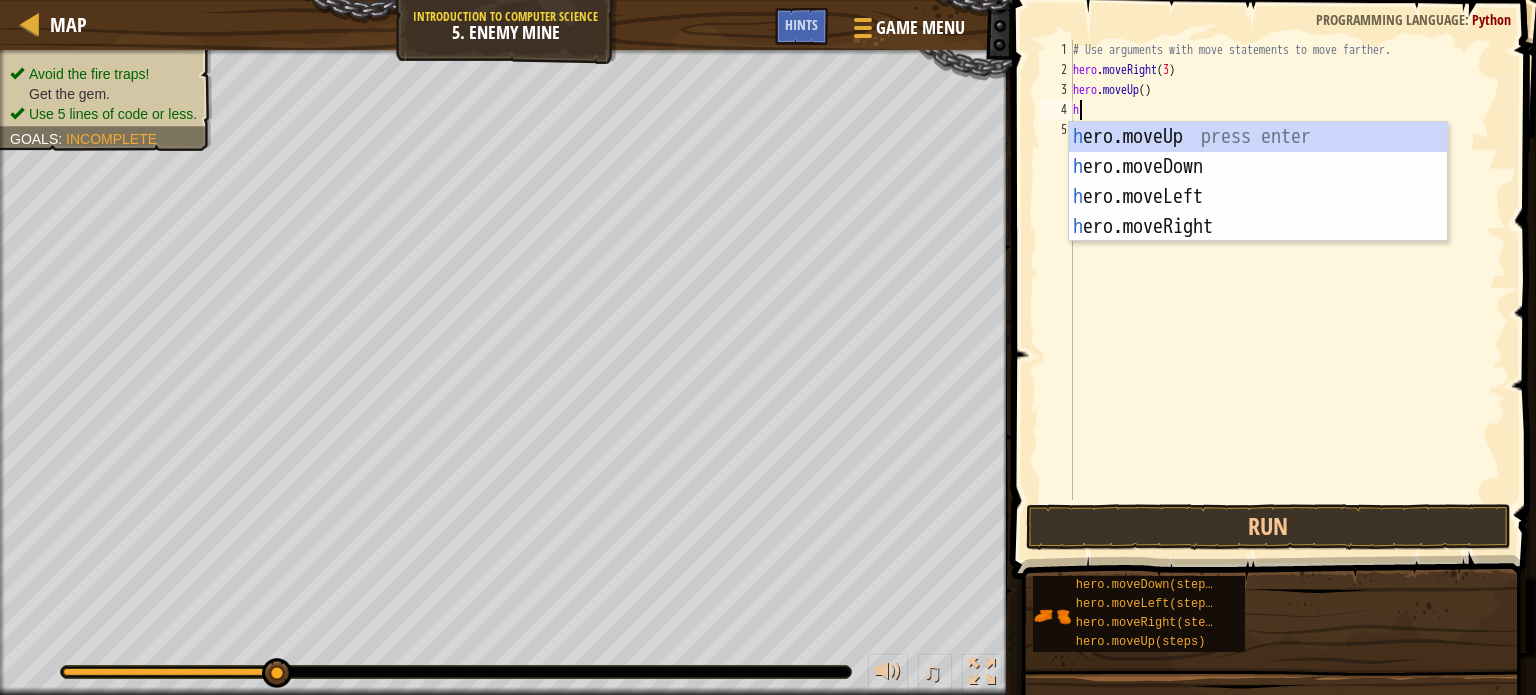 type on "h" 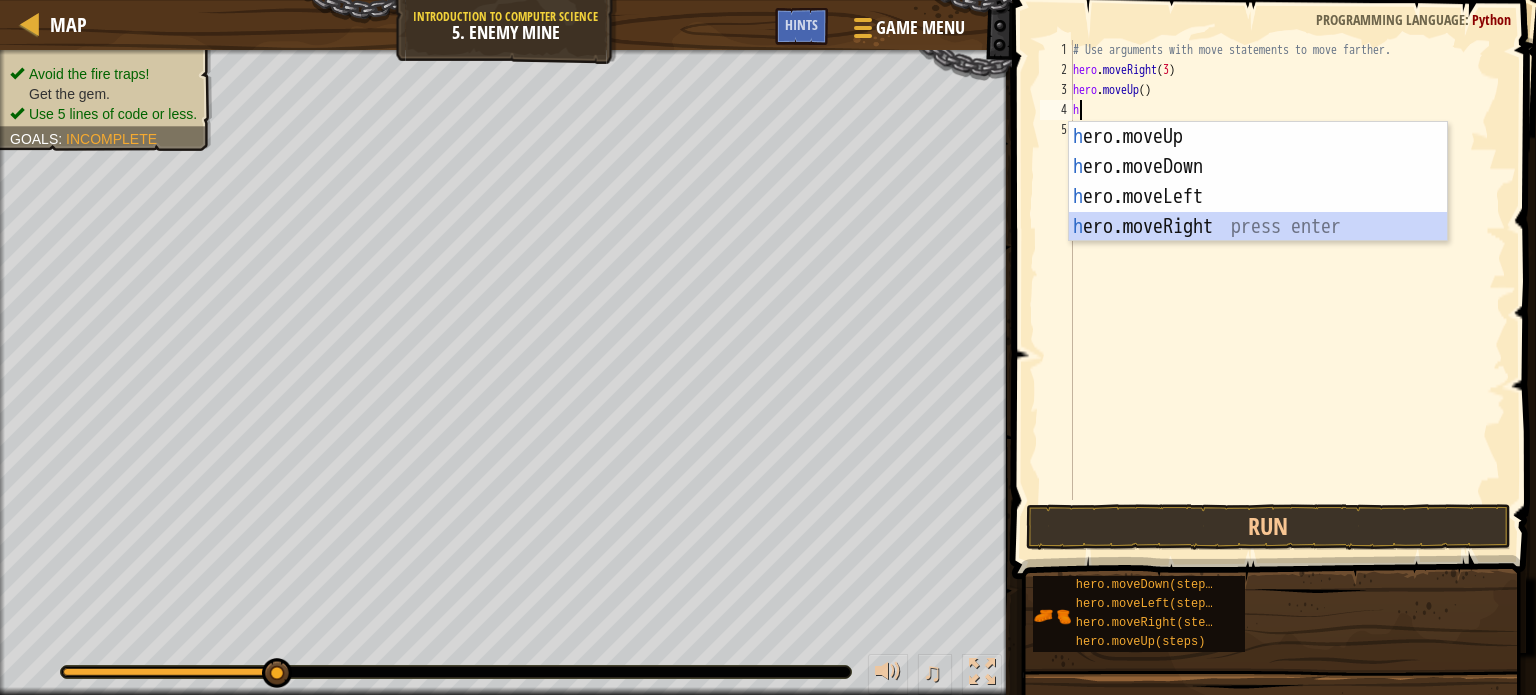 click on "h ero.moveUp press enter h ero.moveDown press enter h ero.moveLeft press enter h ero.moveRight press enter" at bounding box center (1258, 212) 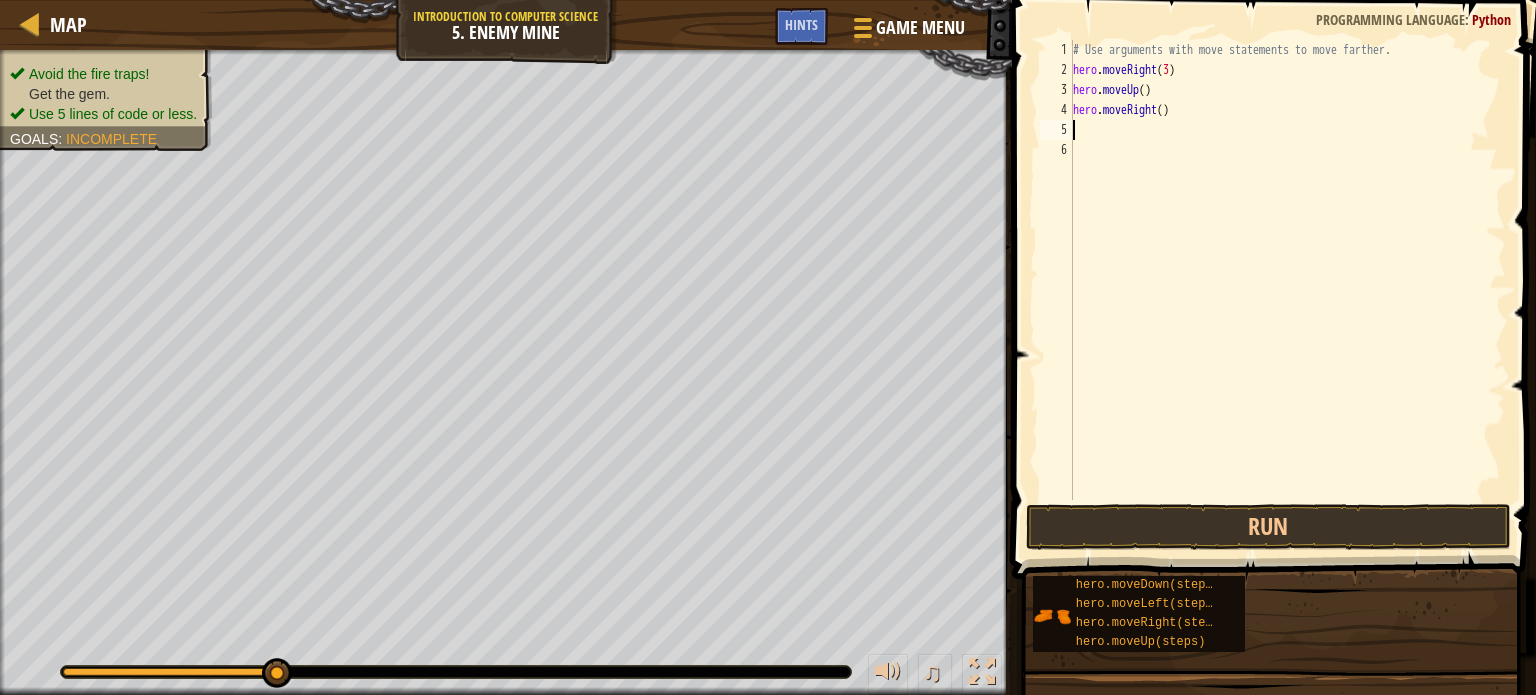 type on "h" 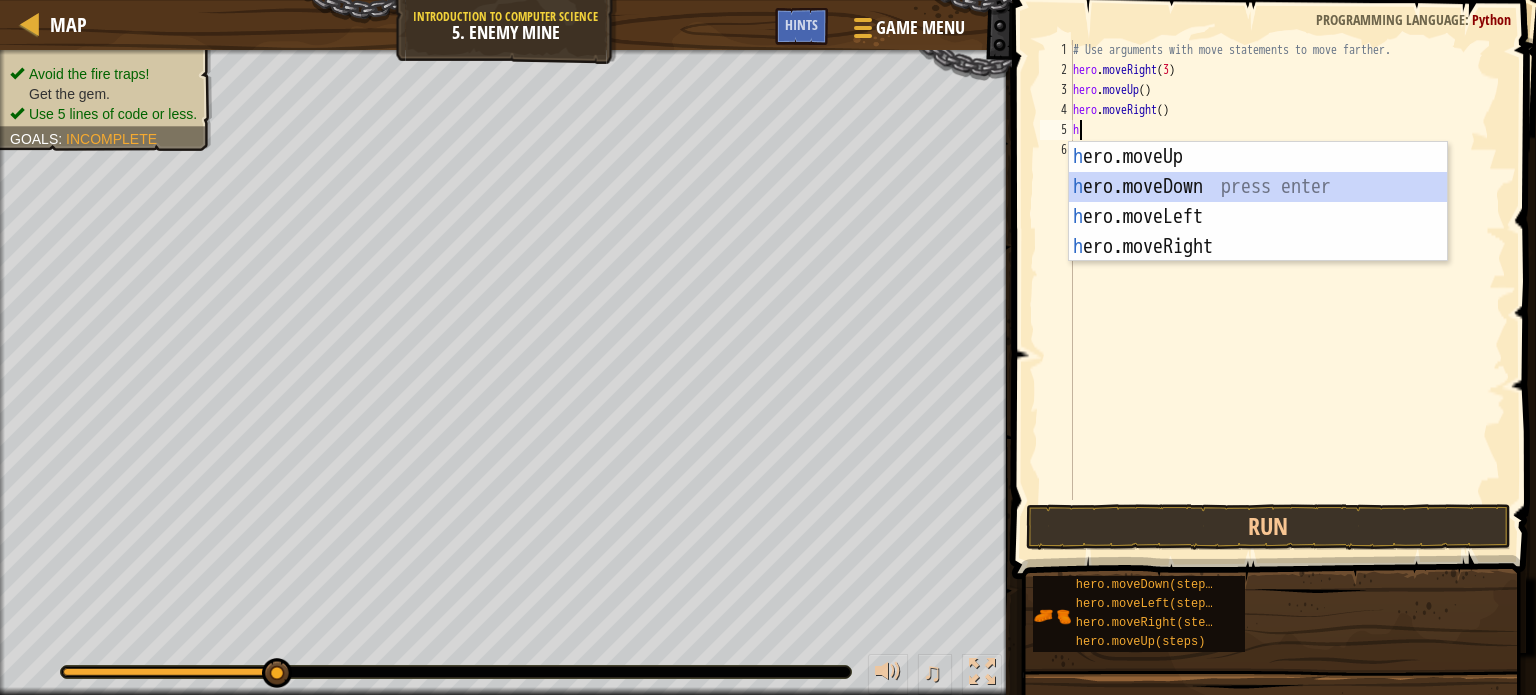 click on "h ero.moveUp press enter h ero.moveDown press enter h ero.moveLeft press enter h ero.moveRight press enter" at bounding box center [1258, 232] 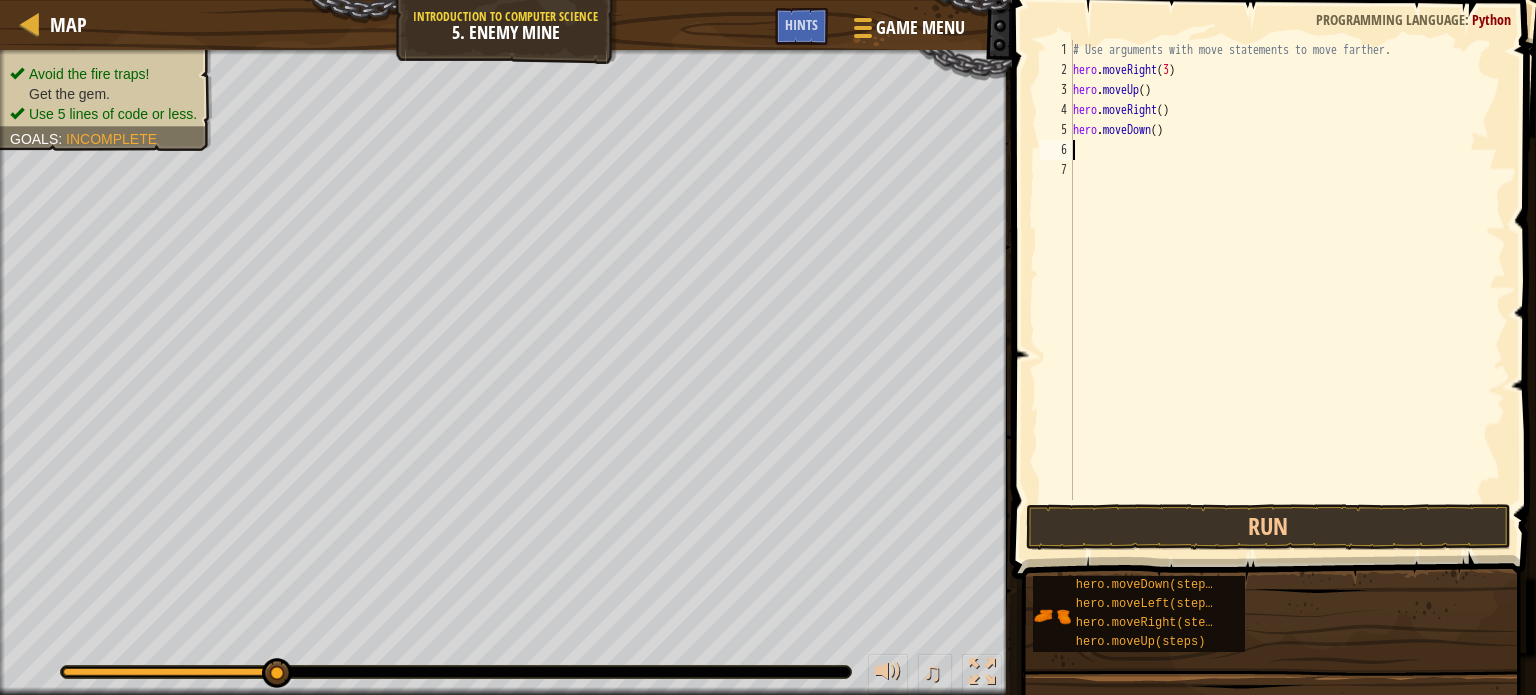 click on "# Use arguments with move statements to move farther. hero . moveRight ( 3 ) hero . moveUp ( ) hero . moveRight ( ) hero . moveDown ( )" at bounding box center (1287, 290) 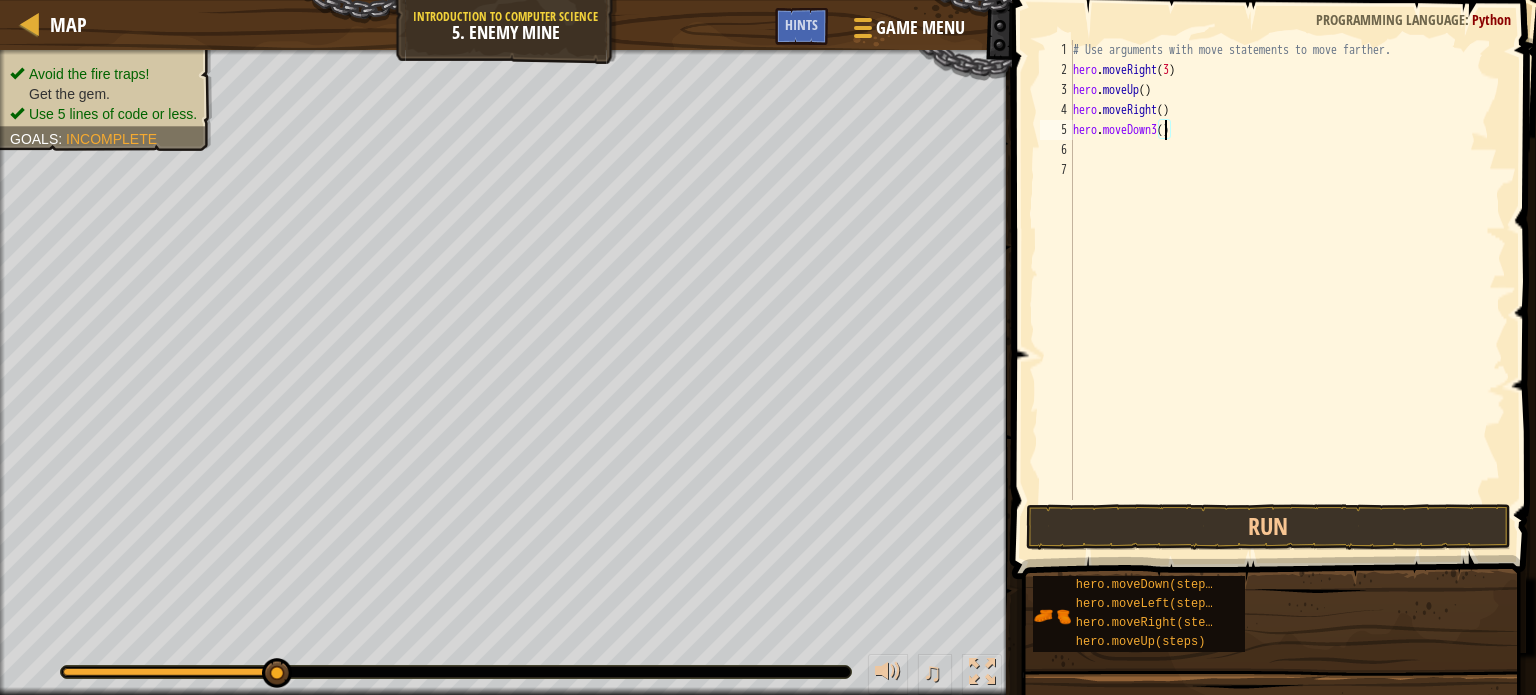 scroll, scrollTop: 9, scrollLeft: 7, axis: both 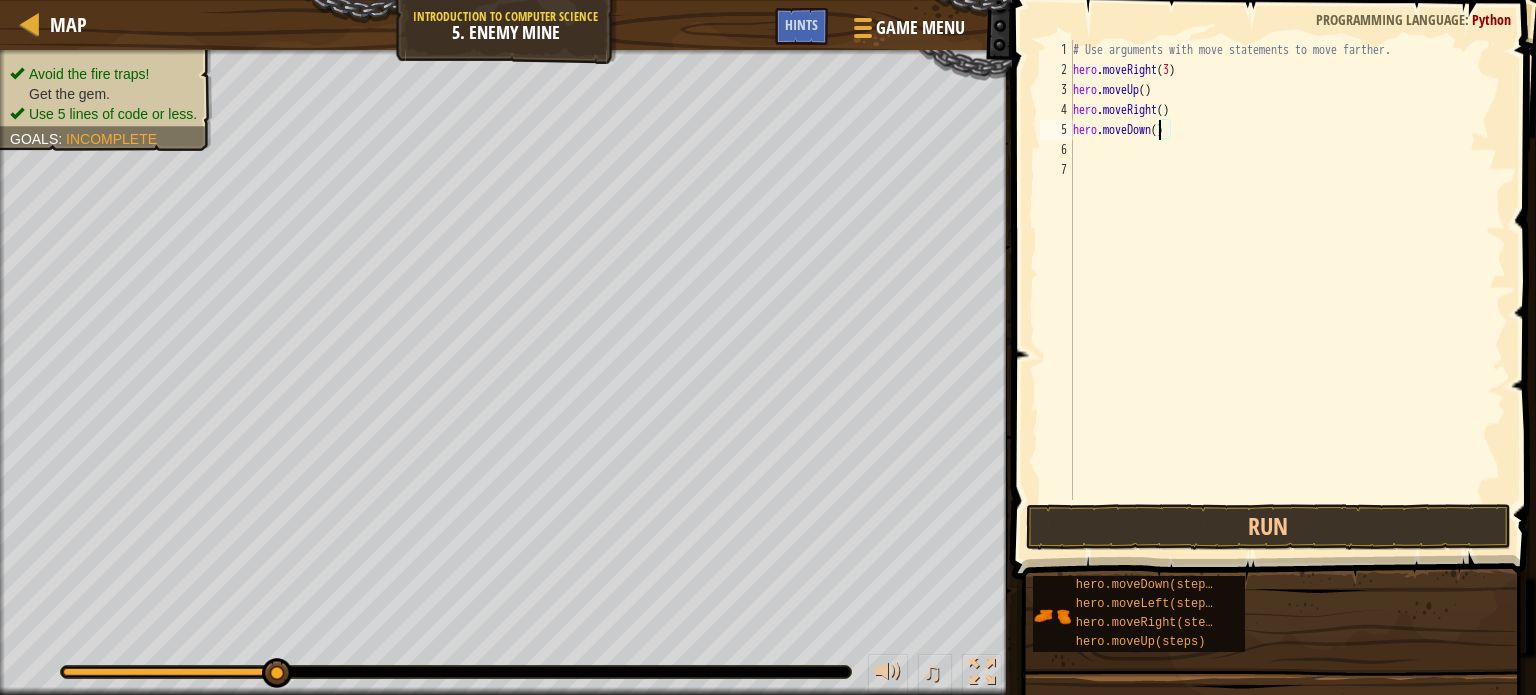 click on "# Use arguments with move statements to move farther. hero . moveRight ( 3 ) hero . moveUp ( ) hero . moveRight ( ) hero . moveDown ( )" at bounding box center [1287, 290] 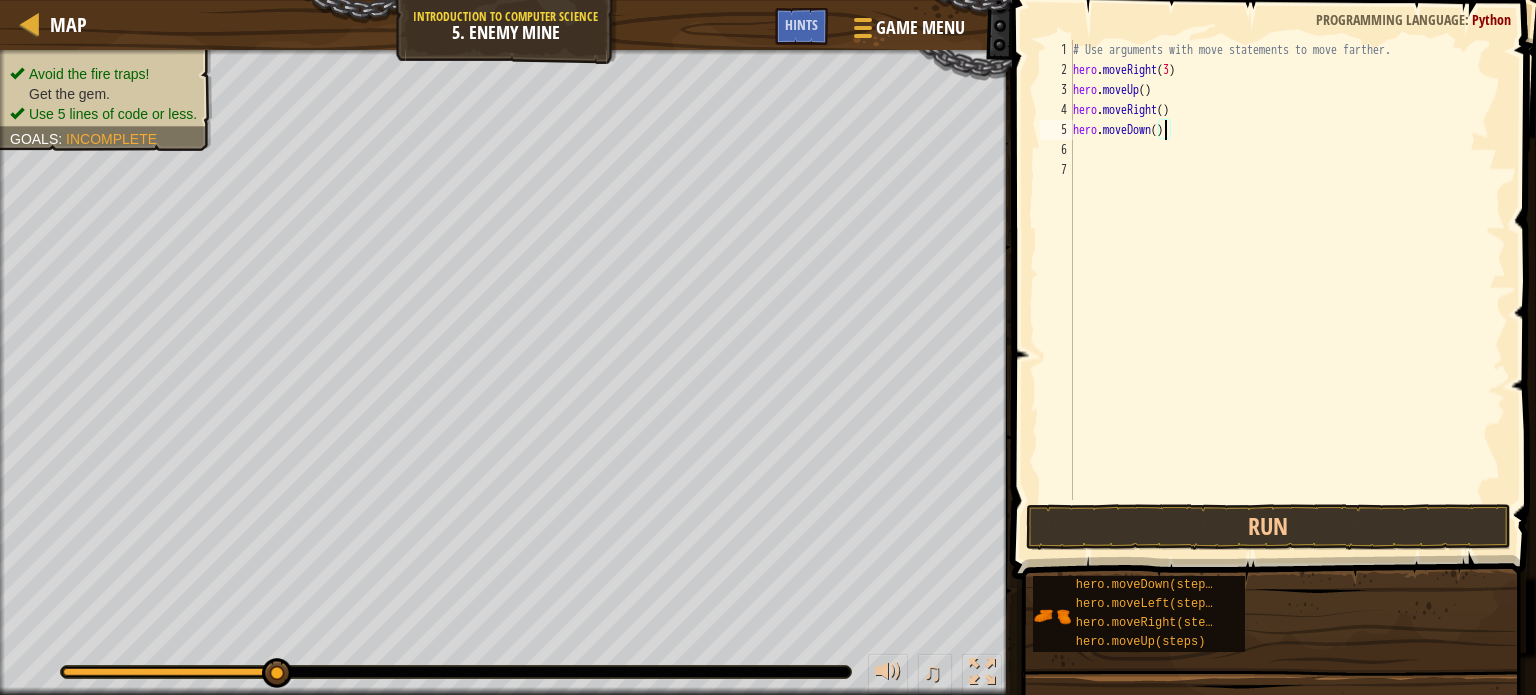 type on "hero.moveDown(3)" 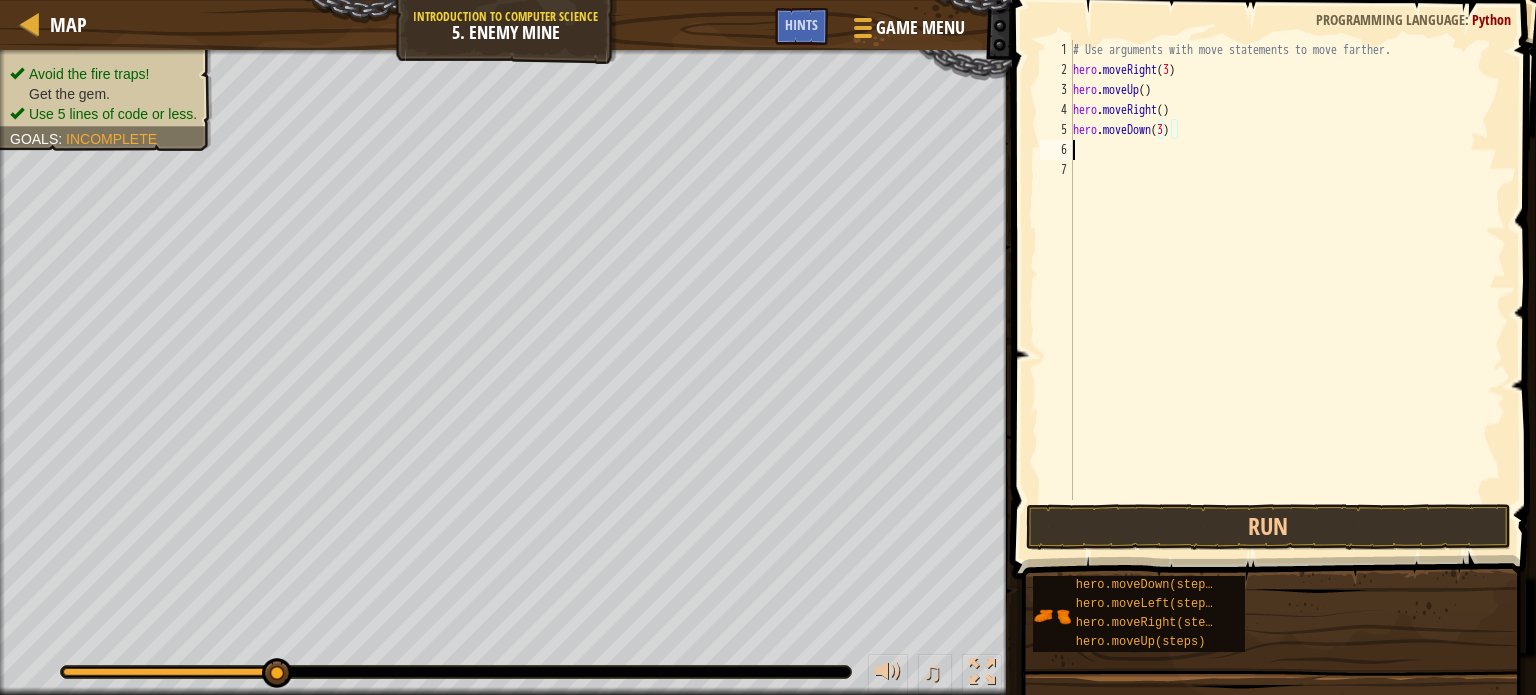 click on "# Use arguments with move statements to move farther. hero . moveRight ( 3 ) hero . moveUp ( ) hero . moveRight ( ) hero . moveDown ( 3 )" at bounding box center (1287, 290) 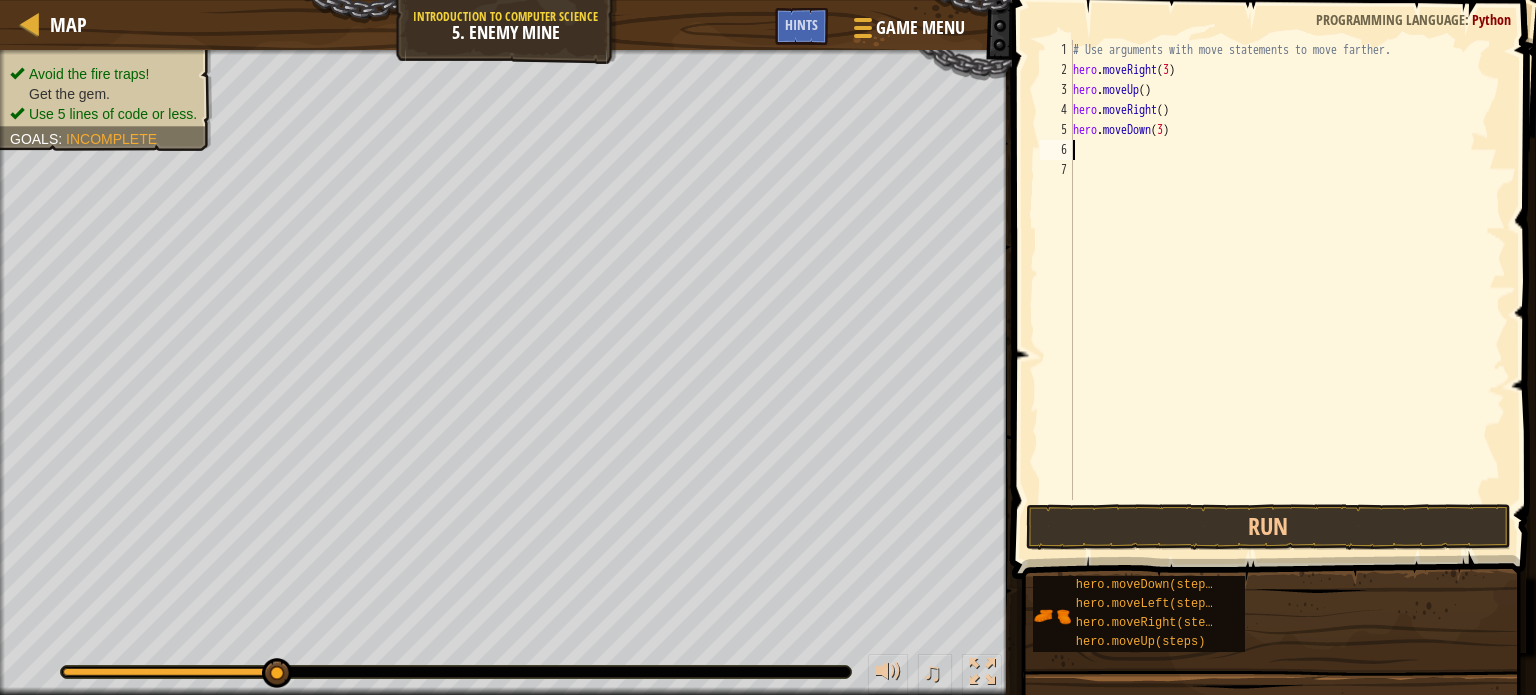 scroll, scrollTop: 9, scrollLeft: 0, axis: vertical 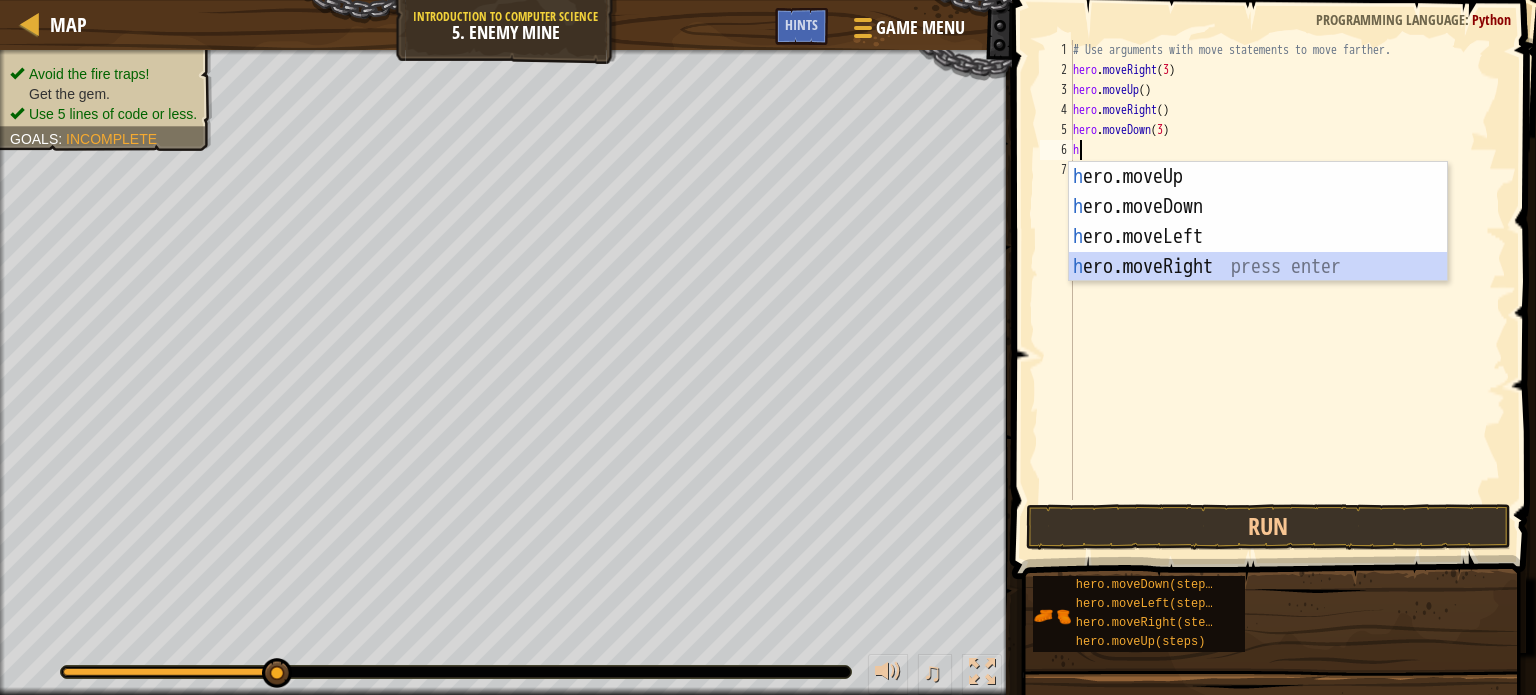 click on "h ero.moveUp press enter h ero.moveDown press enter h ero.moveLeft press enter h ero.moveRight press enter" at bounding box center [1258, 252] 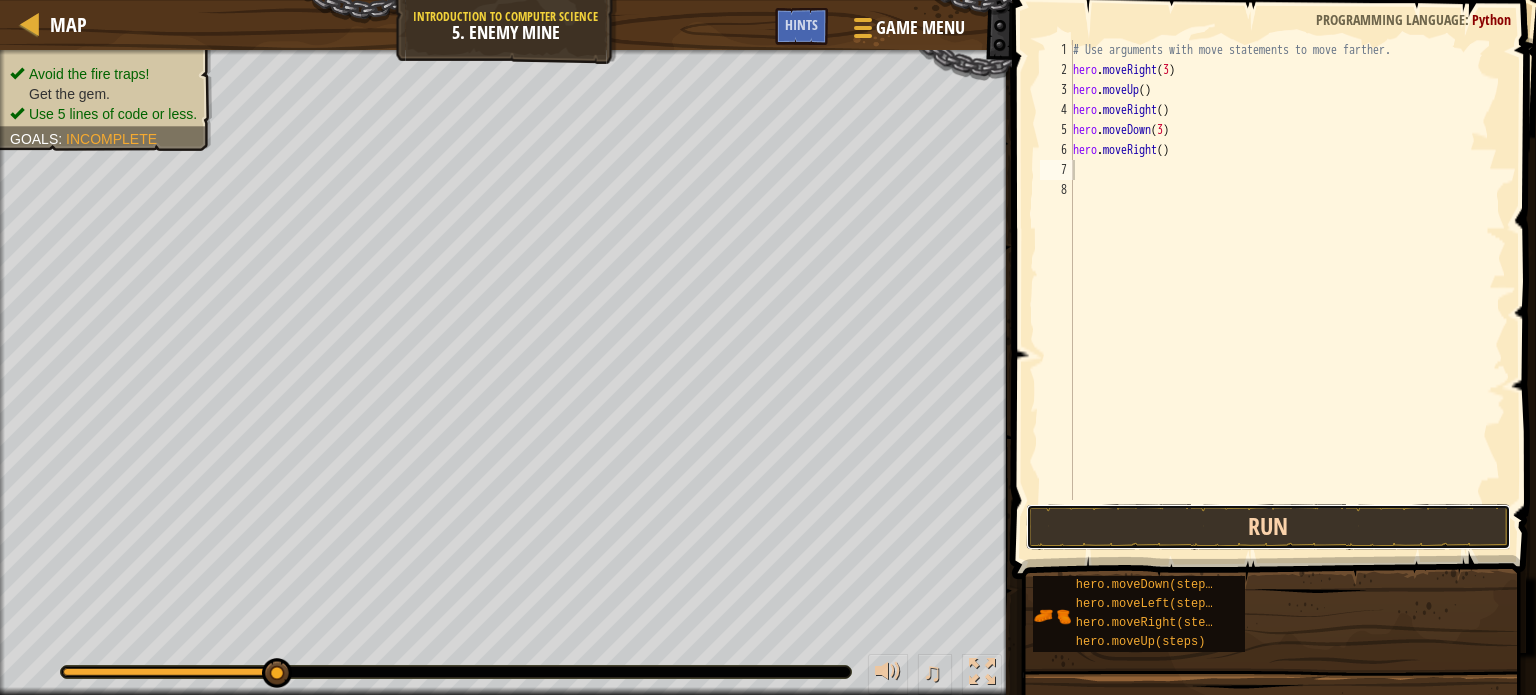 click on "Run" at bounding box center (1268, 527) 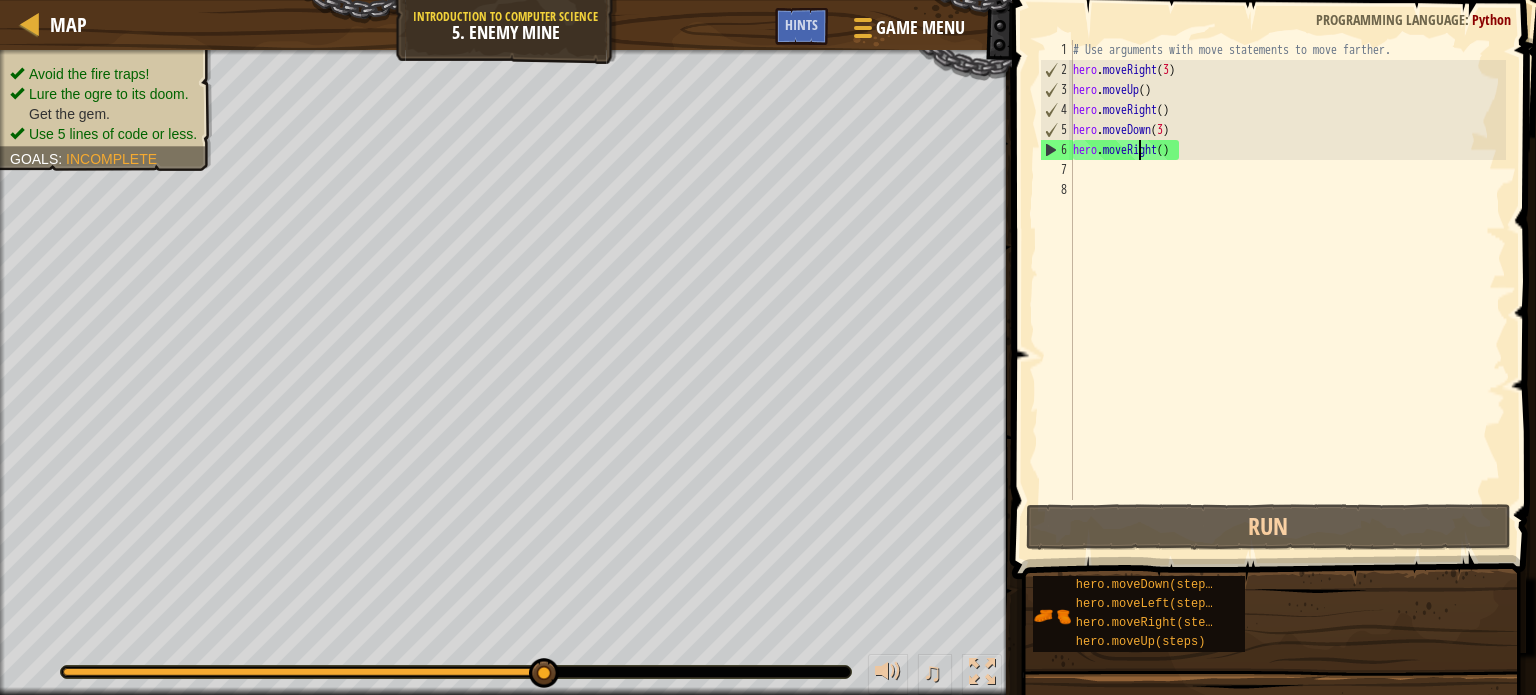 click on "# Use arguments with move statements to move farther. hero . moveRight ( 3 ) hero . moveUp ( ) hero . moveRight ( ) hero . moveDown ( 3 ) hero . moveRight ( )" at bounding box center [1287, 290] 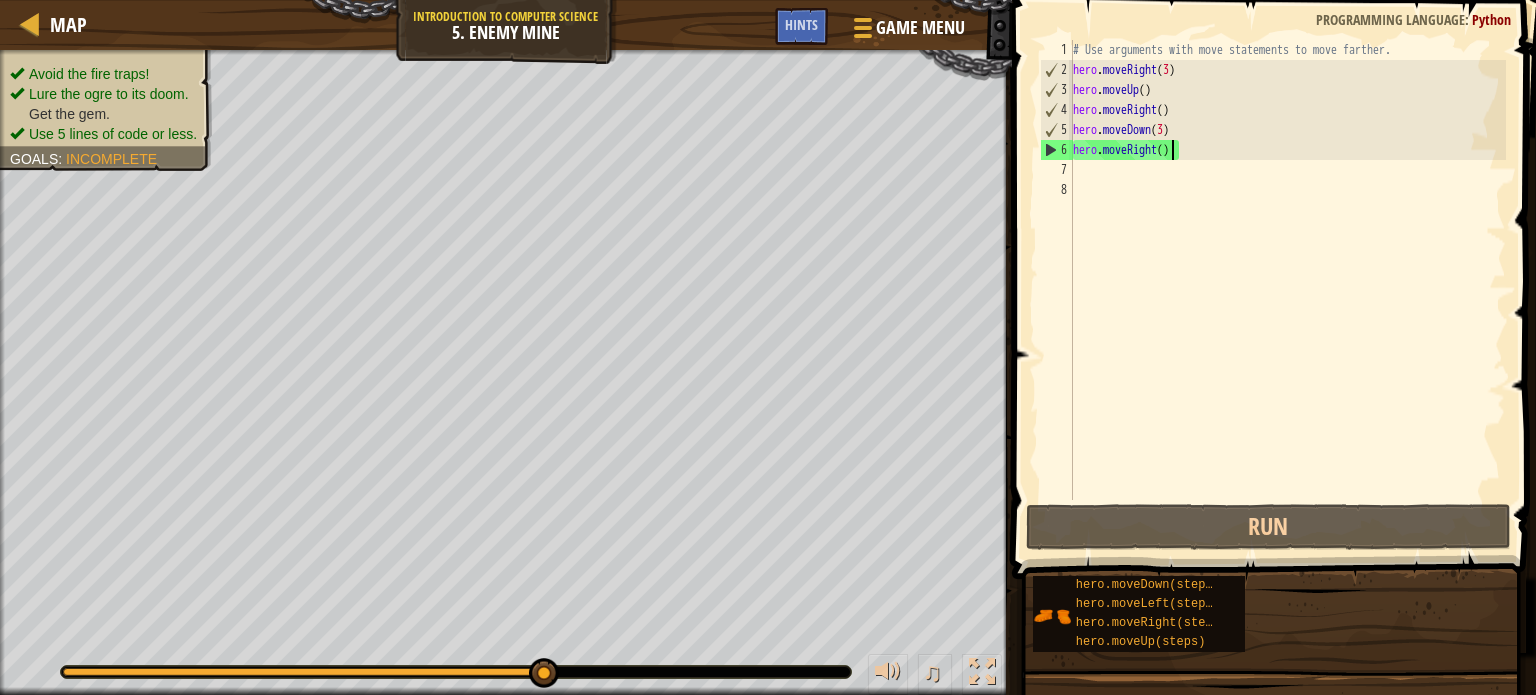 click on "# Use arguments with move statements to move farther. hero . moveRight ( 3 ) hero . moveUp ( ) hero . moveRight ( ) hero . moveDown ( 3 ) hero . moveRight ( )" at bounding box center (1287, 290) 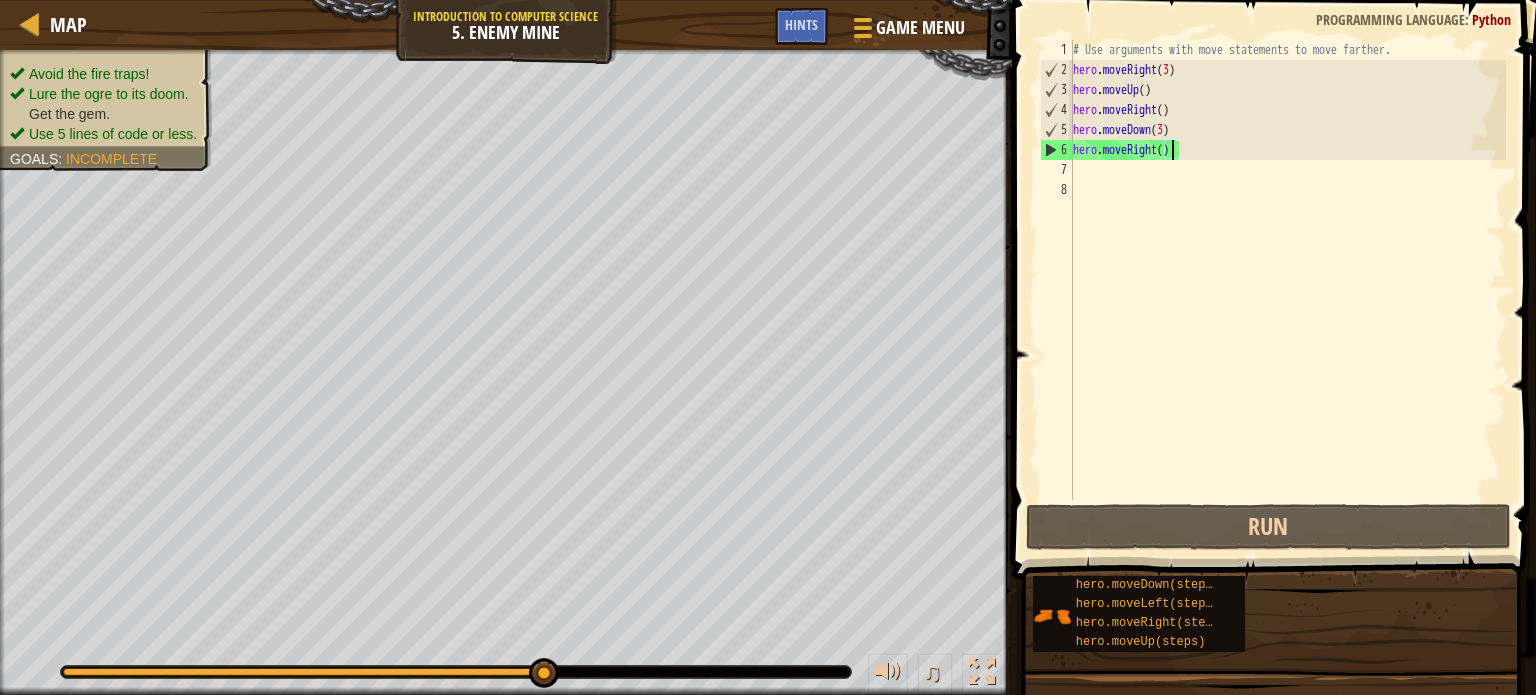 scroll, scrollTop: 9, scrollLeft: 8, axis: both 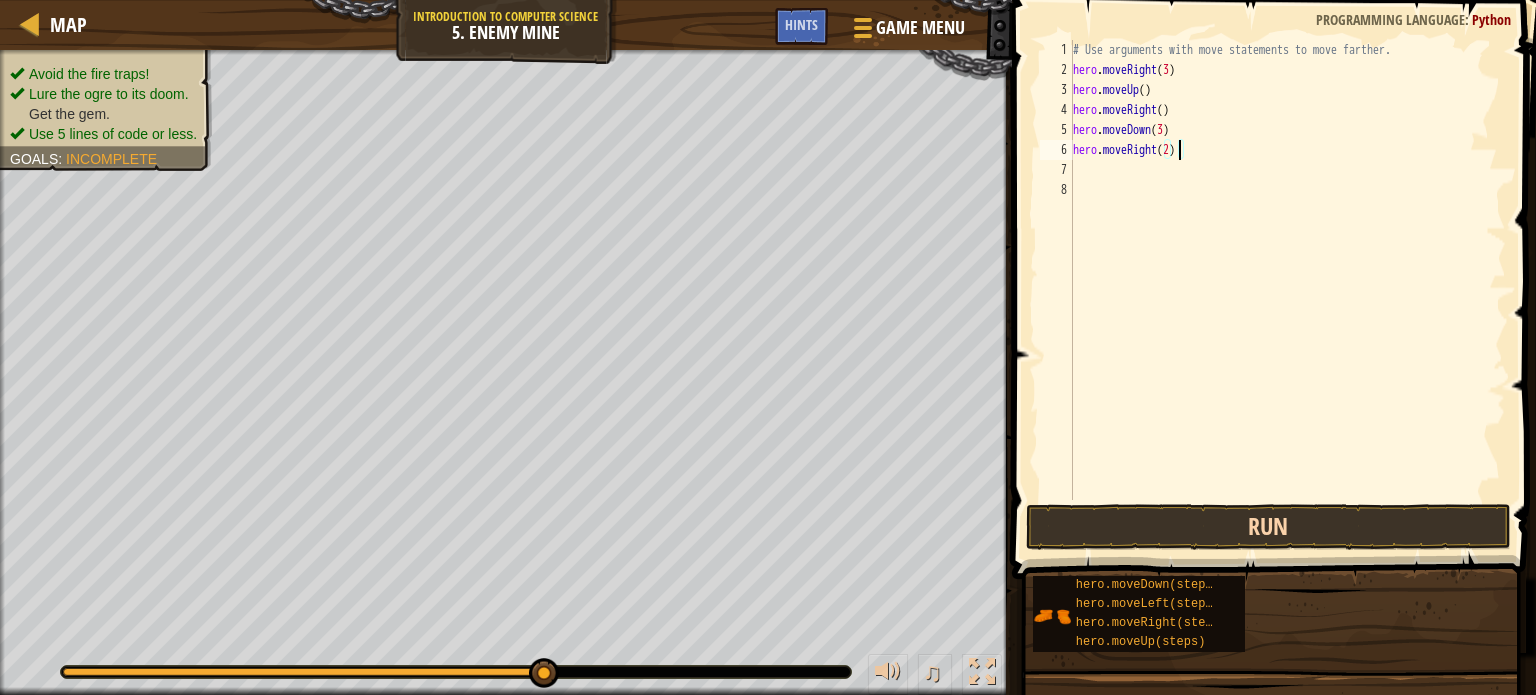 type on "hero.moveRight(2)" 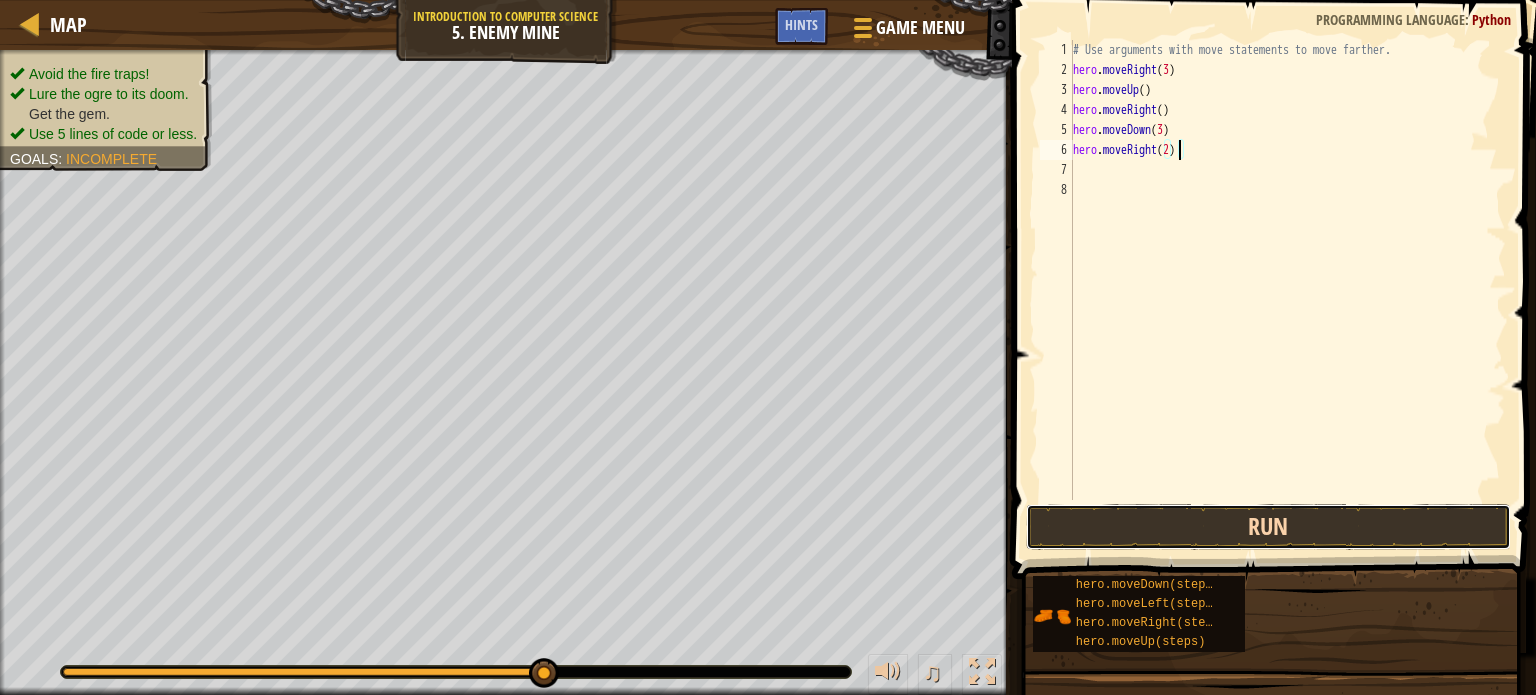 click on "Run" at bounding box center [1268, 527] 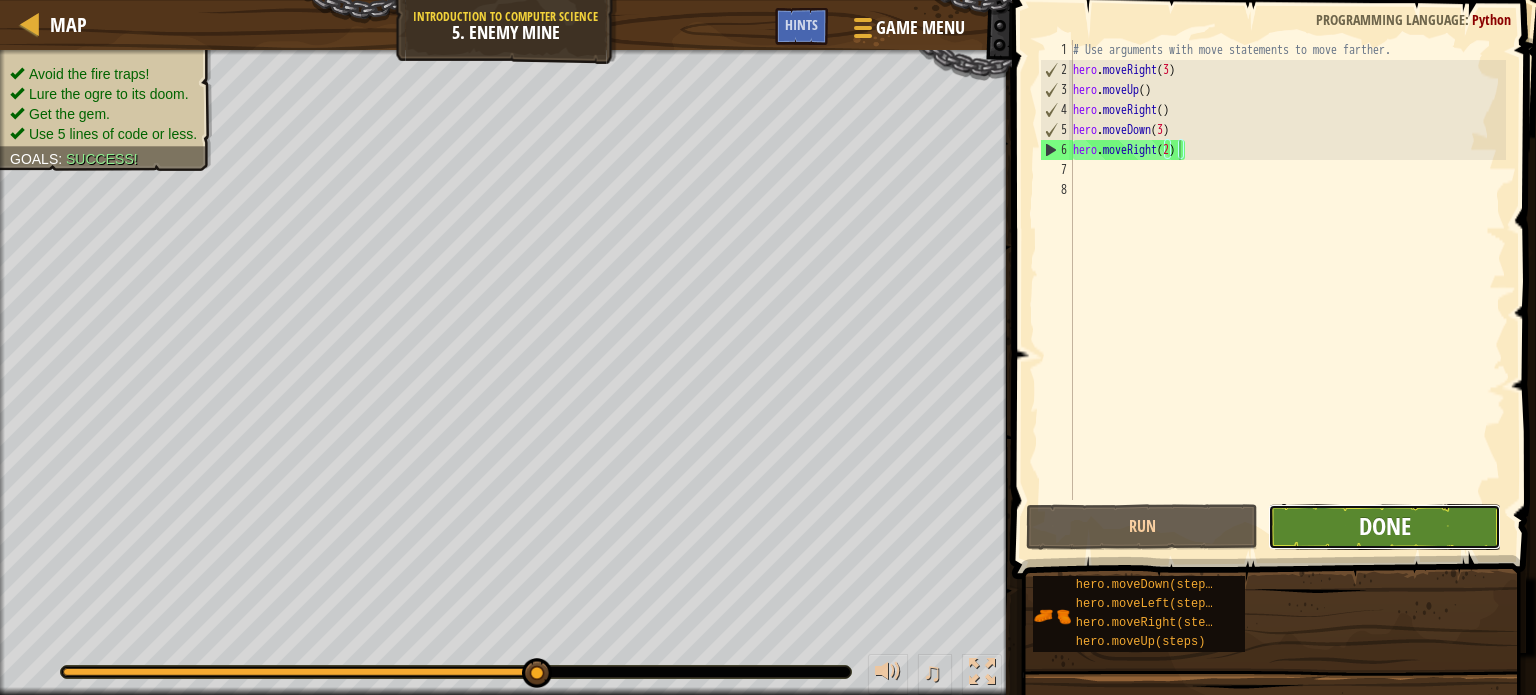 click on "Done" at bounding box center [1385, 526] 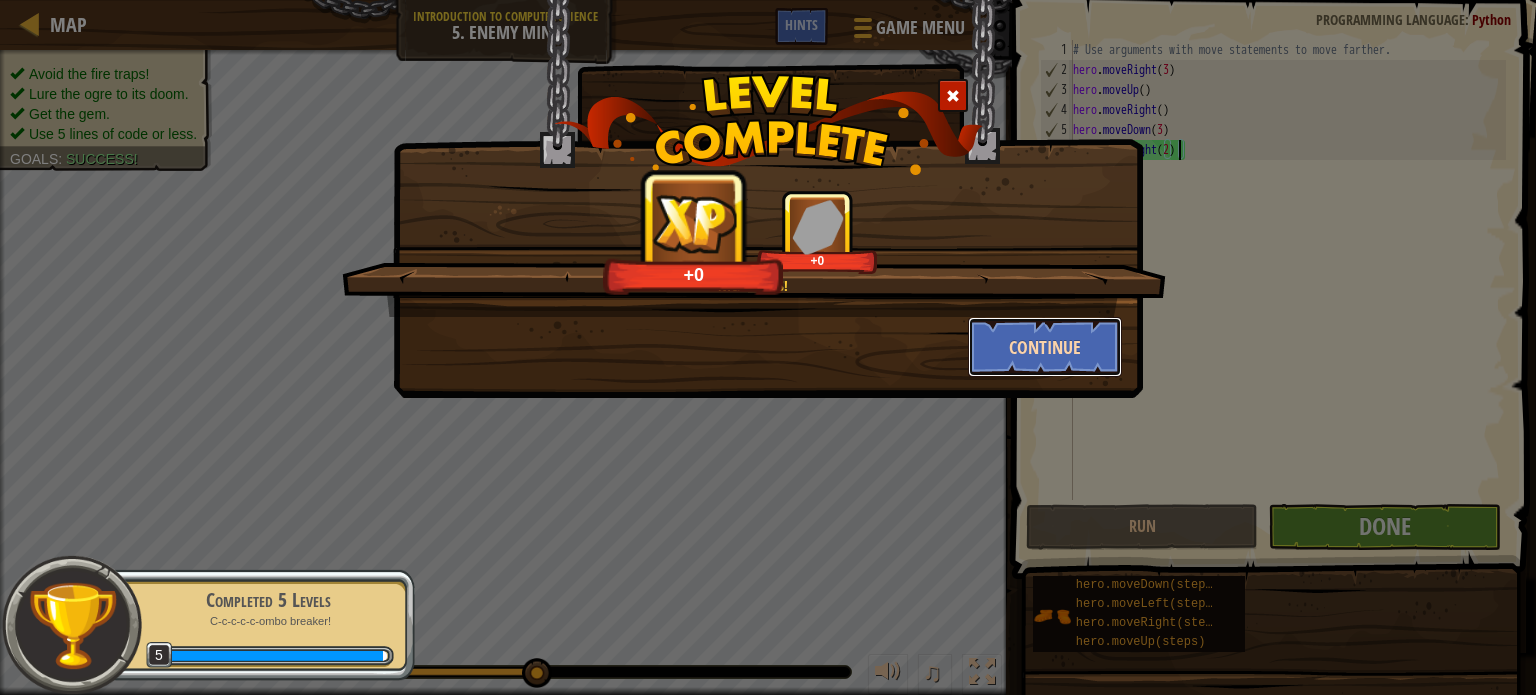 drag, startPoint x: 1070, startPoint y: 351, endPoint x: 1048, endPoint y: 352, distance: 22.022715 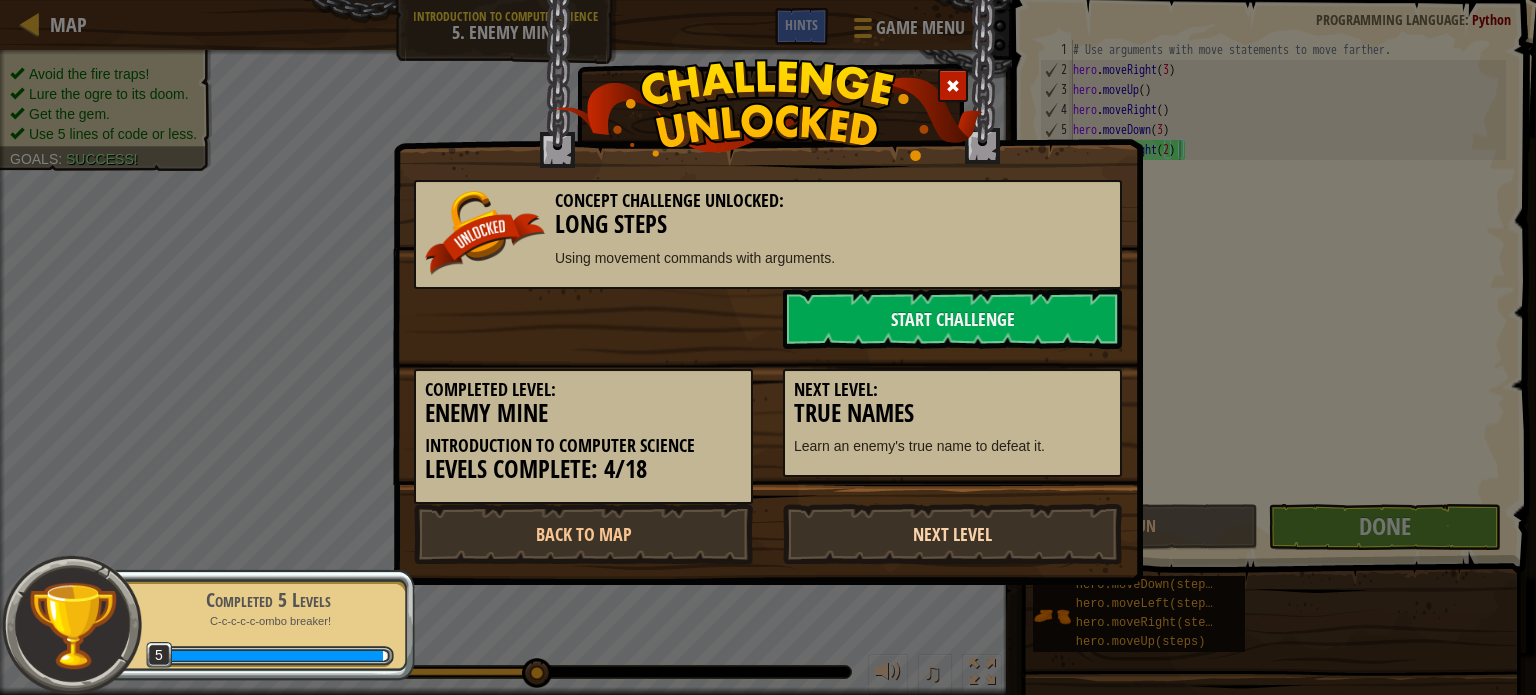 click on "Next Level" at bounding box center [952, 534] 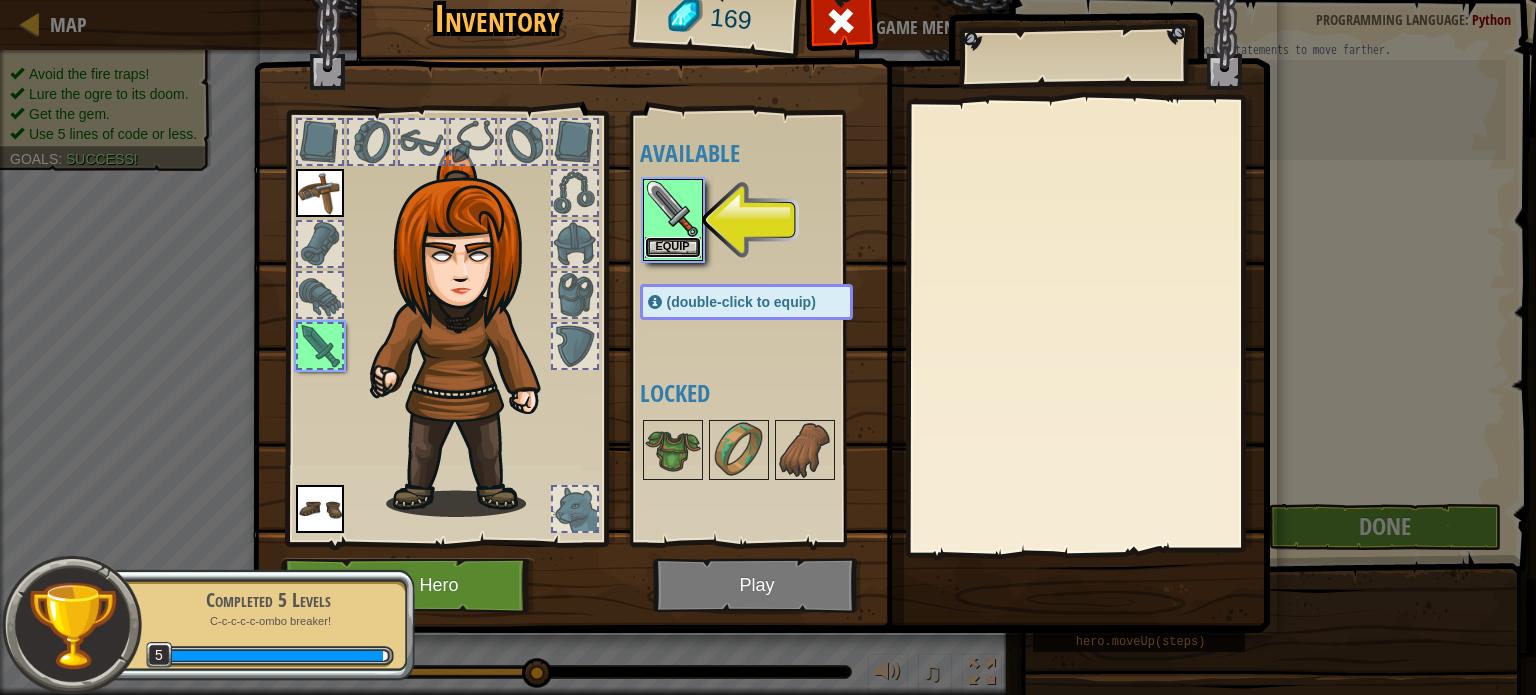 click on "Equip" at bounding box center [673, 247] 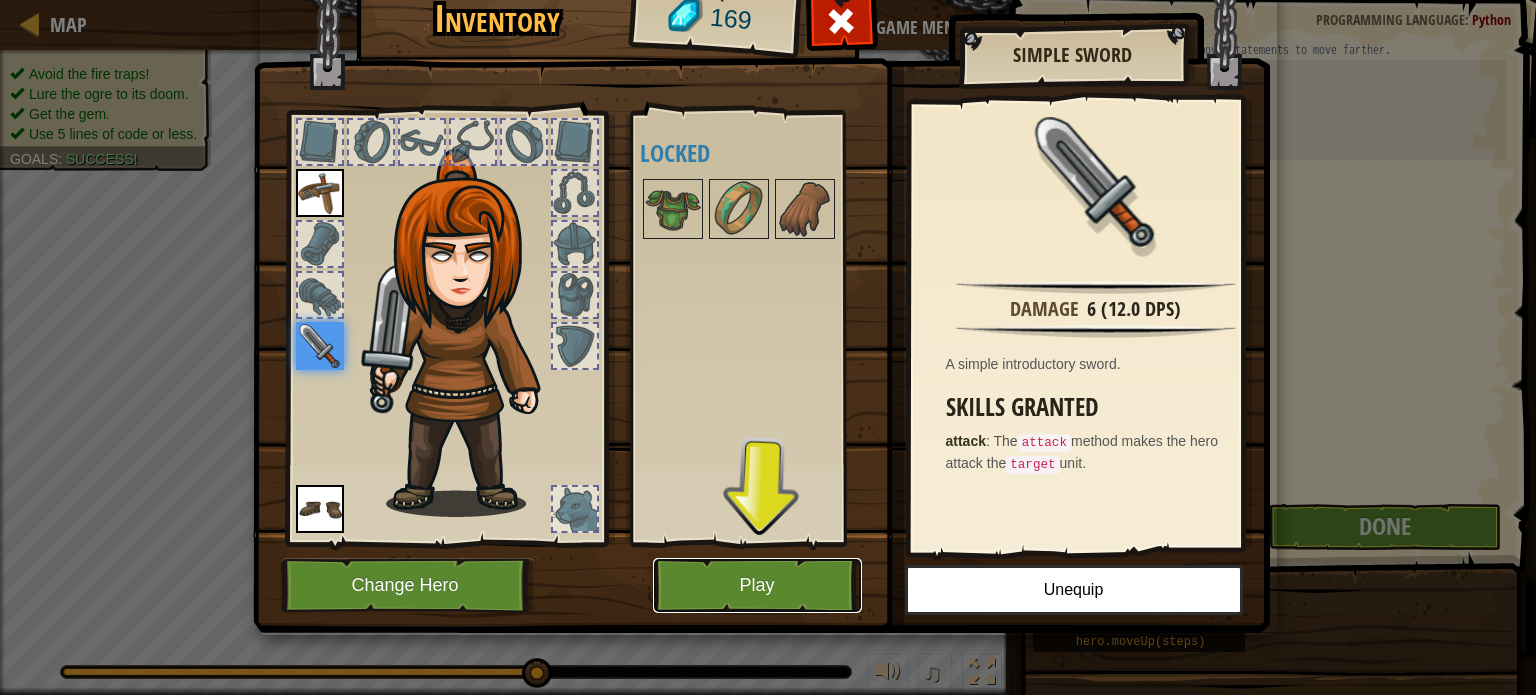 click on "Play" at bounding box center [757, 585] 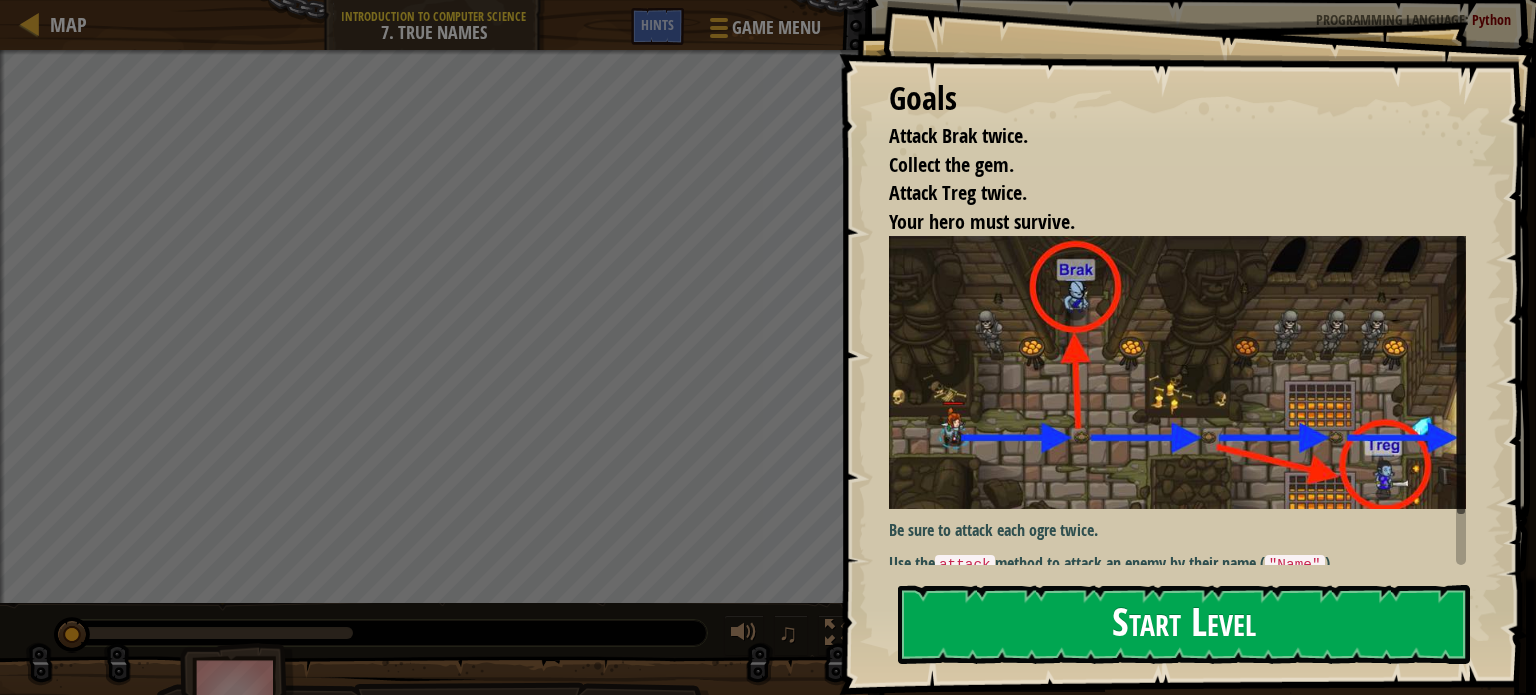 click on "Start Level" at bounding box center [1184, 624] 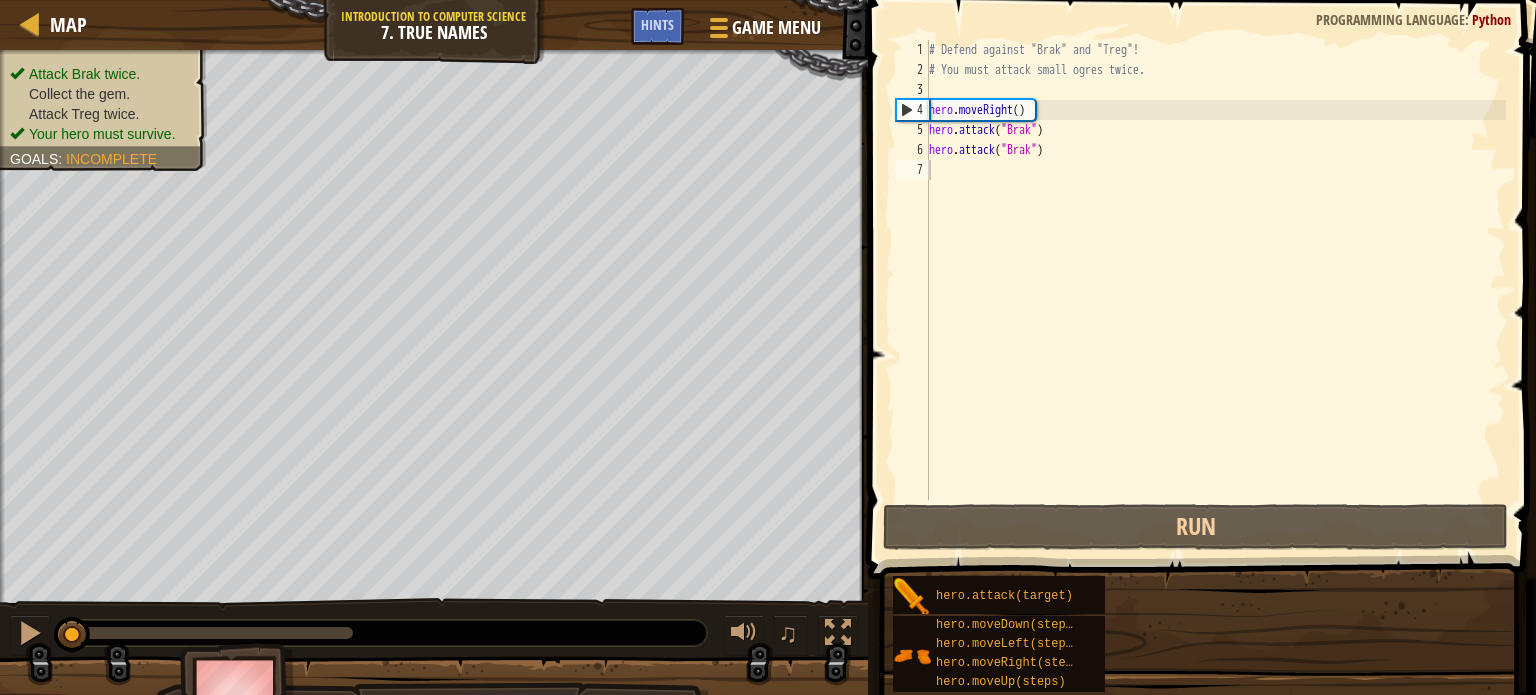 click on "Start Level" at bounding box center (1881, 624) 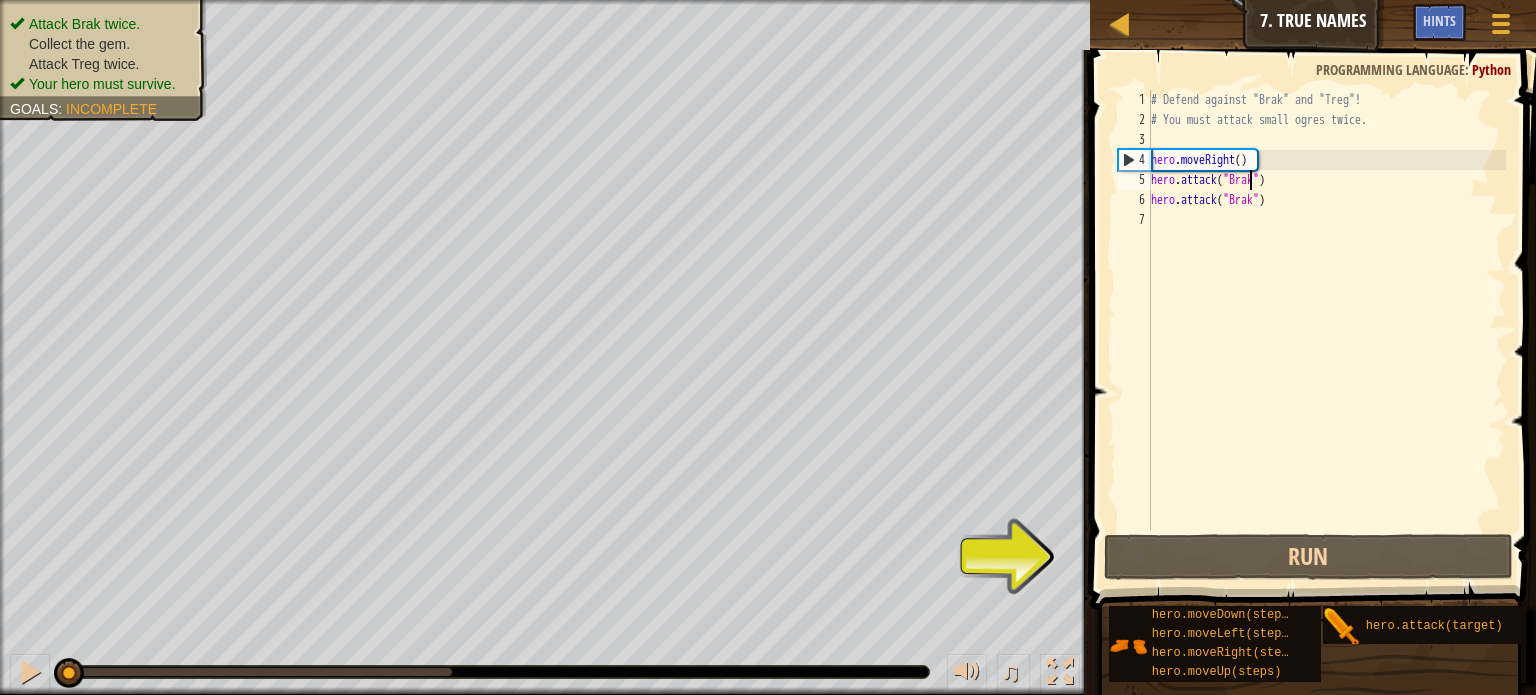click on "# Defend against "Brak" and "Treg"! # You must attack small ogres twice. hero . moveRight ( ) hero . attack ( "Brak" ) hero . attack ( "Brak" )" at bounding box center (1326, 330) 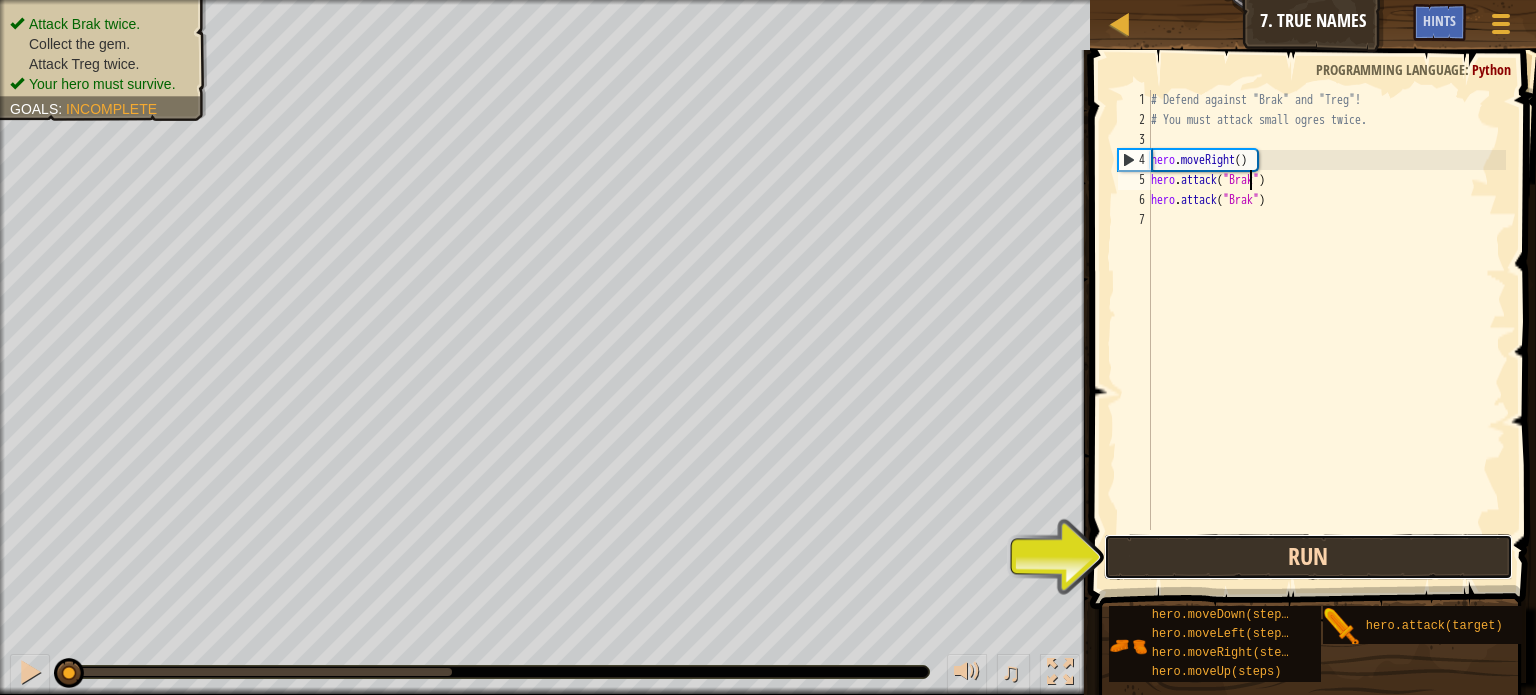 click on "Run" at bounding box center [1308, 557] 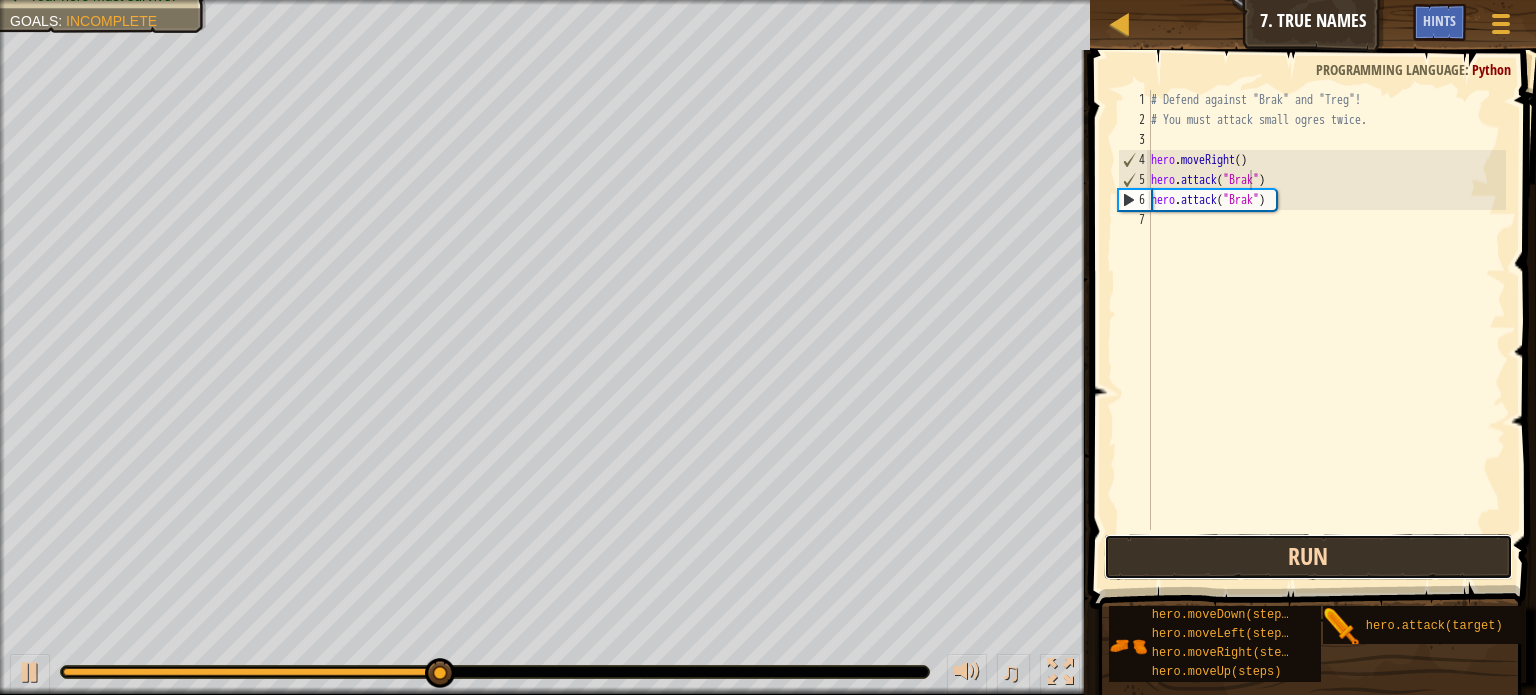 click on "Run" at bounding box center (1308, 557) 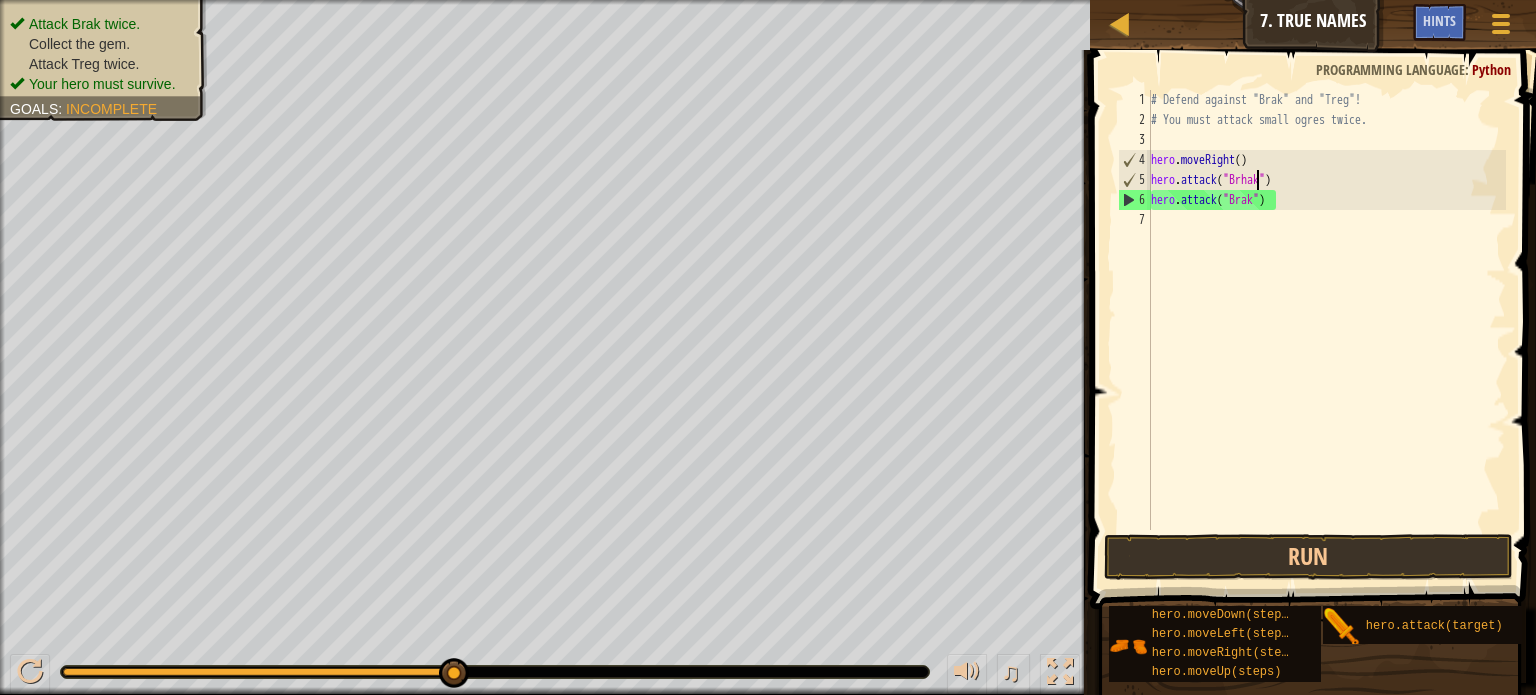scroll, scrollTop: 9, scrollLeft: 8, axis: both 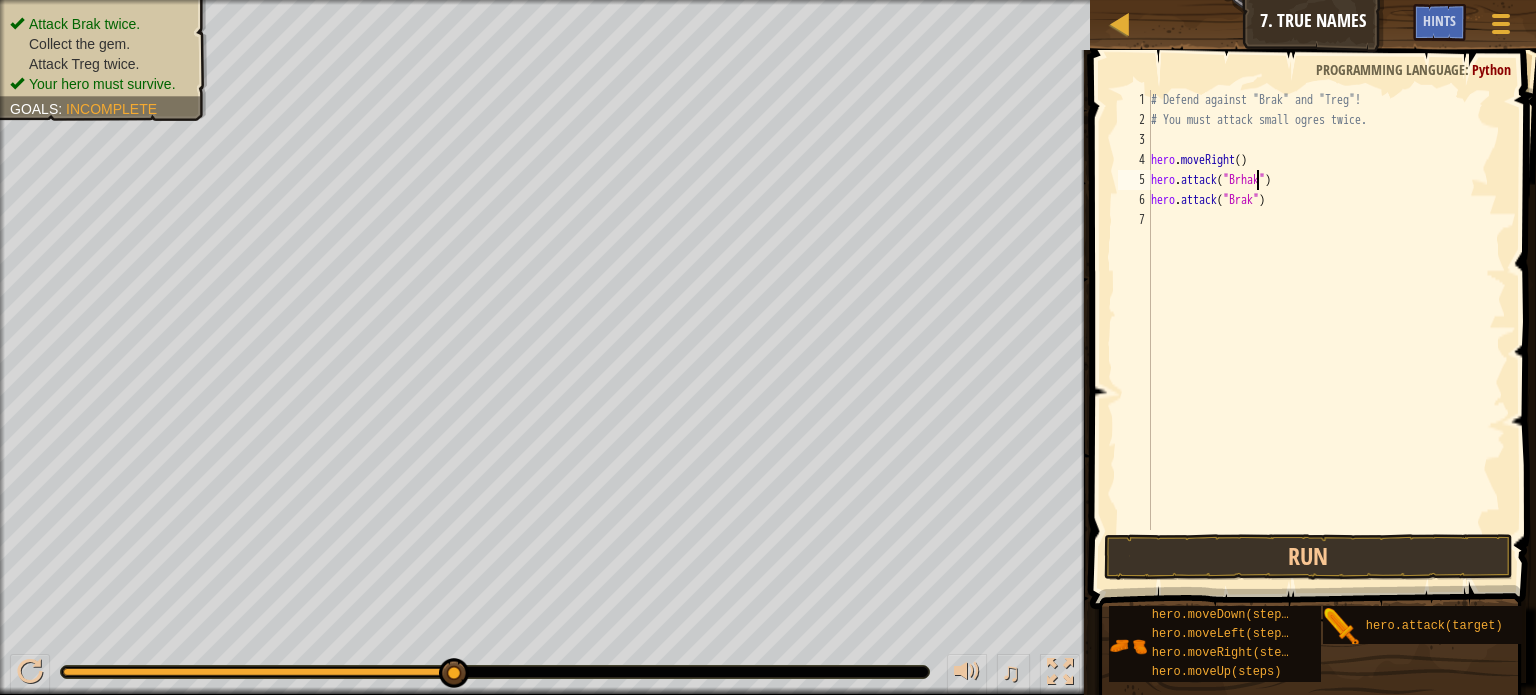 type on "hero.attack("Brak")" 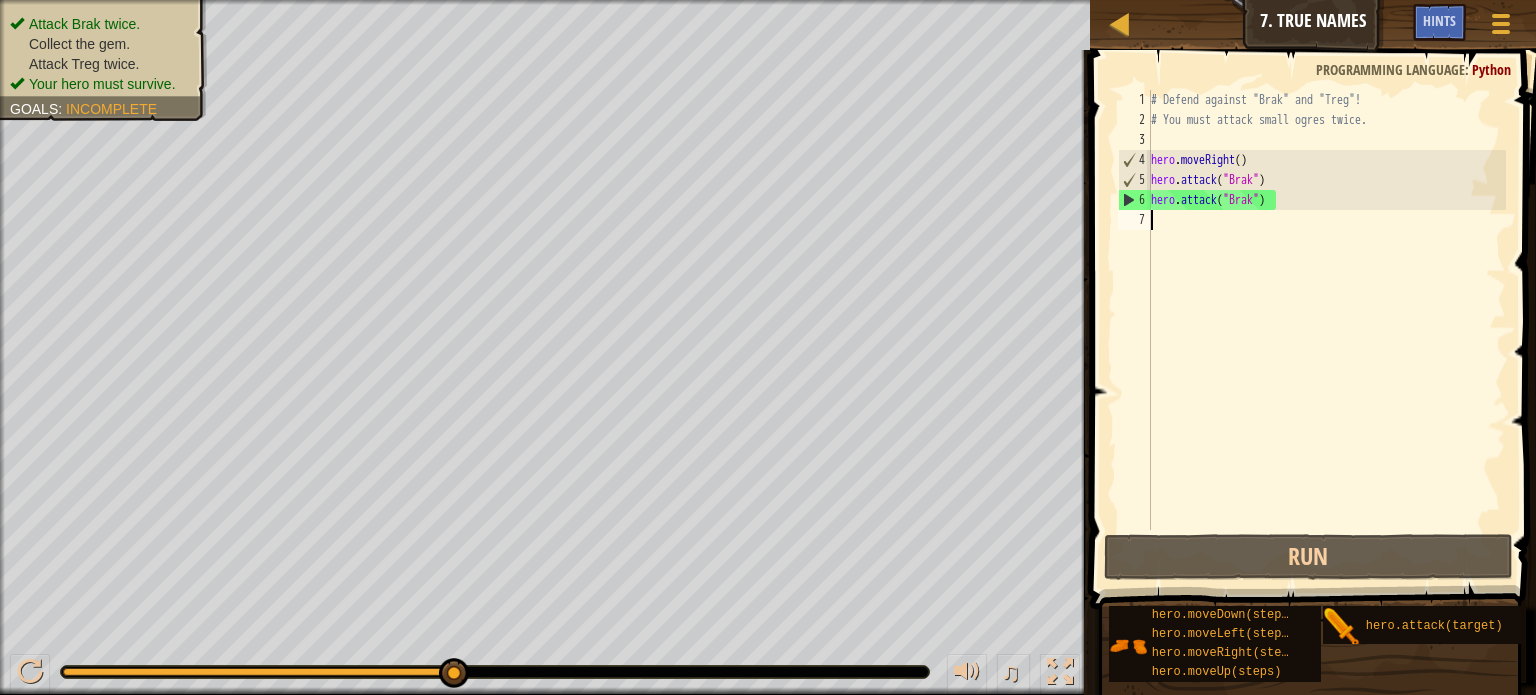click on "7" at bounding box center [1134, 220] 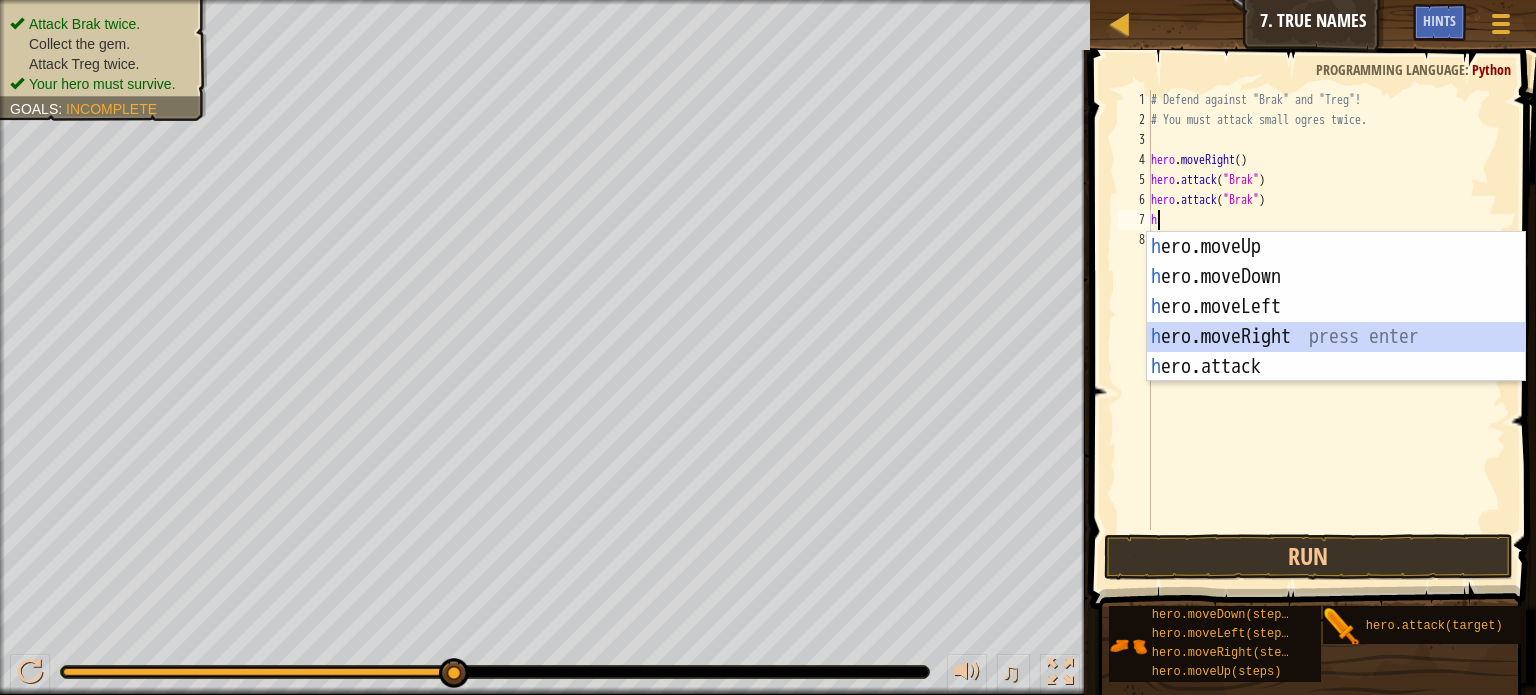click on "h ero.moveUp press enter h ero.moveDown press enter h ero.moveLeft press enter h ero.moveRight press enter h ero.attack press enter" at bounding box center (1336, 337) 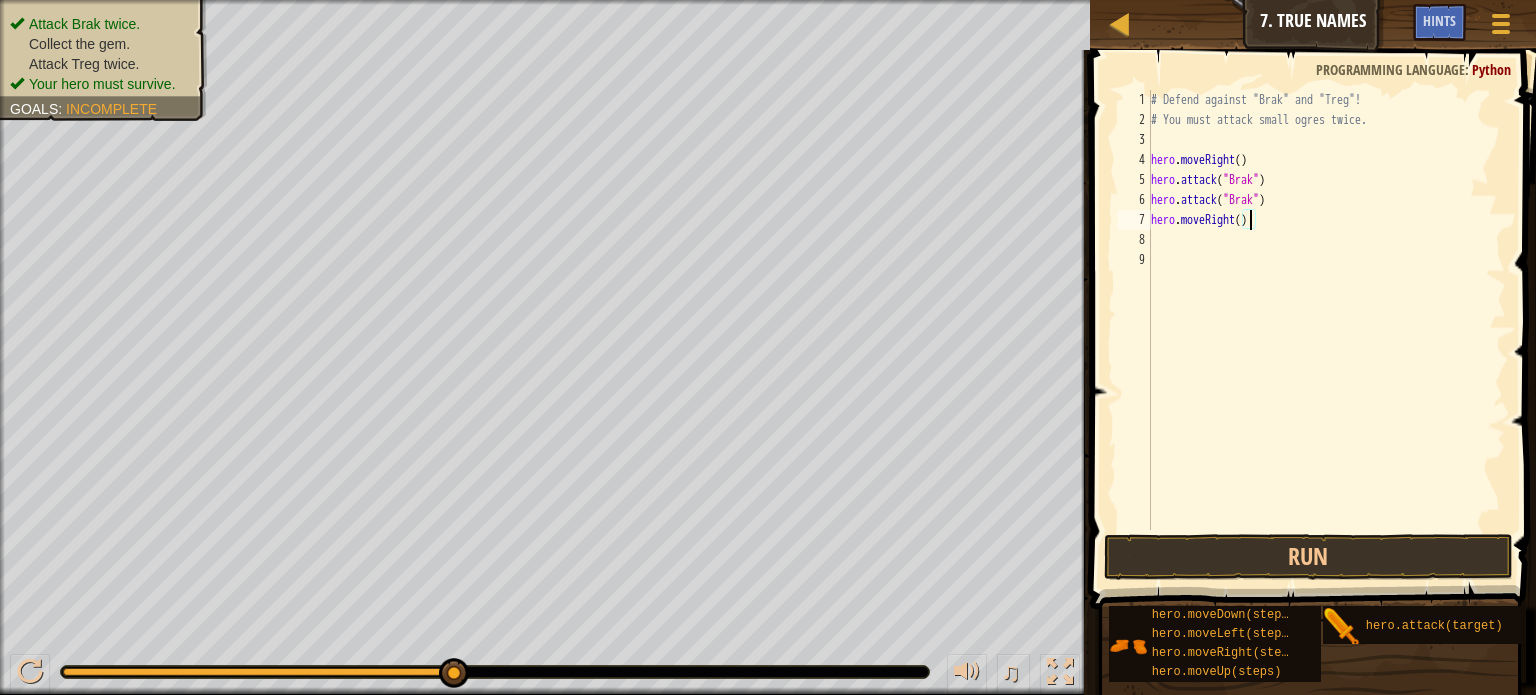 click on "# Defend against "Brak" and "Treg"! # You must attack small ogres twice. hero . moveRight ( ) hero . attack ( "Brak" ) hero . attack ( "Brak" ) hero . moveRight ( )" at bounding box center [1326, 330] 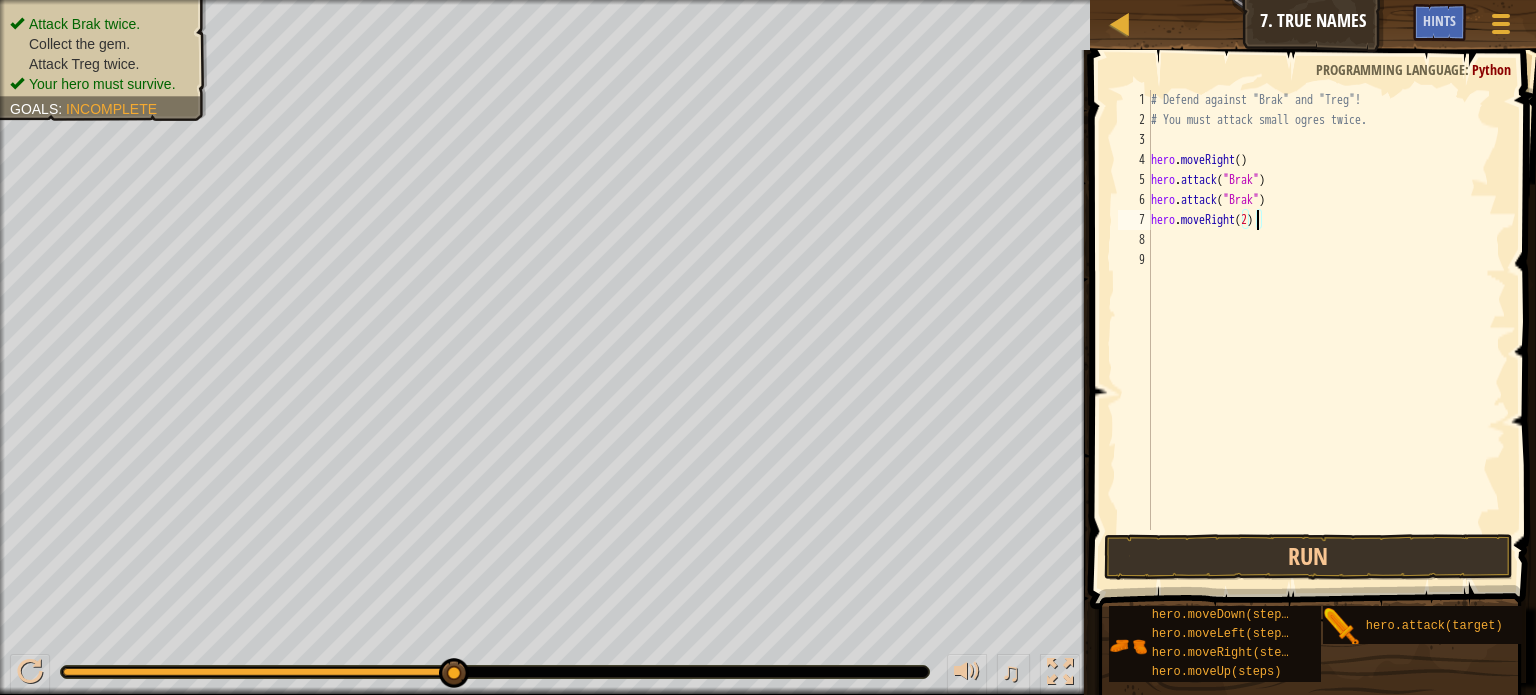 scroll, scrollTop: 9, scrollLeft: 8, axis: both 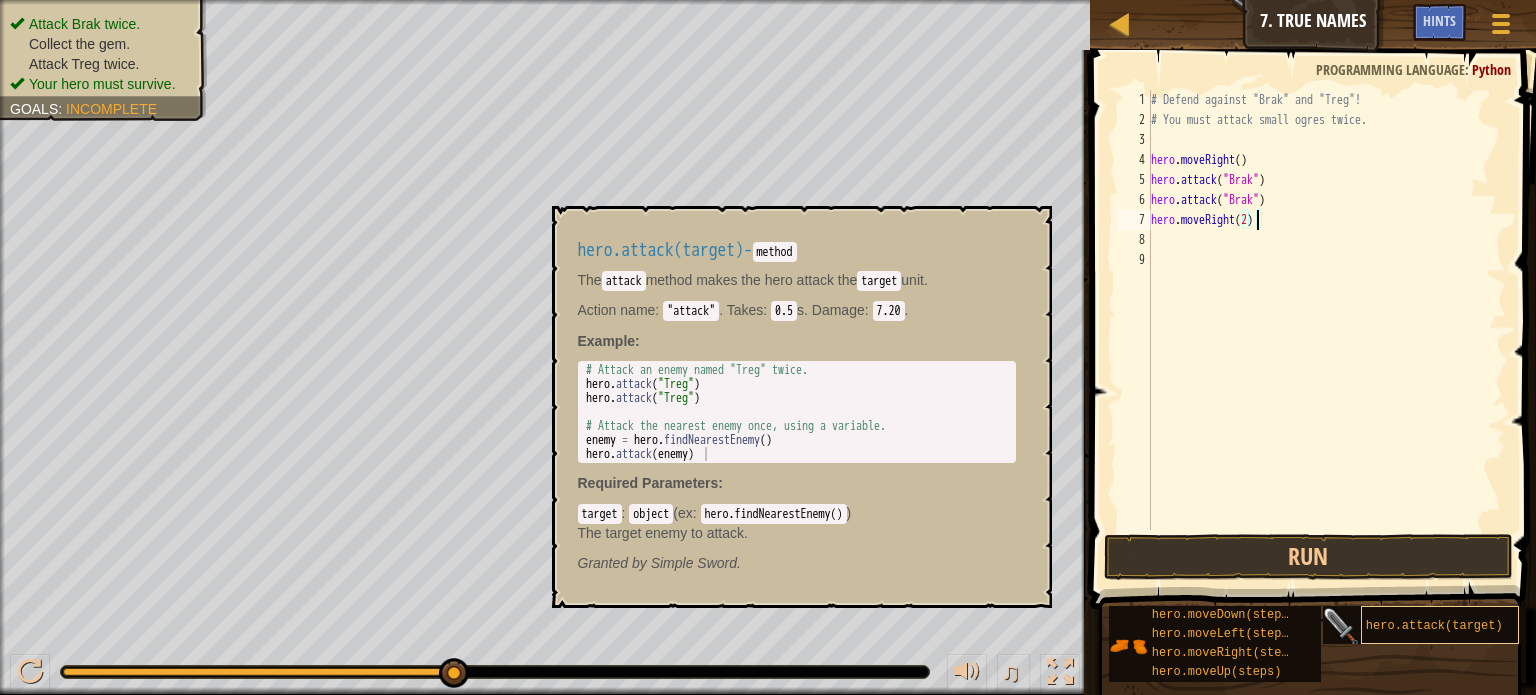 type on "hero.moveRight(2)" 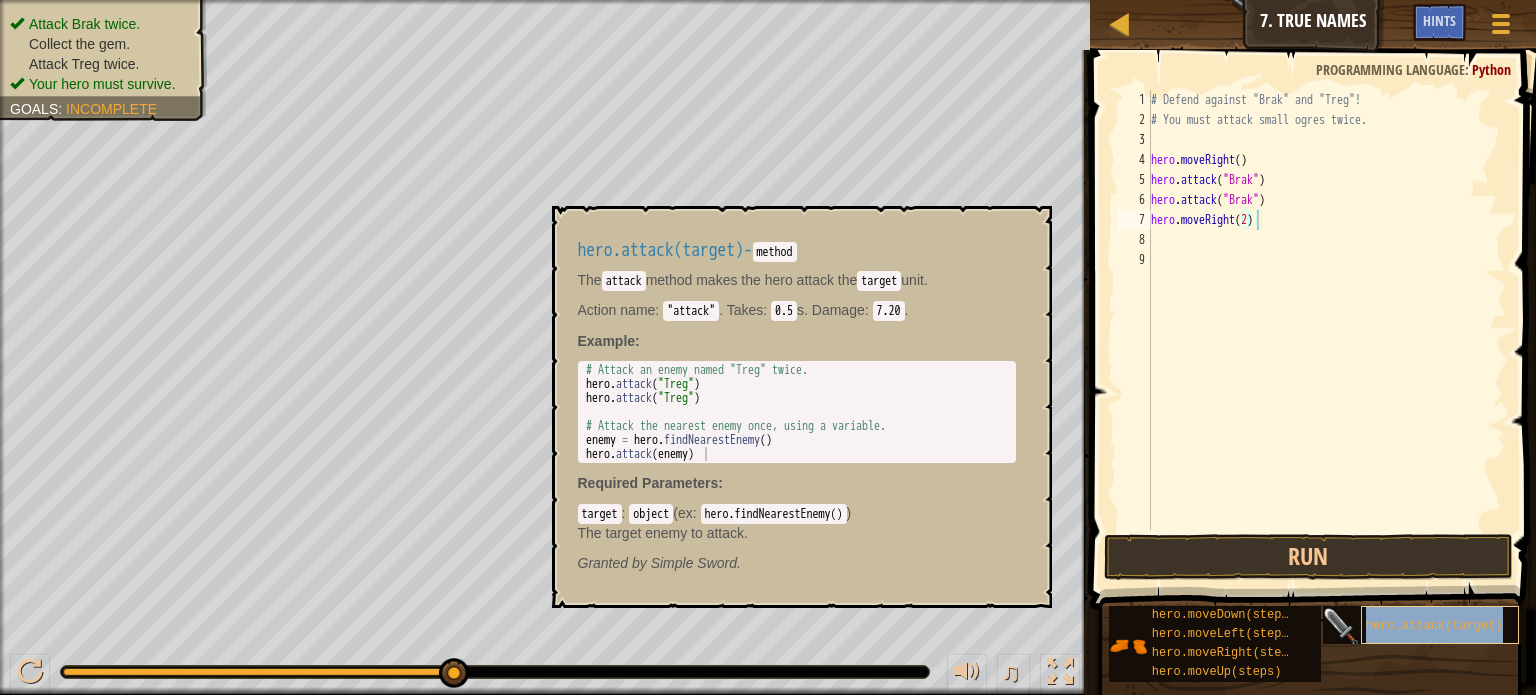 click on "hero.attack(target)" at bounding box center [1434, 626] 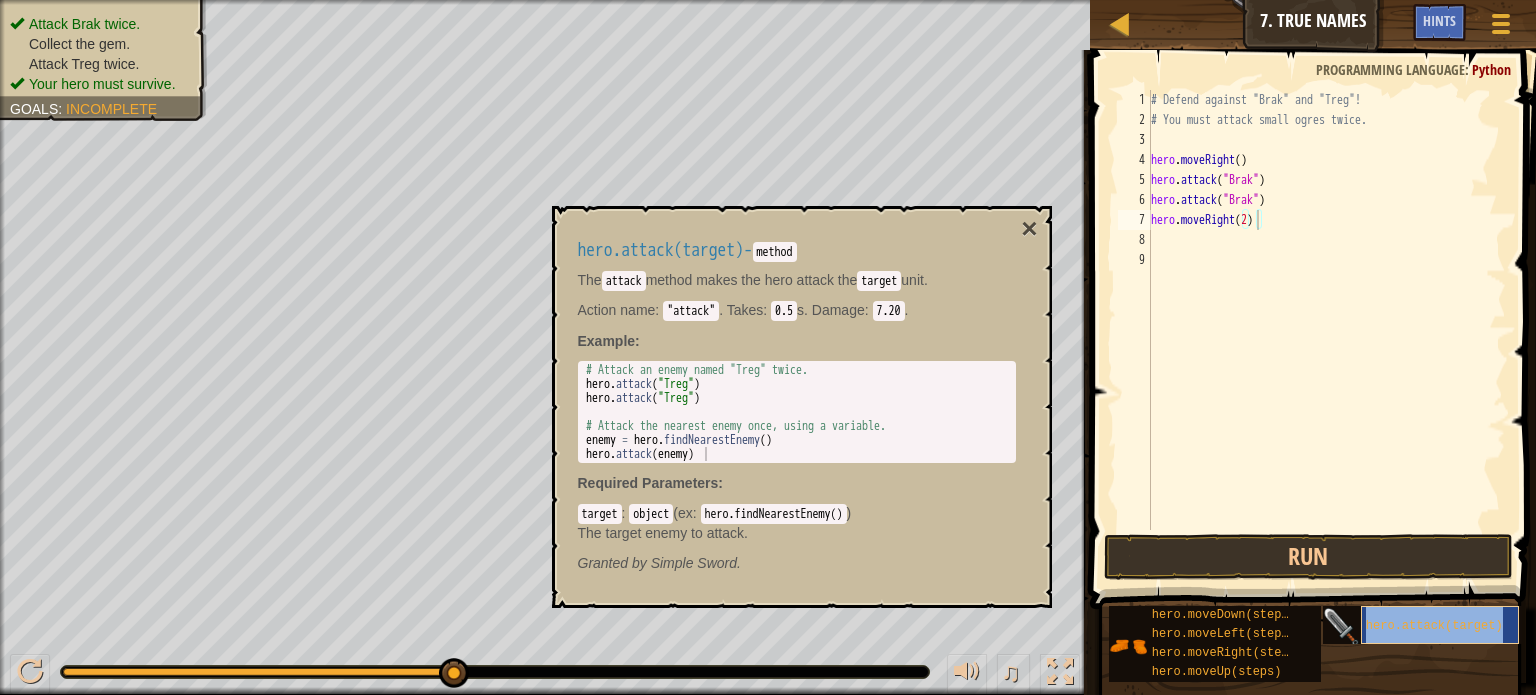 click on "hero.attack(target)" at bounding box center [1434, 626] 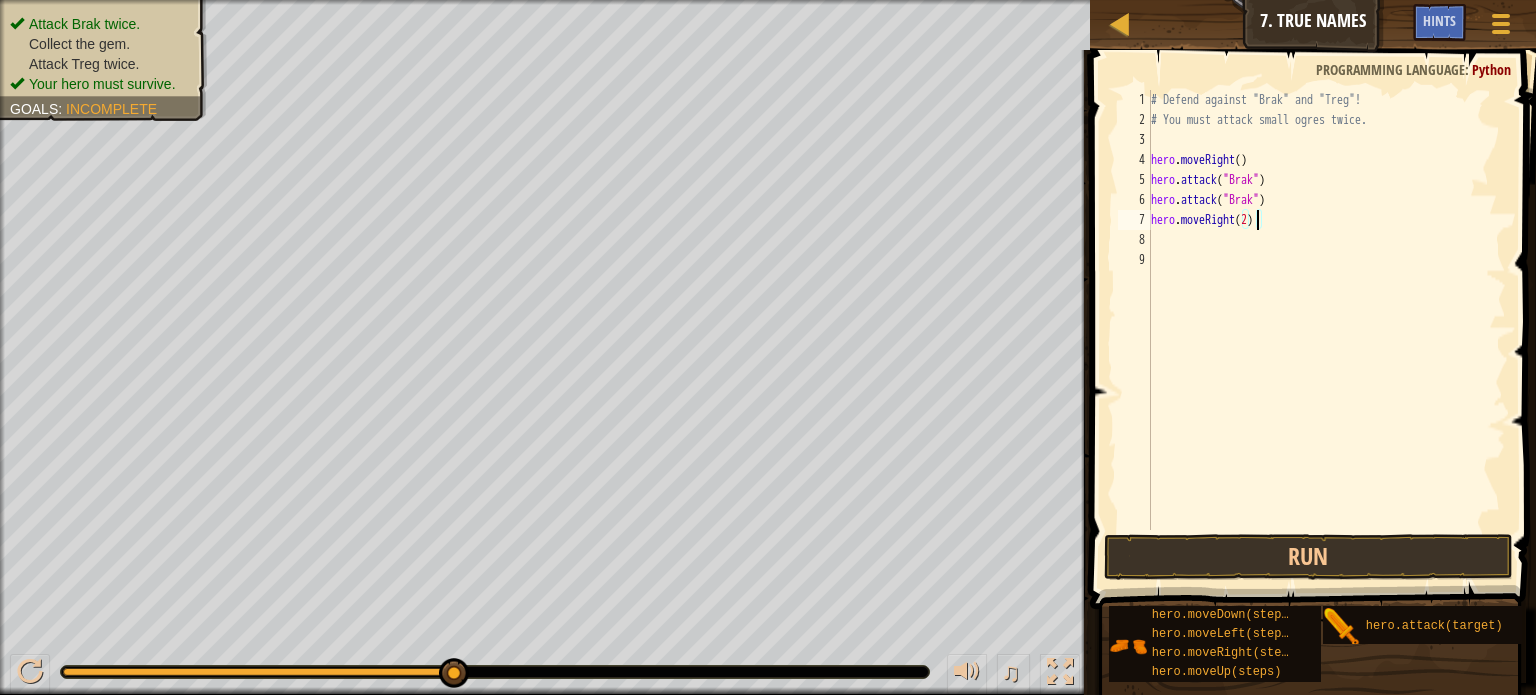 click on "# Defend against "[ENEMY]" and "[ENEMY]"! # You must attack small ogres twice. hero . moveRight ( ) hero . attack ( "[ENEMY]" ) hero . attack ( "[ENEMY]" ) hero . moveRight ( 2 )" at bounding box center (1326, 330) 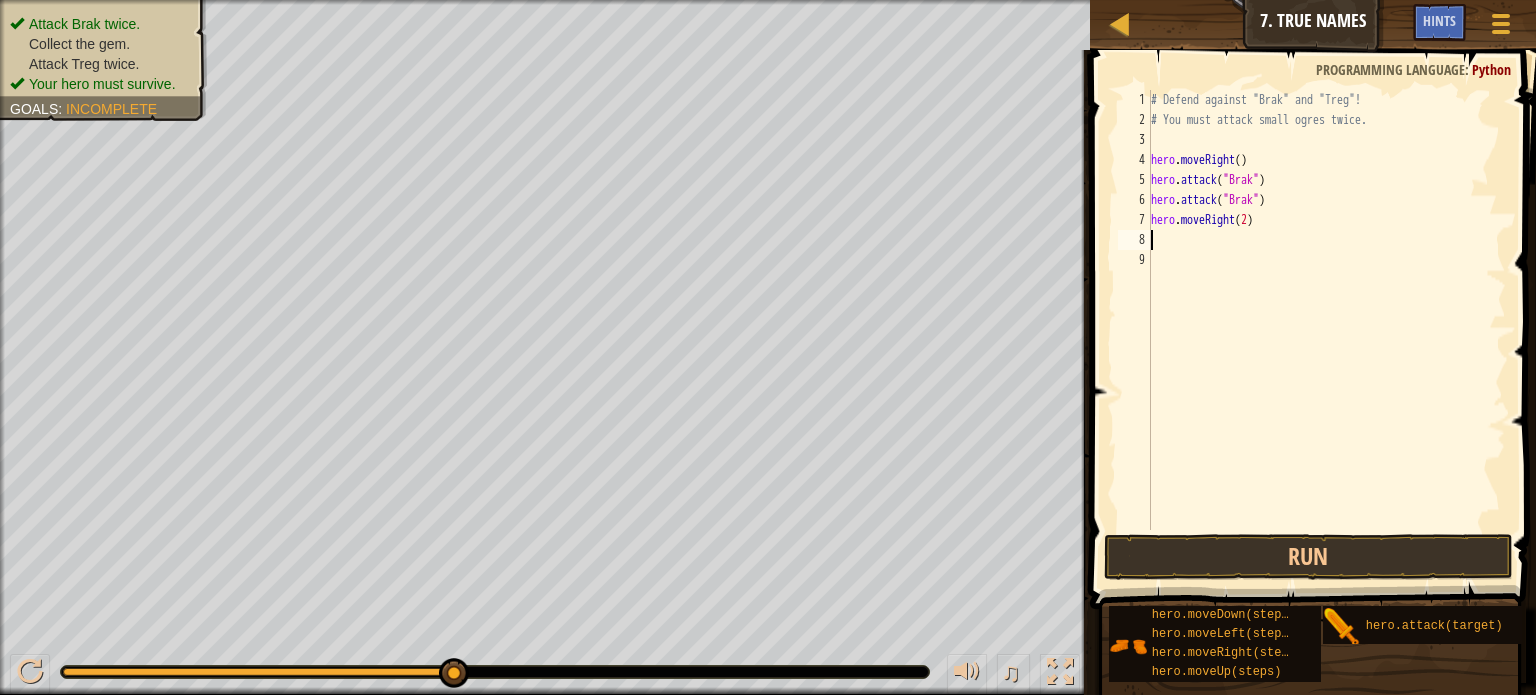 scroll, scrollTop: 9, scrollLeft: 0, axis: vertical 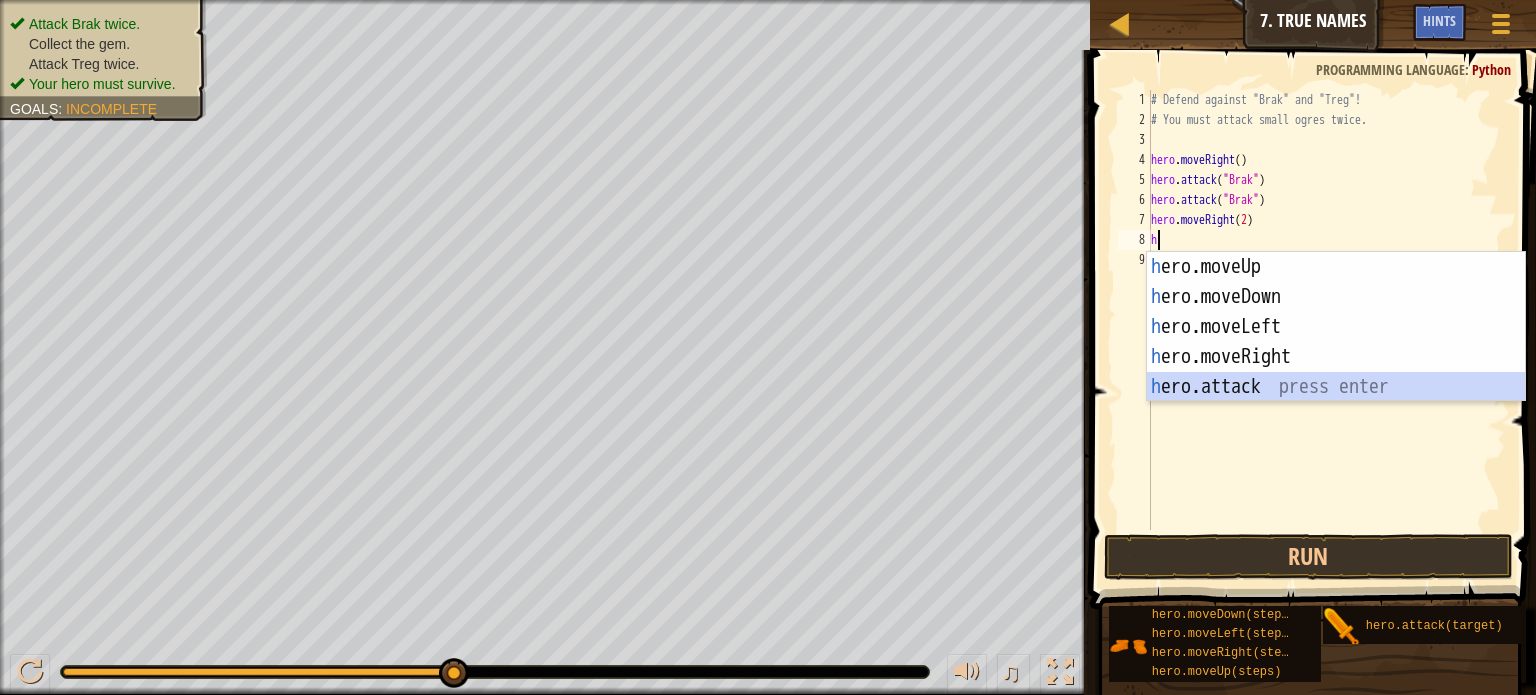 click on "h ero.moveUp press enter h ero.moveDown press enter h ero.moveLeft press enter h ero.moveRight press enter h ero.attack press enter" at bounding box center [1336, 357] 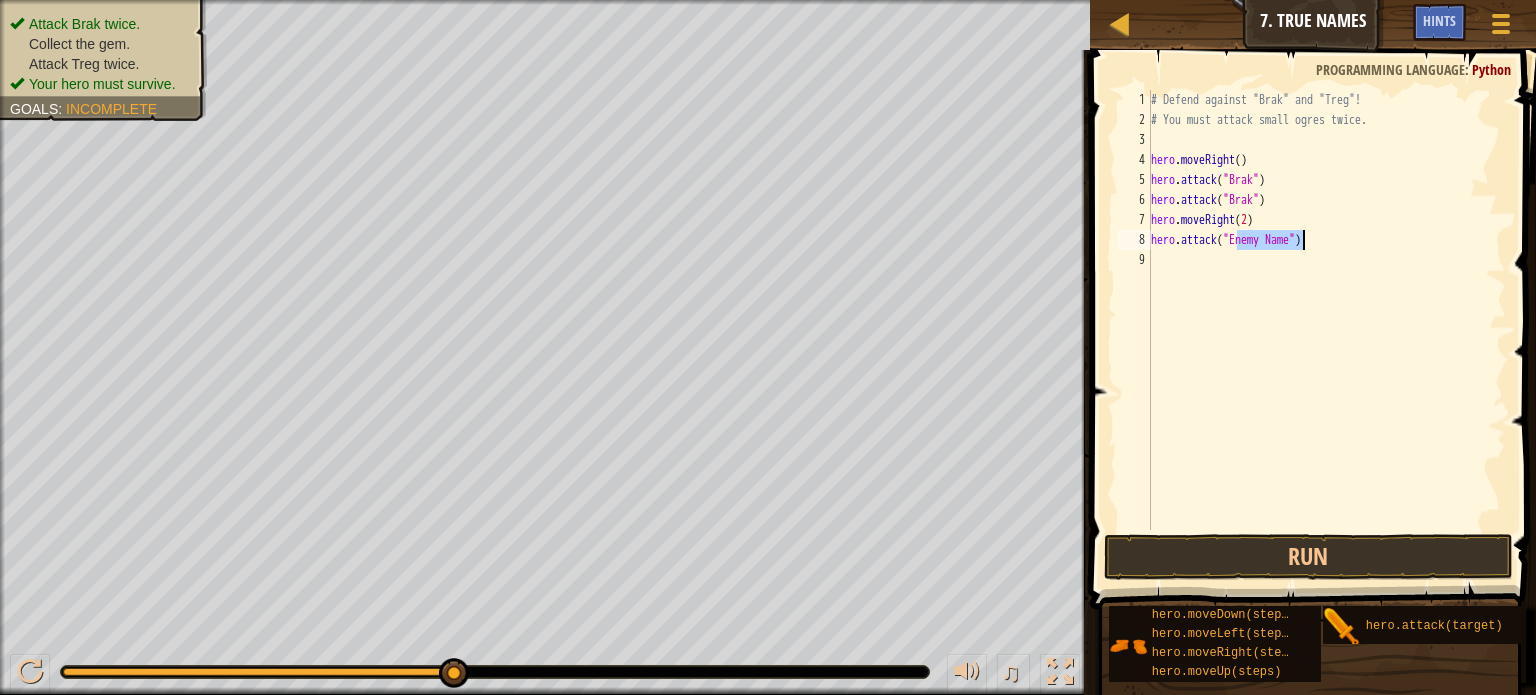 click on "# Defend against "[ENEMY]" and "[ENEMY]"! # You must attack small ogres twice. hero . moveRight ( ) hero . attack ( "[ENEMY]" ) hero . attack ( "[ENEMY]" ) hero . moveRight ( 2 ) hero . attack ( "[ENEMY Name]" )" at bounding box center (1326, 310) 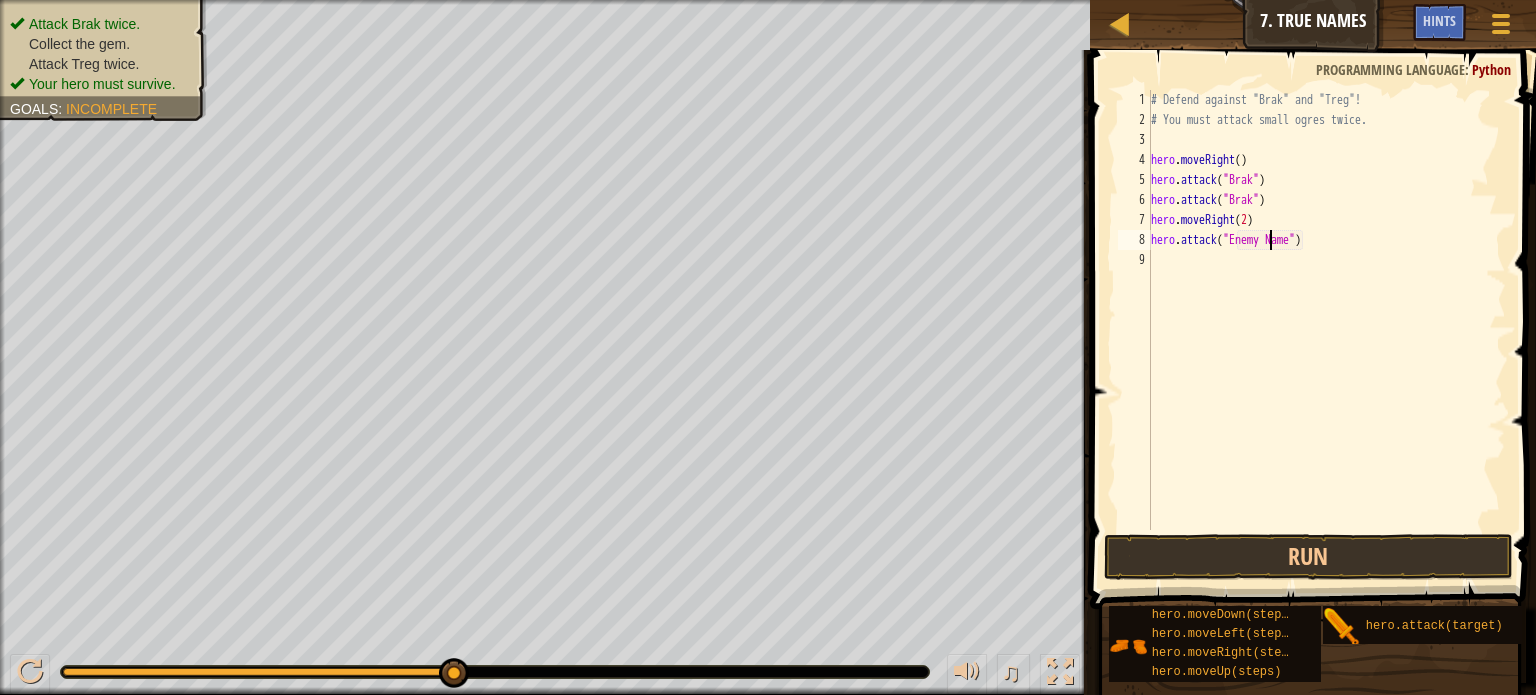 click on "# Defend against "[ENEMY]" and "[ENEMY]"! # You must attack small ogres twice. hero . moveRight ( ) hero . attack ( "[ENEMY]" ) hero . attack ( "[ENEMY]" ) hero . moveRight ( 2 ) hero . attack ( "[ENEMY Name]" )" at bounding box center (1326, 330) 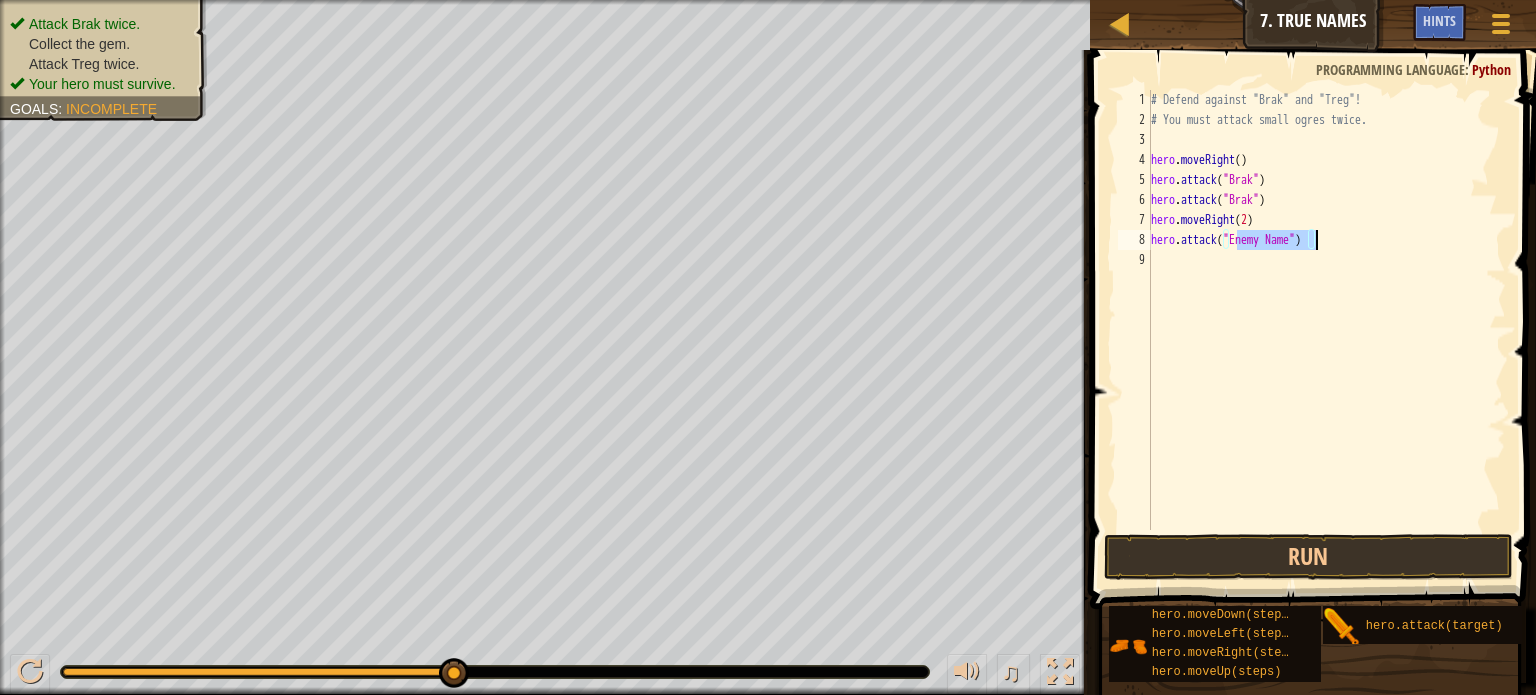 drag, startPoint x: 1273, startPoint y: 240, endPoint x: 1304, endPoint y: 245, distance: 31.400637 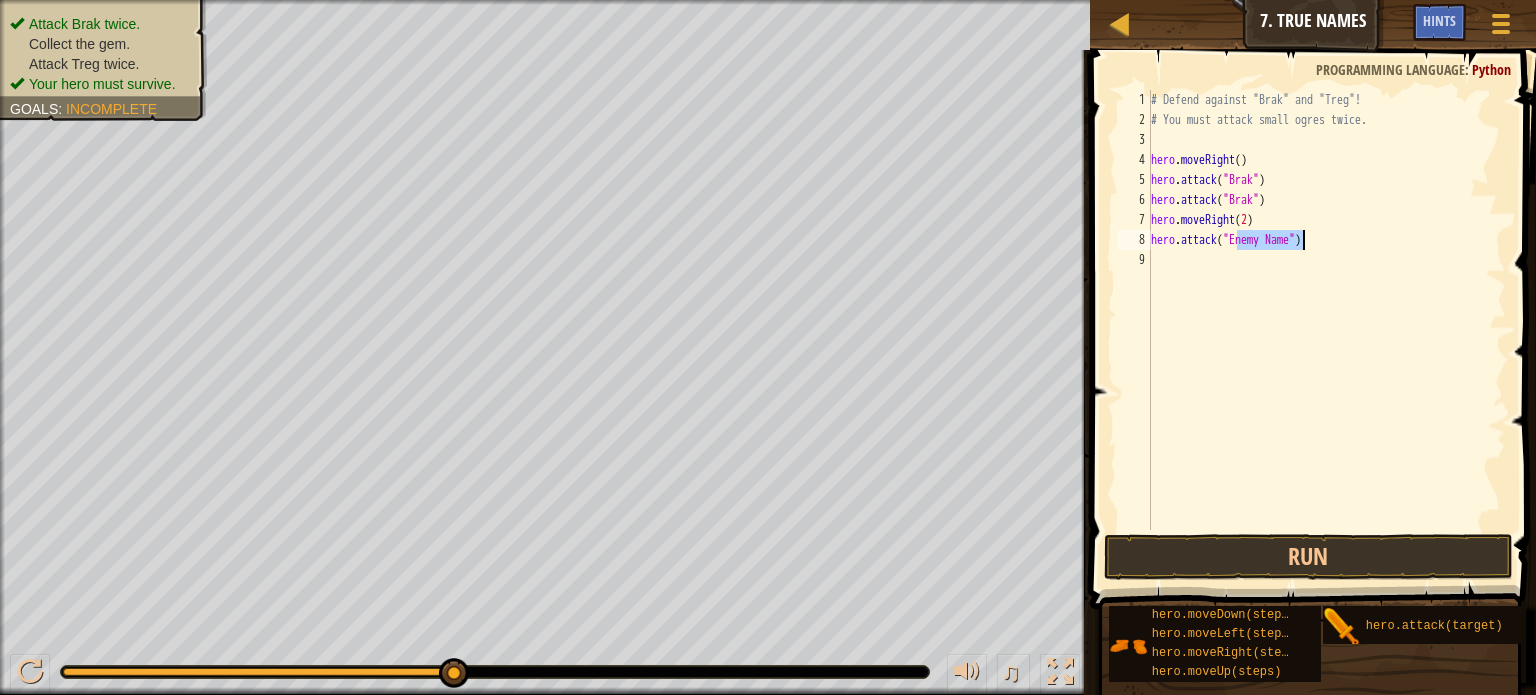 click on "# Defend against "[ENEMY]" and "[ENEMY]"! # You must attack small ogres twice. hero . moveRight ( ) hero . attack ( "[ENEMY]" ) hero . attack ( "[ENEMY]" ) hero . moveRight ( 2 ) hero . attack ( "[ENEMY Name]" )" at bounding box center [1326, 310] 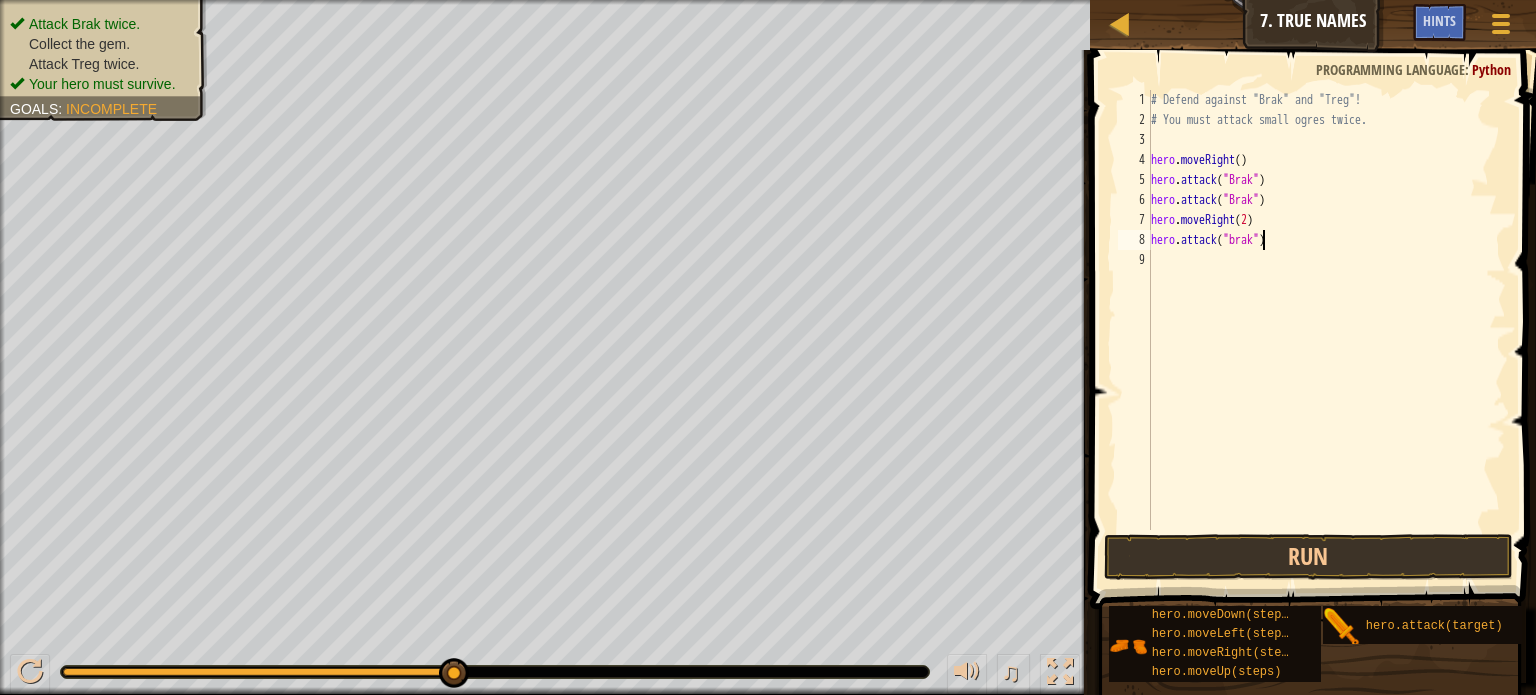 scroll, scrollTop: 9, scrollLeft: 9, axis: both 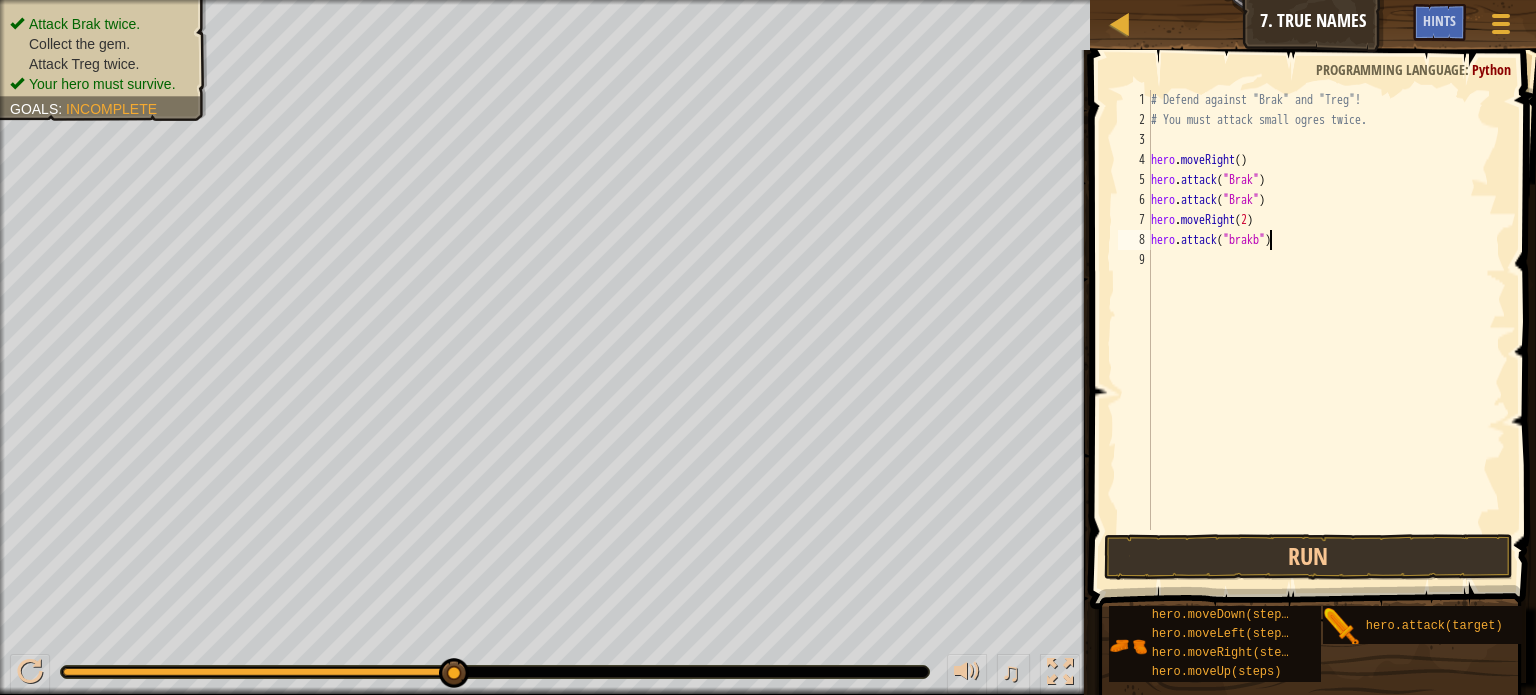 type on "hero.attack("brak")" 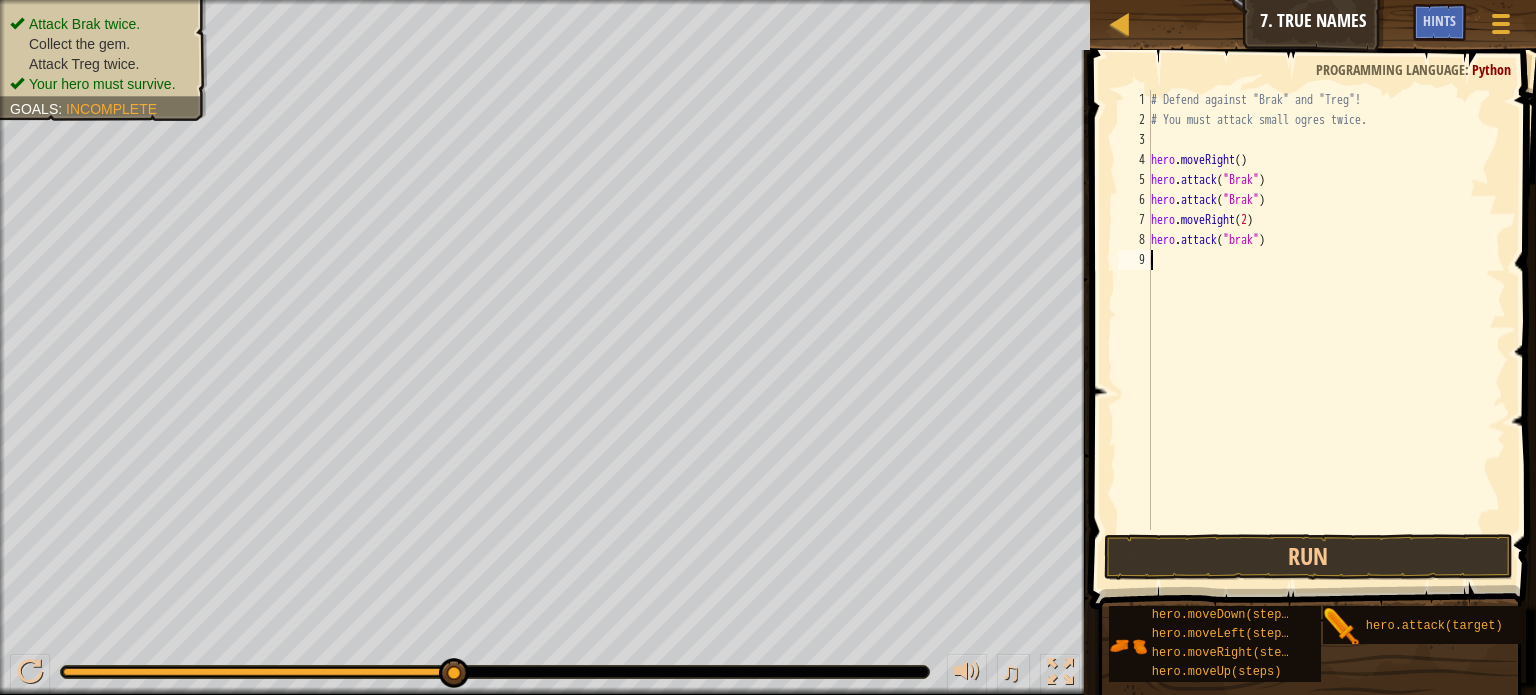 click on "# Defend against "[ENEMY]" and "[ENEMY]"! # You must attack small ogres twice. hero . moveRight ( ) hero . attack ( "[ENEMY]" ) hero . attack ( "[ENEMY]" ) hero . moveRight ( 2 ) hero . attack ( "[ENEMY]" )" at bounding box center [1326, 330] 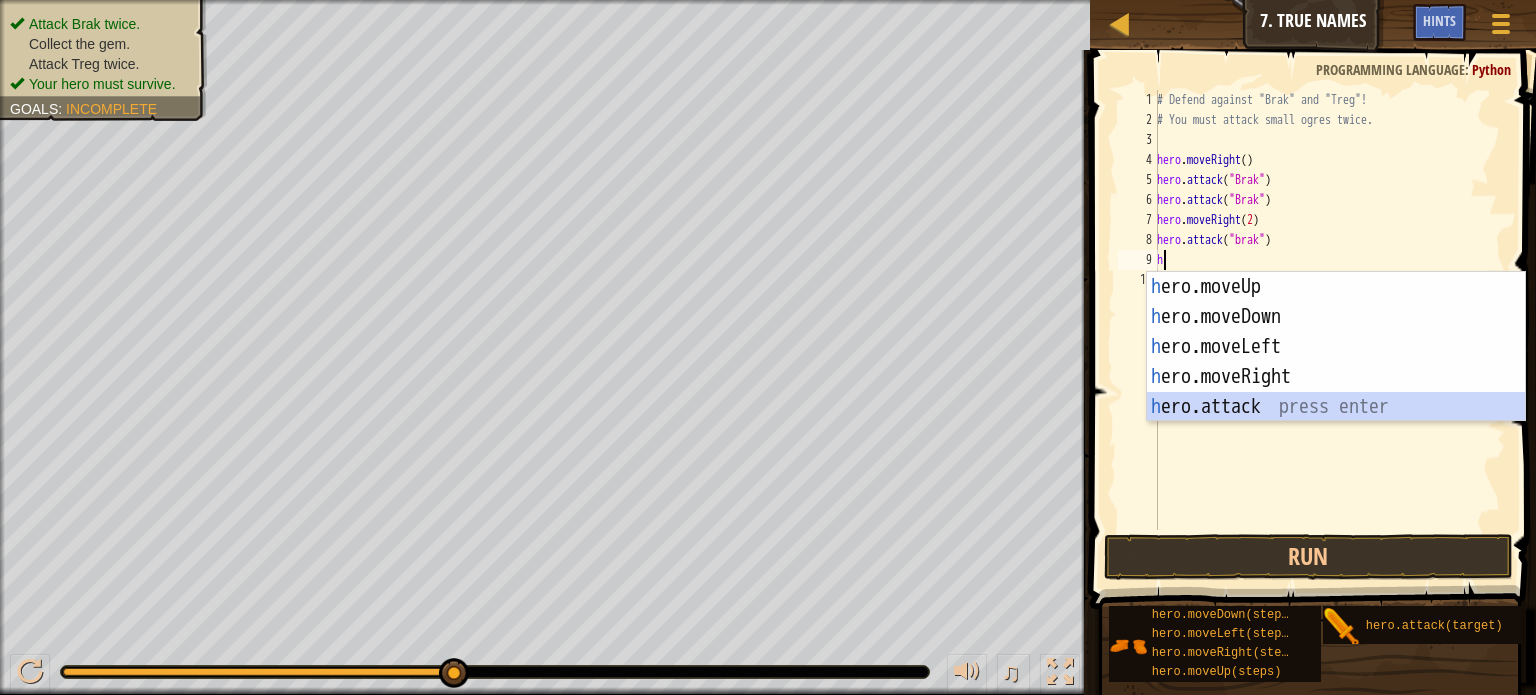 click on "h ero.moveUp press enter h ero.moveDown press enter h ero.moveLeft press enter h ero.moveRight press enter h ero.attack press enter" at bounding box center [1336, 377] 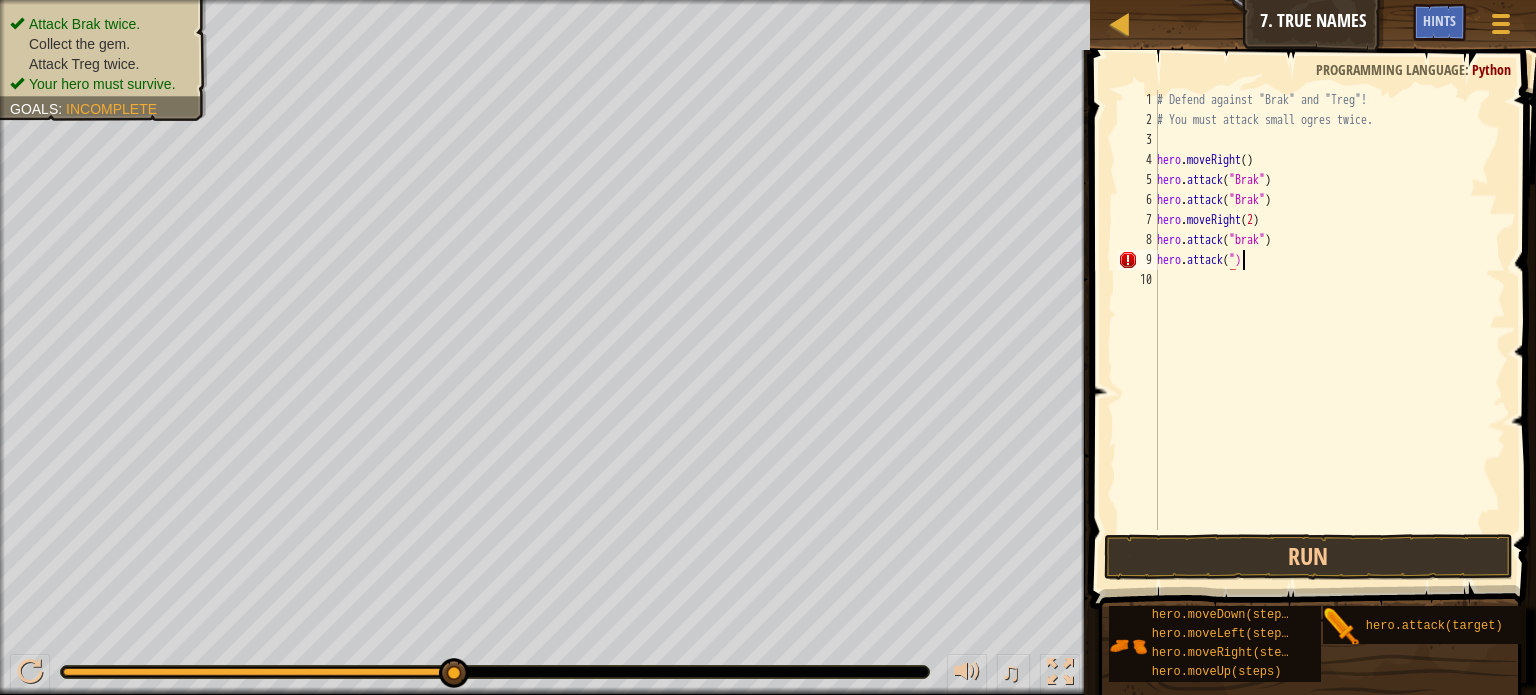 click on "# Defend against "[ENEMY]" and "[ENEMY]"! # You must attack small ogres twice. hero . moveRight ( ) hero . attack ( "[ENEMY]" ) hero . attack ( "[ENEMY]" ) hero . moveRight ( 2 ) hero . attack ( "[ENEMY]" ) hero . attack ( ")" at bounding box center (1329, 330) 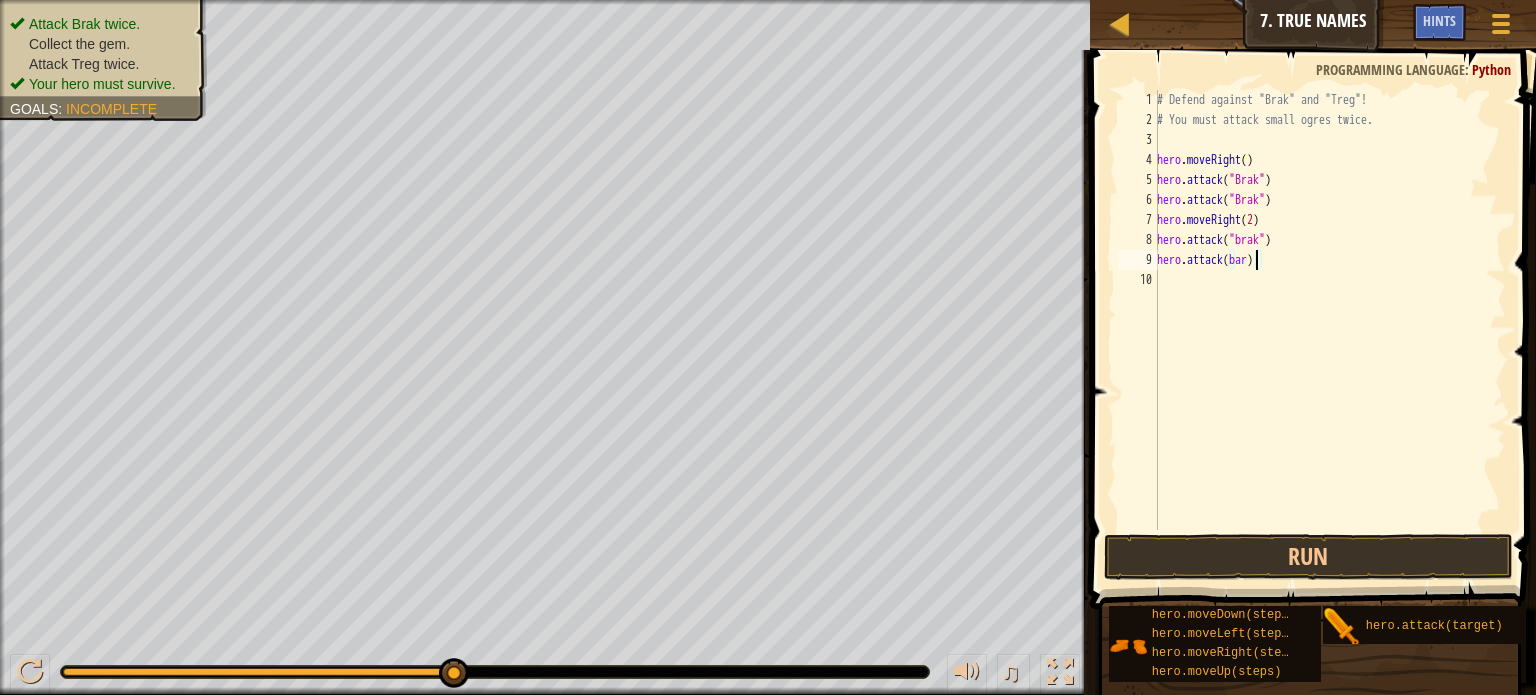 scroll, scrollTop: 9, scrollLeft: 8, axis: both 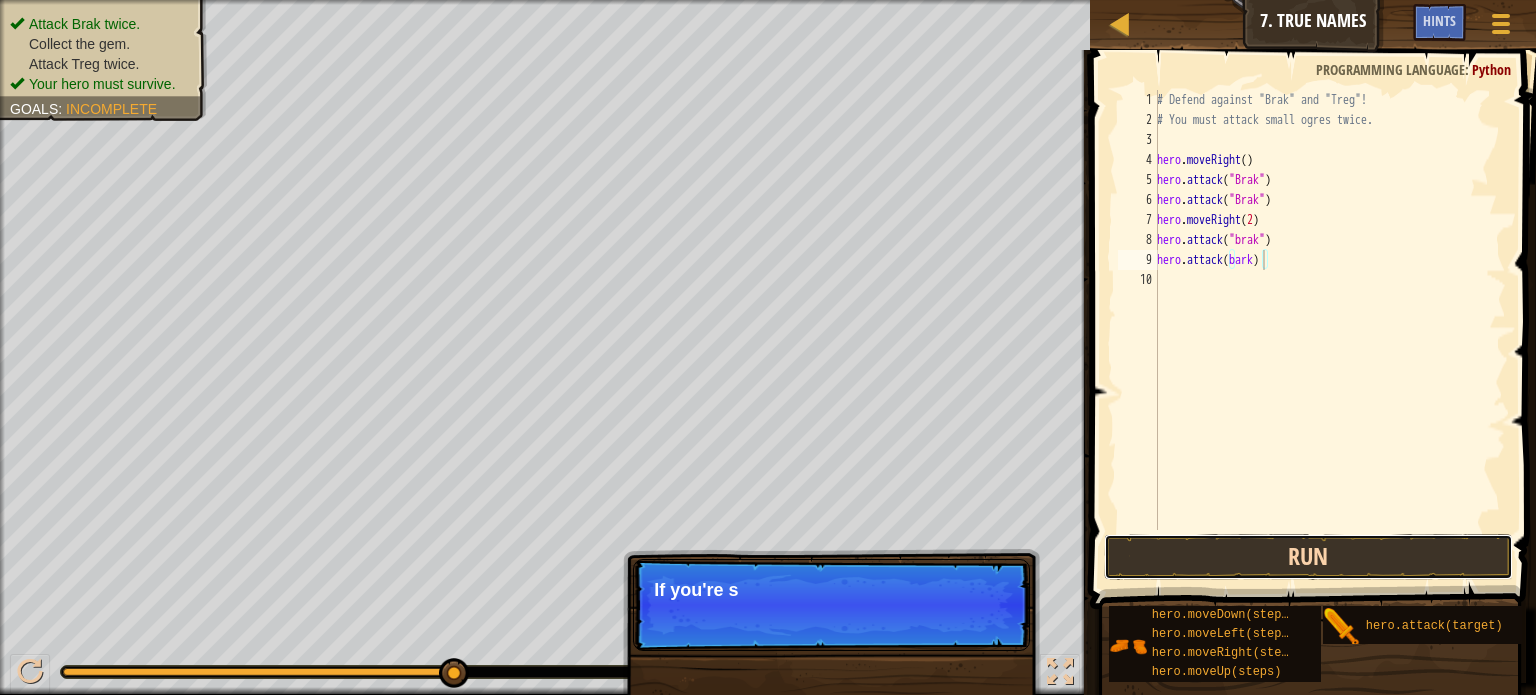 click on "Run" at bounding box center [1308, 557] 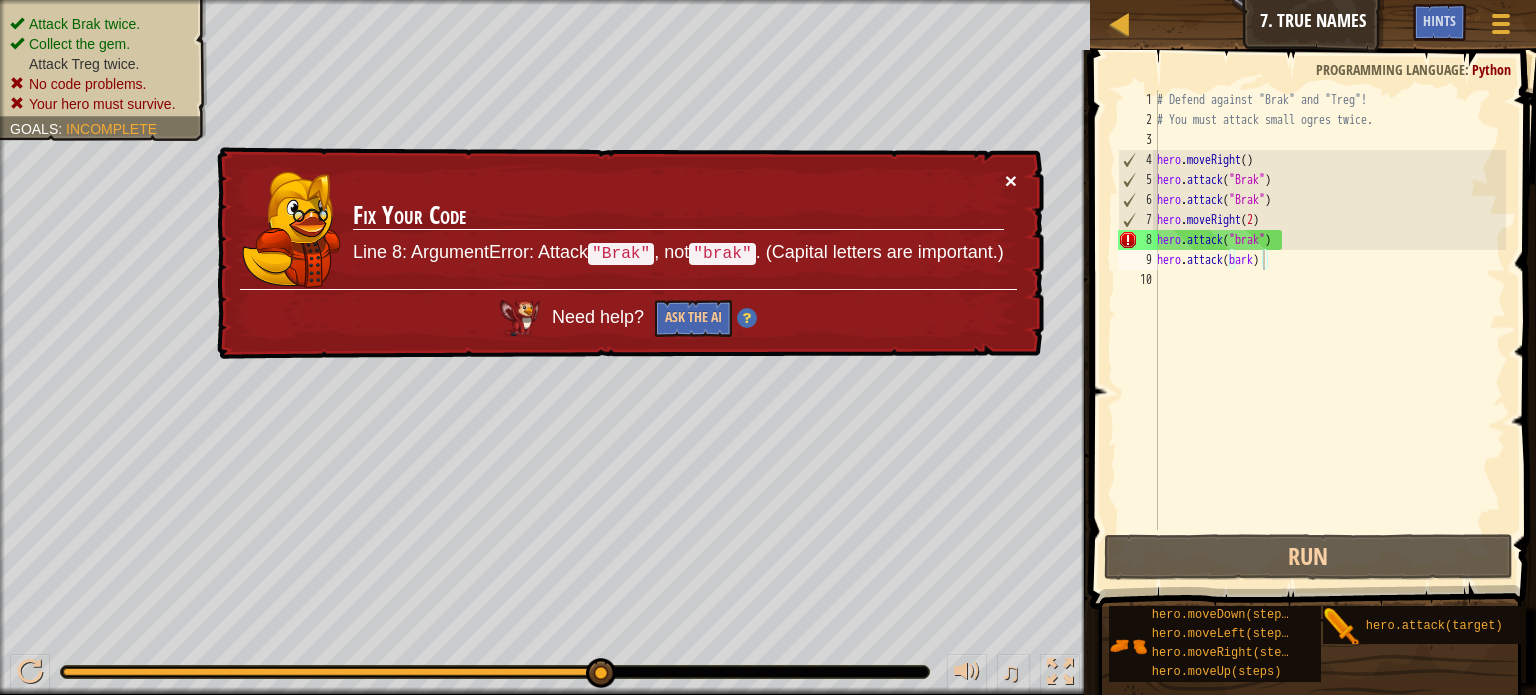 click on "×" at bounding box center (1011, 180) 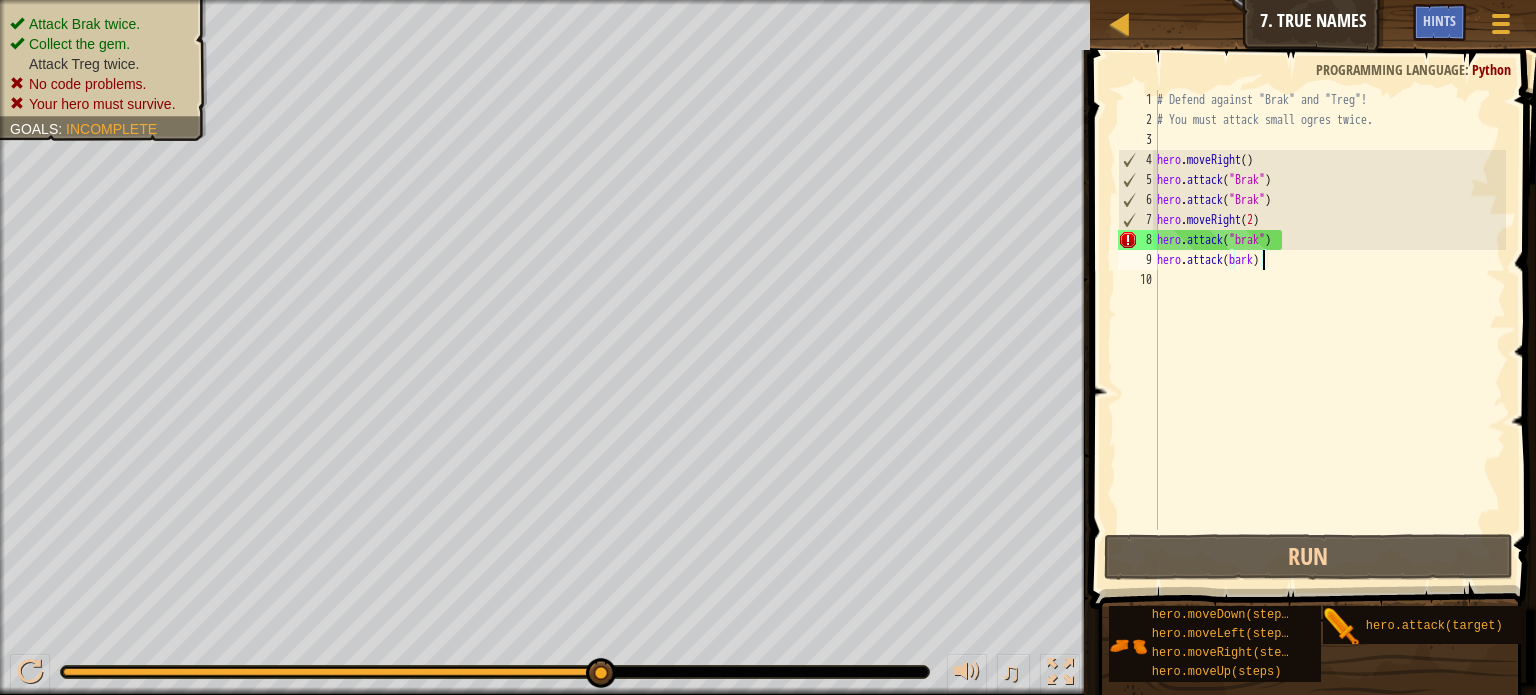 click on "# Defend against "[ENEMY]" and "[ENEMY]"! # You must attack small ogres twice. hero . moveRight ( ) hero . attack ( "[ENEMY]" ) hero . attack ( "[ENEMY]" ) hero . moveRight ( 2 ) hero . attack ( "[ENEMY]" ) hero . attack ( bark )" at bounding box center (1329, 330) 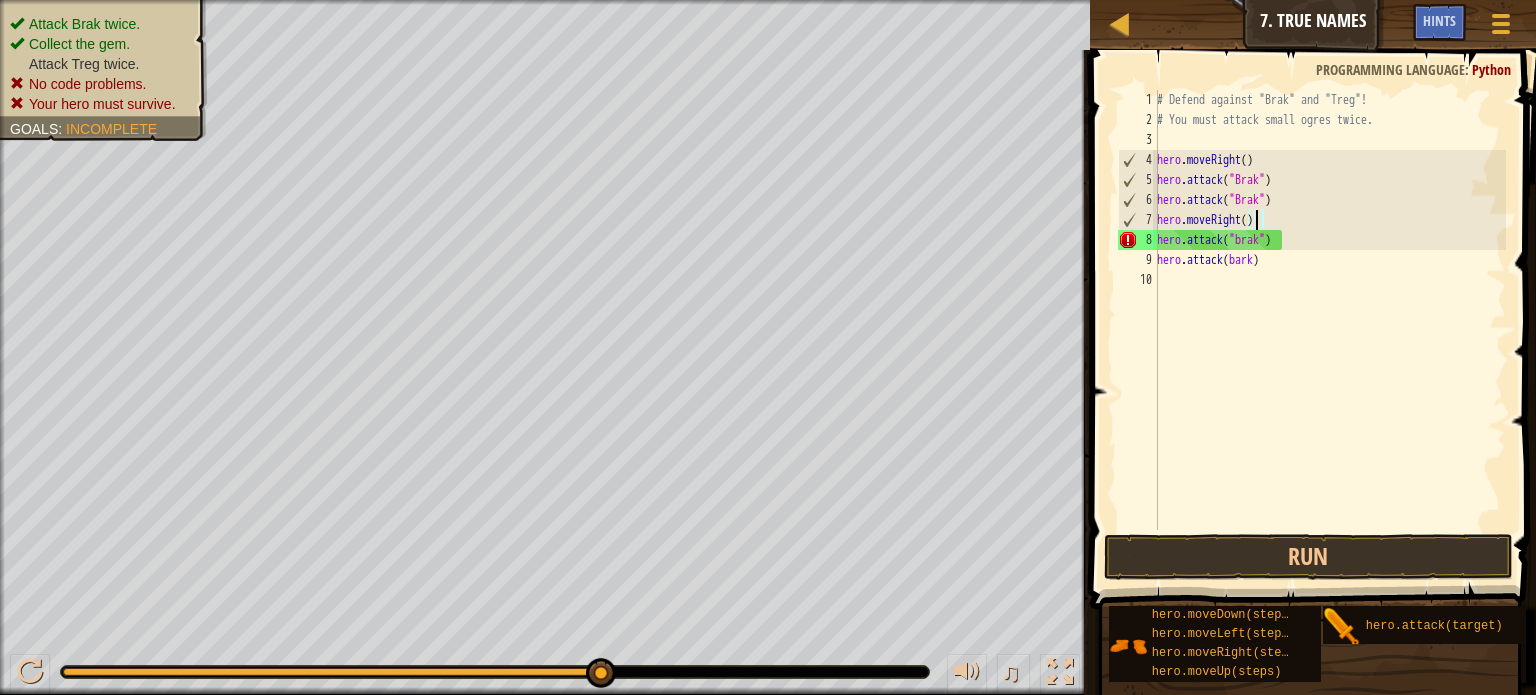 scroll, scrollTop: 9, scrollLeft: 7, axis: both 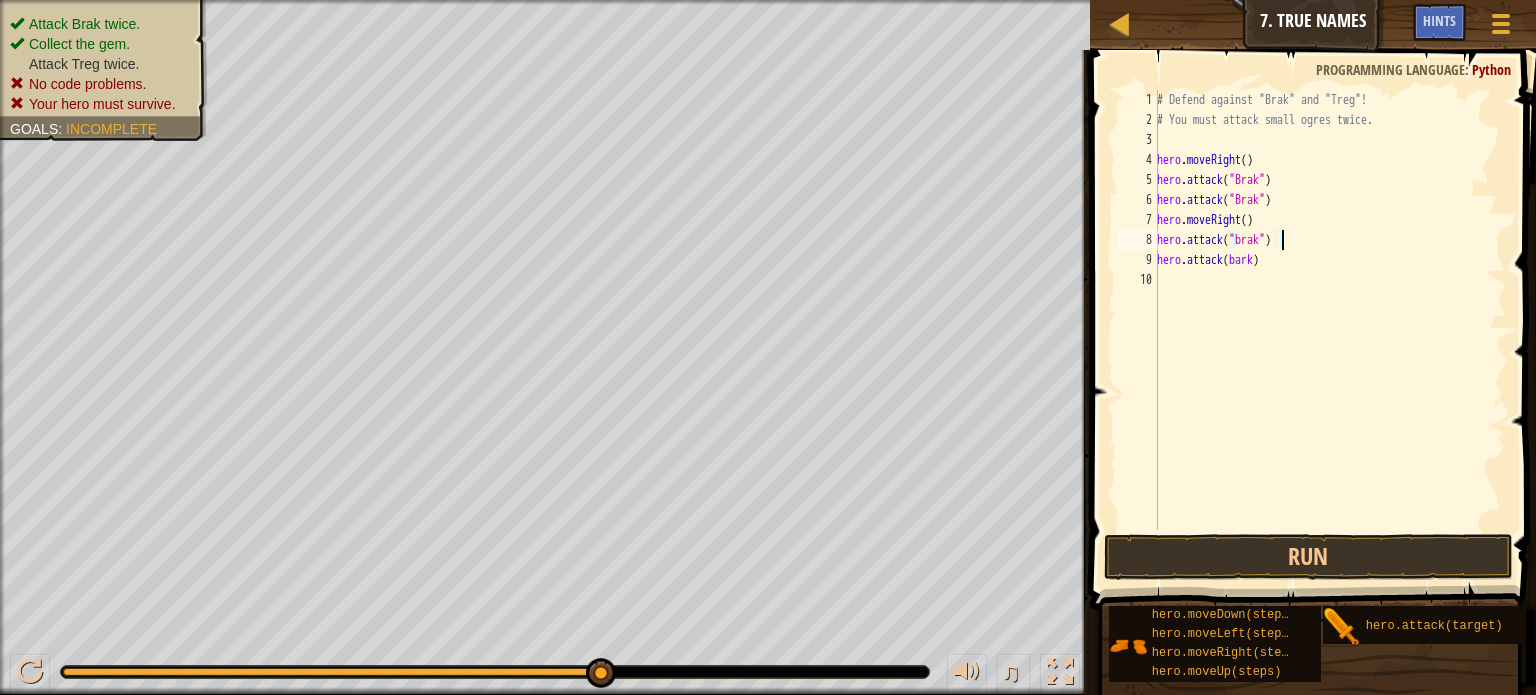 click on "# Defend against "[ENEMY]" and "[ENEMY]"! # You must attack small ogres twice. hero . moveRight ( ) hero . attack ( "[ENEMY]" ) hero . attack ( "[ENEMY]" ) hero . moveRight ( ) hero . attack ( "[ENEMY]" ) hero . attack ( bark )" at bounding box center [1329, 330] 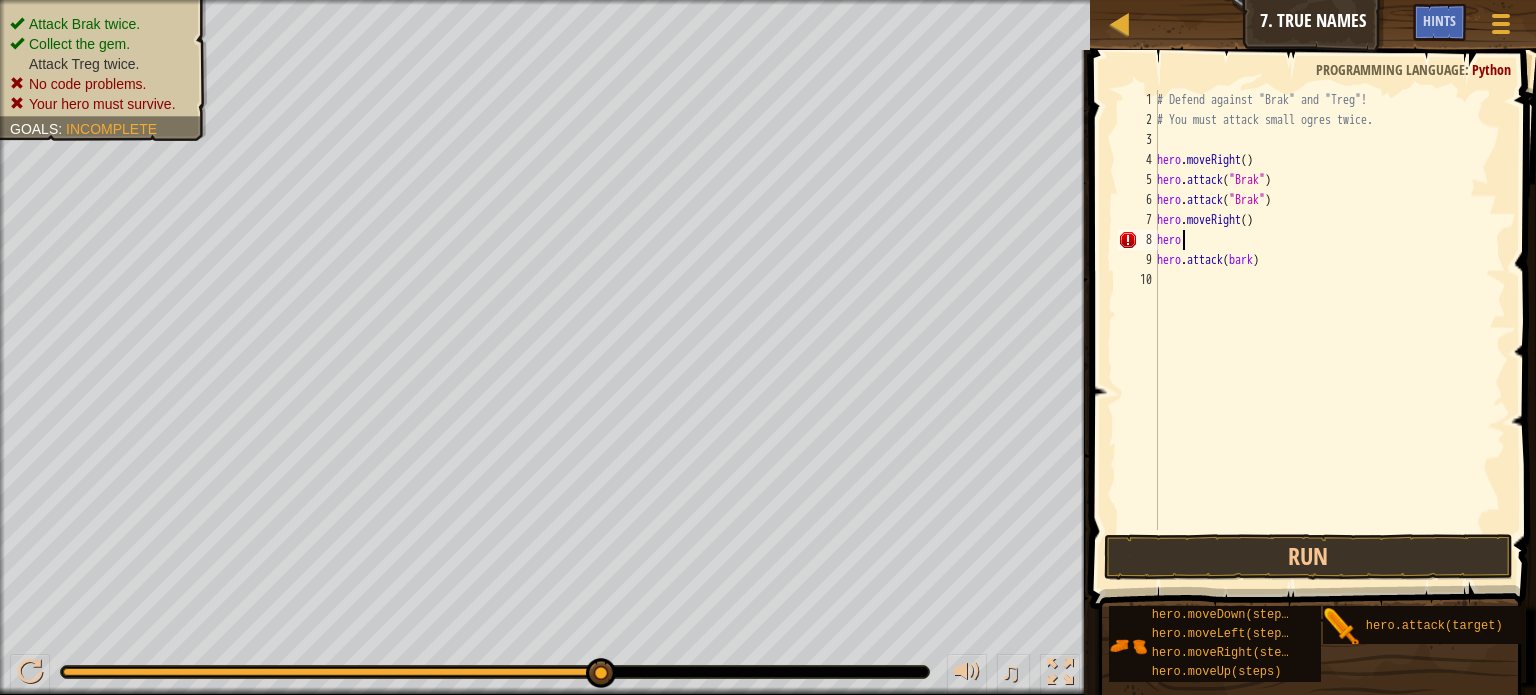 scroll, scrollTop: 9, scrollLeft: 0, axis: vertical 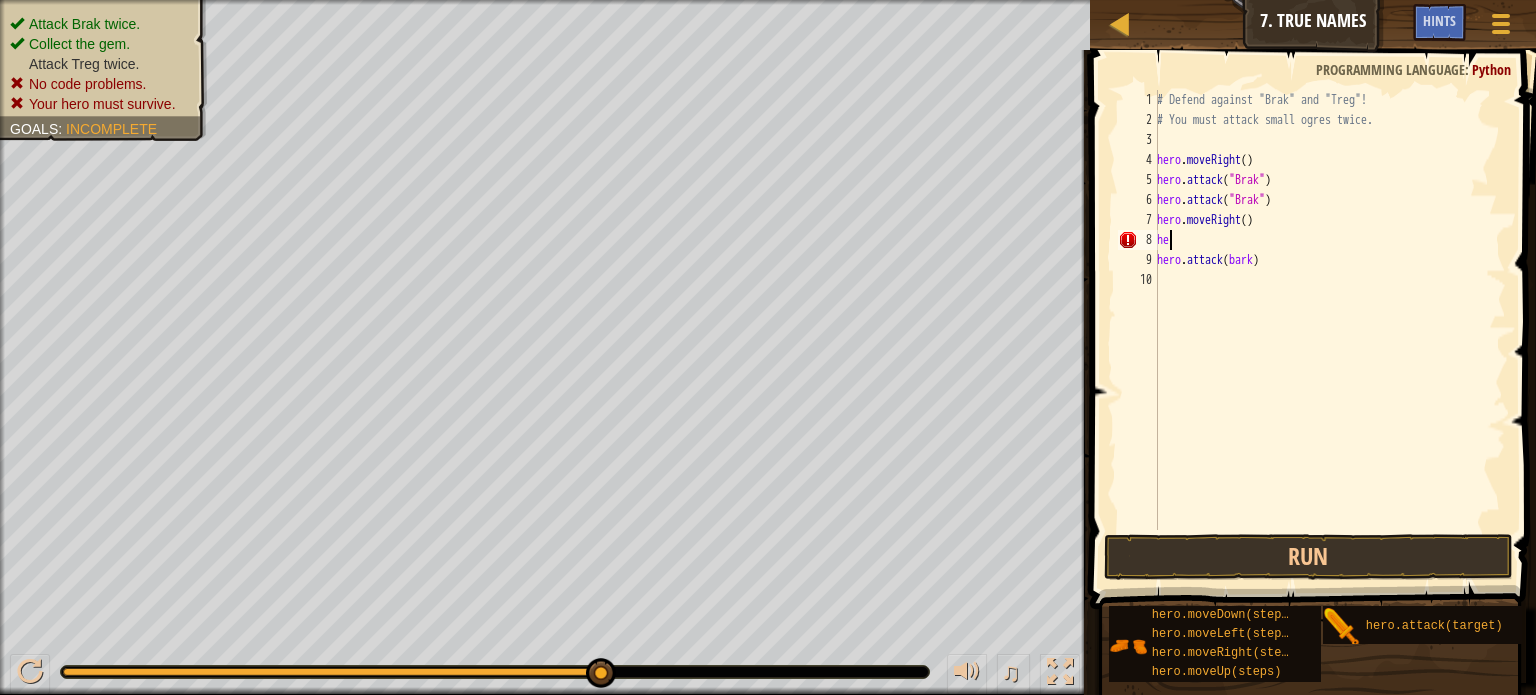 type on "h" 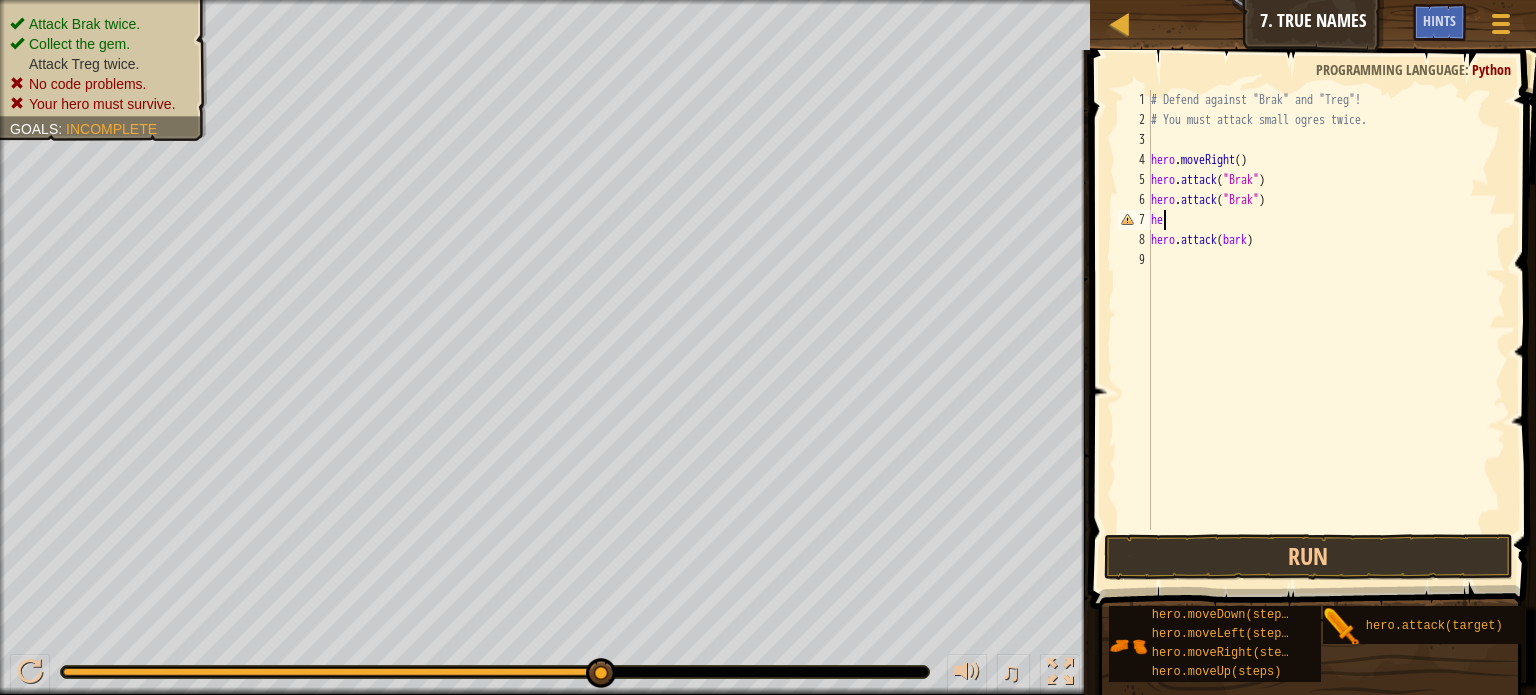 type on "h" 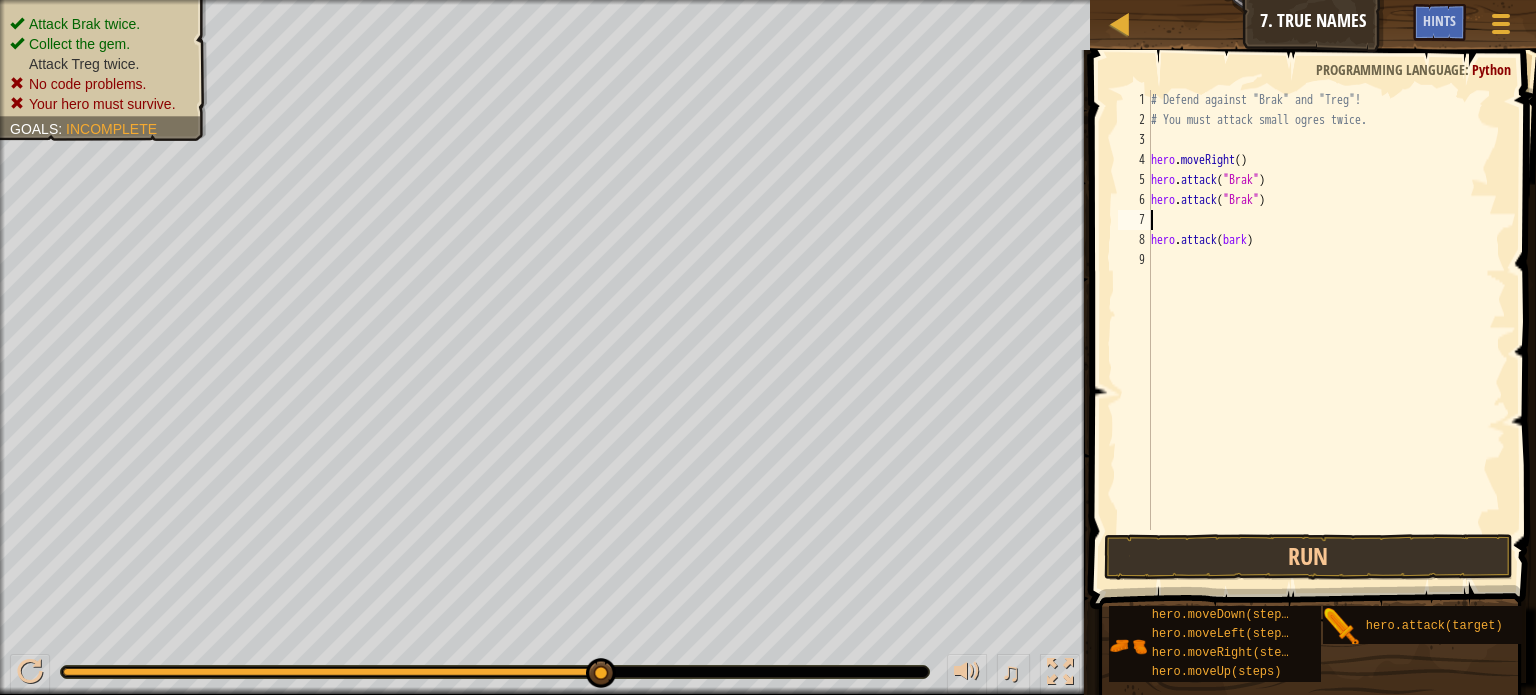click on "# Defend against "[ENEMY]" and "[ENEMY]"! # You must attack small ogres twice. hero . moveRight ( ) hero . attack ( "[ENEMY]" ) hero . attack ( "[ENEMY]" ) hero . attack ( bark )" at bounding box center [1326, 330] 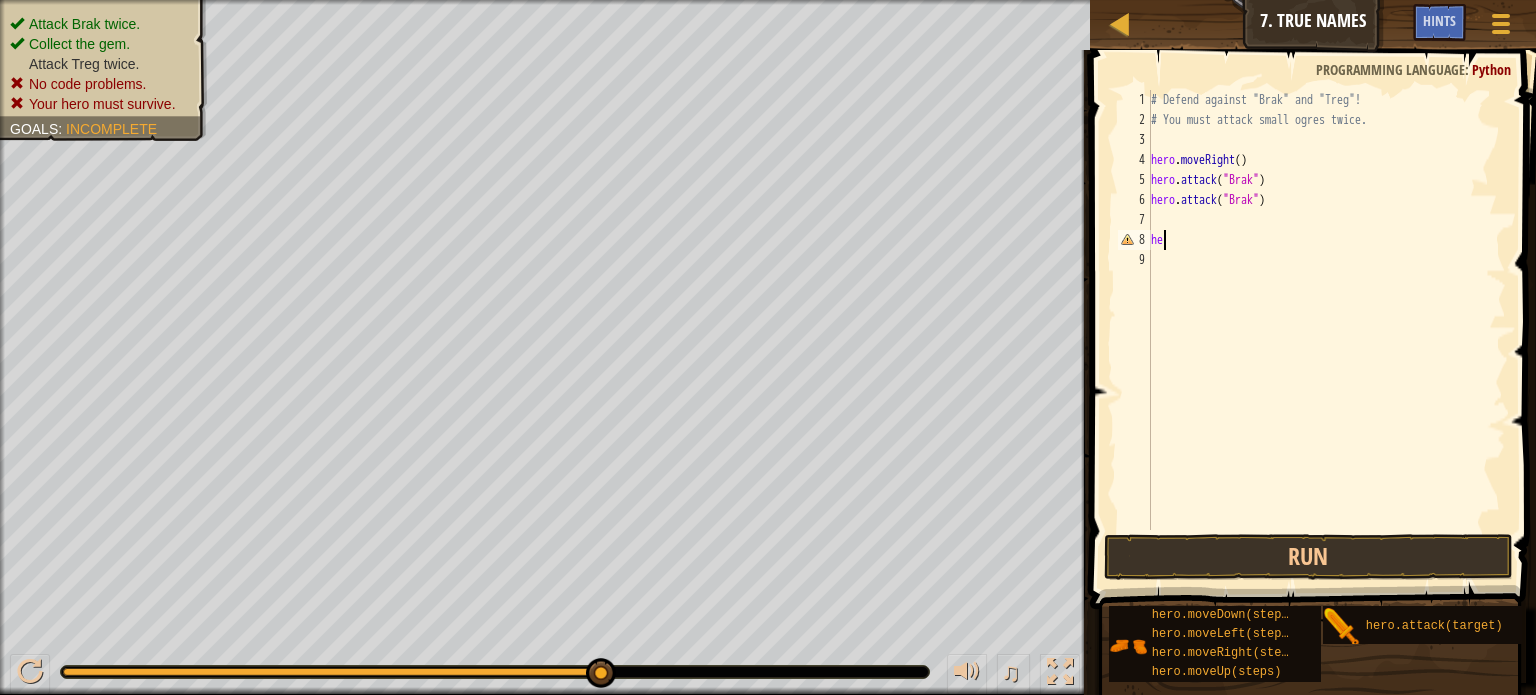 type on "h" 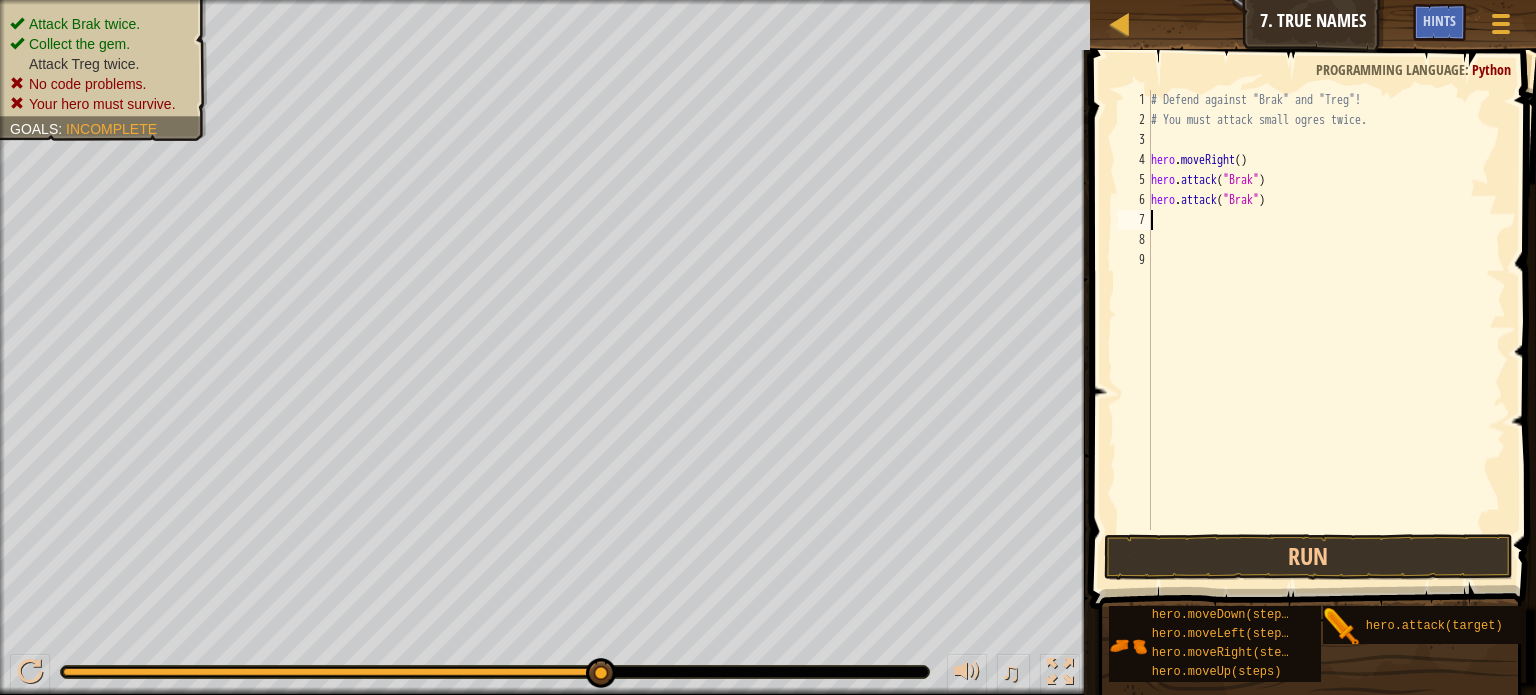 click on "# Defend against "Brak" and "Treg"! # You must attack small ogres twice. hero . moveRight ( ) hero . attack ( "Brak" ) hero . attack ( "Brak" )" at bounding box center (1326, 330) 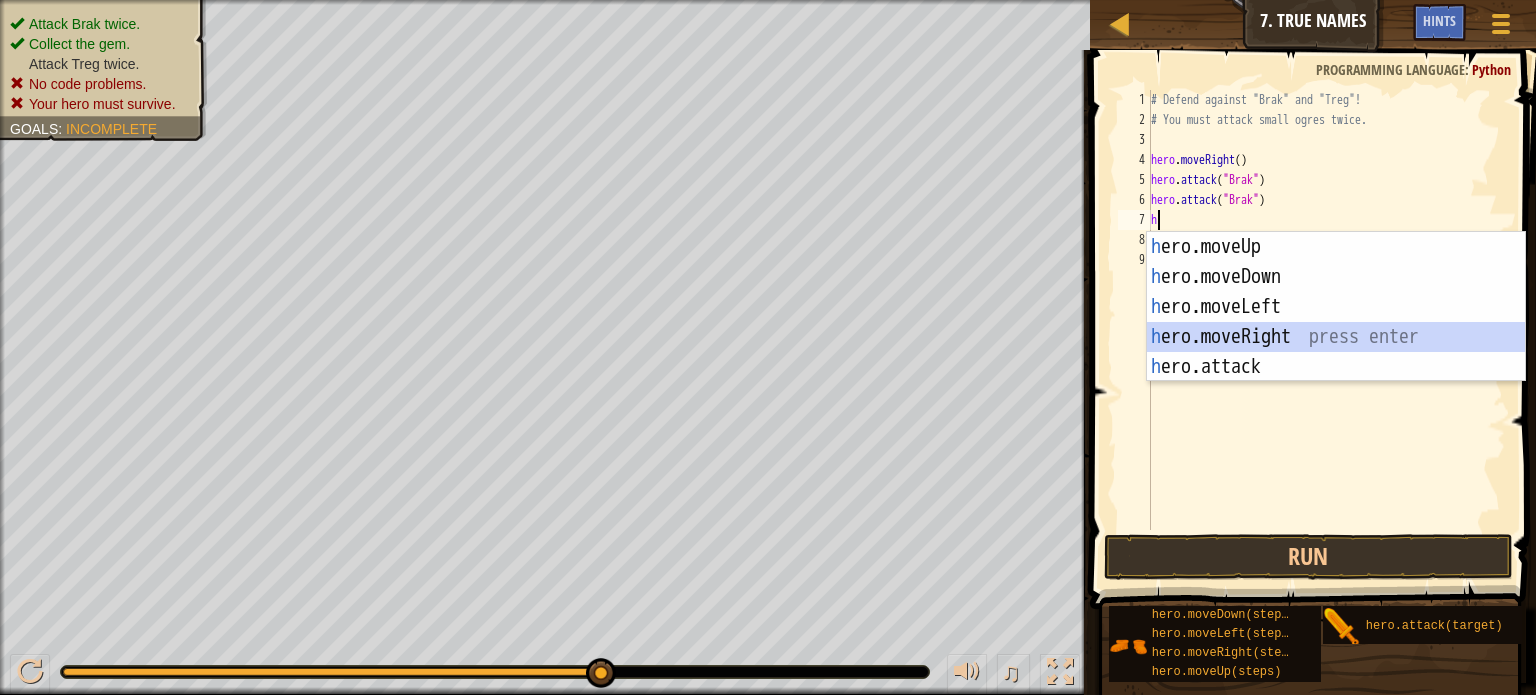 click on "h ero.moveUp press enter h ero.moveDown press enter h ero.moveLeft press enter h ero.moveRight press enter h ero.attack press enter" at bounding box center [1336, 337] 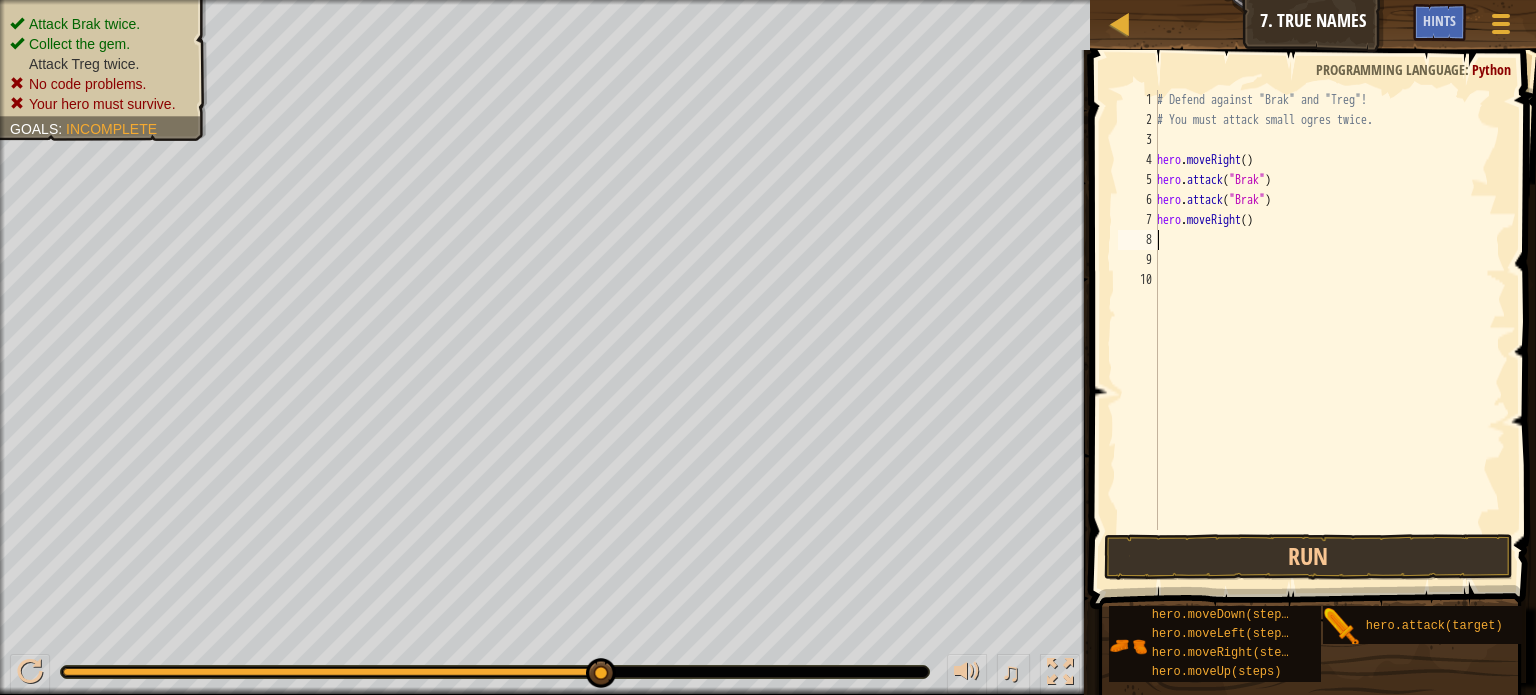 click on "# Defend against "Brak" and "Treg"! # You must attack small ogres twice. hero . moveRight ( ) hero . attack ( "Brak" ) hero . attack ( "Brak" ) hero . moveRight ( )" at bounding box center (1329, 330) 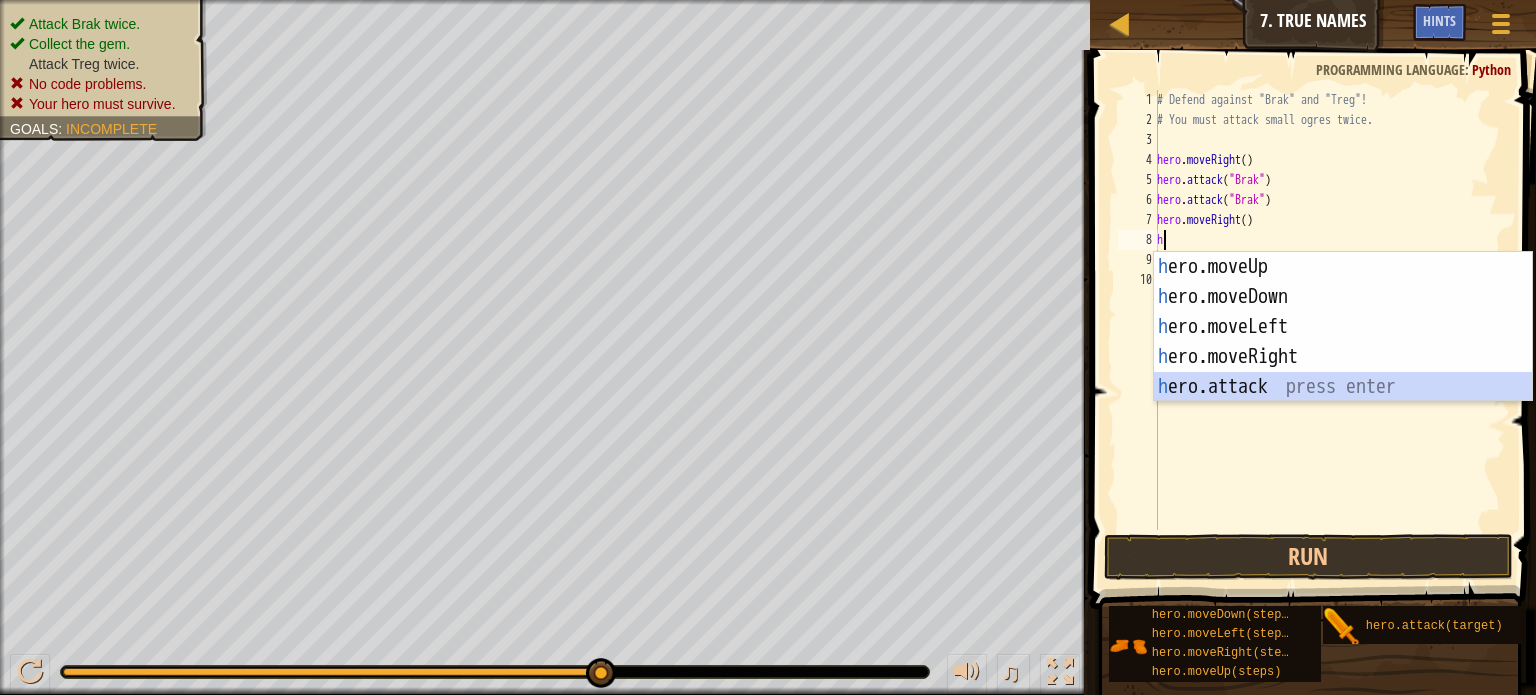 click on "h ero.moveUp press enter h ero.moveDown press enter h ero.moveLeft press enter h ero.moveRight press enter h ero.attack press enter" at bounding box center (1343, 357) 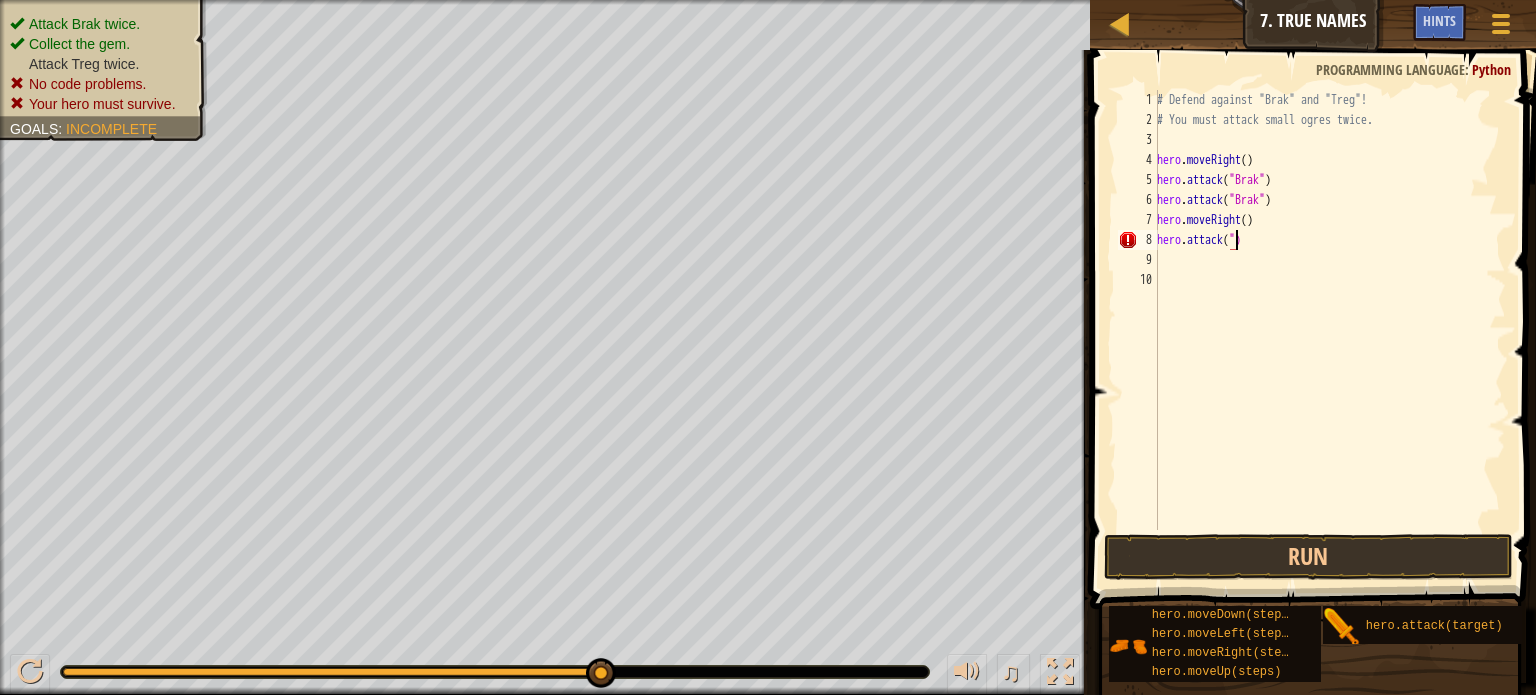 click on "# Defend against "[ENEMY]" and "[ENEMY]"! # You must attack small ogres twice. hero . moveRight ( ) hero . attack ( "[ENEMY]" ) hero . attack ( "[ENEMY]" ) hero . moveRight ( ) hero . attack ( ")" at bounding box center (1329, 330) 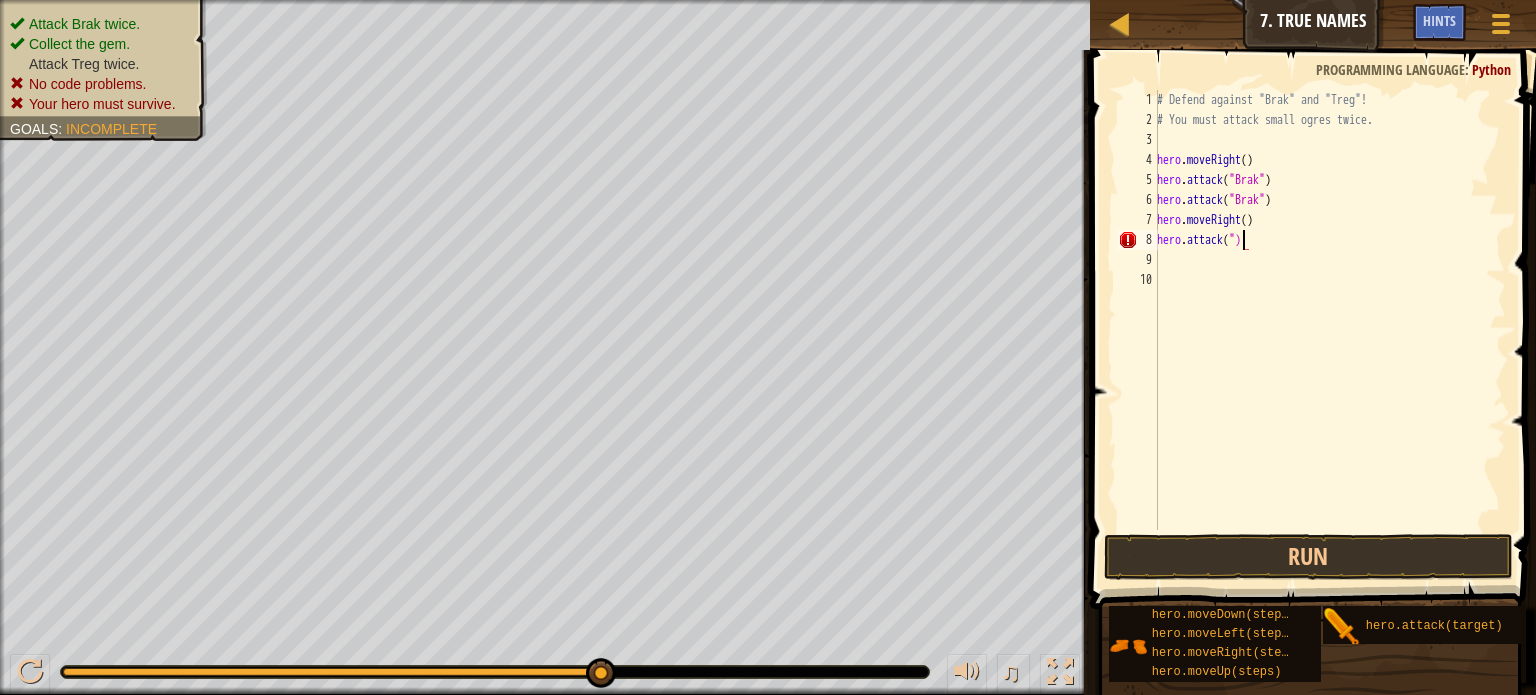 click on "# Defend against "[ENEMY]" and "[ENEMY]"! # You must attack small ogres twice. hero . moveRight ( ) hero . attack ( "[ENEMY]" ) hero . attack ( "[ENEMY]" ) hero . moveRight ( ) hero . attack ( ")" at bounding box center (1329, 330) 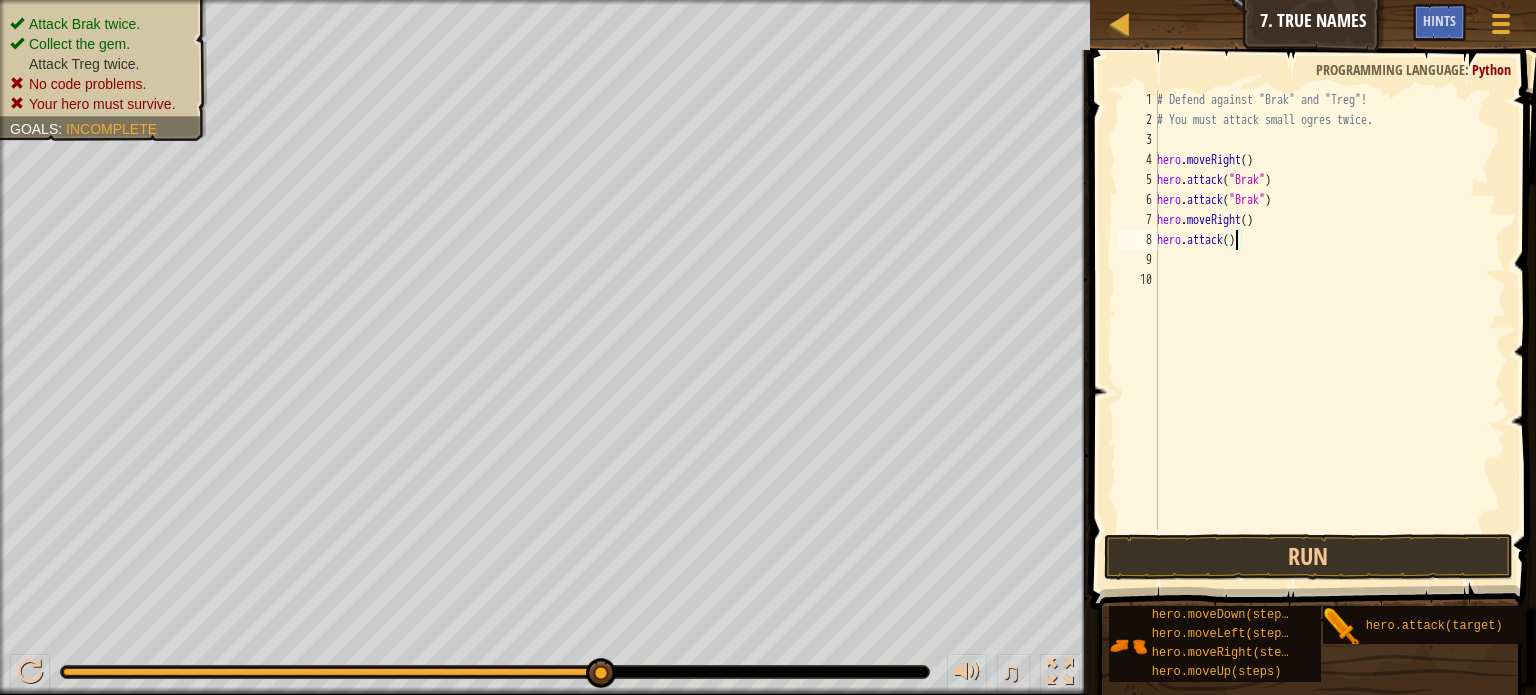 type on "hero.attack(2)" 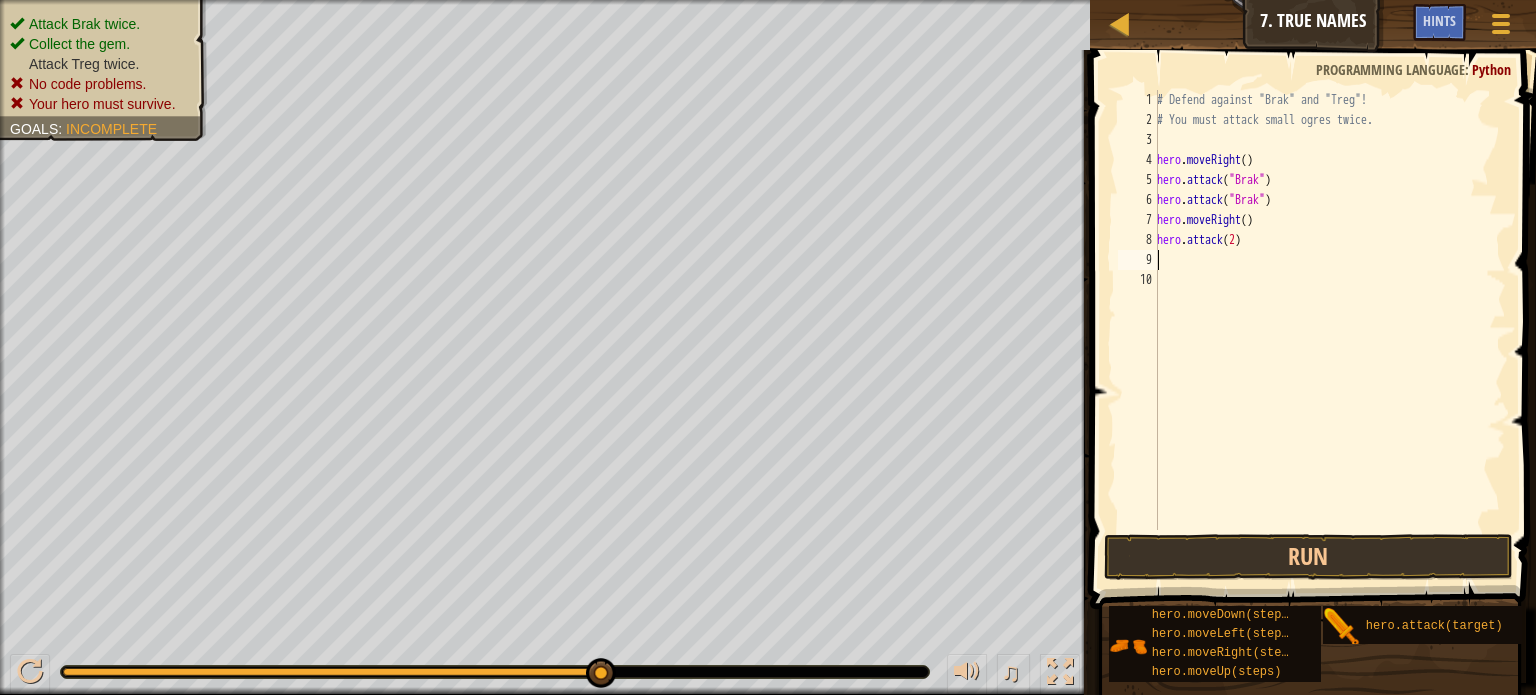 click on "# Defend against "[ENEMY]" and "[ENEMY]"! # You must attack small ogres twice. hero . moveRight ( ) hero . attack ( "[ENEMY]" ) hero . attack ( "[ENEMY]" ) hero . moveRight ( ) hero . attack ( 2 )" at bounding box center [1329, 330] 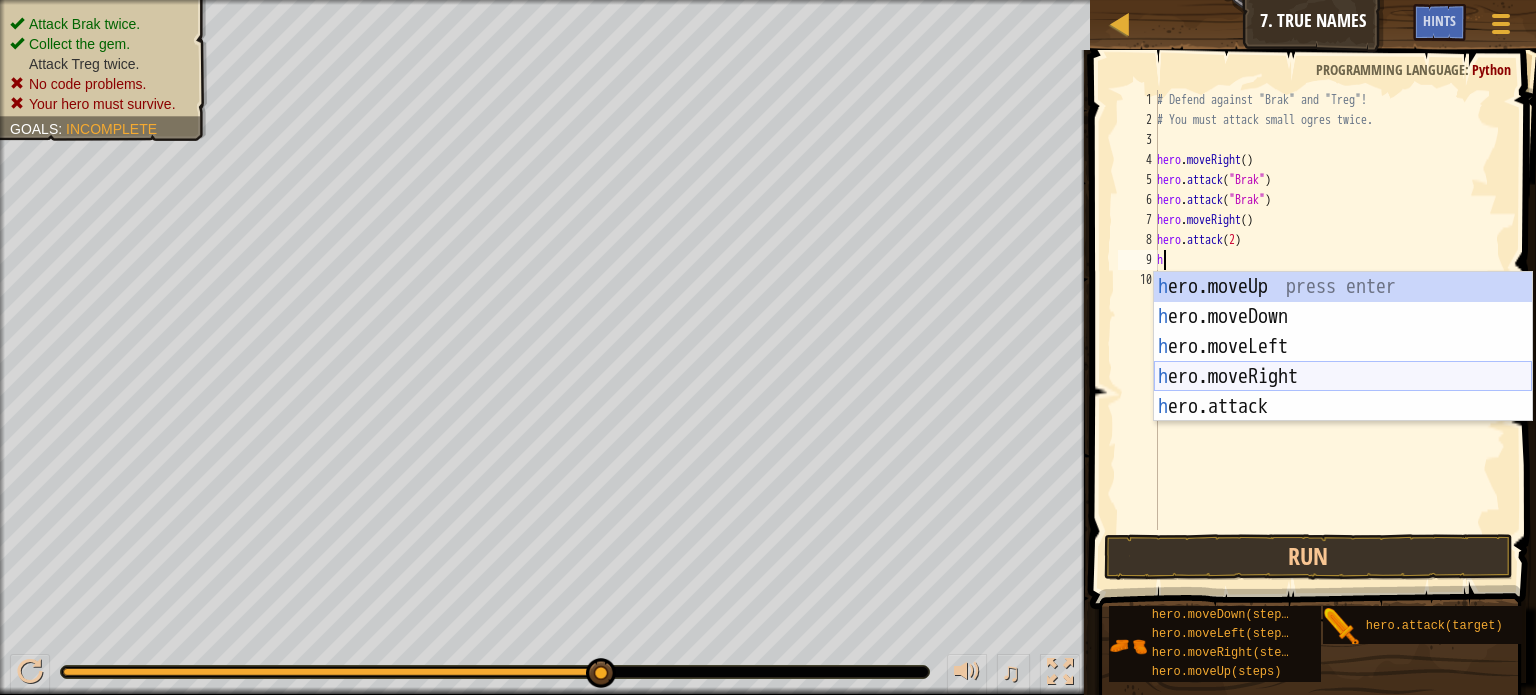 click on "h ero.moveUp press enter h ero.moveDown press enter h ero.moveLeft press enter h ero.moveRight press enter h ero.attack press enter" at bounding box center (1343, 377) 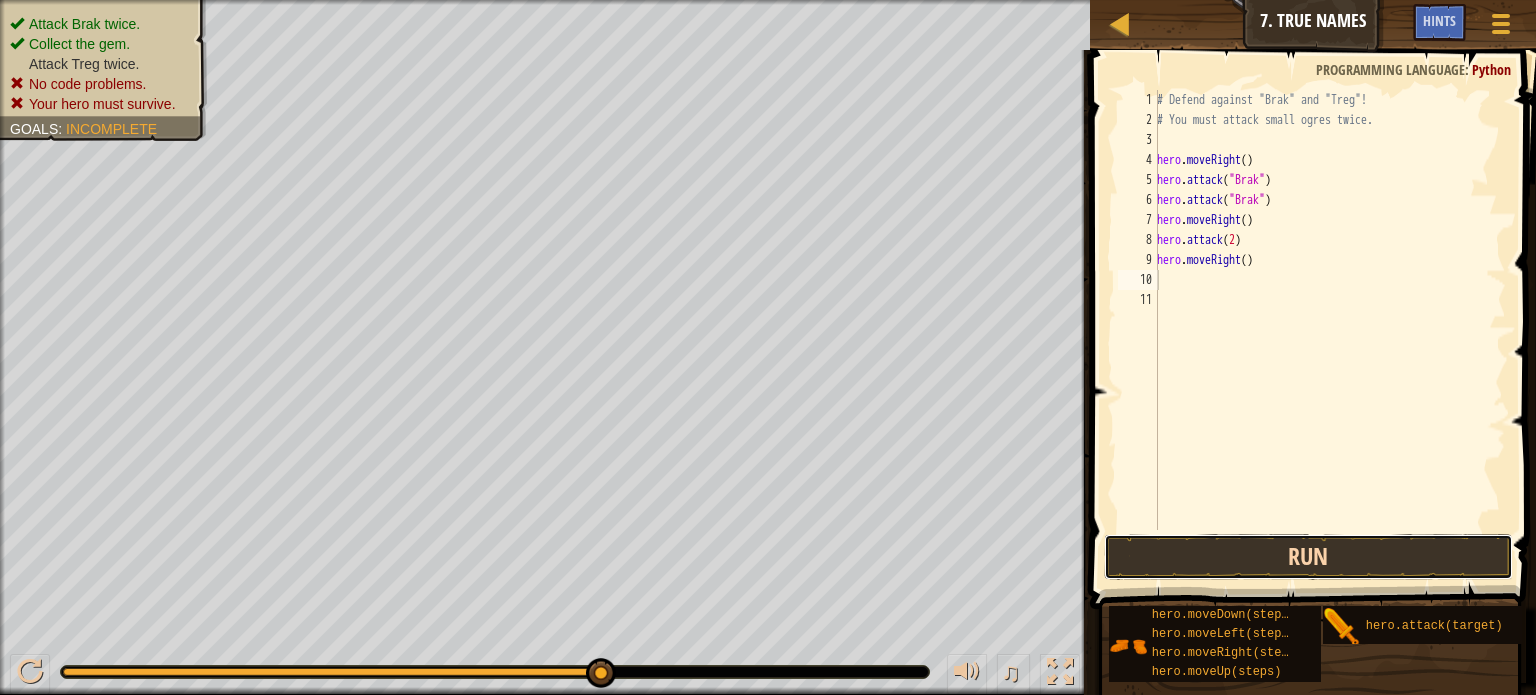 click on "Run" at bounding box center [1308, 557] 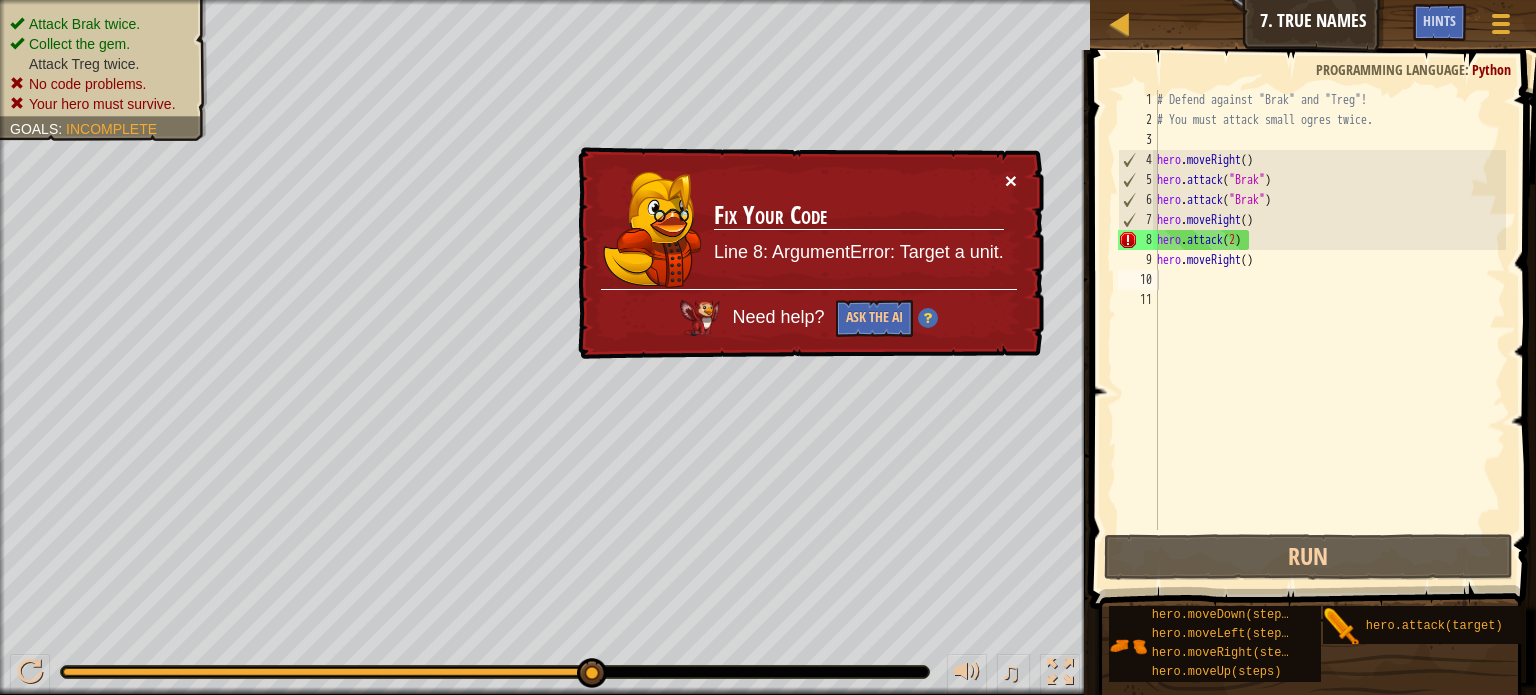 click on "×" at bounding box center [1011, 180] 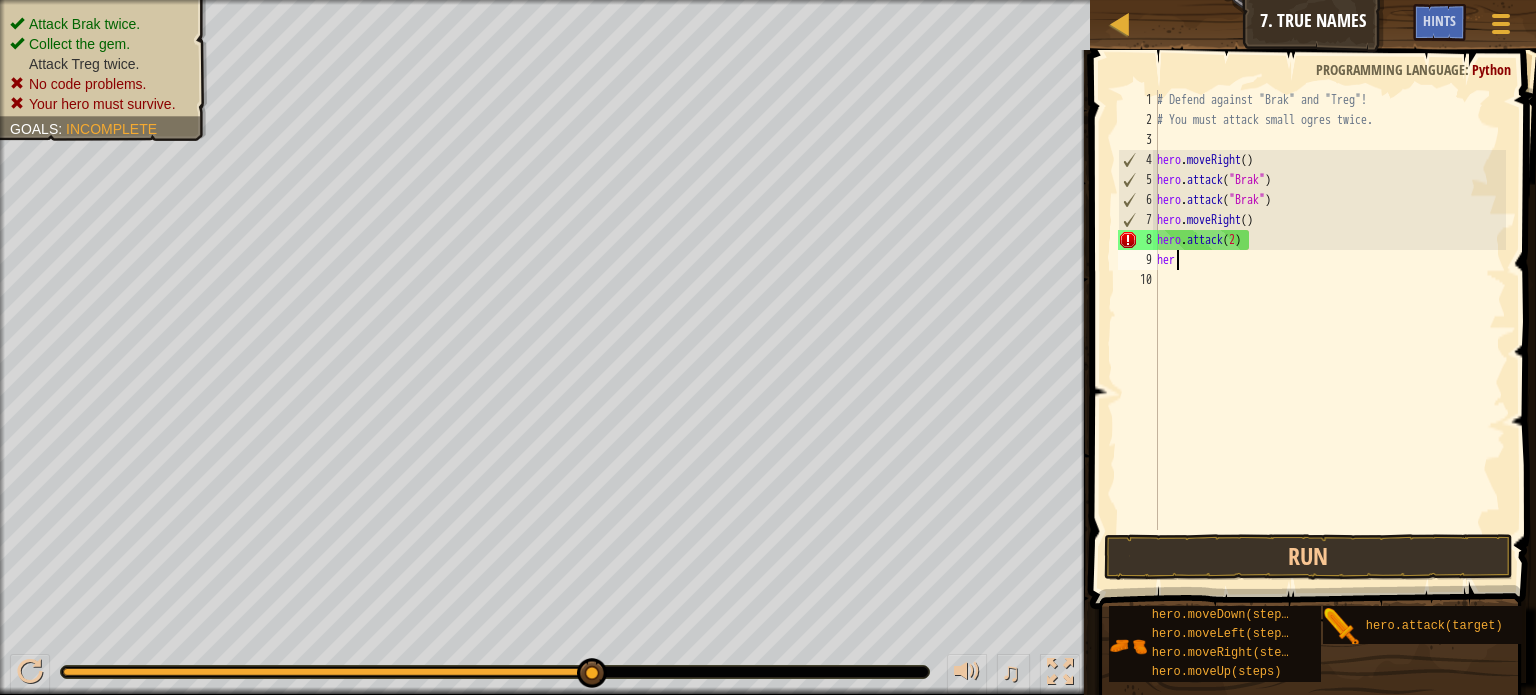 type on "h" 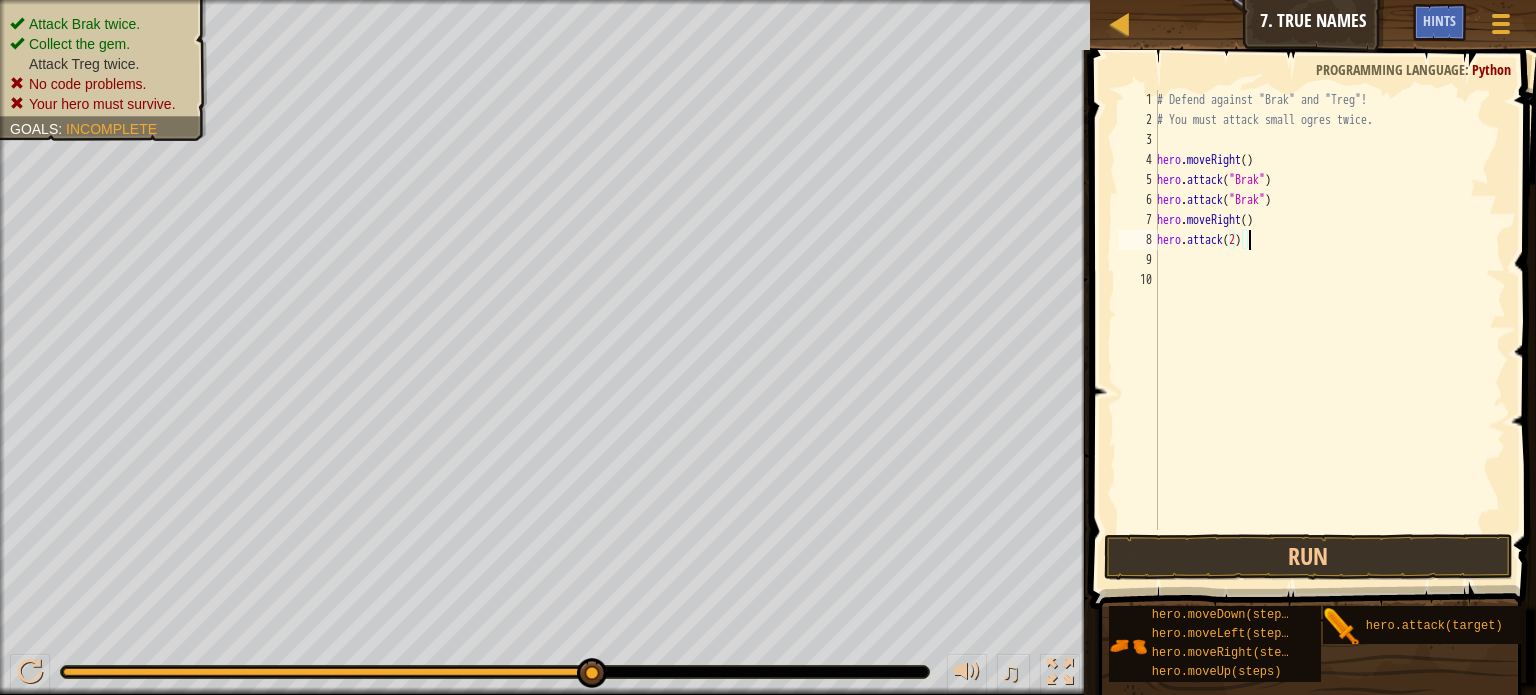 click on "# Defend against "[ENEMY]" and "[ENEMY]"! # You must attack small ogres twice. hero . moveRight ( ) hero . attack ( "[ENEMY]" ) hero . attack ( "[ENEMY]" ) hero . moveRight ( ) hero . attack ( 2 )" at bounding box center [1329, 330] 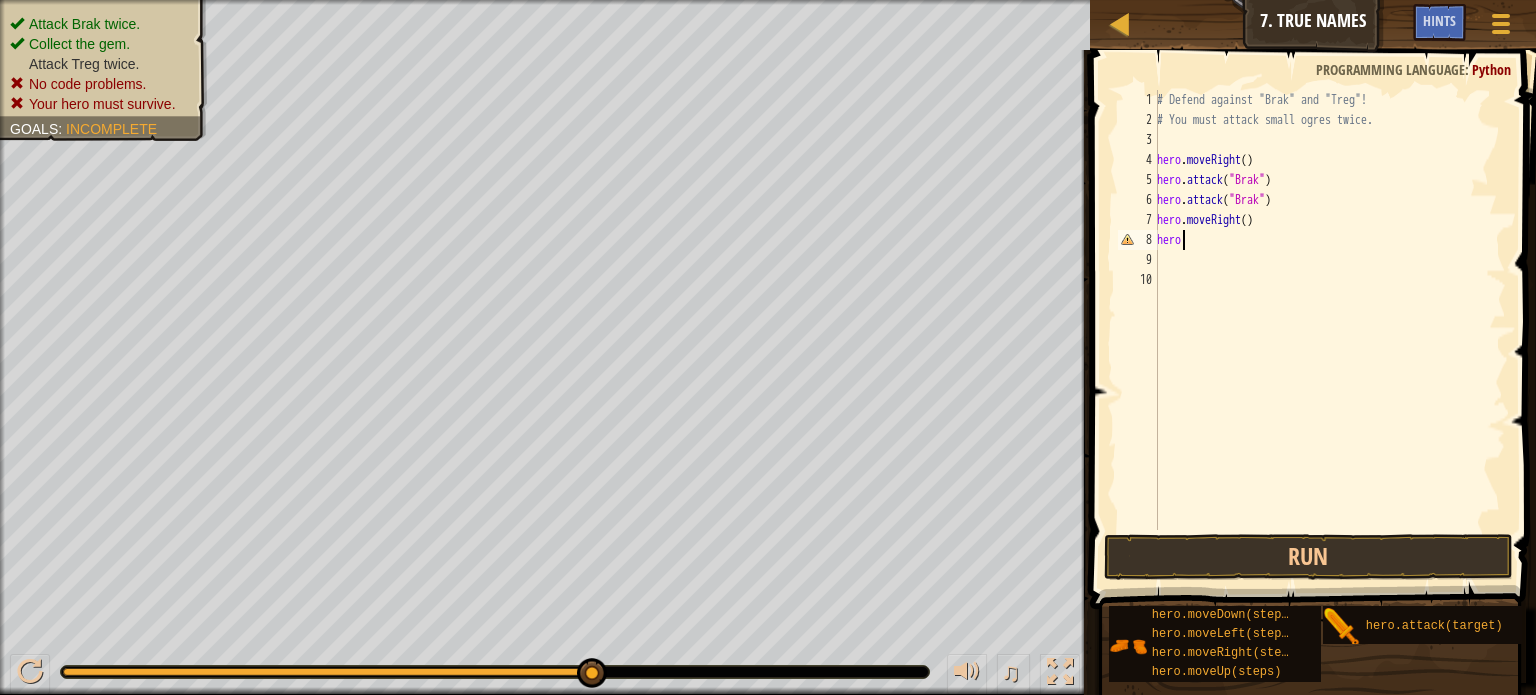 scroll, scrollTop: 9, scrollLeft: 0, axis: vertical 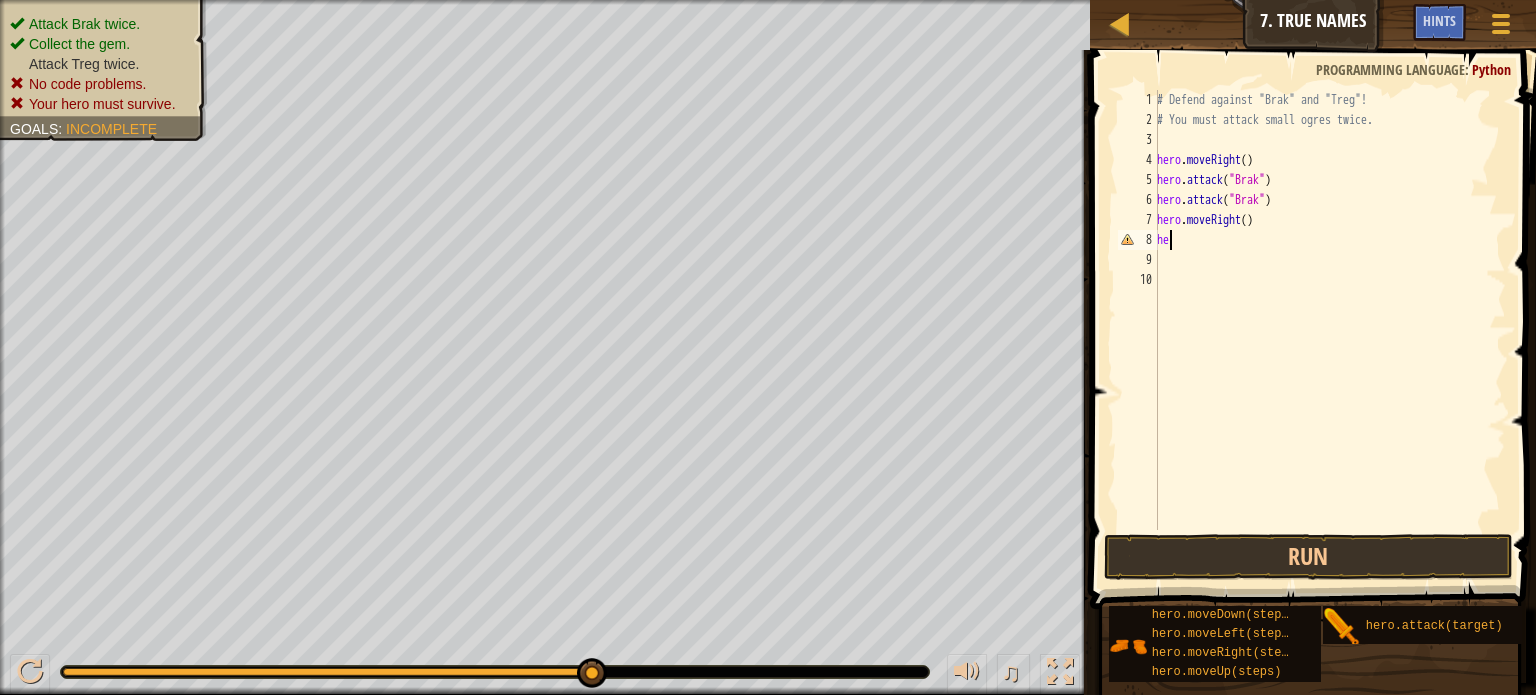 type on "h" 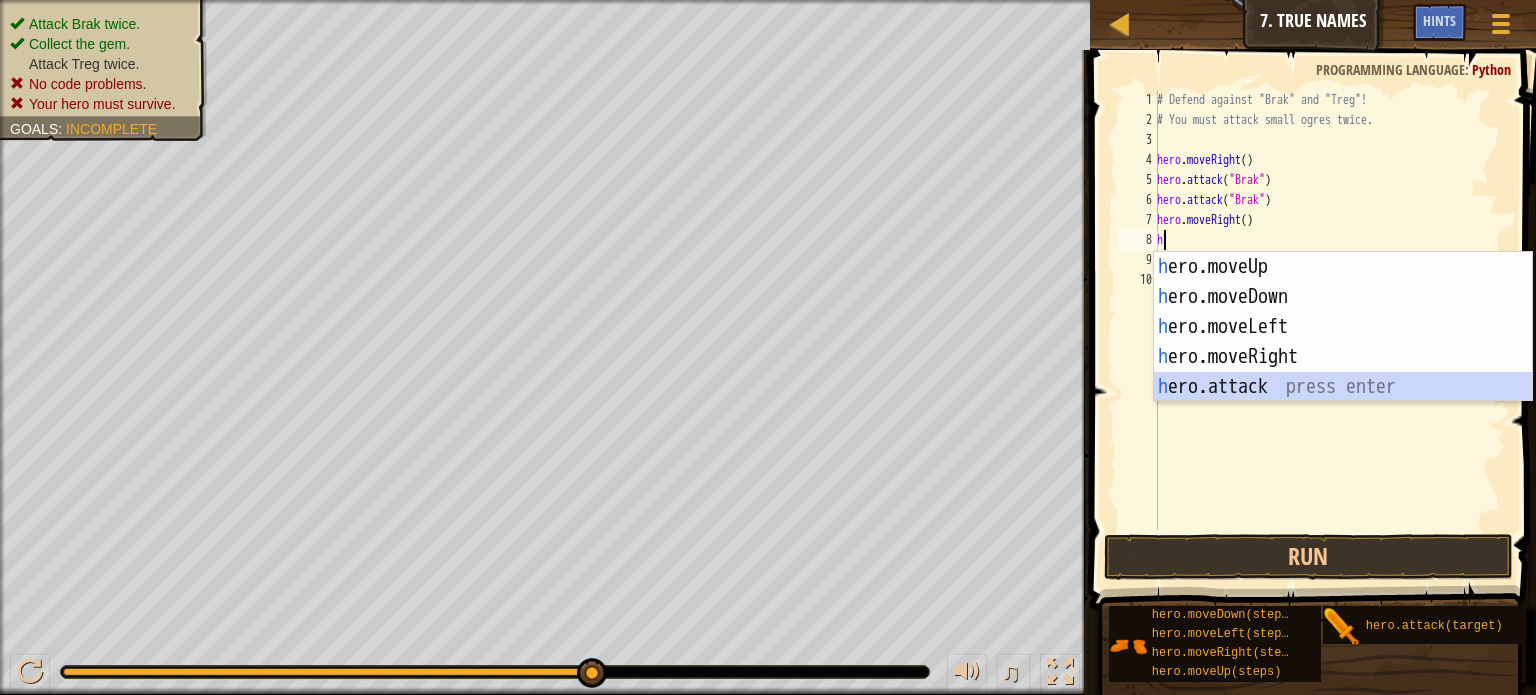 click on "h ero.moveUp press enter h ero.moveDown press enter h ero.moveLeft press enter h ero.moveRight press enter h ero.attack press enter" at bounding box center (1343, 357) 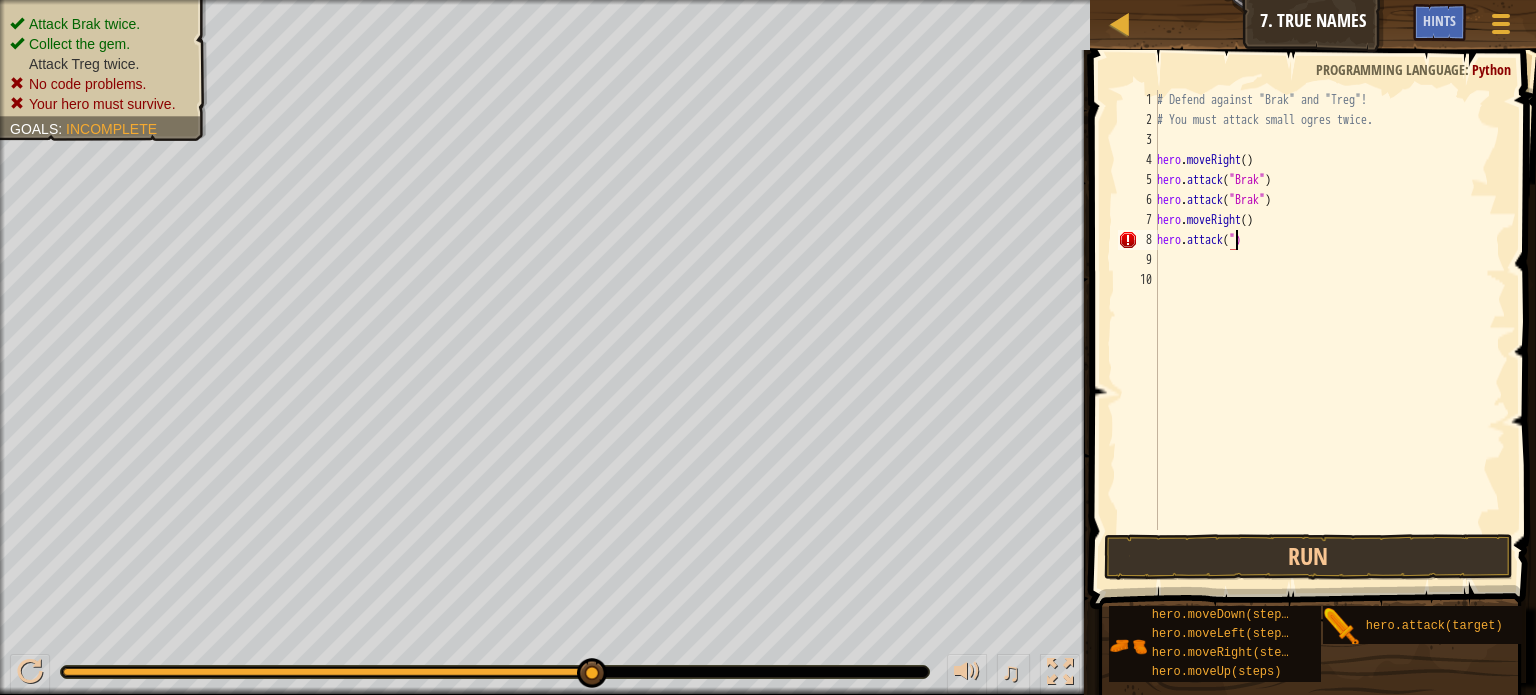 click on "# Defend against "[ENEMY]" and "[ENEMY]"! # You must attack small ogres twice. hero . moveRight ( ) hero . attack ( "[ENEMY]" ) hero . attack ( "[ENEMY]" ) hero . moveRight ( ) hero . attack ( ")" at bounding box center [1329, 330] 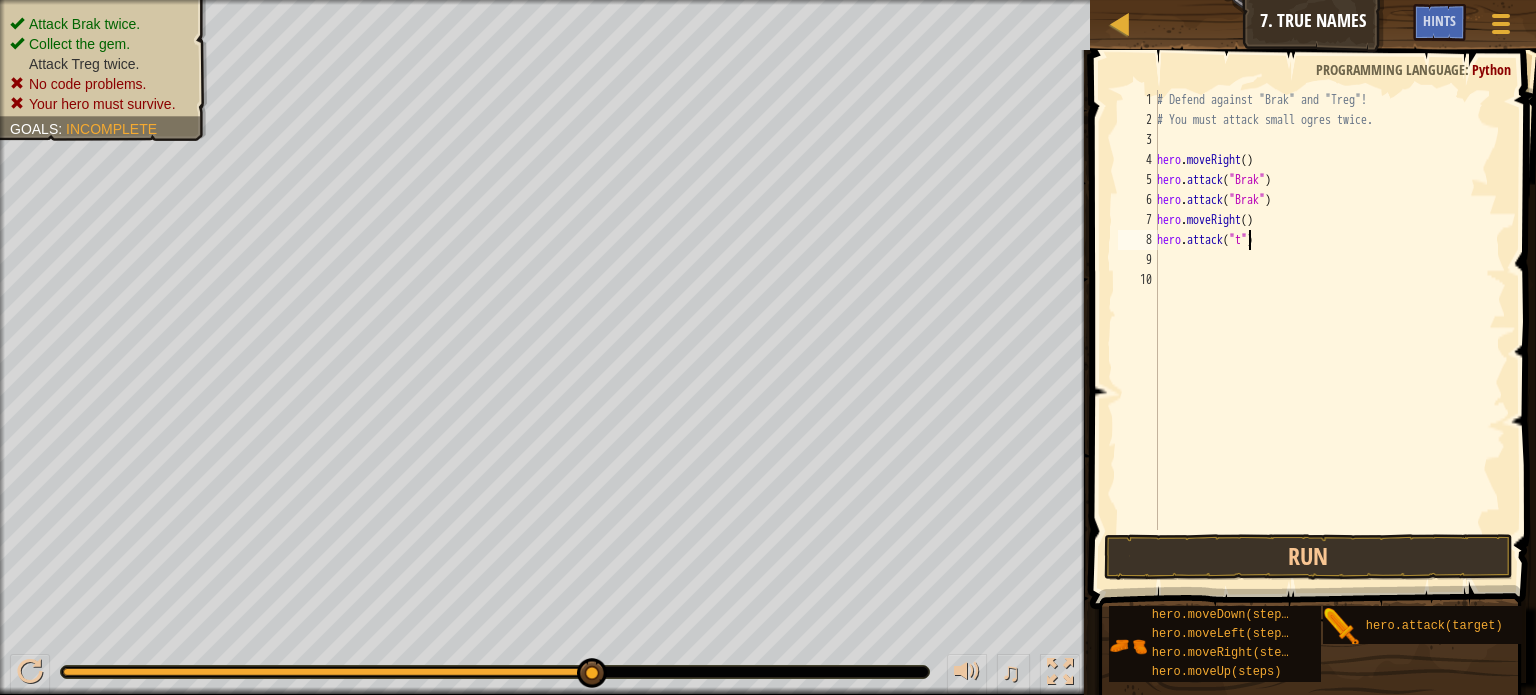 scroll, scrollTop: 9, scrollLeft: 8, axis: both 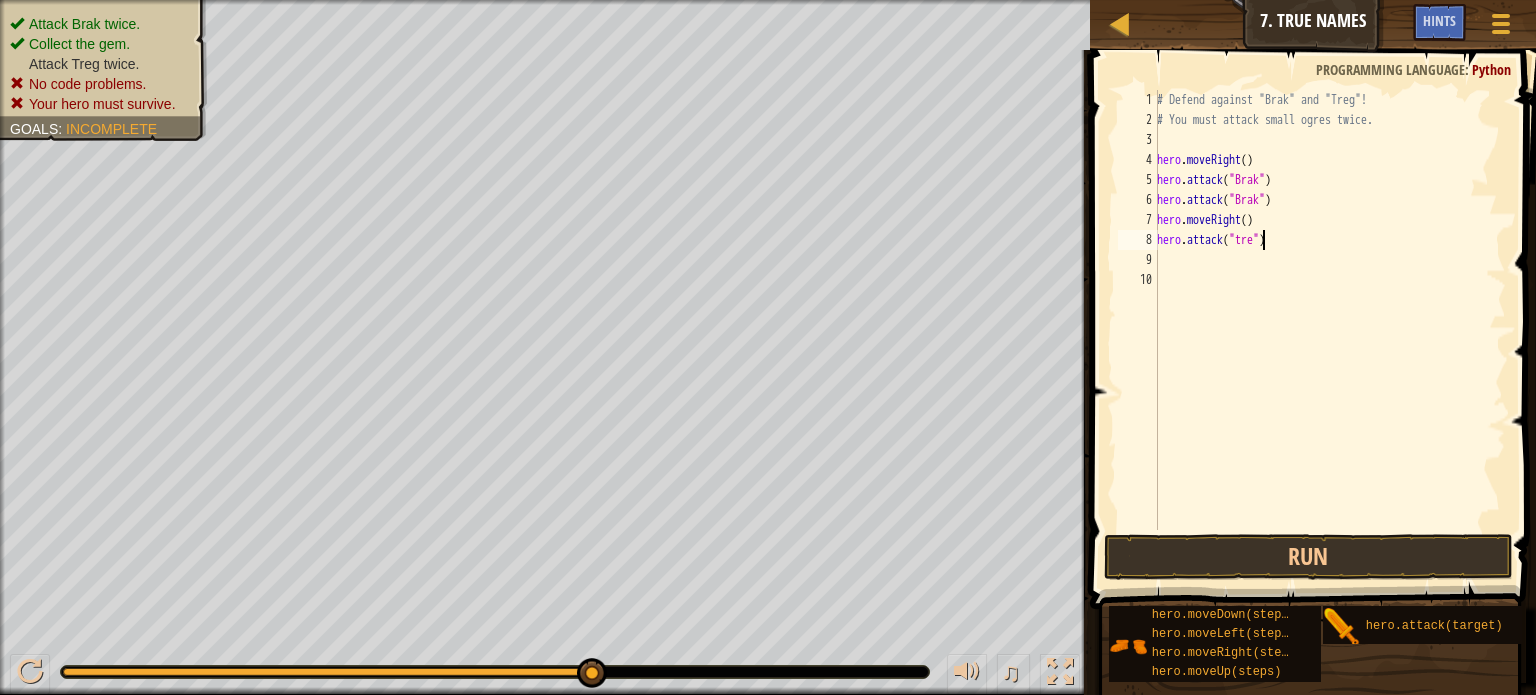 type on "hero.attack("treg")" 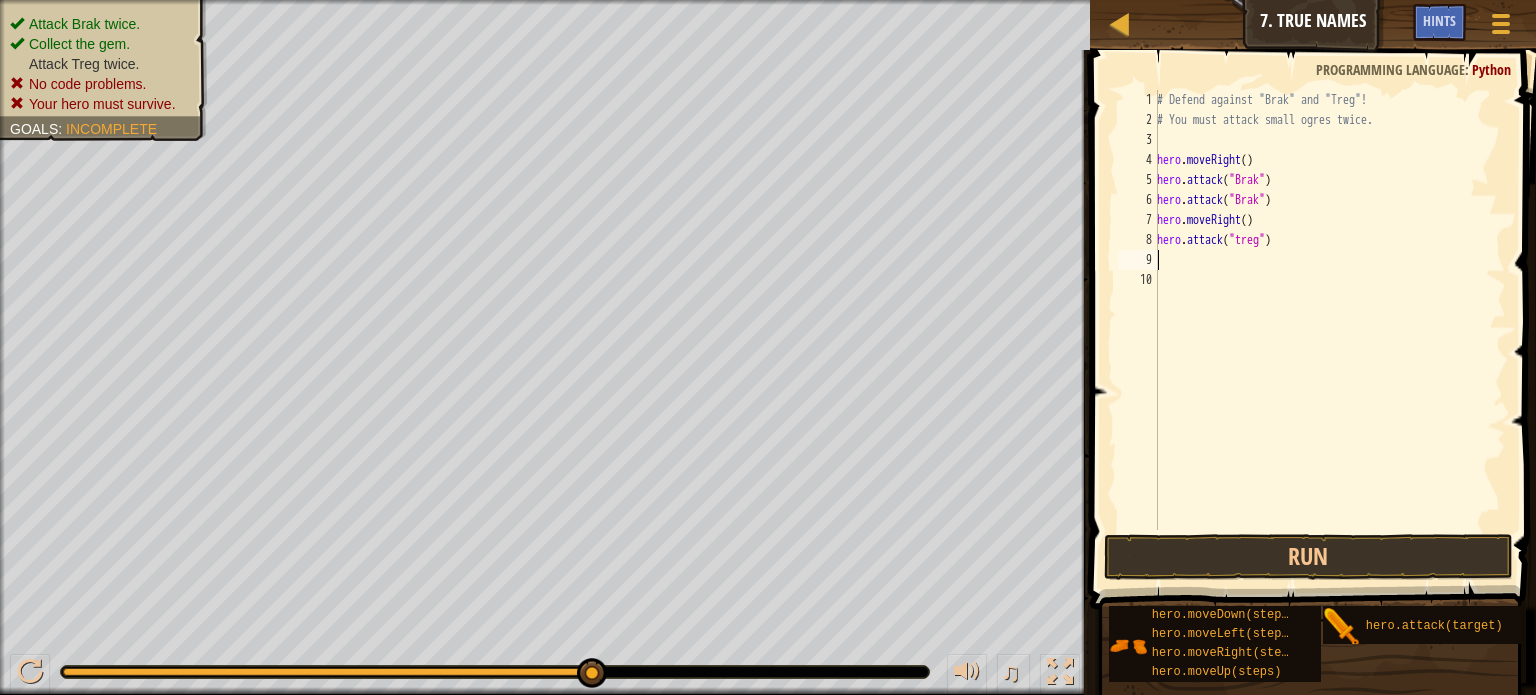 scroll, scrollTop: 9, scrollLeft: 0, axis: vertical 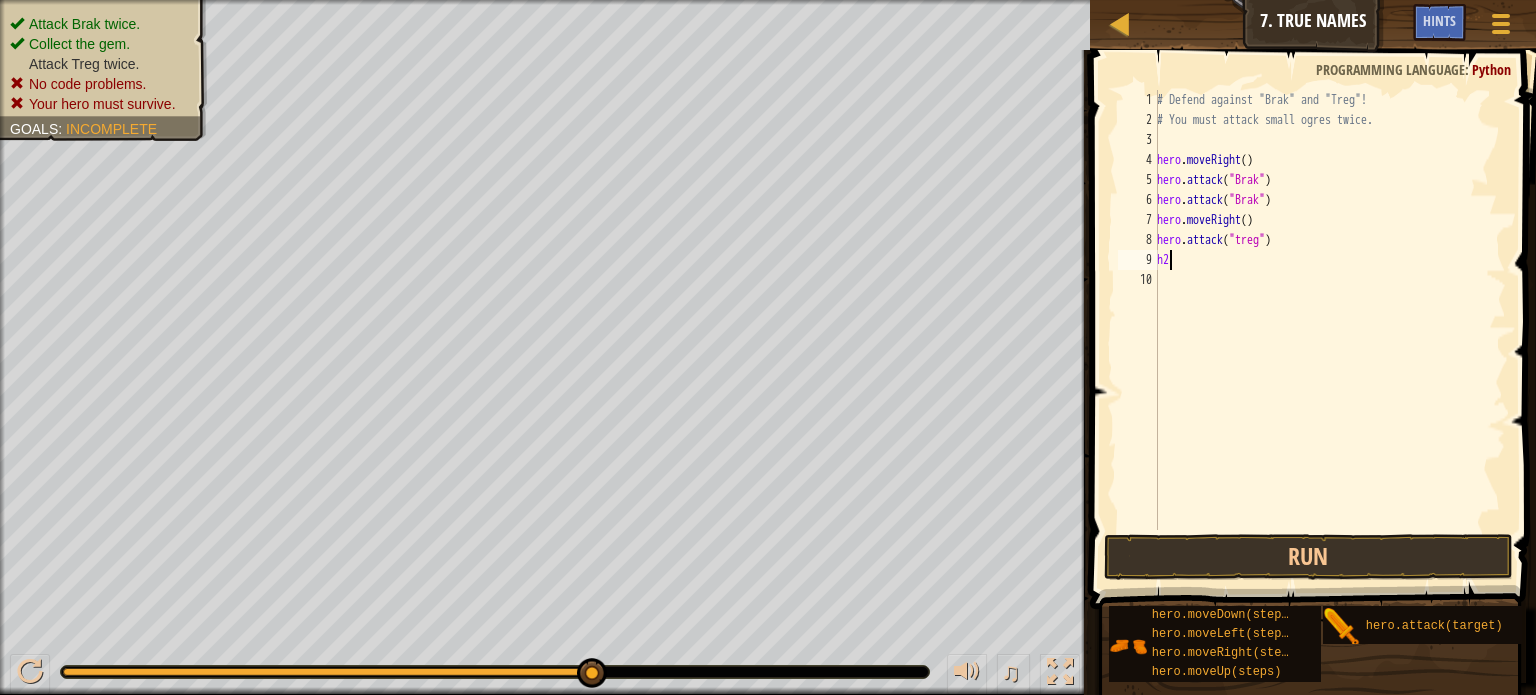 type on "h" 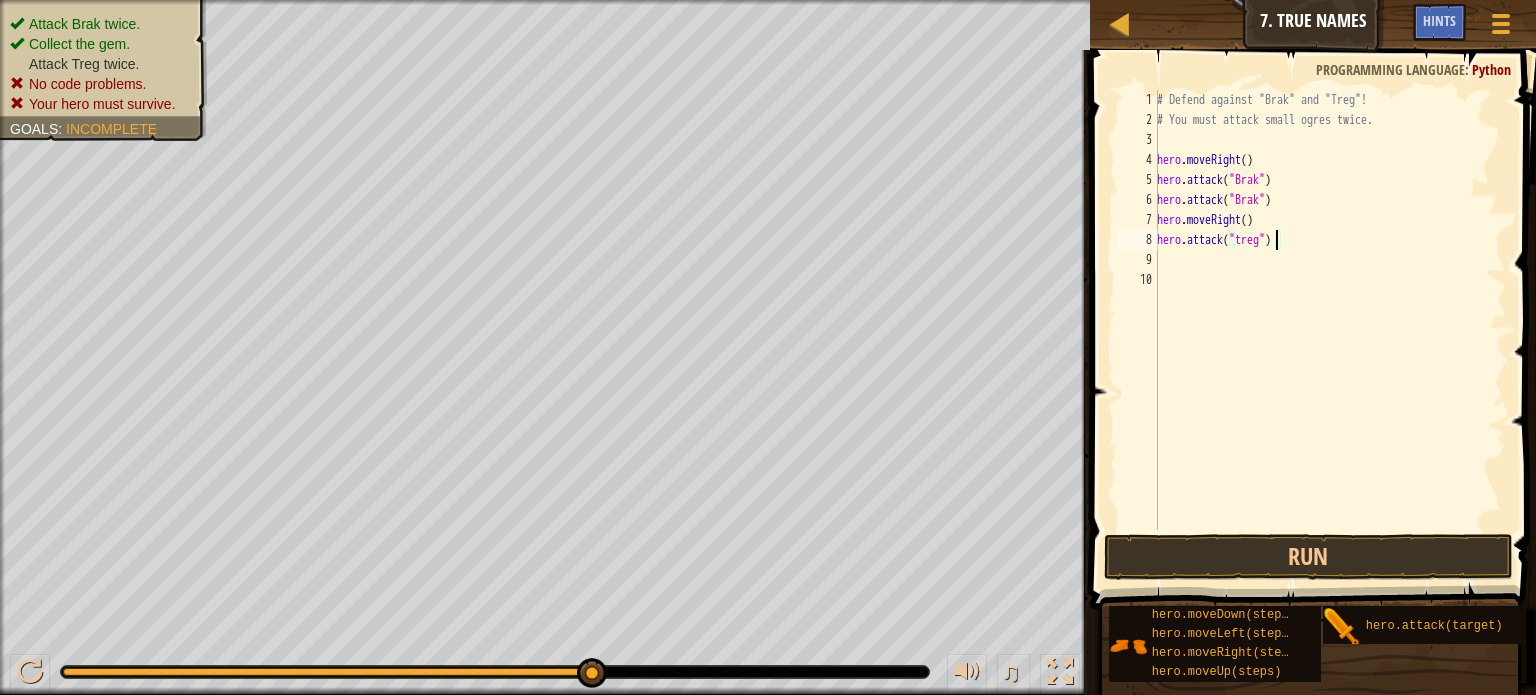 click on "# Defend against "Brak" and "Treg"! # You must attack small ogres twice. hero . moveRight ( ) hero . attack ( "Brak" ) hero . attack ( "Brak" ) hero . moveRight ( ) hero . attack ( "treg" )" at bounding box center [1329, 330] 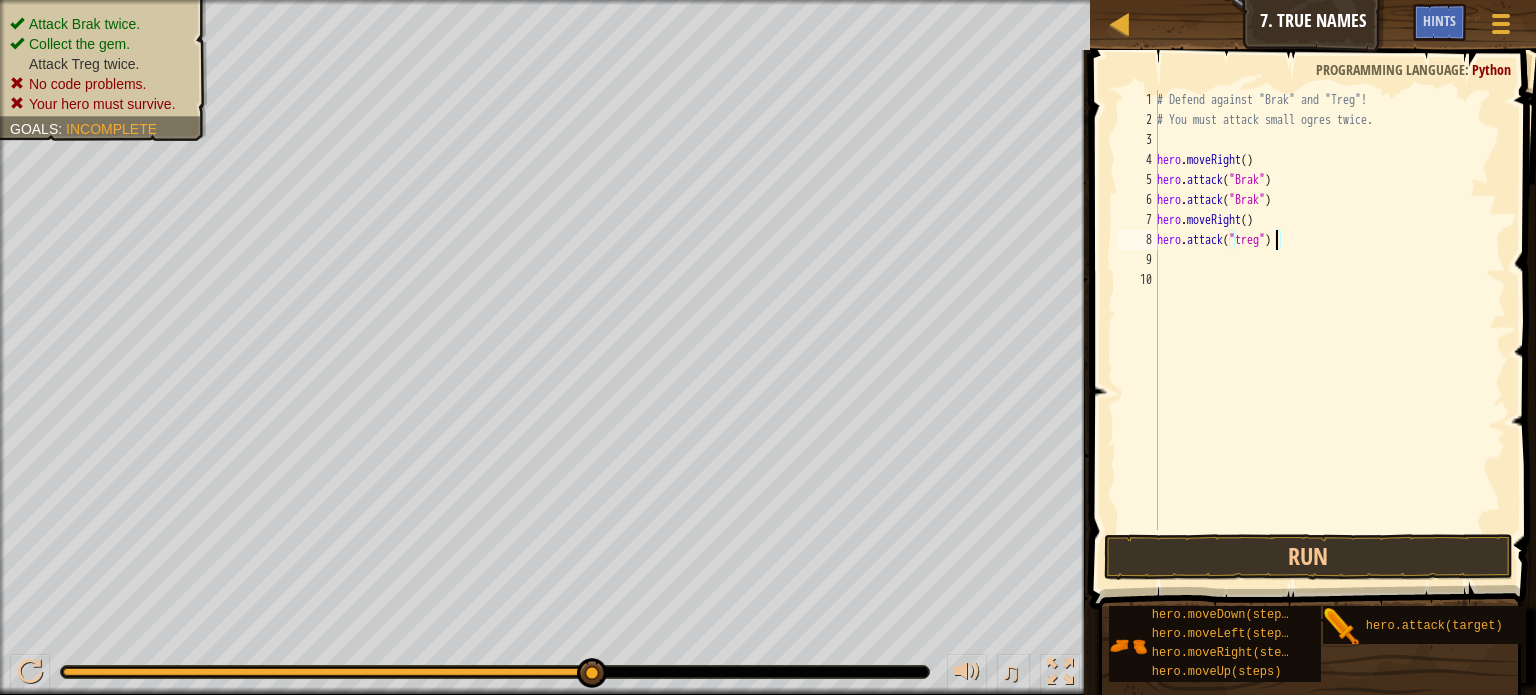 scroll, scrollTop: 9, scrollLeft: 9, axis: both 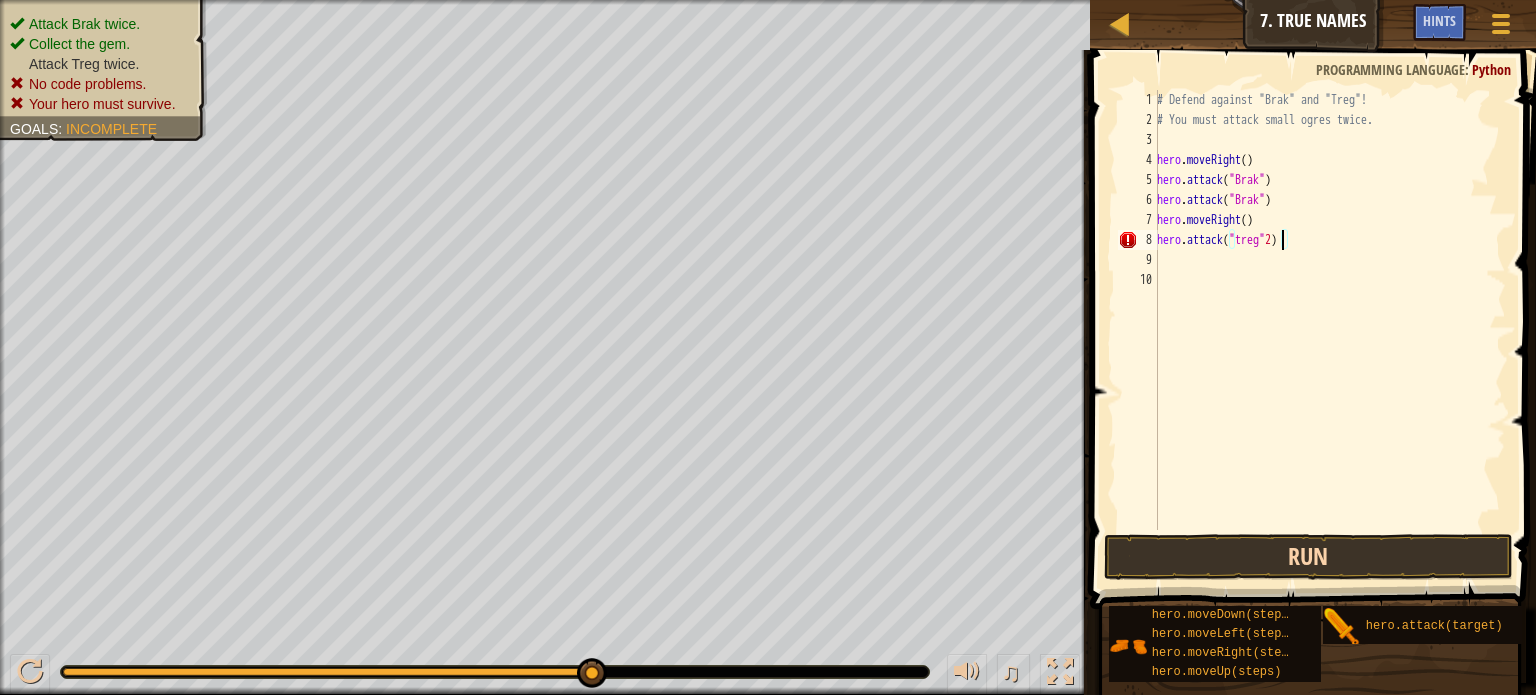 type on "hero.attack("treg"2)" 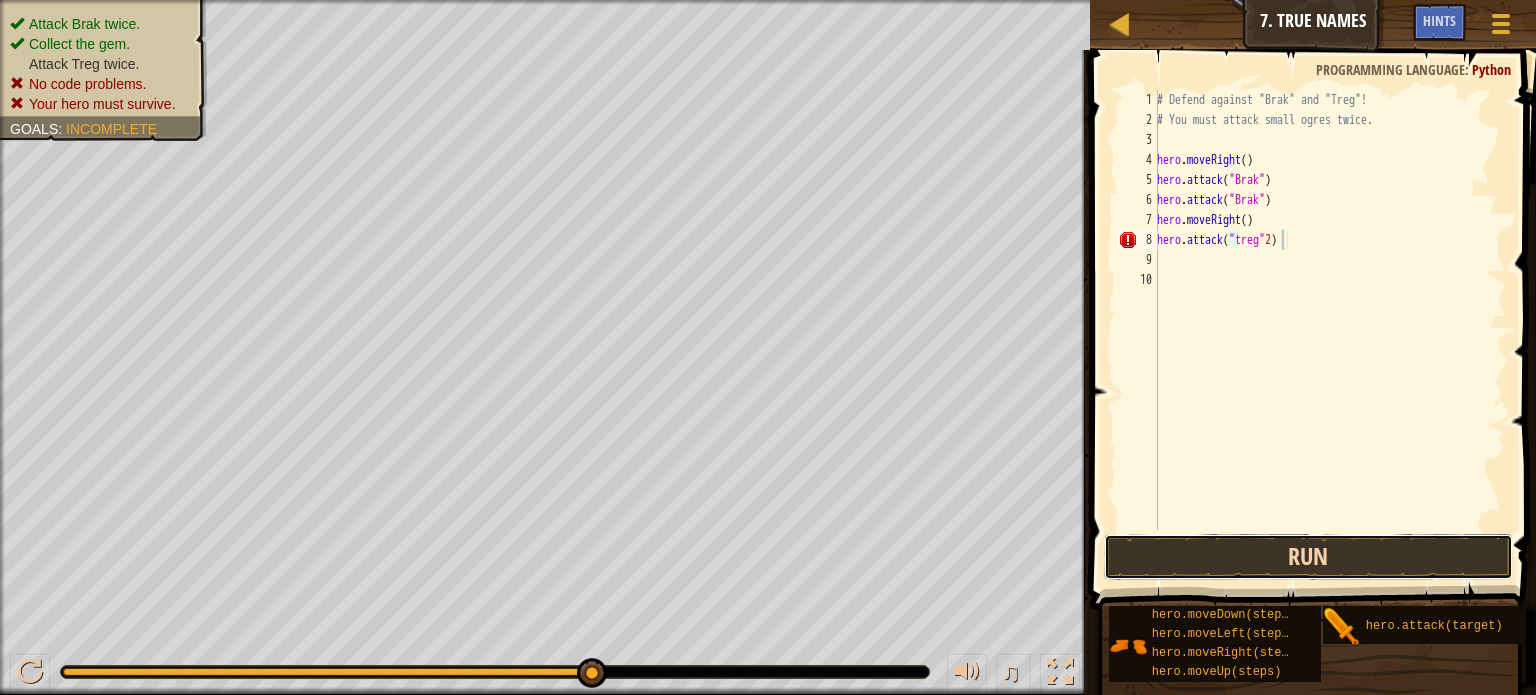 click on "Run" at bounding box center [1308, 557] 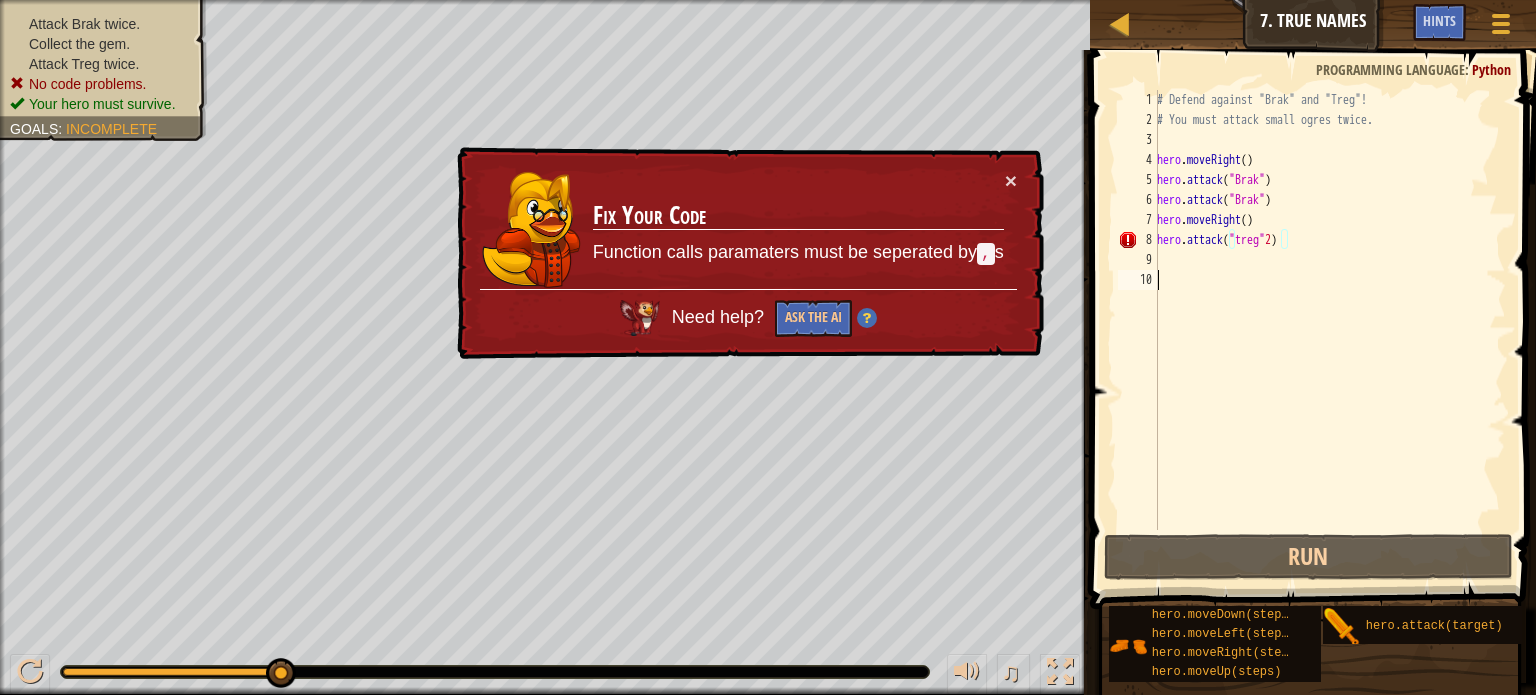 click on "# Defend against "[ENEMY]" and "[ENEMY]"! # You must attack small ogres twice. hero . moveRight ( ) hero . attack ( "[ENEMY]" ) hero . attack ( "[ENEMY]" ) hero . moveRight ( ) hero . attack ( "[ENEMY]" 2 )" at bounding box center (1329, 330) 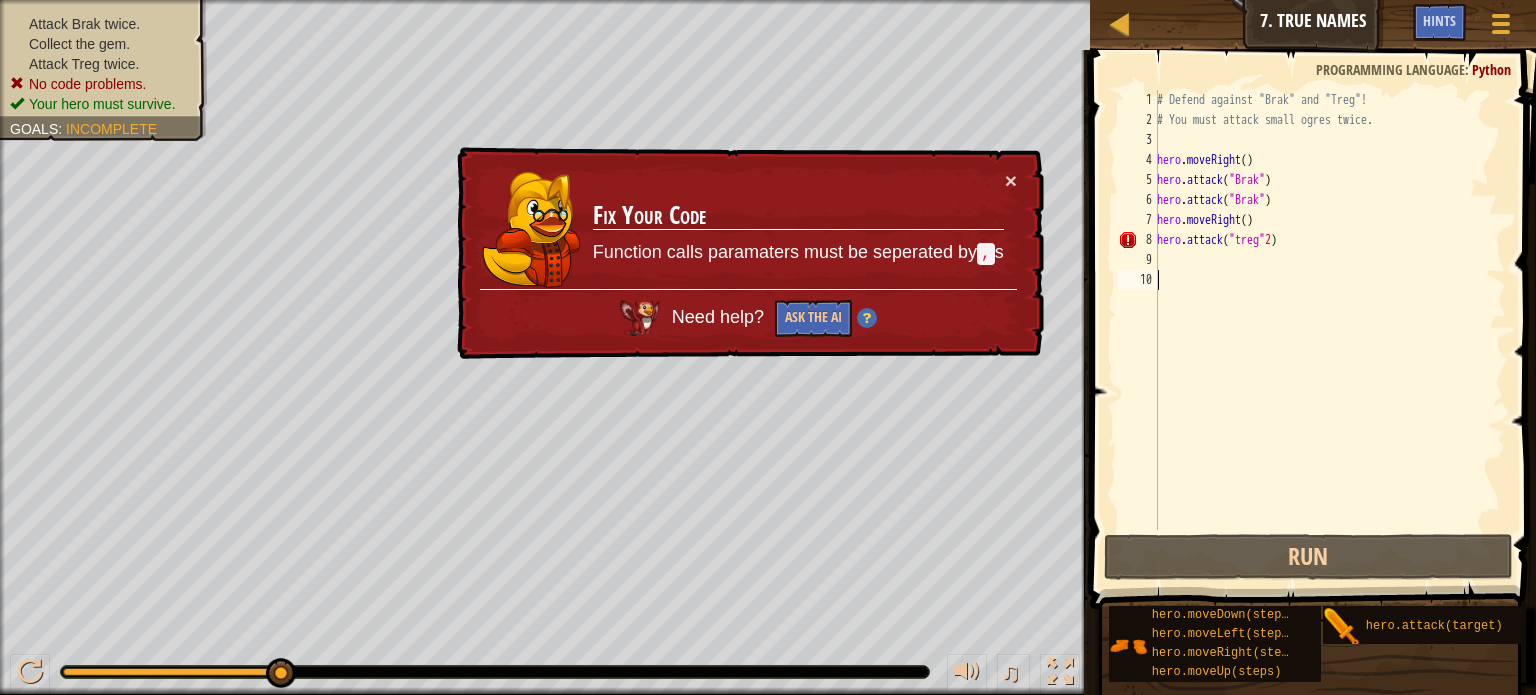 scroll, scrollTop: 9, scrollLeft: 0, axis: vertical 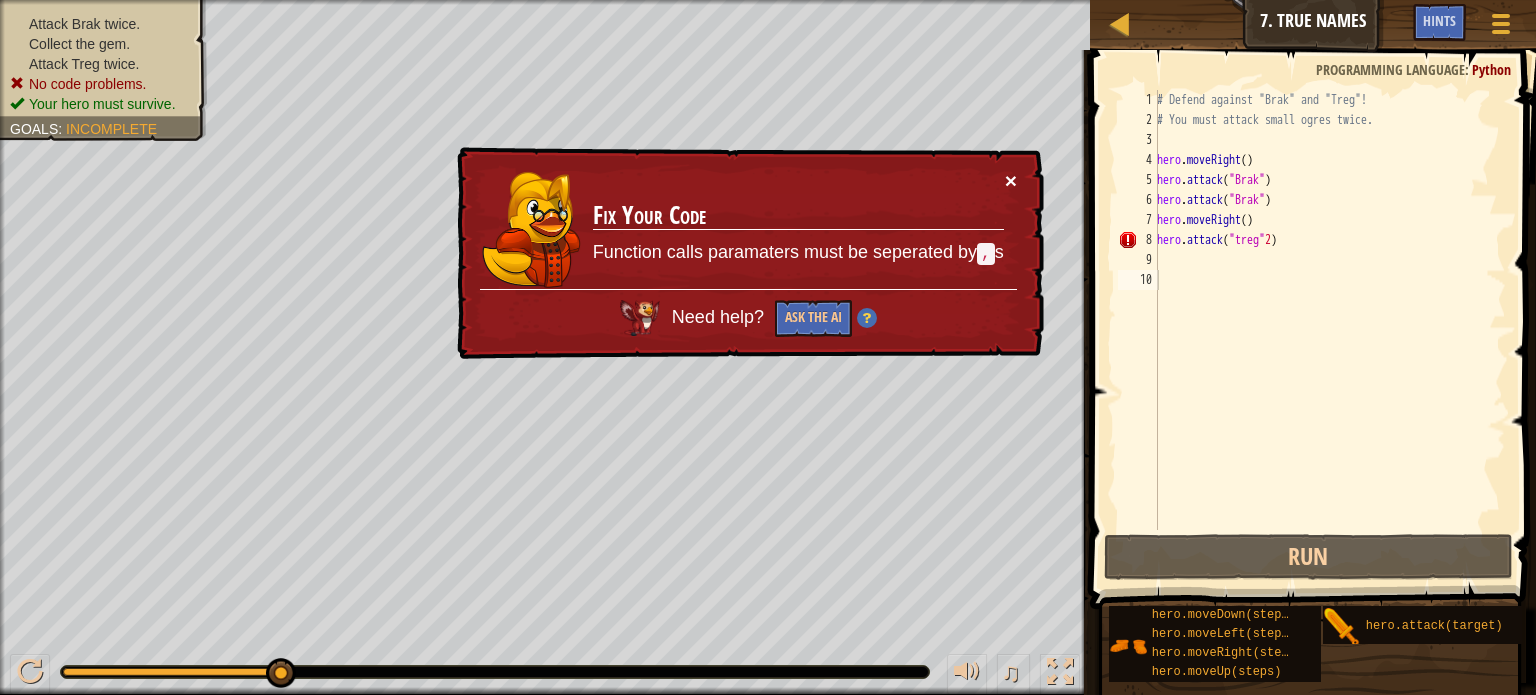click on "×" at bounding box center (1012, 184) 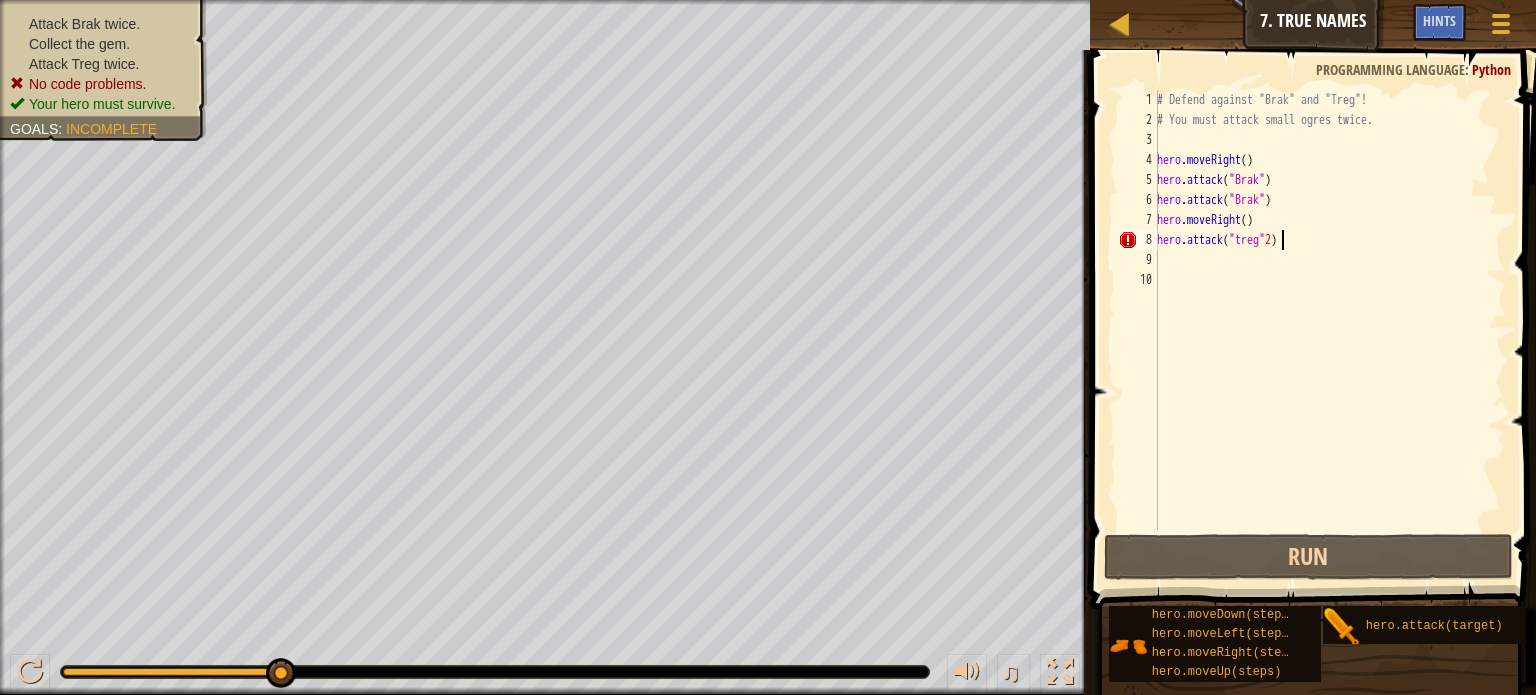 click on "# Defend against "[ENEMY]" and "[ENEMY]"! # You must attack small ogres twice. hero . moveRight ( ) hero . attack ( "[ENEMY]" ) hero . attack ( "[ENEMY]" ) hero . moveRight ( ) hero . attack ( "[ENEMY]" 2 )" at bounding box center (1329, 330) 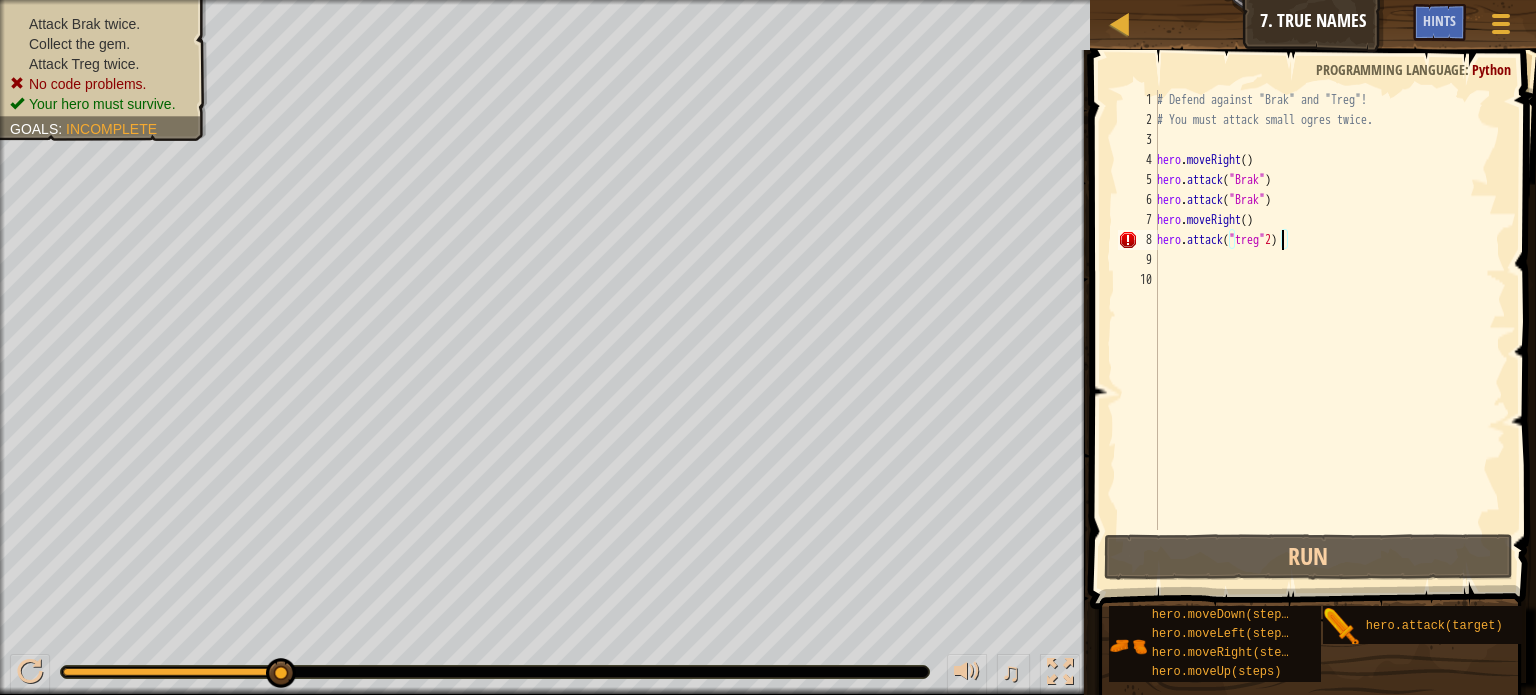 click on "# Defend against "[ENEMY]" and "[ENEMY]"! # You must attack small ogres twice. hero . moveRight ( ) hero . attack ( "[ENEMY]" ) hero . attack ( "[ENEMY]" ) hero . moveRight ( ) hero . attack ( "[ENEMY]" 2 )" at bounding box center [1329, 330] 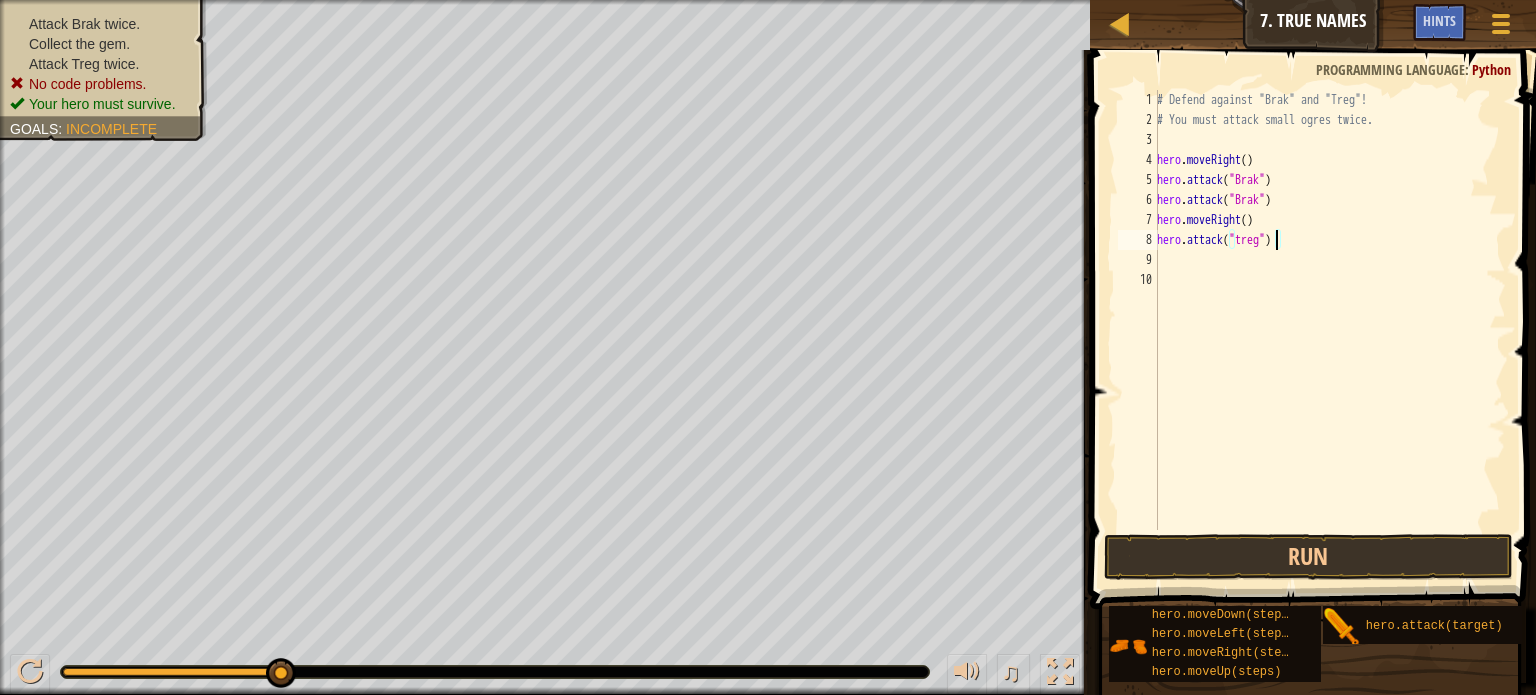 click on "# Defend against "Brak" and "Treg"! # You must attack small ogres twice. hero . moveRight ( ) hero . attack ( "Brak" ) hero . attack ( "Brak" ) hero . moveRight ( ) hero . attack ( "treg" )" at bounding box center (1329, 330) 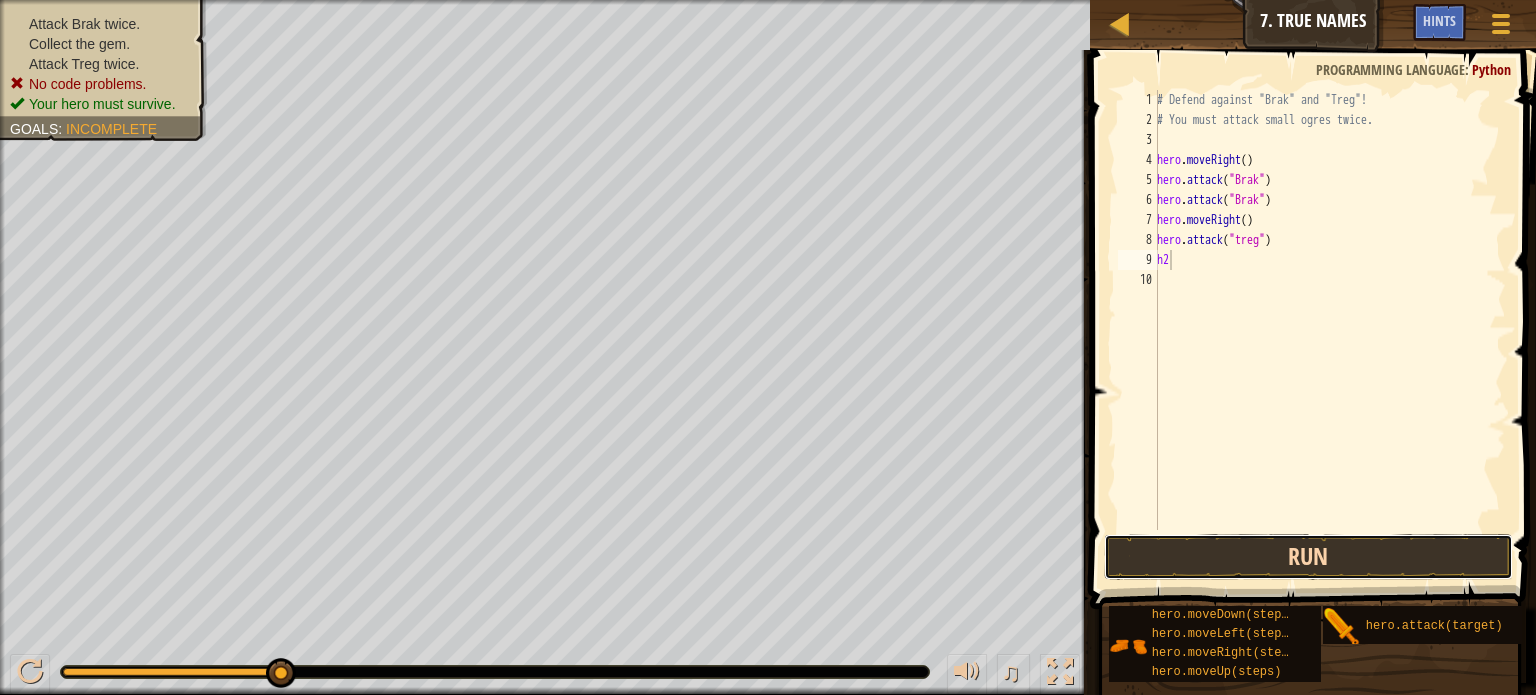 click on "Run" at bounding box center (1308, 557) 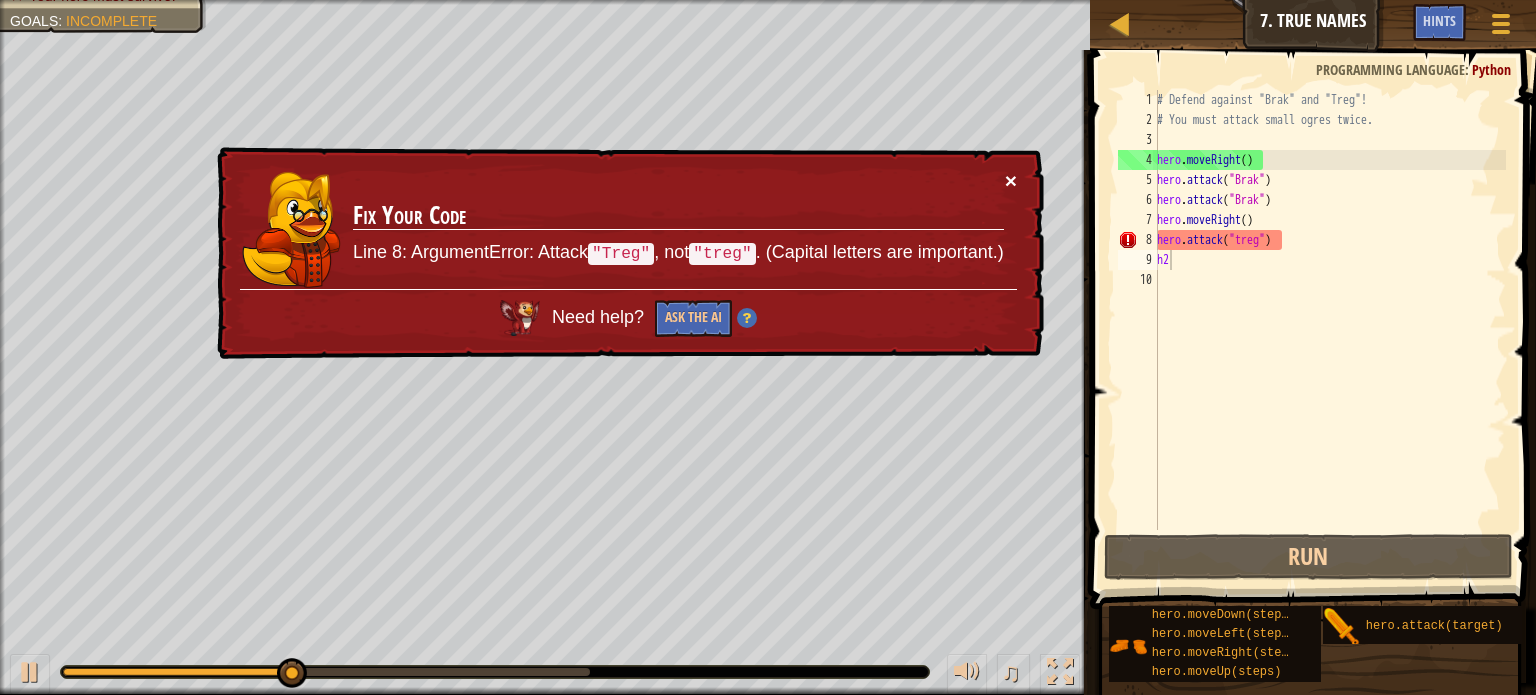 click on "×" at bounding box center [1011, 180] 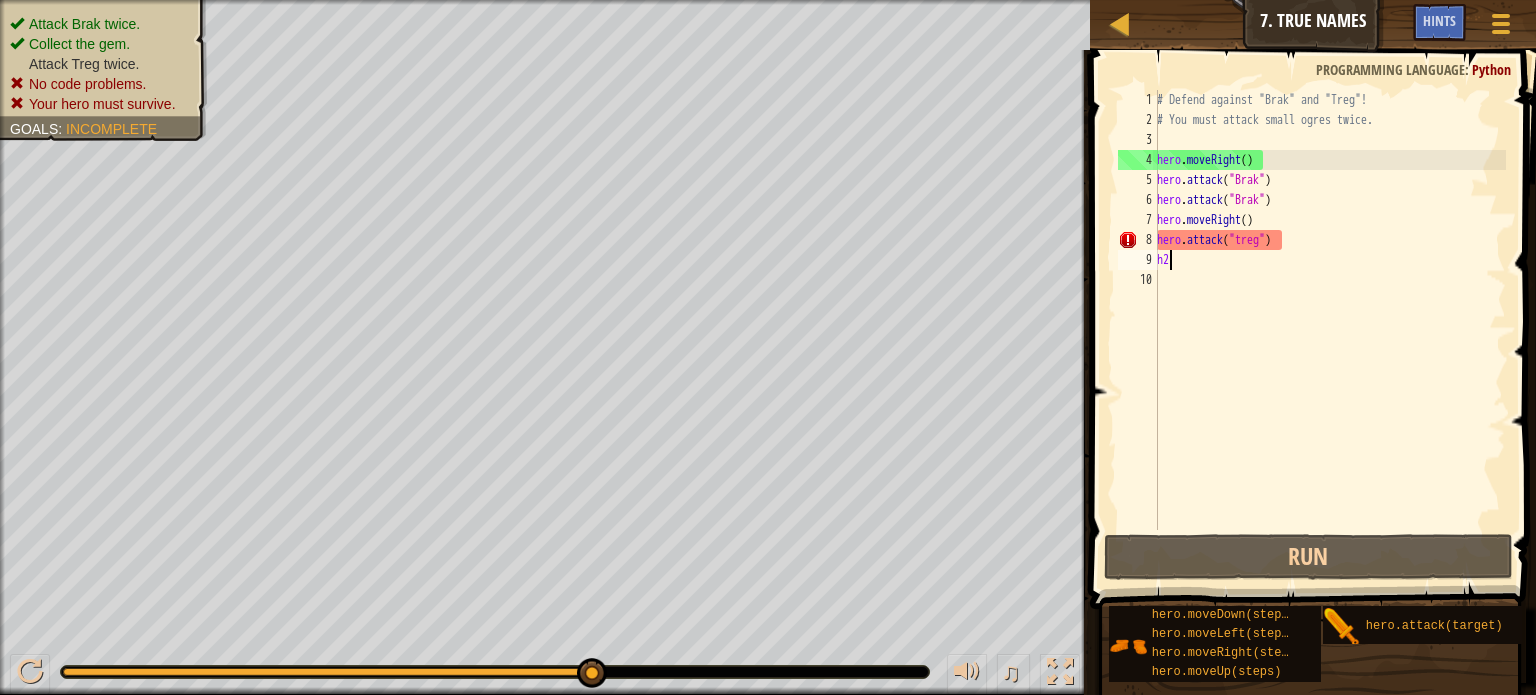 click on "# Defend against "[ENEMY]" and "[ENEMY]"! # You must attack small ogres twice. hero . moveRight ( ) hero . attack ( "[ENEMY]" ) hero . attack ( "[ENEMY]" ) hero . moveRight ( ) hero . attack ( "[ENEMY]" ) h2" at bounding box center (1329, 330) 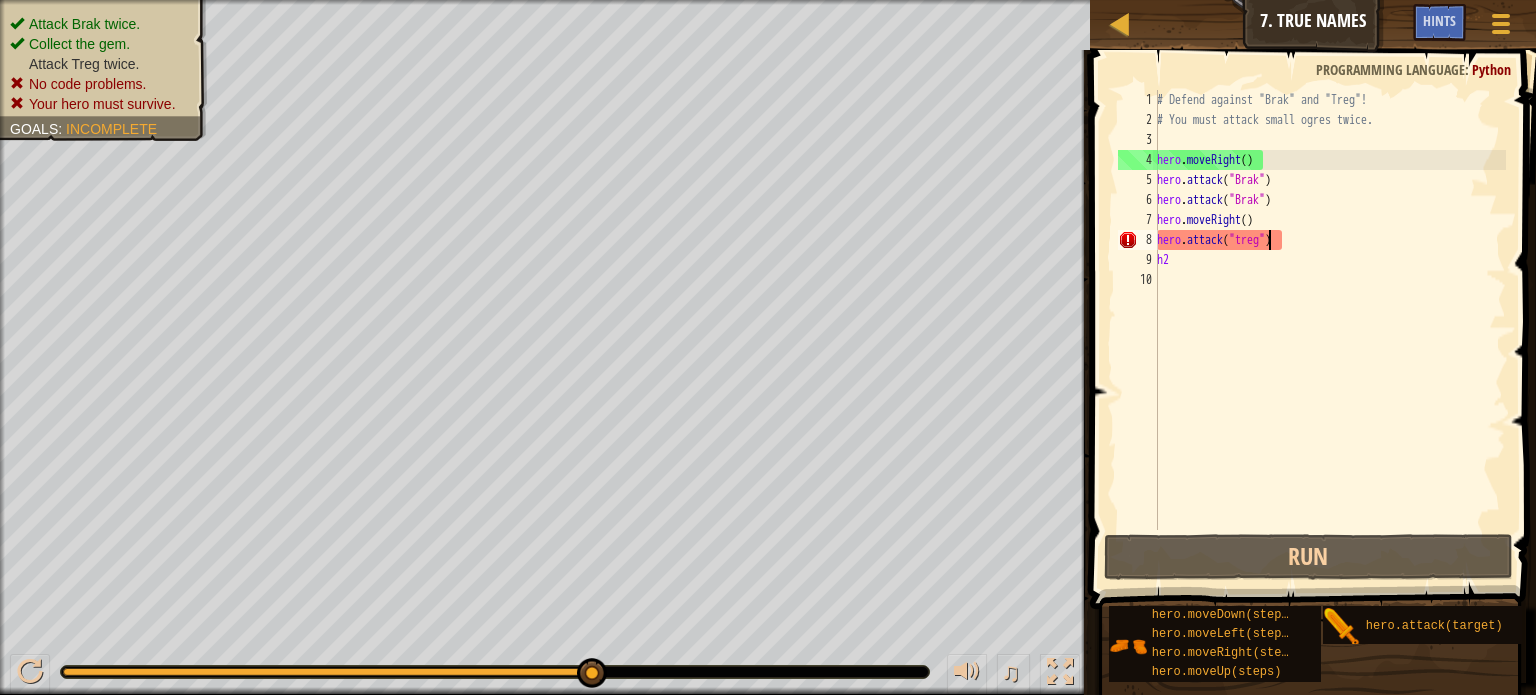 click on "# Defend against "[ENEMY]" and "[ENEMY]"! # You must attack small ogres twice. hero . moveRight ( ) hero . attack ( "[ENEMY]" ) hero . attack ( "[ENEMY]" ) hero . moveRight ( ) hero . attack ( "[ENEMY]" ) h2" at bounding box center (1329, 330) 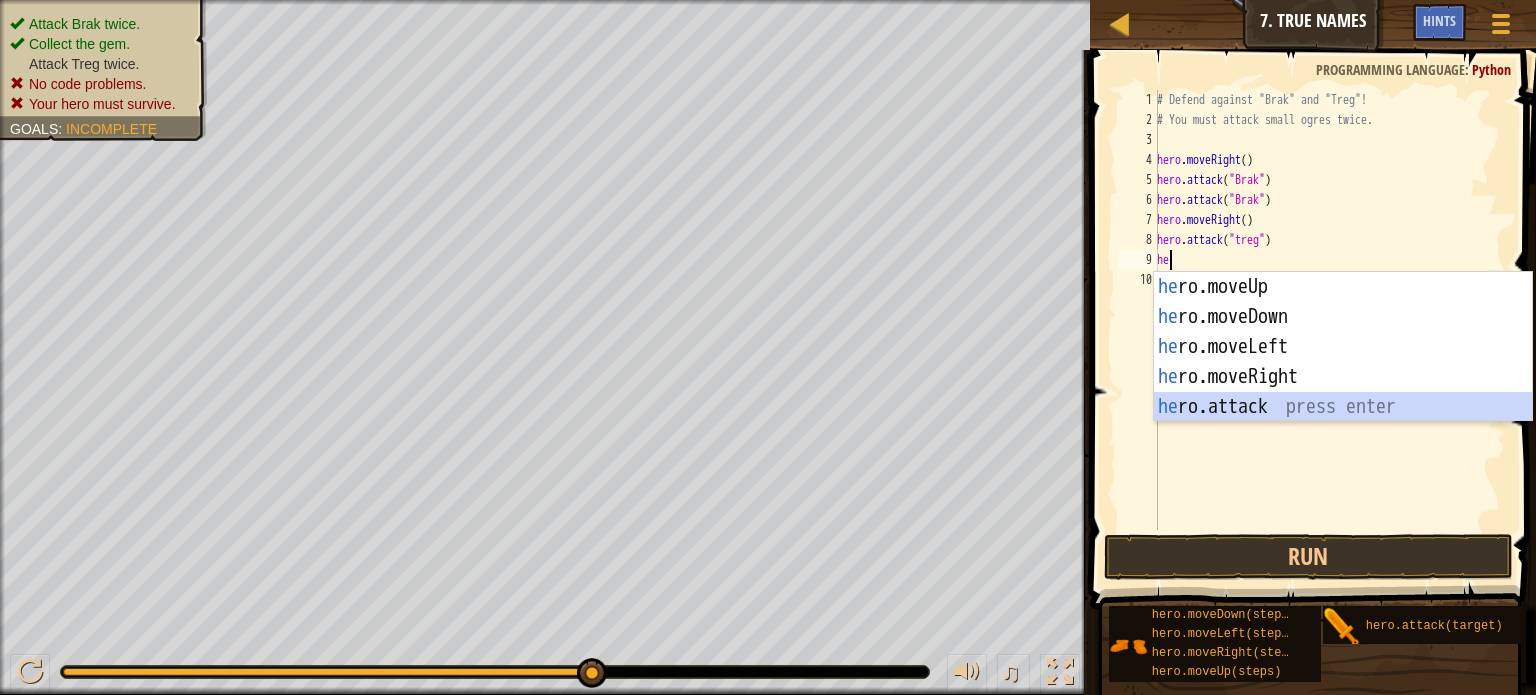 click on "he ro.moveUp press enter he ro.moveDown press enter he ro.moveLeft press enter he ro.moveRight press enter he ro.attack press enter" at bounding box center [1343, 377] 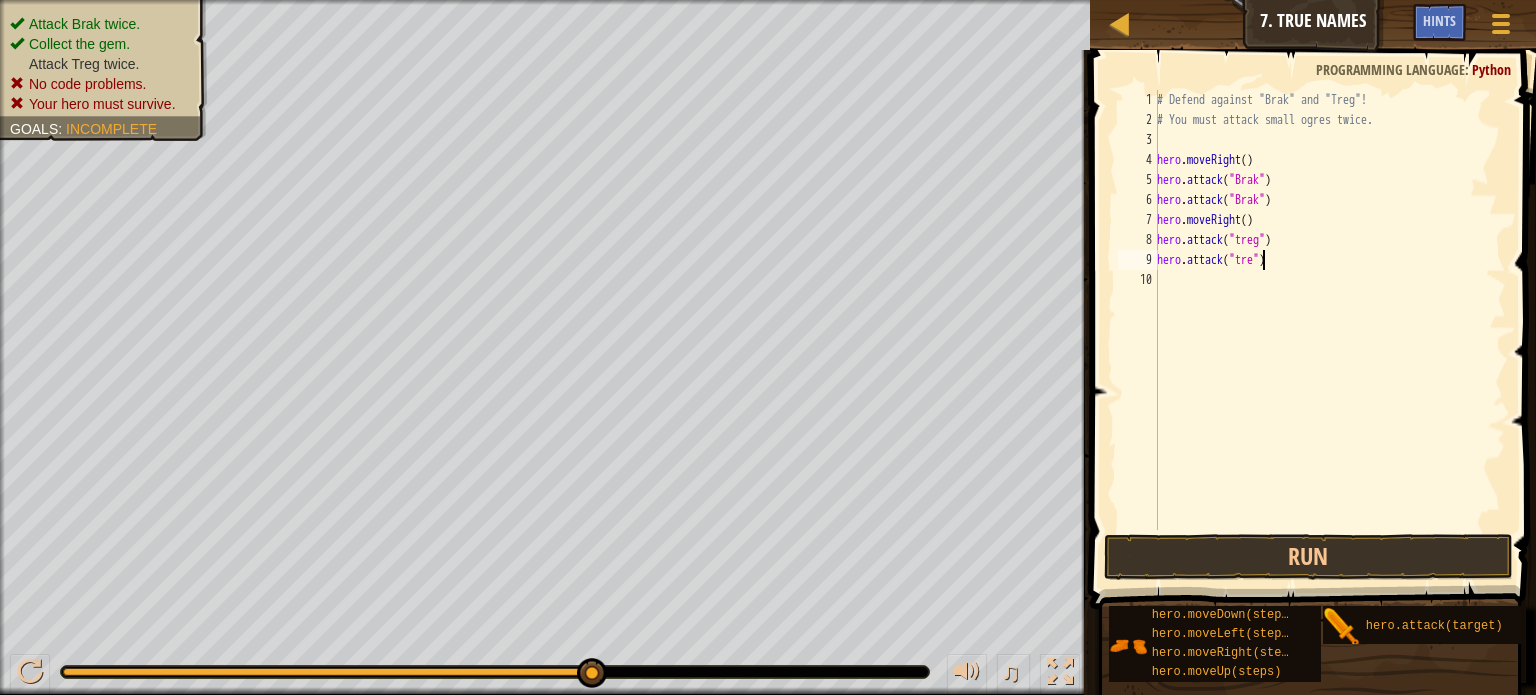 scroll, scrollTop: 9, scrollLeft: 8, axis: both 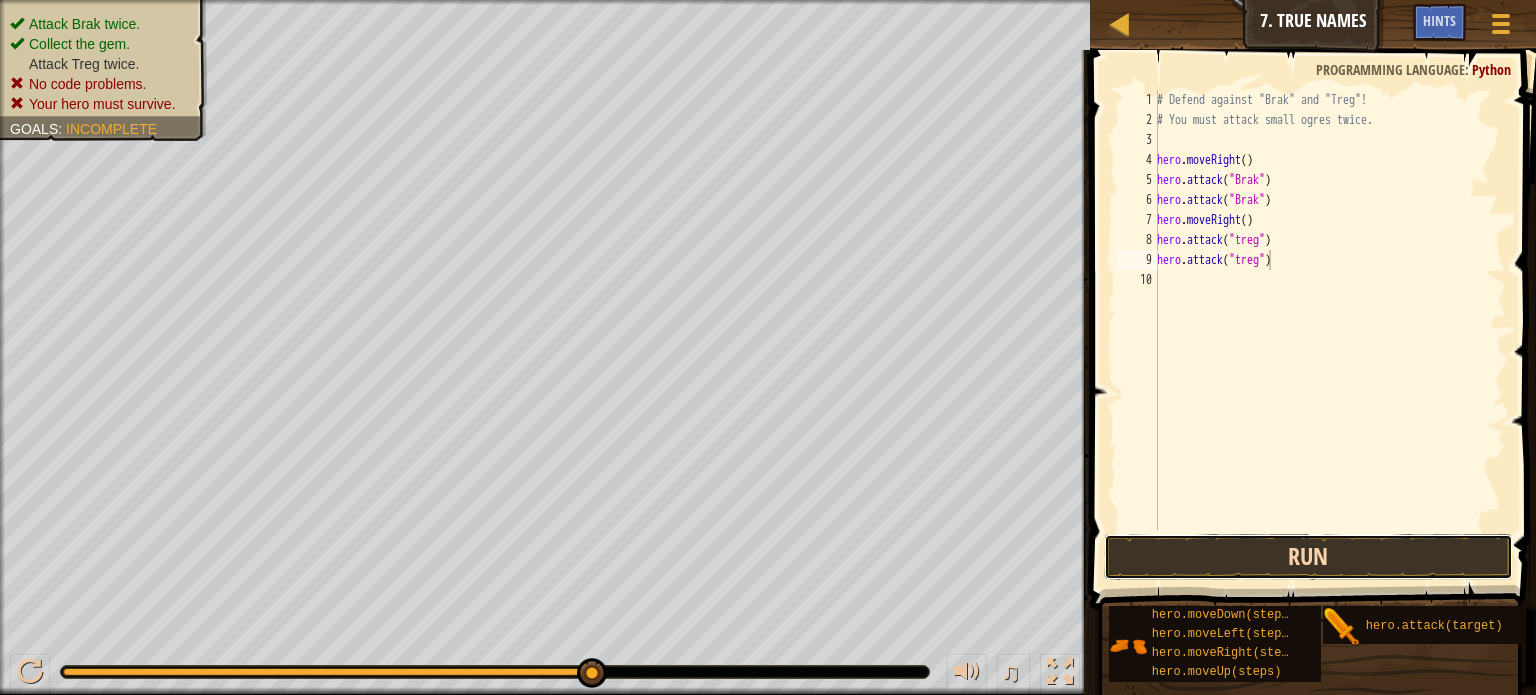 click on "Run" at bounding box center (1308, 557) 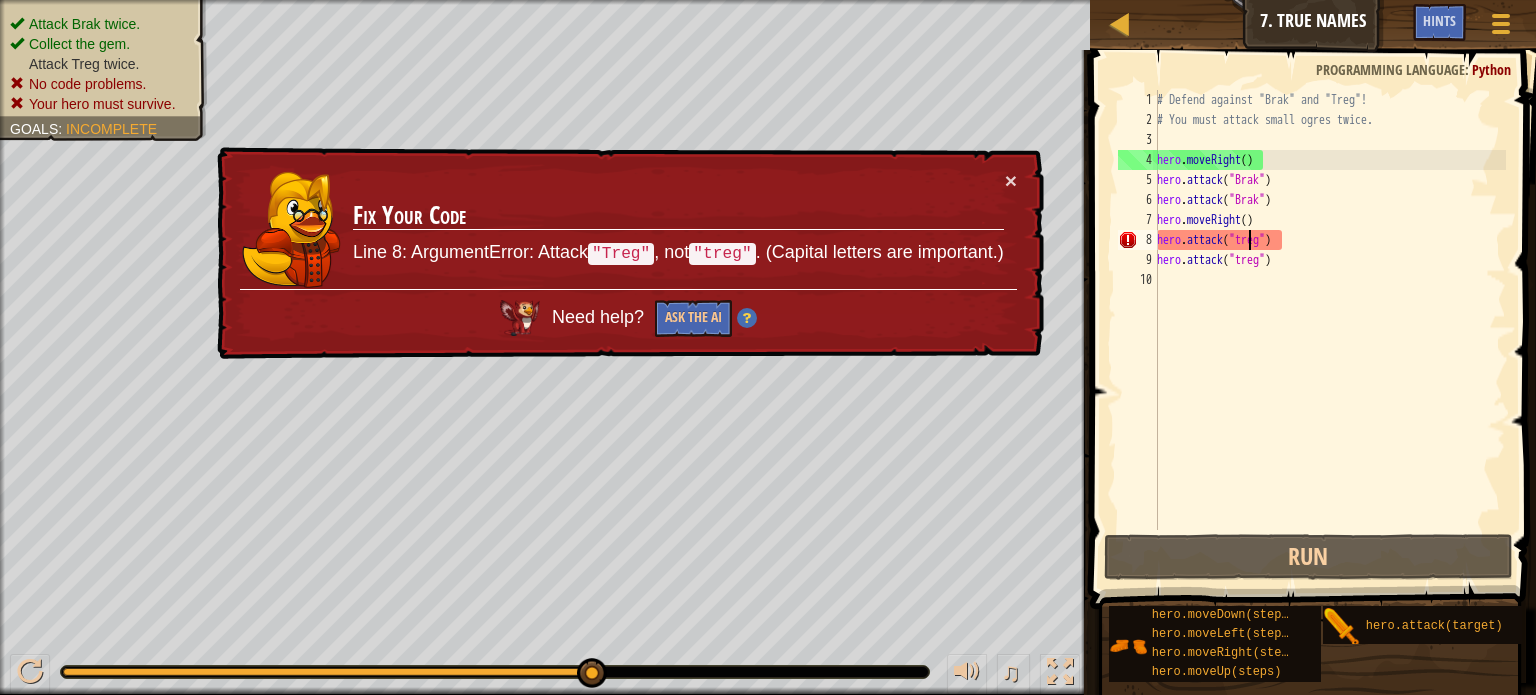 click on "# Defend against "Brak" and "Treg"! # You must attack small ogres twice. hero . moveRight ( ) hero . attack ( "Brak" ) hero . attack ( "Brak" ) hero . moveRight ( ) hero . attack ( "treg" ) hero . attack ( "treg" )" at bounding box center (1329, 330) 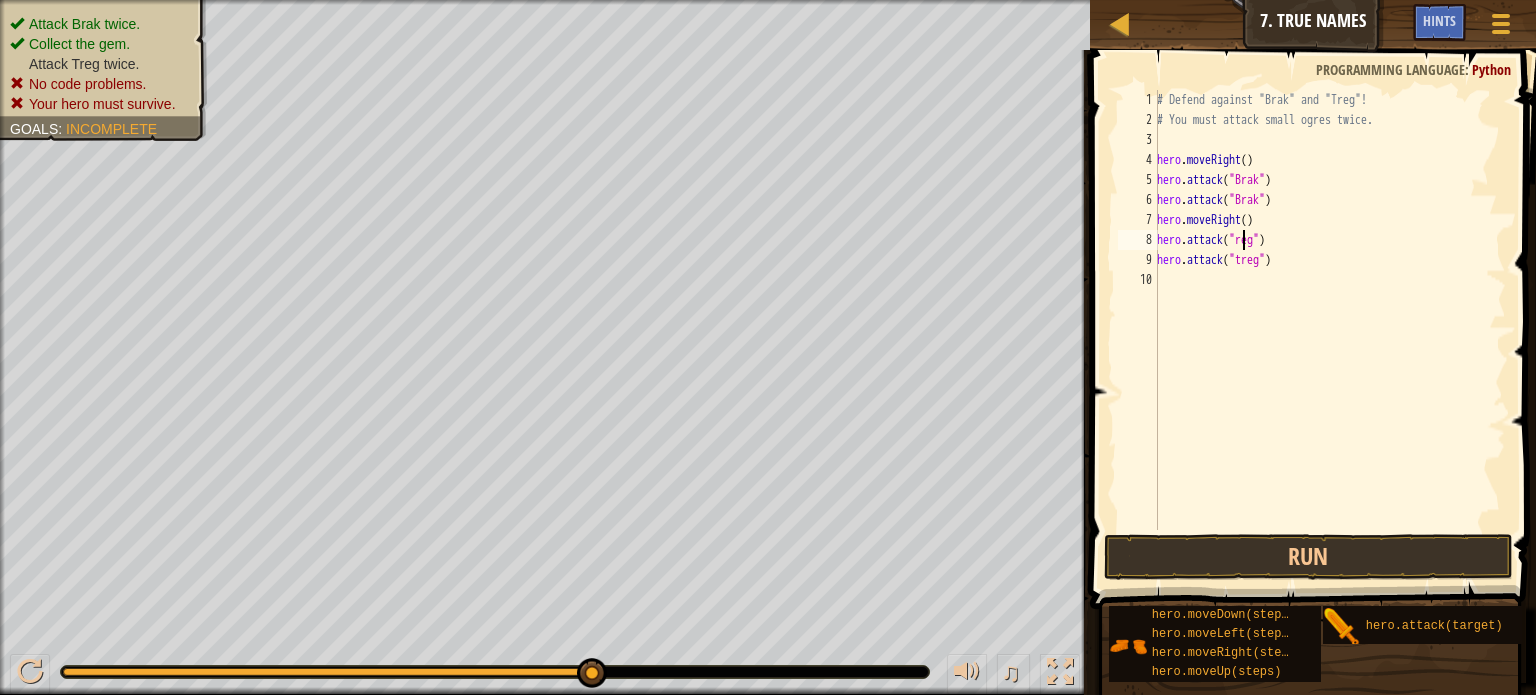 scroll, scrollTop: 9, scrollLeft: 8, axis: both 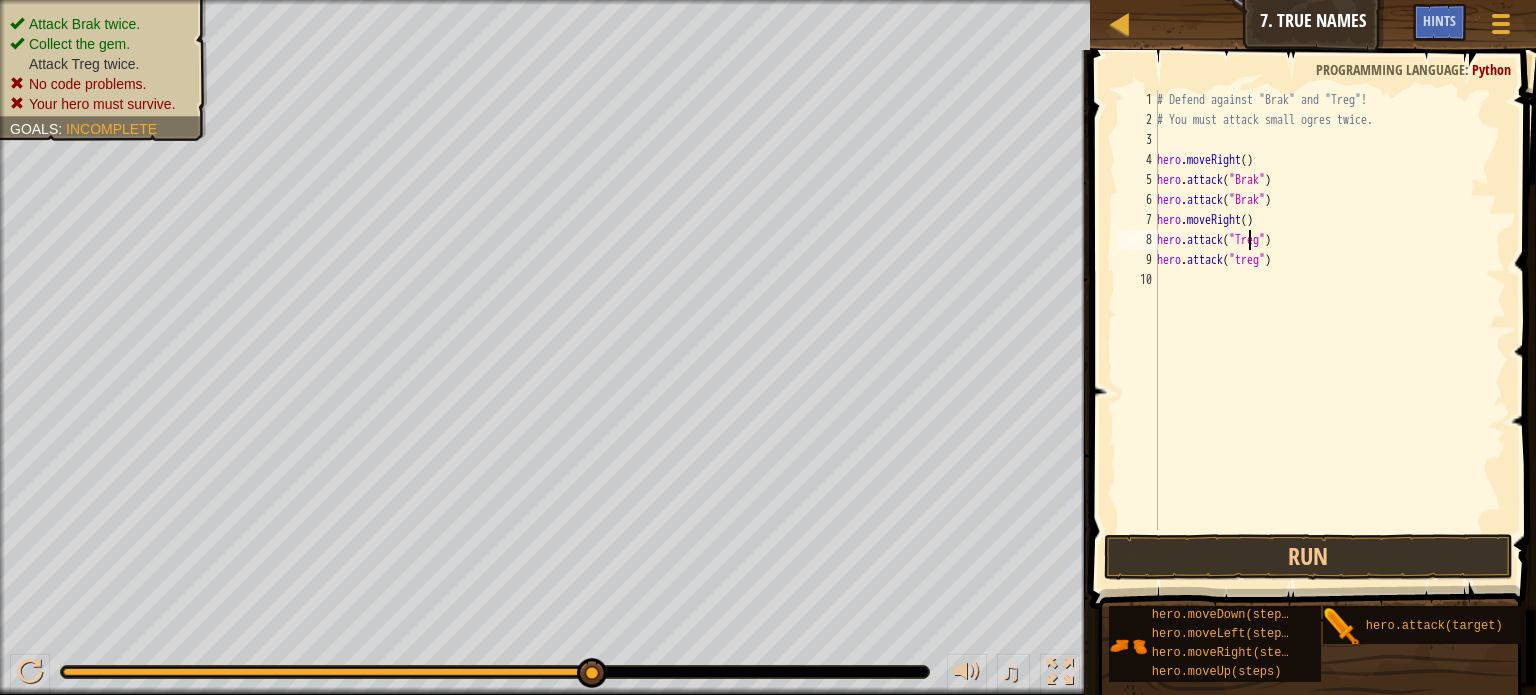 click on "# Defend against "Brak" and "Treg"! # You must attack small ogres twice. hero . moveRight ( ) hero . attack ( "Brak" ) hero . attack ( "Brak" ) hero . moveRight ( ) hero . attack ( "Treg" ) hero . attack ( "treg" )" at bounding box center [1329, 330] 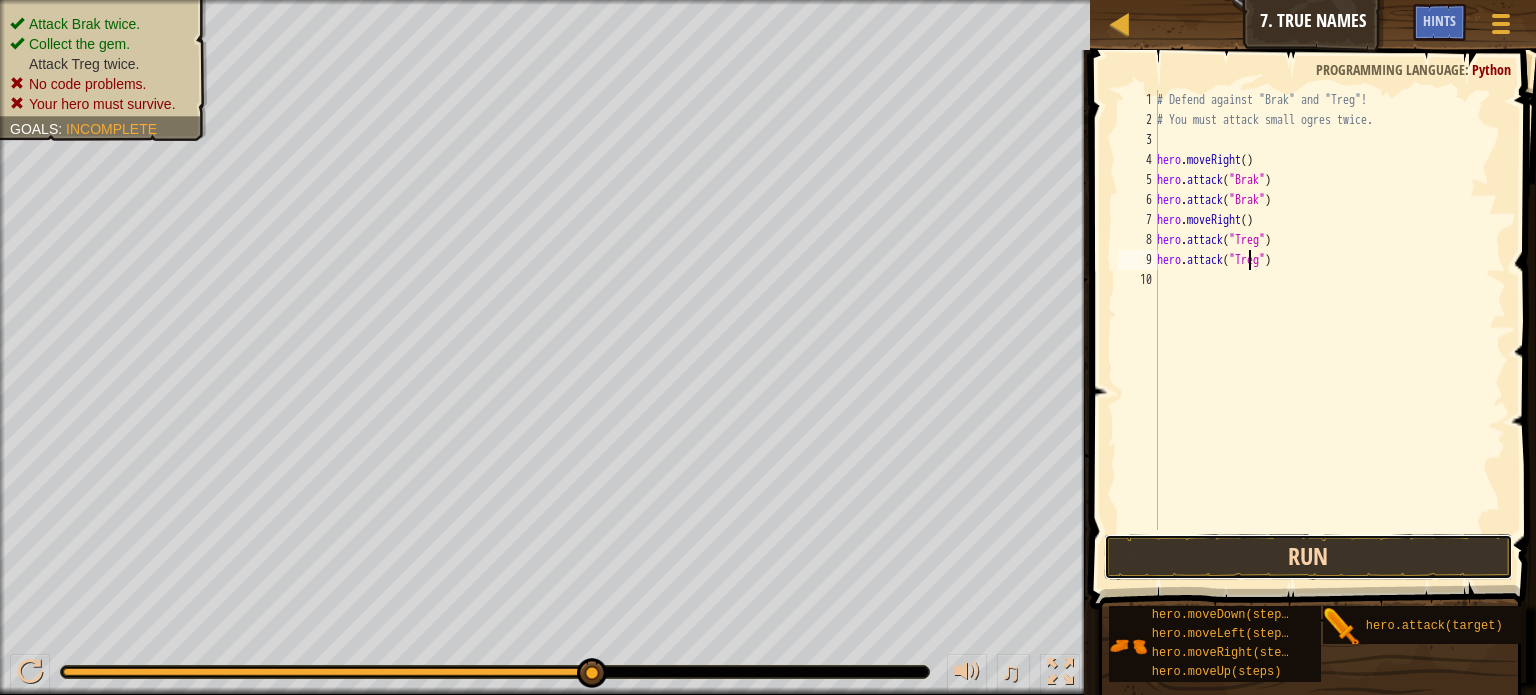 click on "Run" at bounding box center (1308, 557) 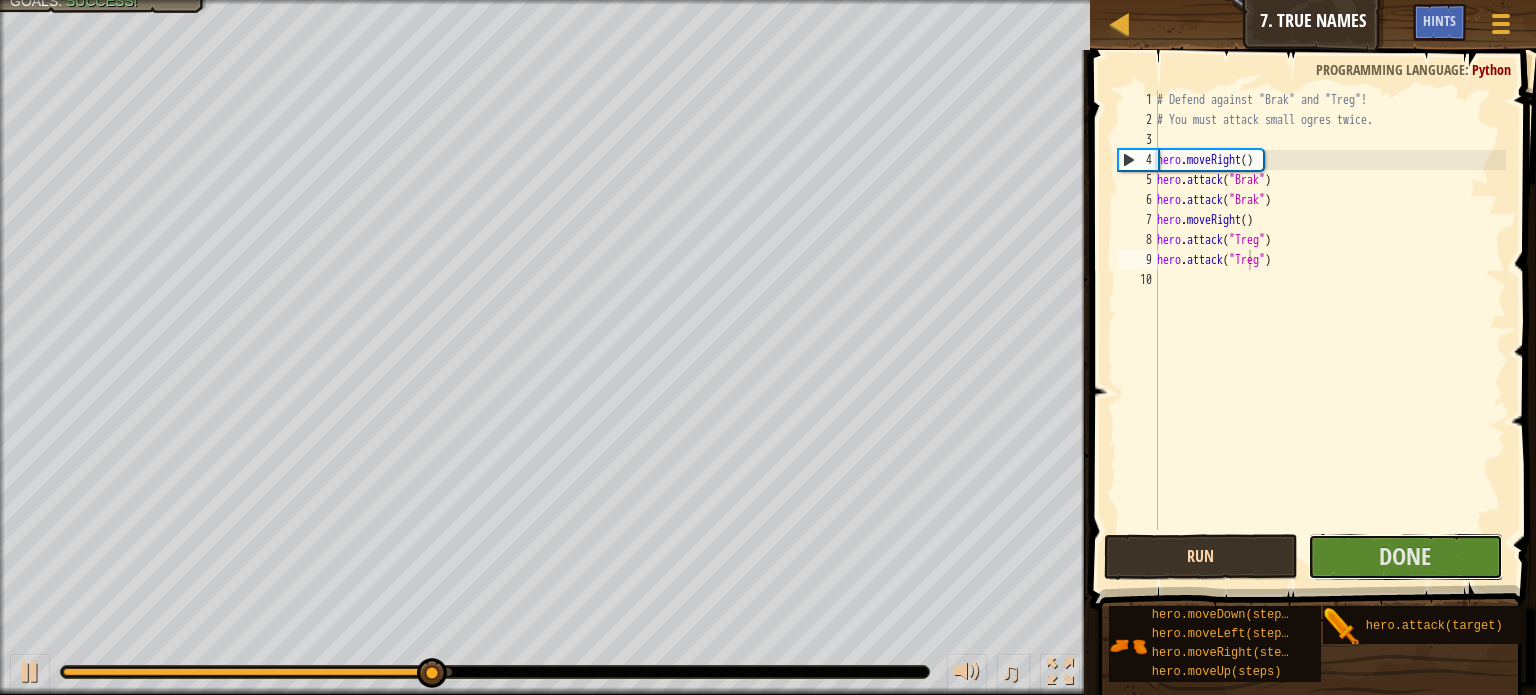 click on "Done" at bounding box center (1405, 557) 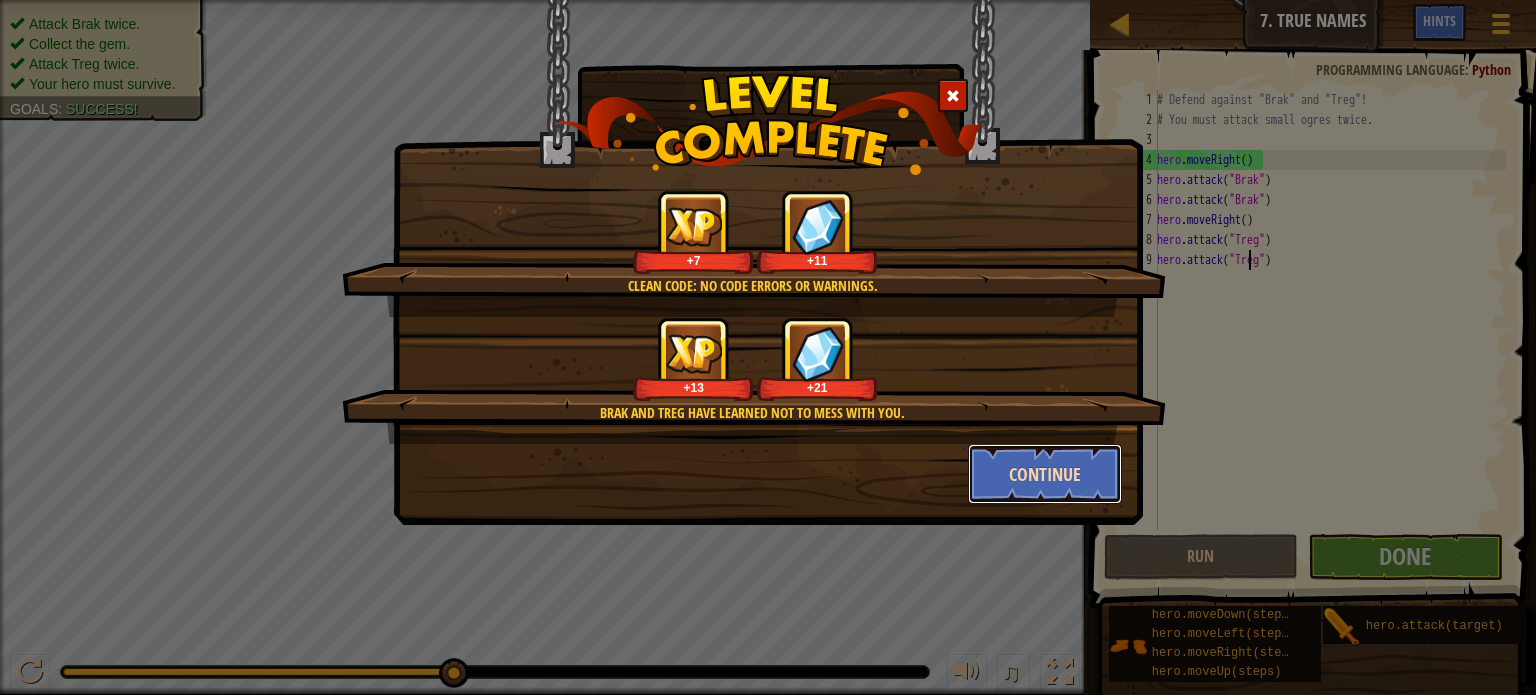 click on "Continue" at bounding box center [1045, 474] 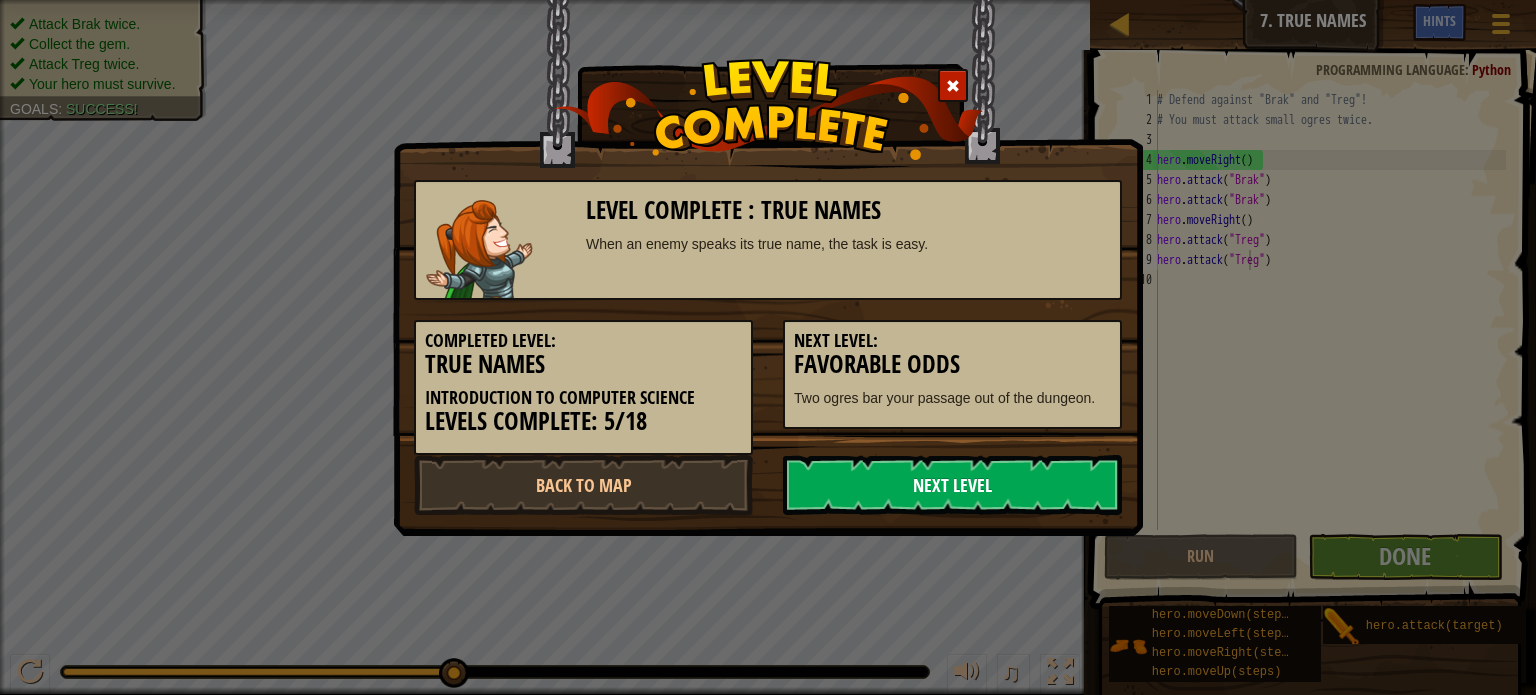 click on "Next Level" at bounding box center [952, 485] 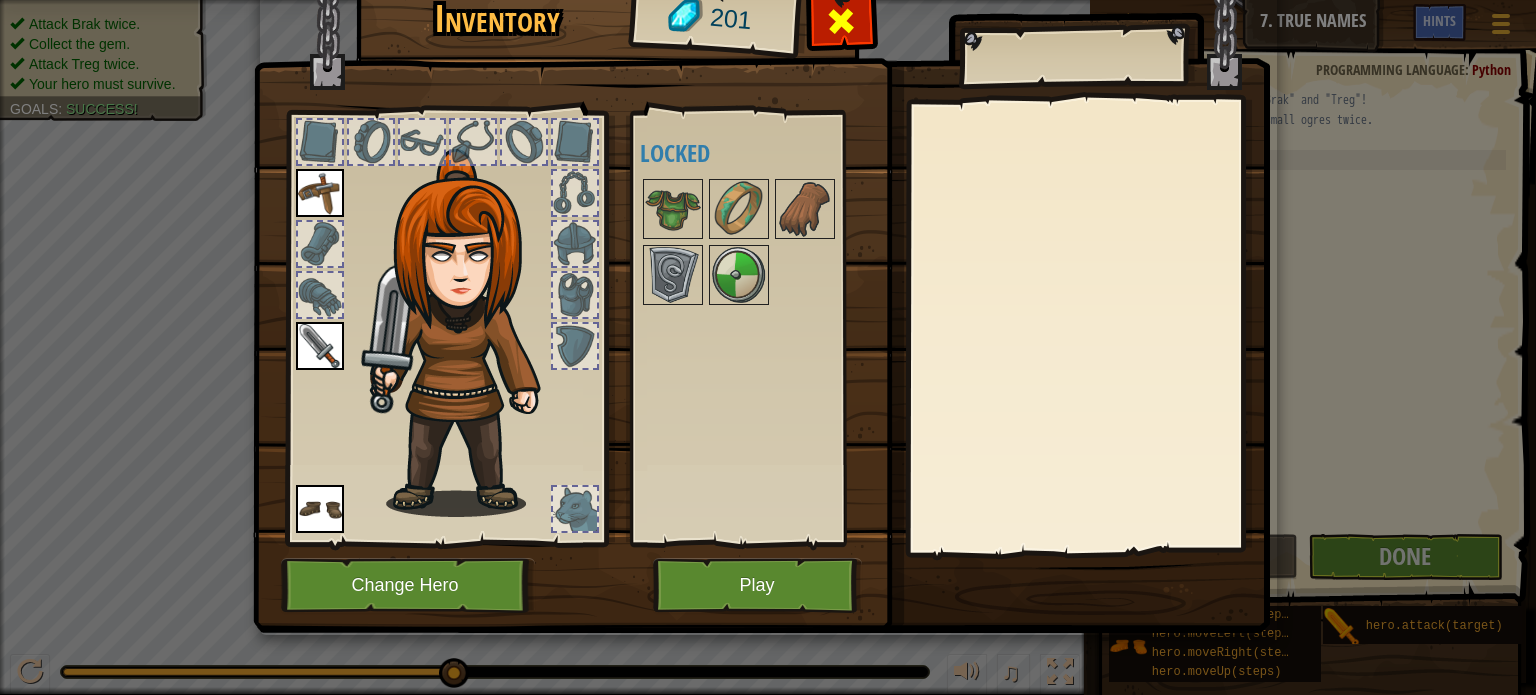 click at bounding box center (841, 21) 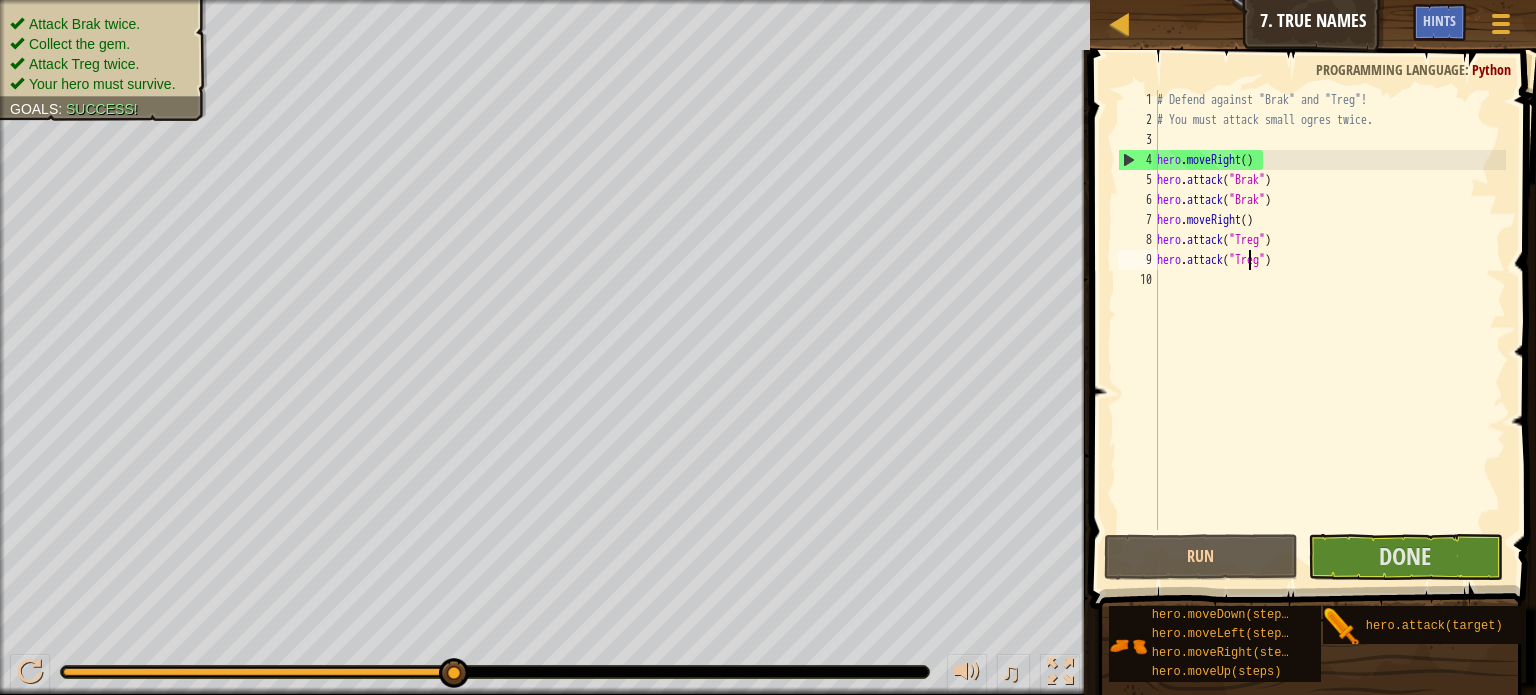click on "# Defend against "Brak" and "Treg"! # You must attack small ogres twice. hero . moveRight ( ) hero . attack ( "Brak" ) hero . attack ( "Brak" ) hero . moveRight ( ) hero . attack ( "Treg" ) hero . attack ( "Treg" )" at bounding box center [1329, 330] 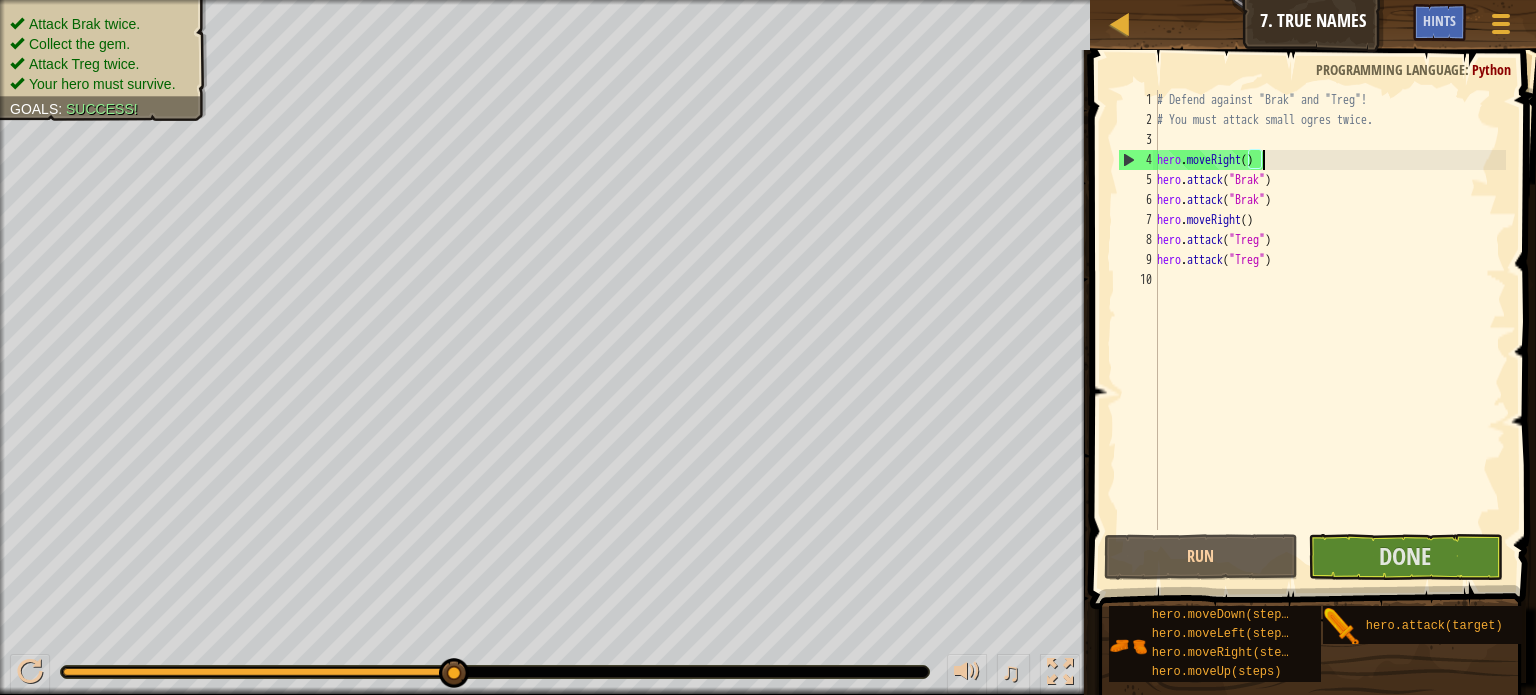 scroll, scrollTop: 9, scrollLeft: 7, axis: both 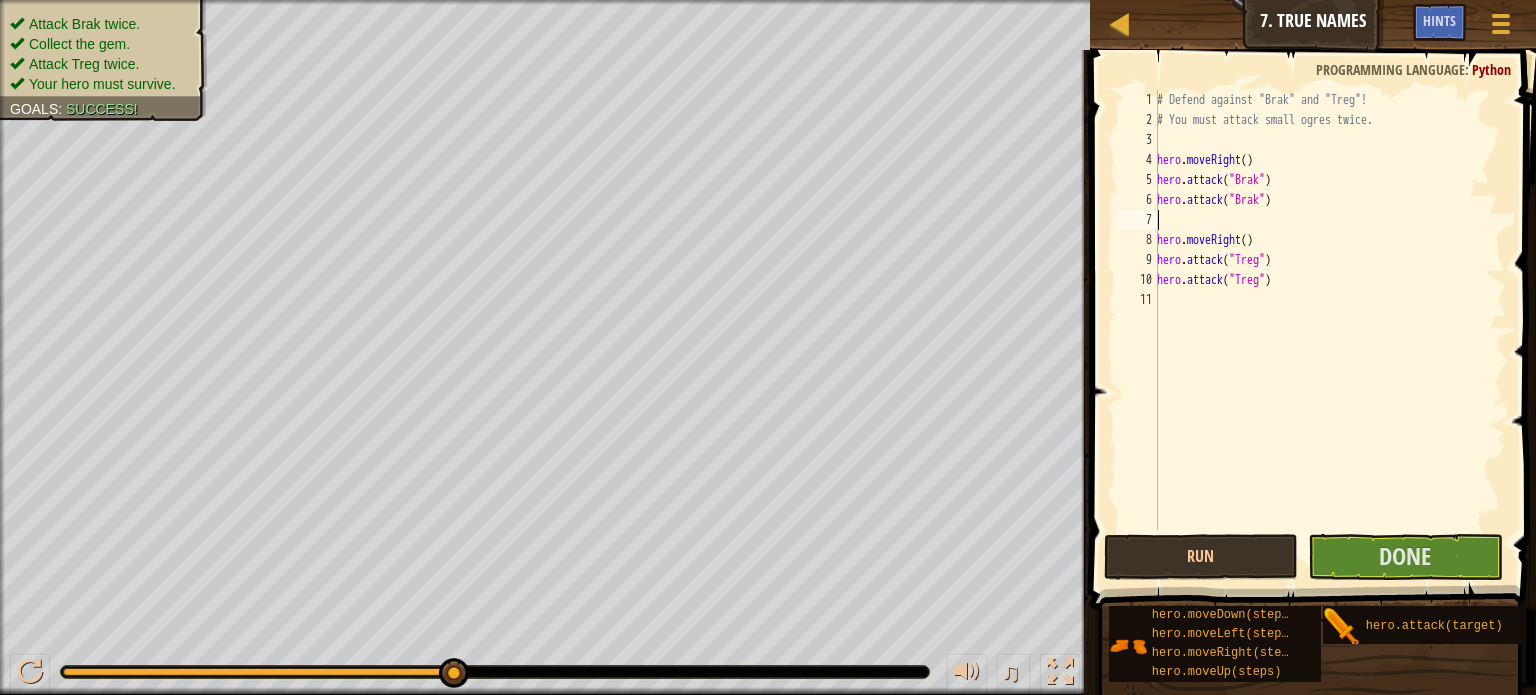 type on "he" 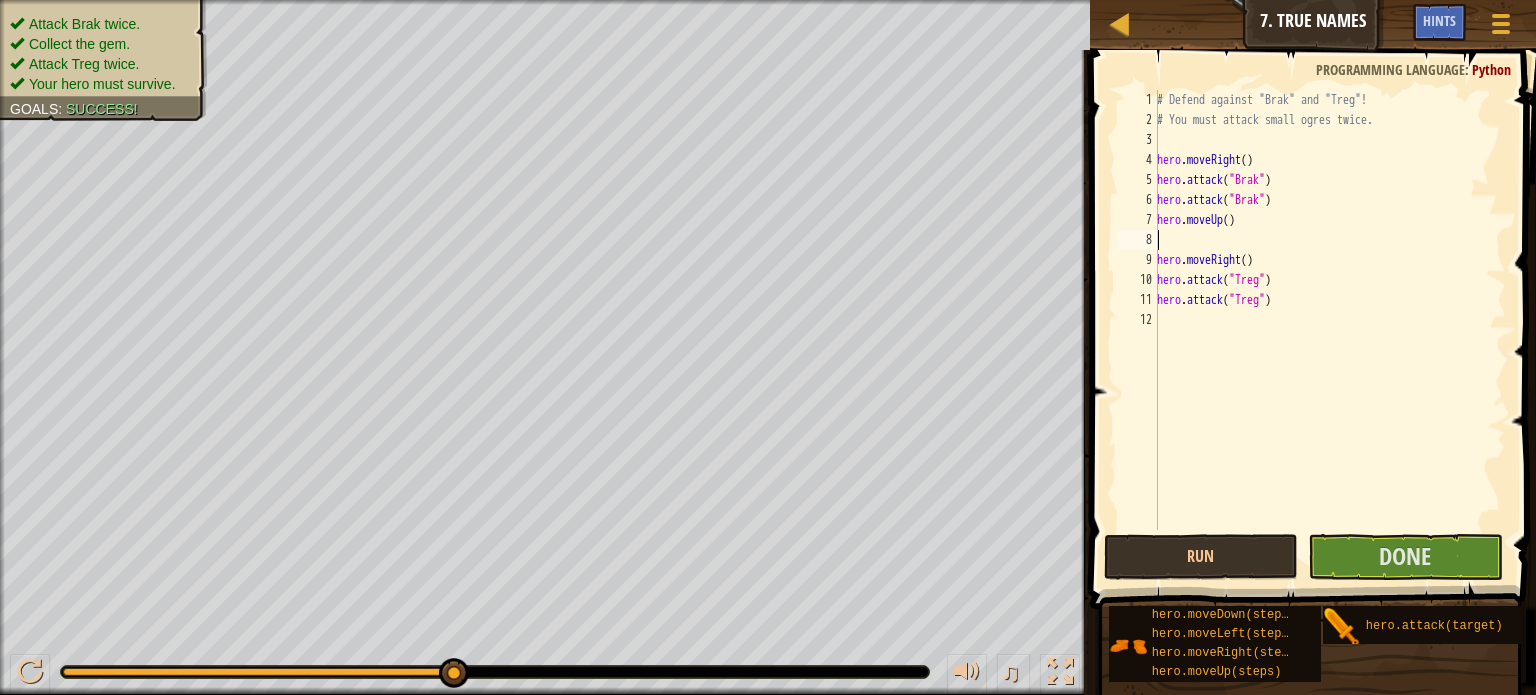 type on "he" 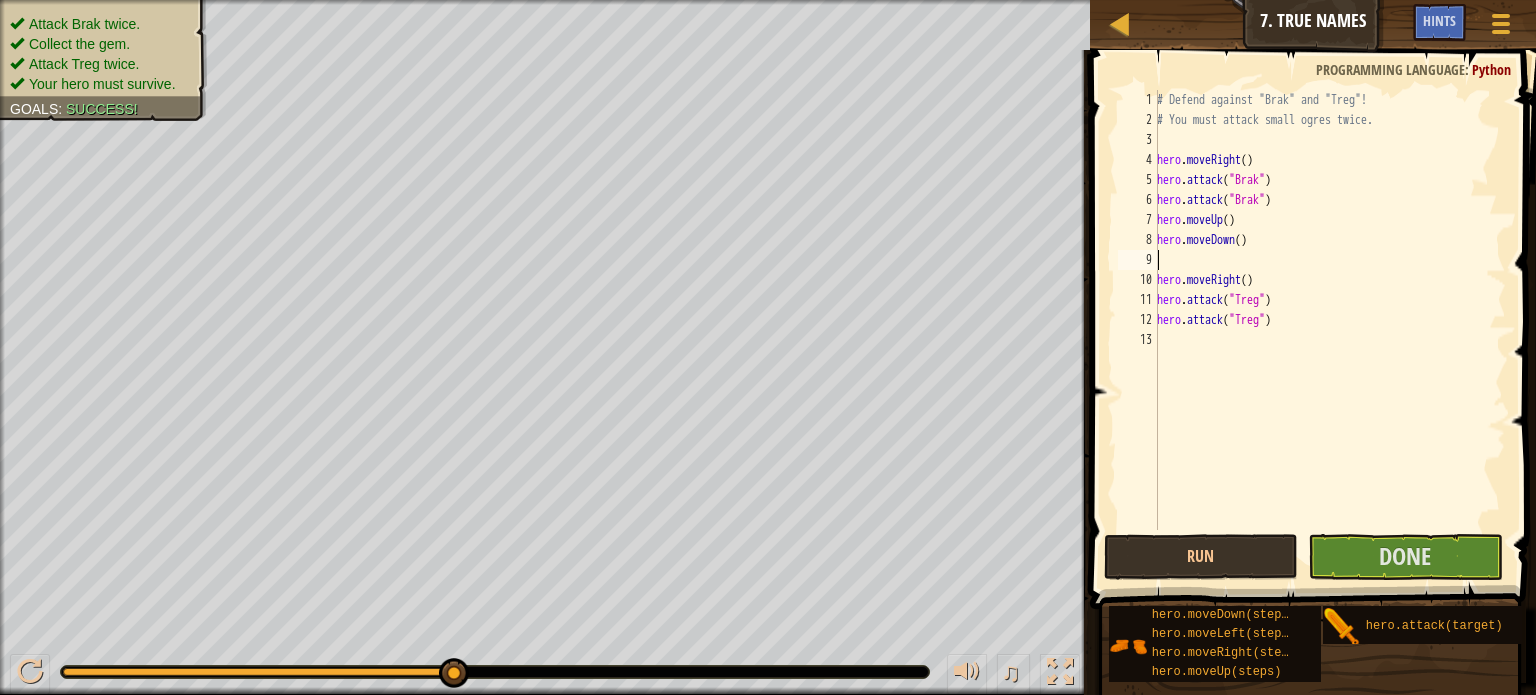 type on "h" 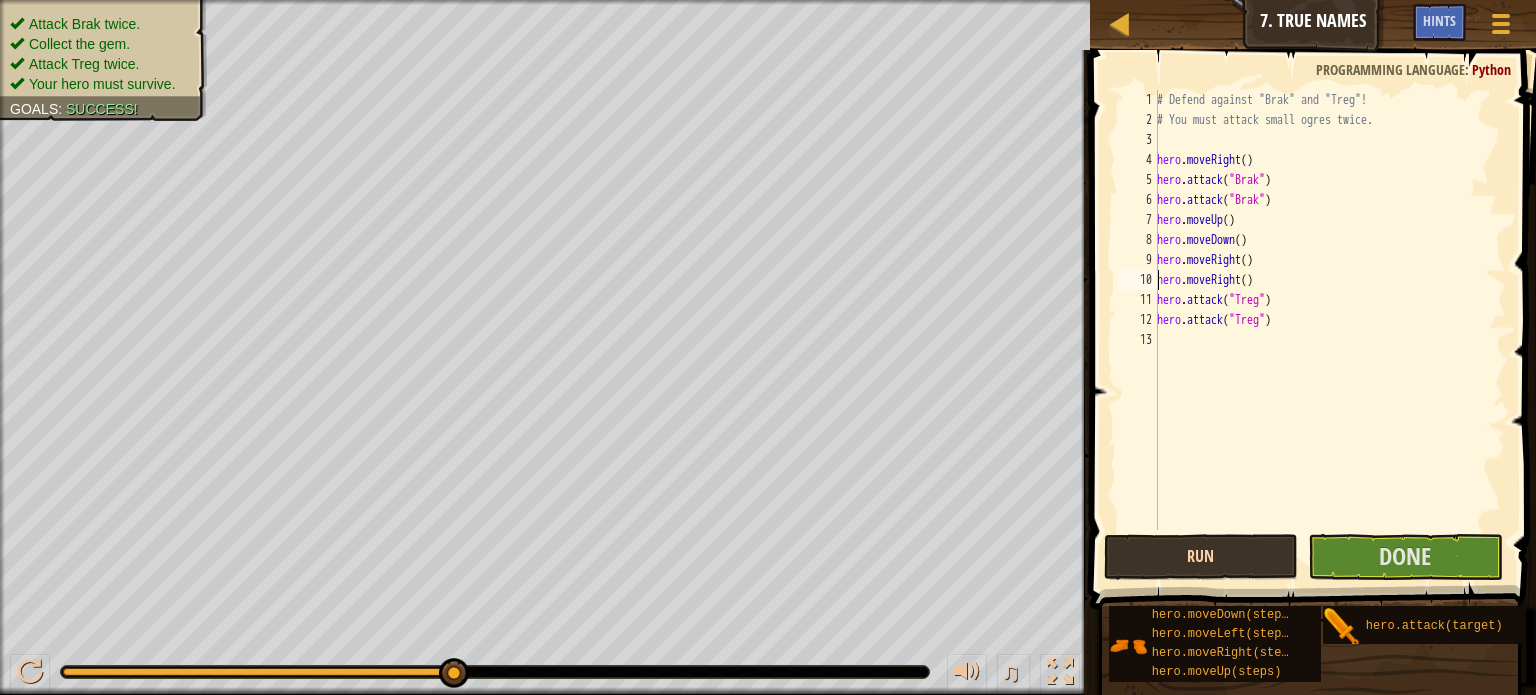 type on "hero.moveRight()" 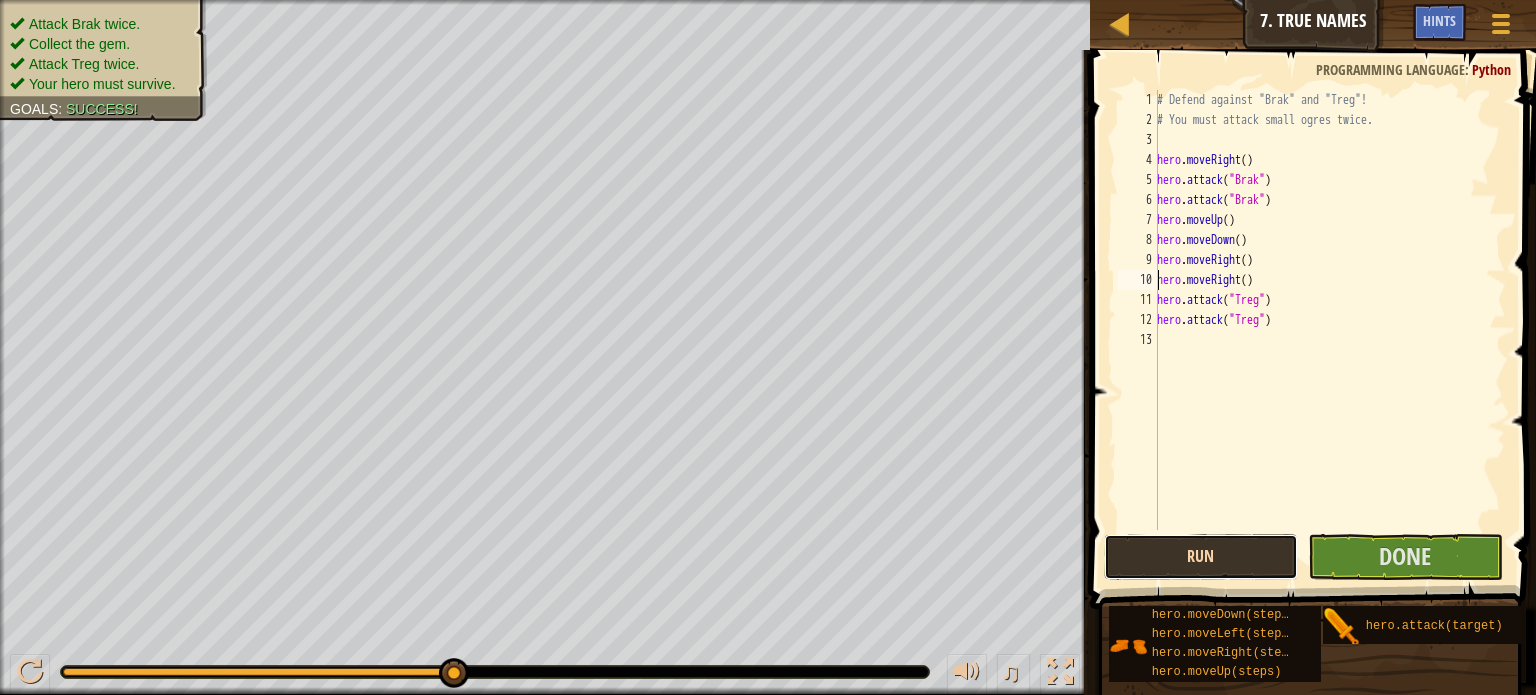 click on "Run" at bounding box center (1201, 557) 